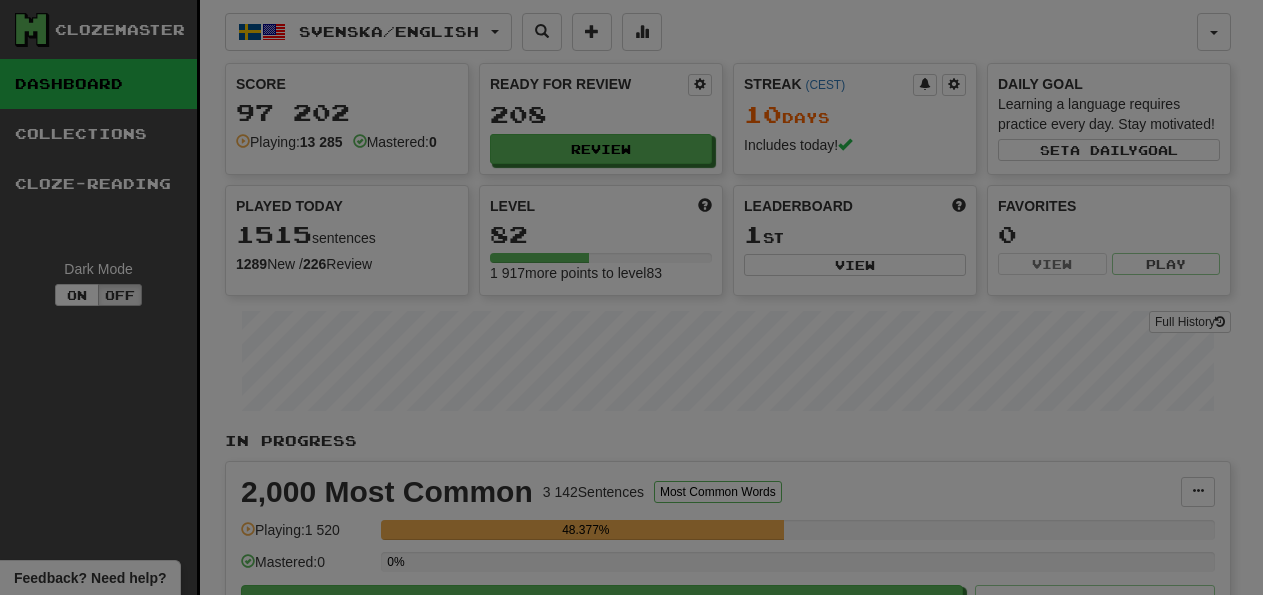 select on "**" 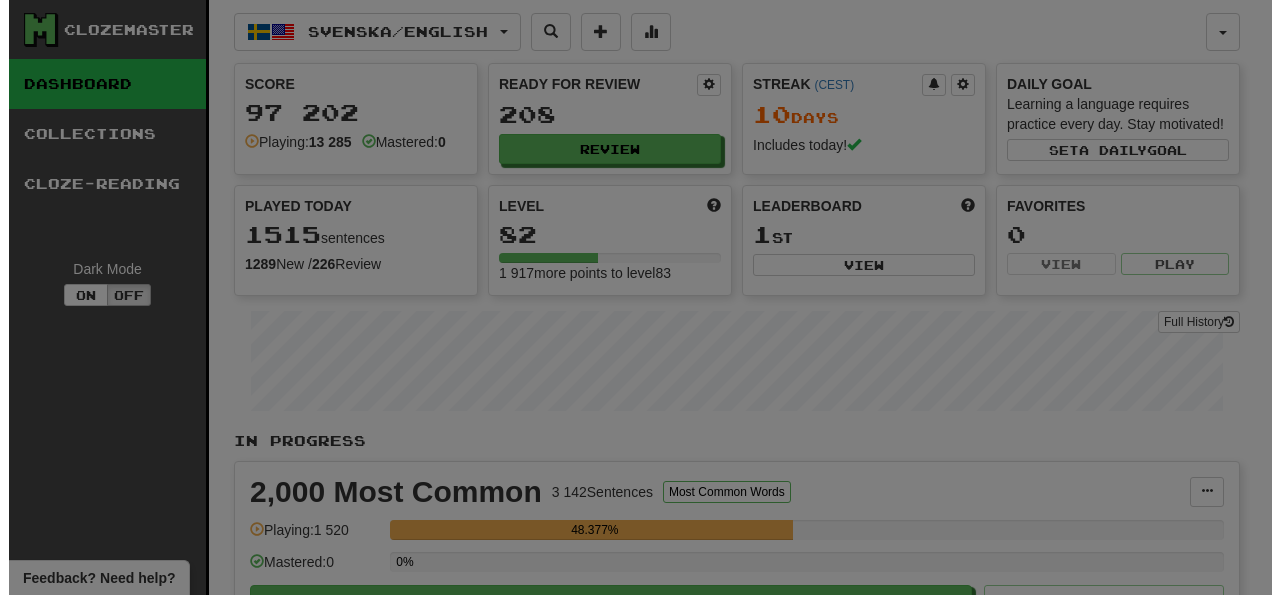 scroll, scrollTop: 208, scrollLeft: 0, axis: vertical 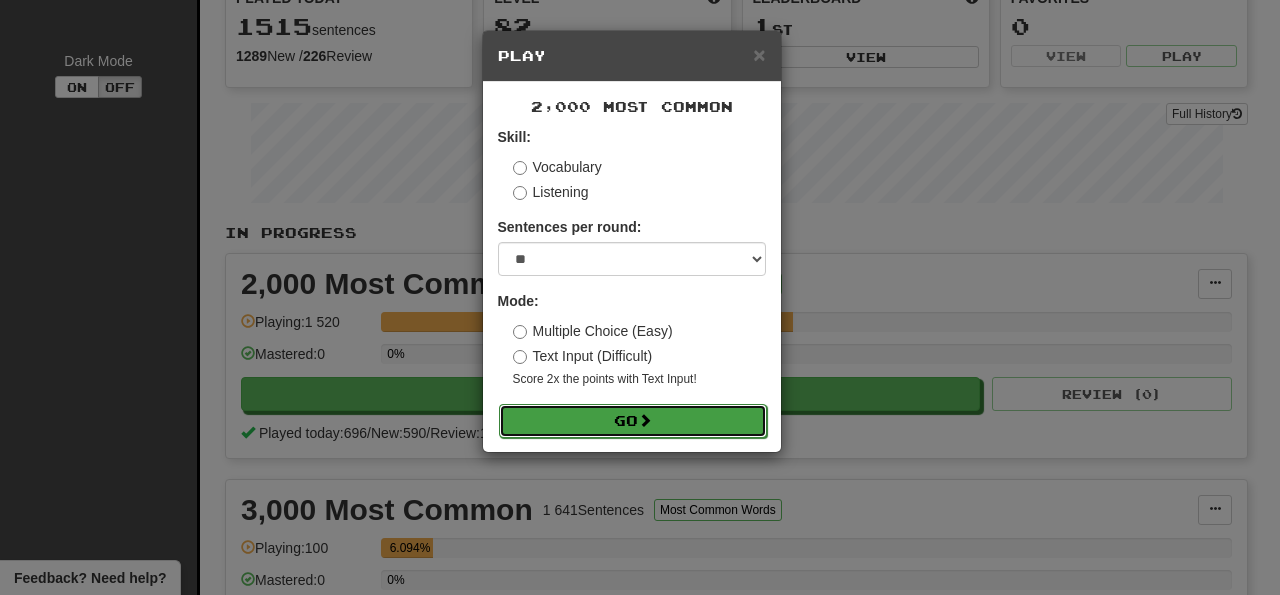 click on "Go" at bounding box center [633, 421] 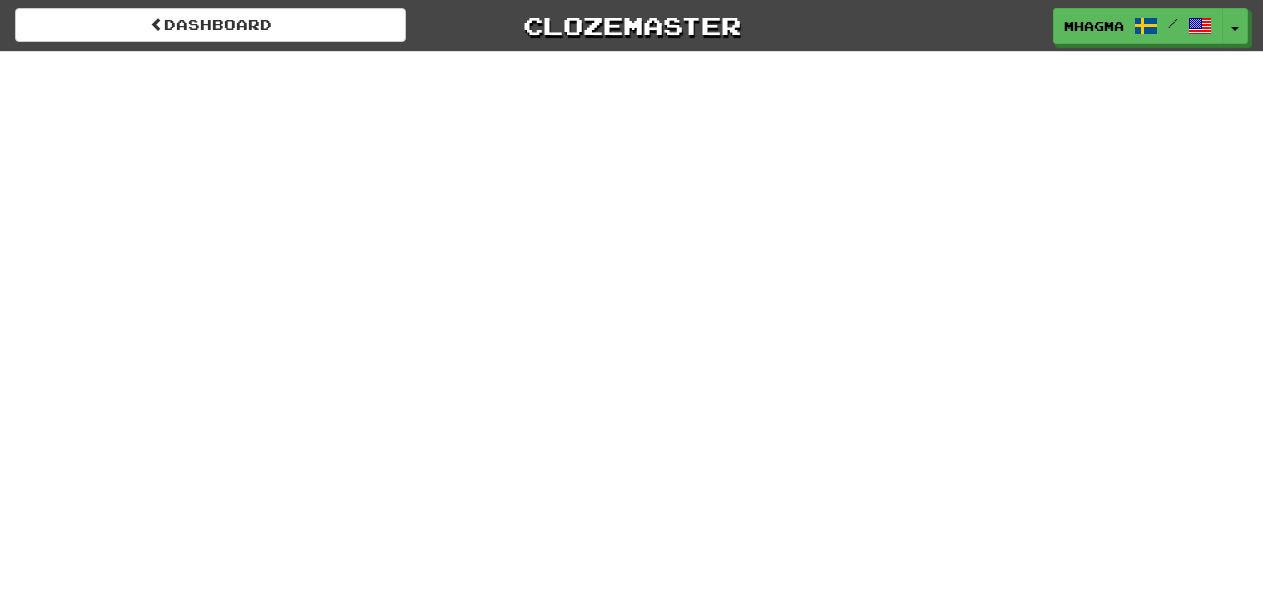 scroll, scrollTop: 0, scrollLeft: 0, axis: both 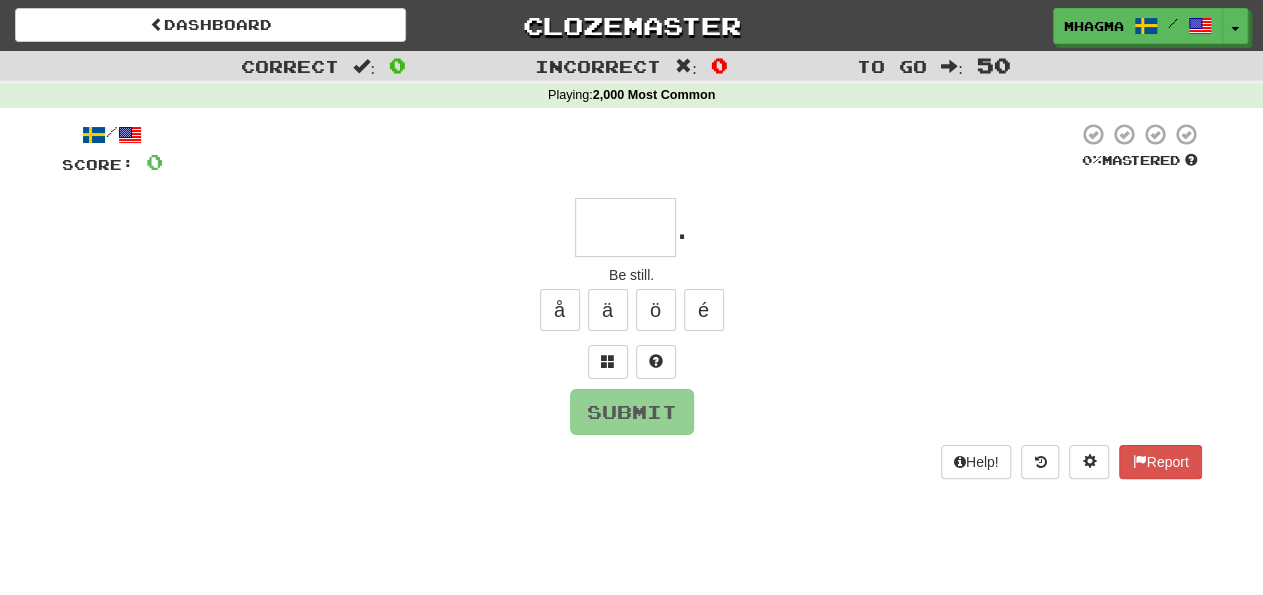 type on "******" 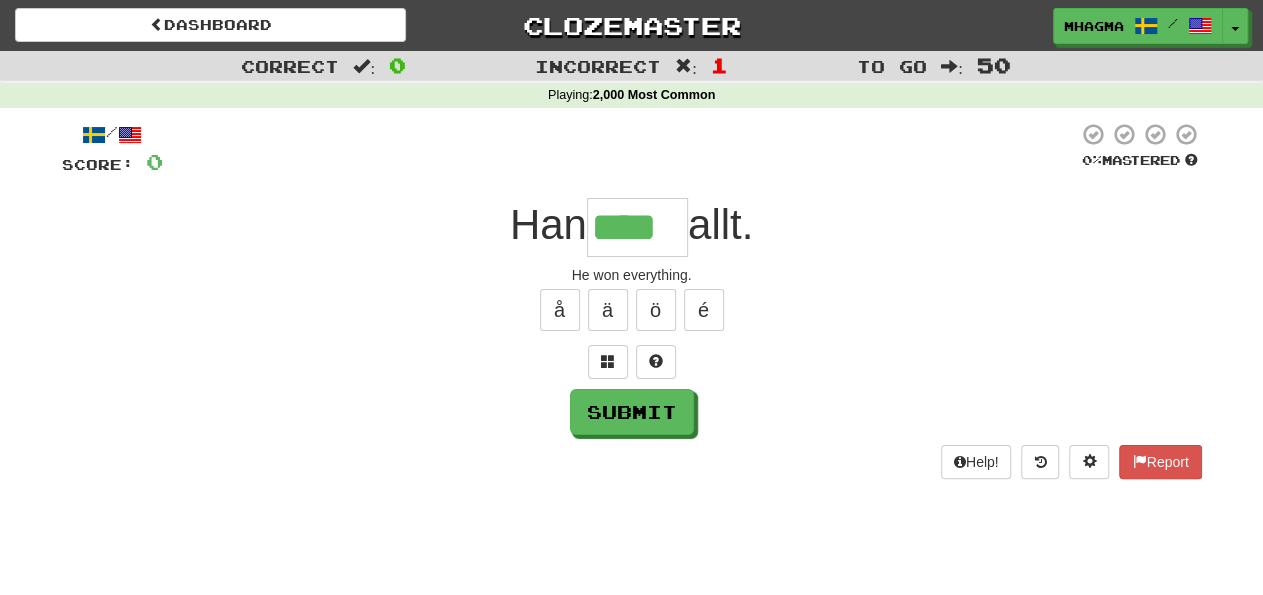 type on "****" 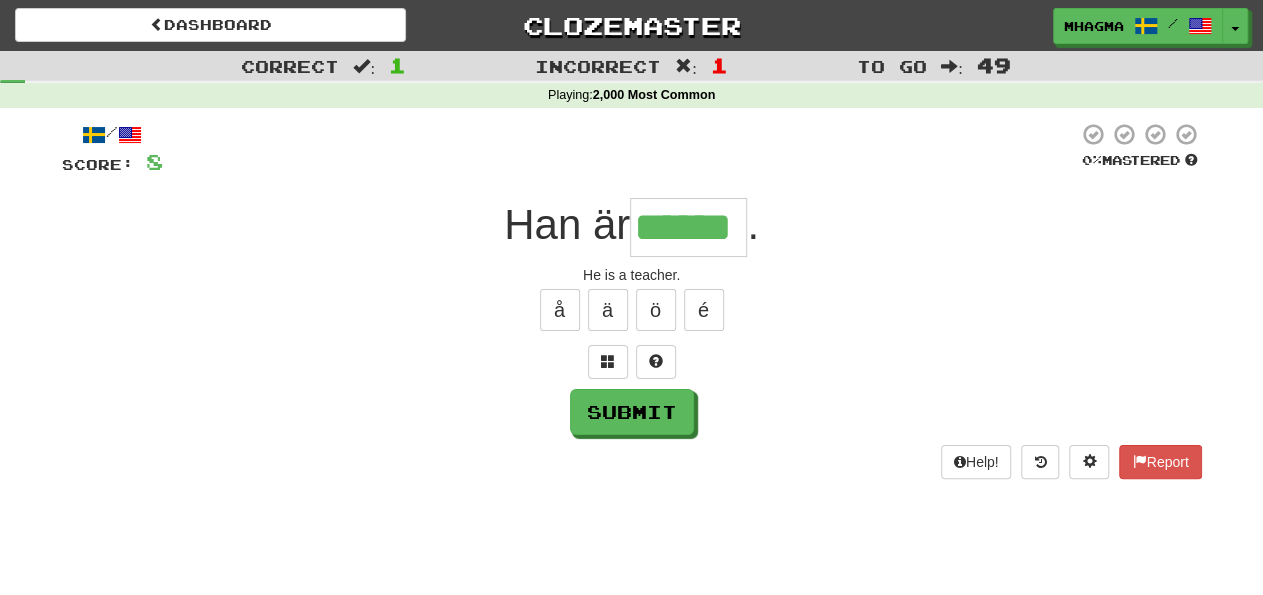 type on "******" 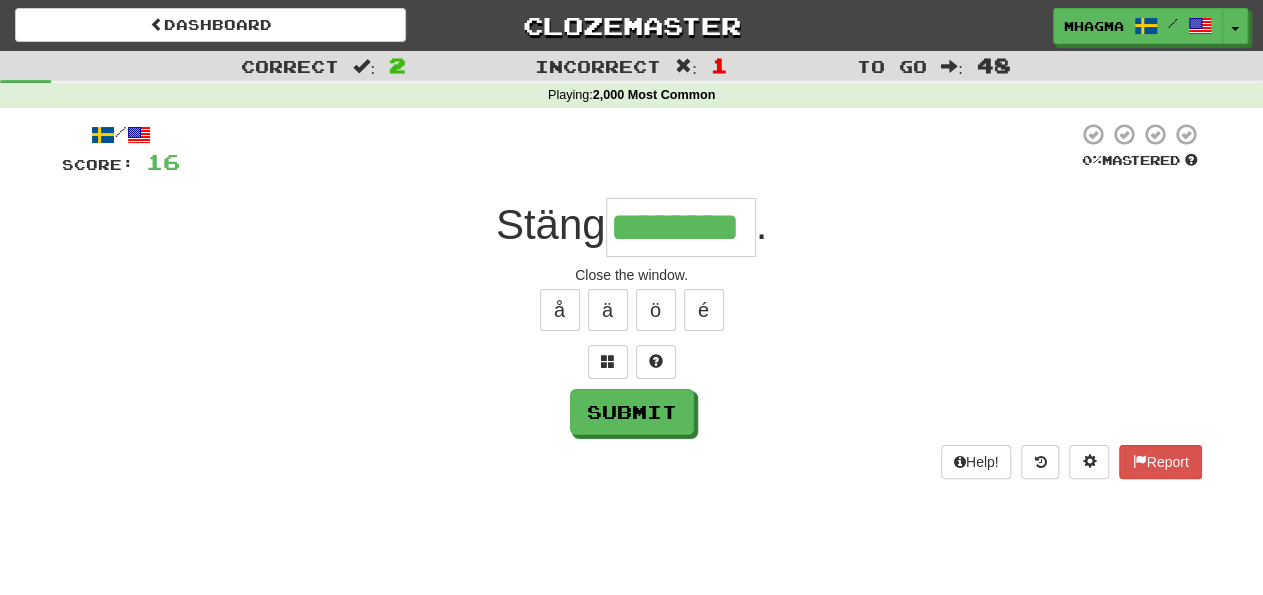type on "********" 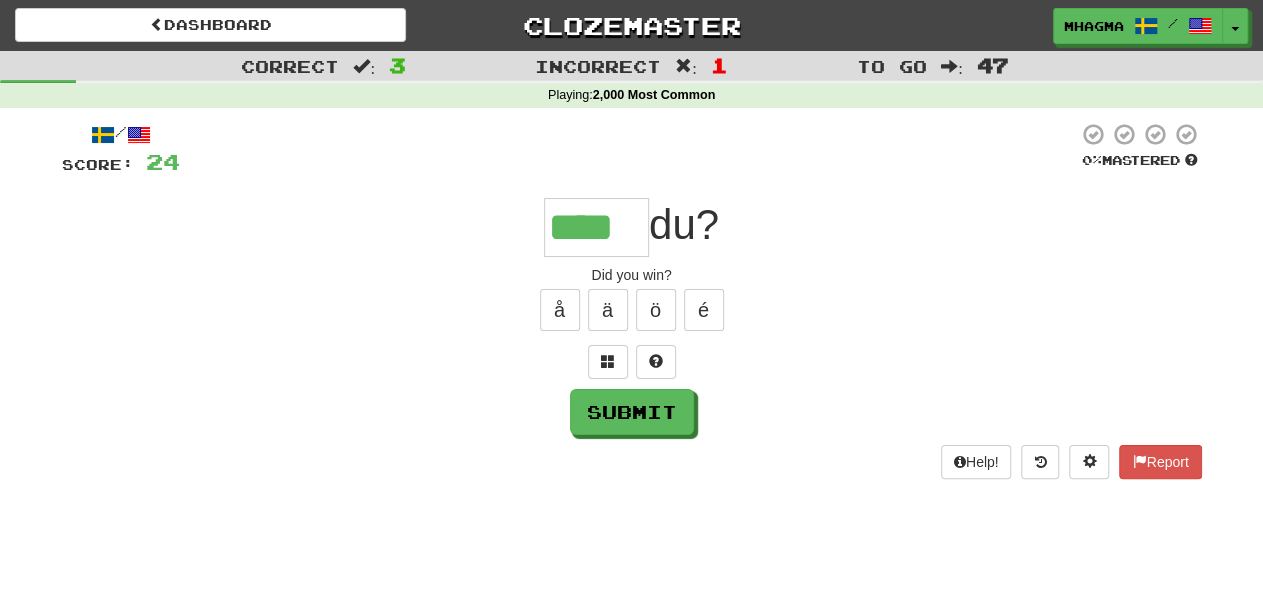 type on "****" 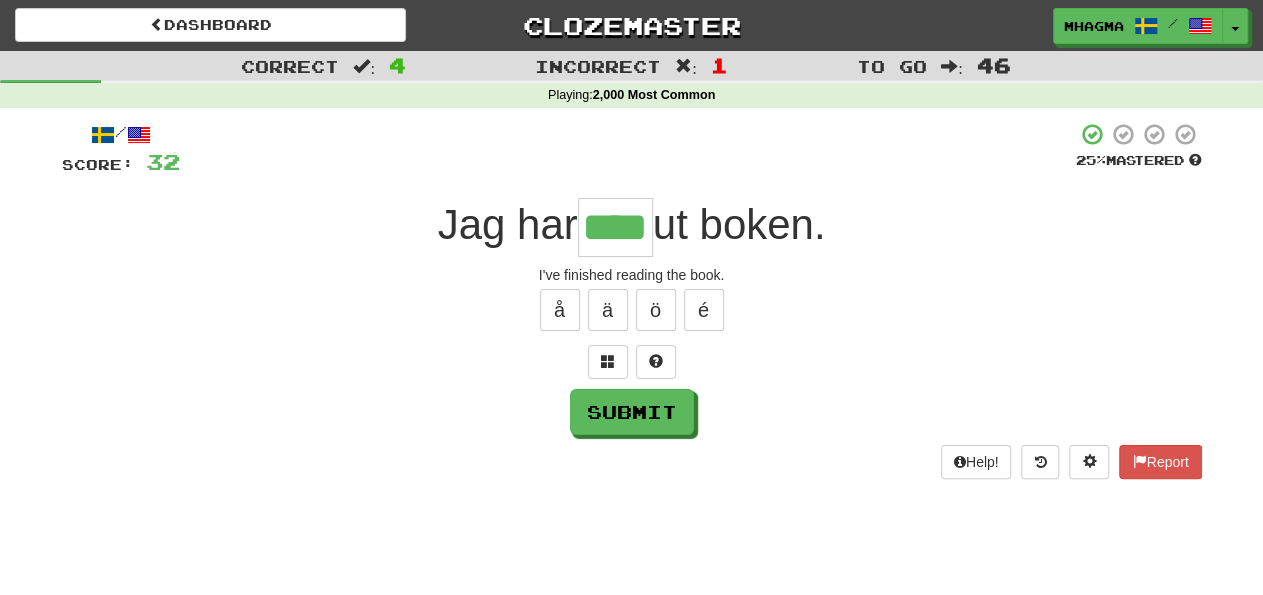 type on "****" 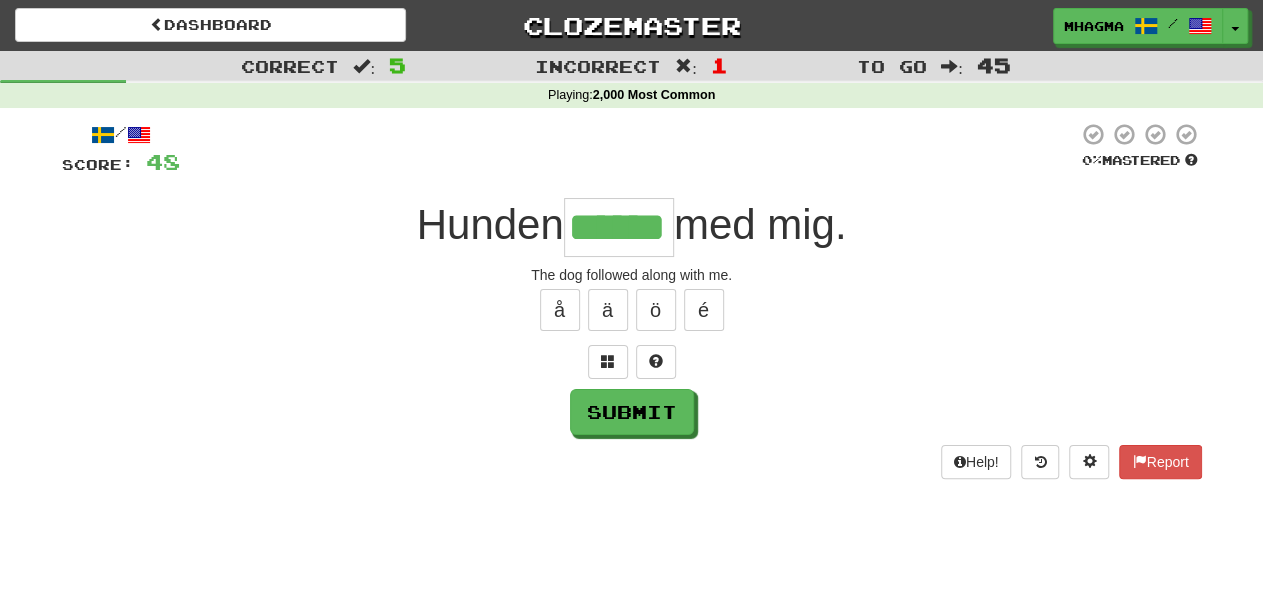 type on "******" 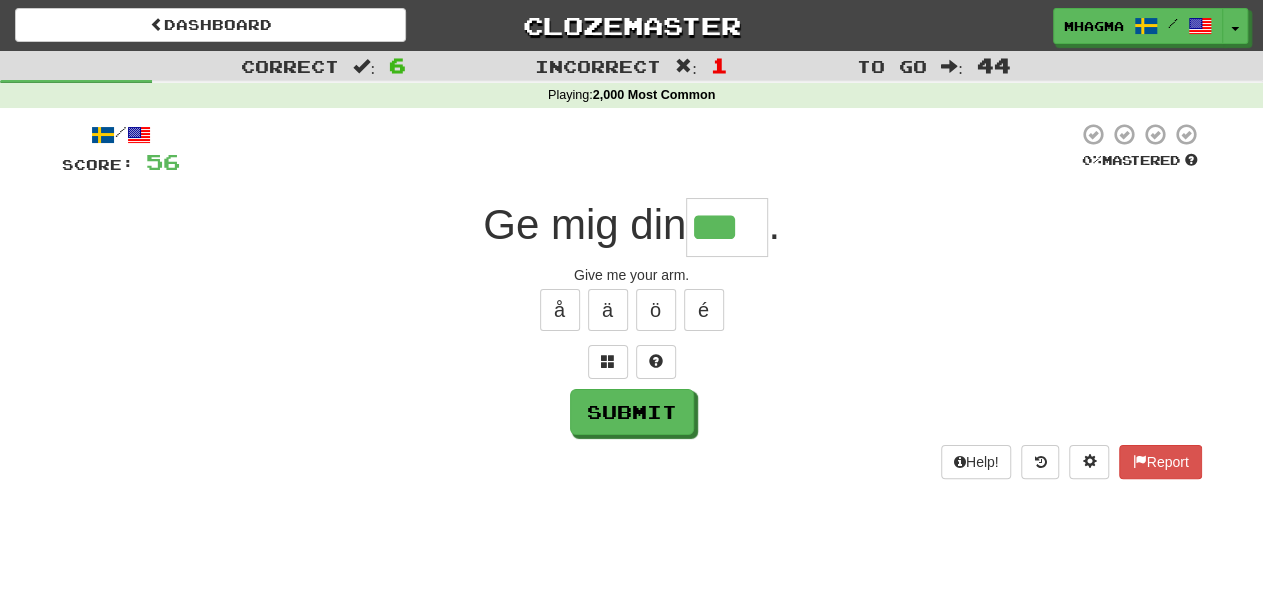 type on "***" 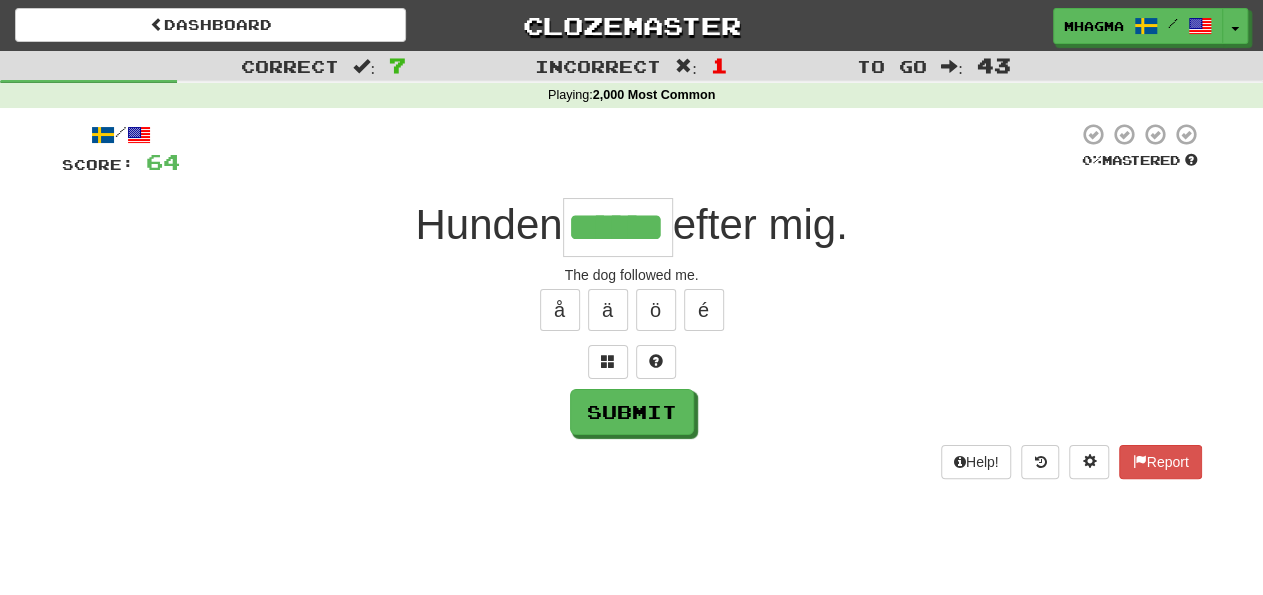 type on "******" 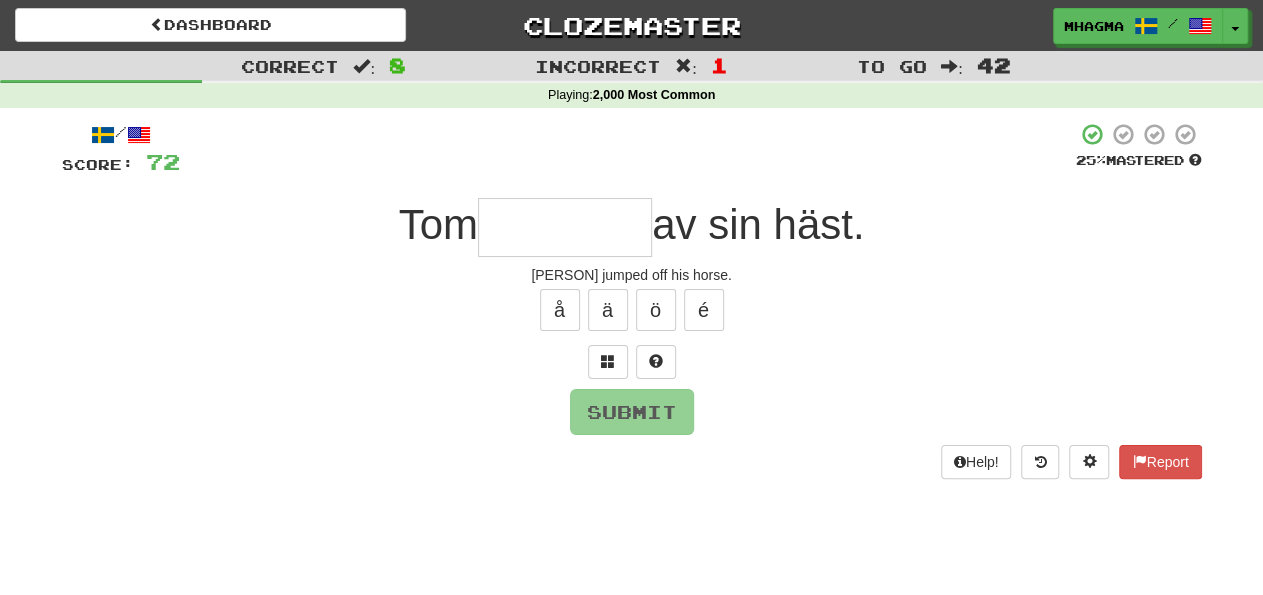 type on "*" 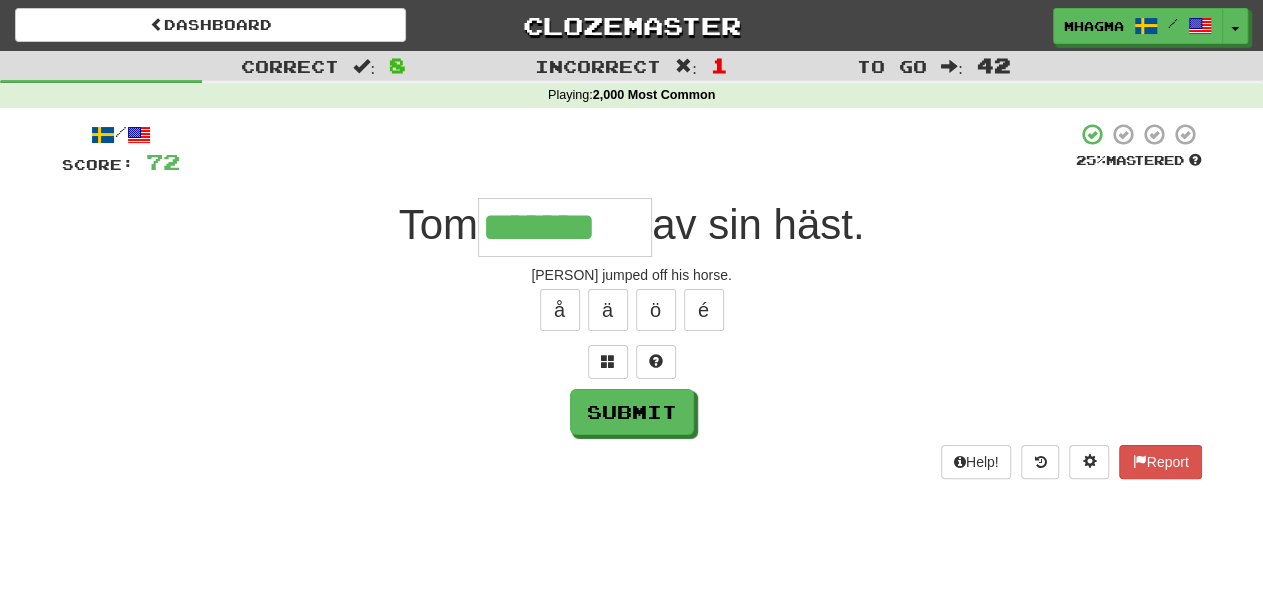 type on "*******" 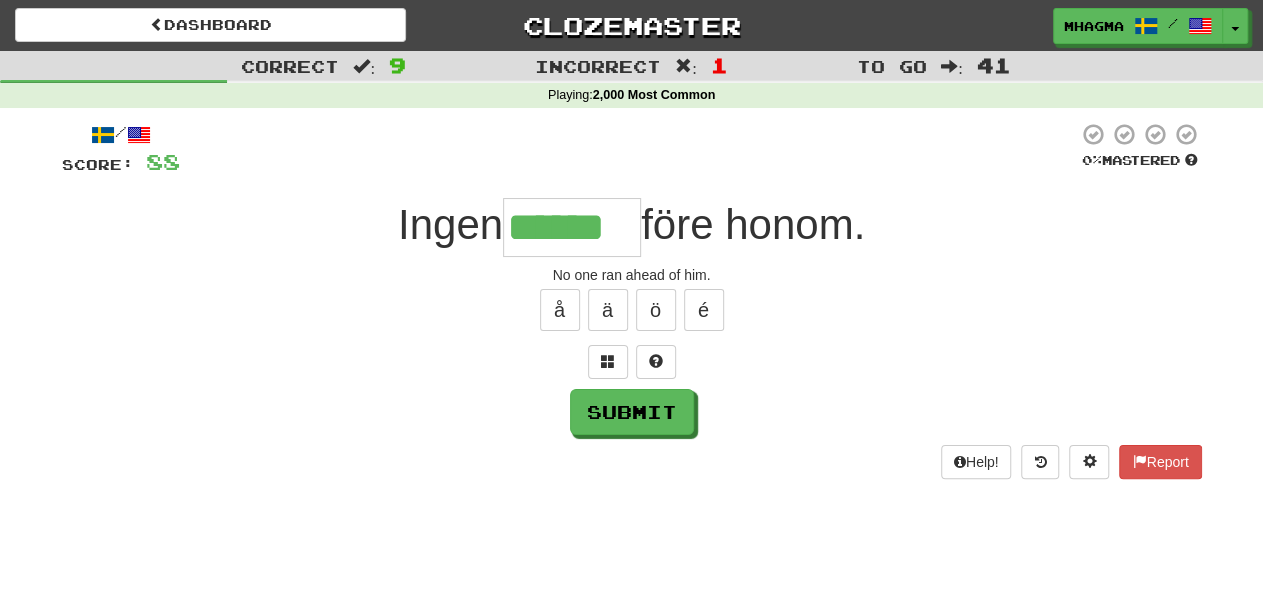 type on "******" 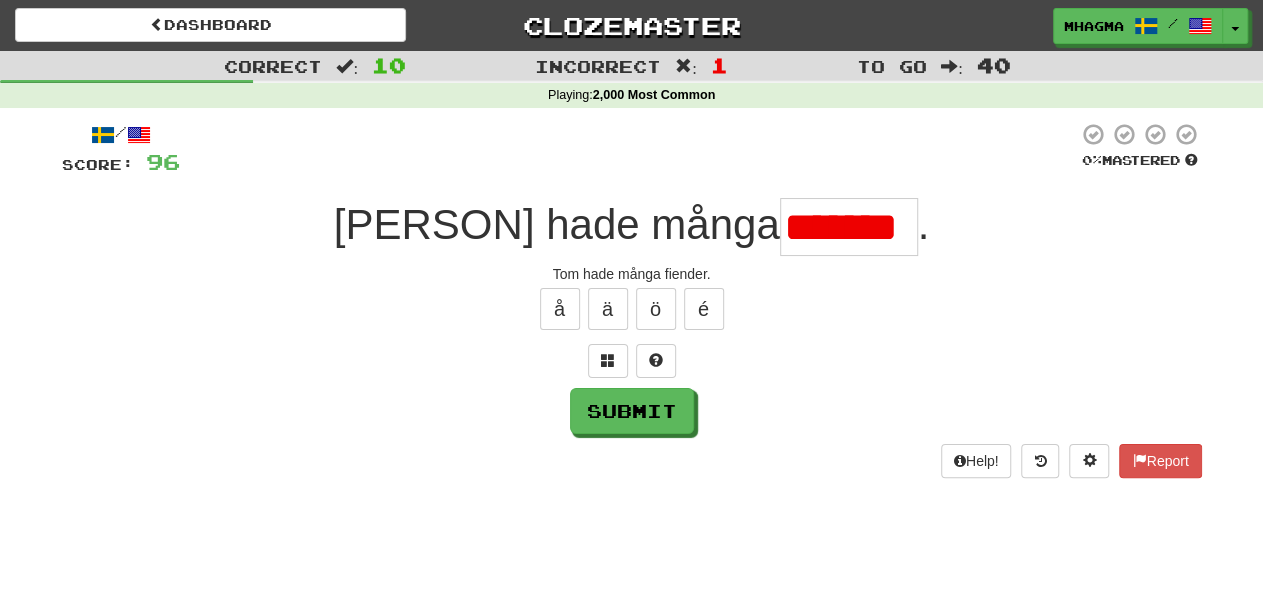 scroll, scrollTop: 0, scrollLeft: 0, axis: both 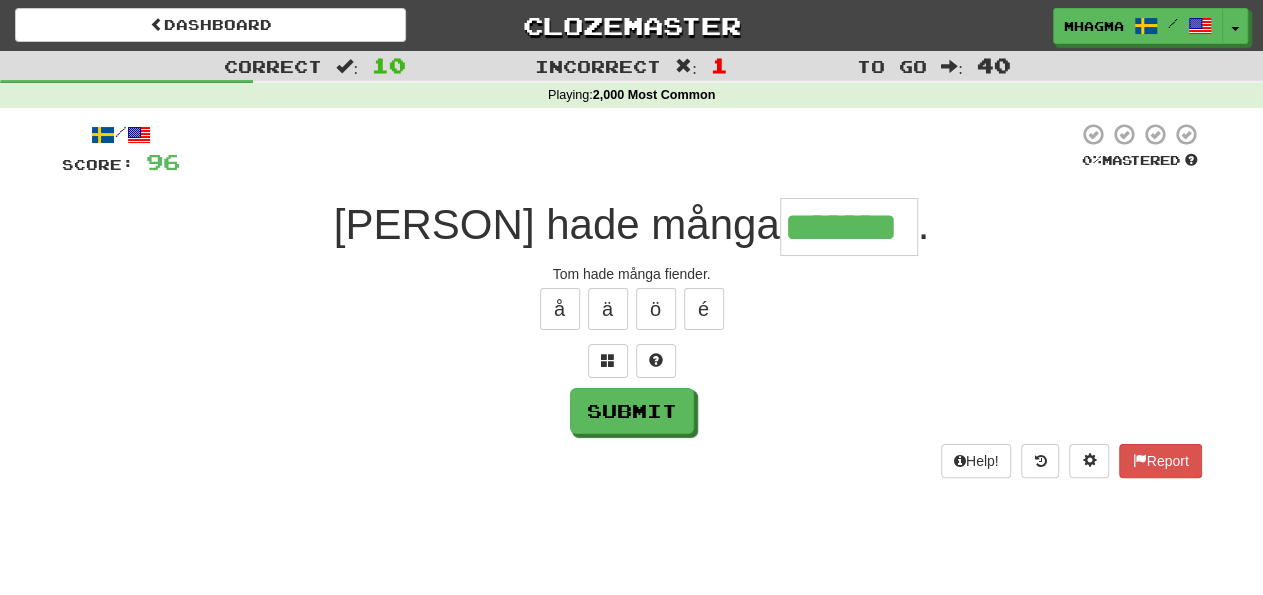 type on "*******" 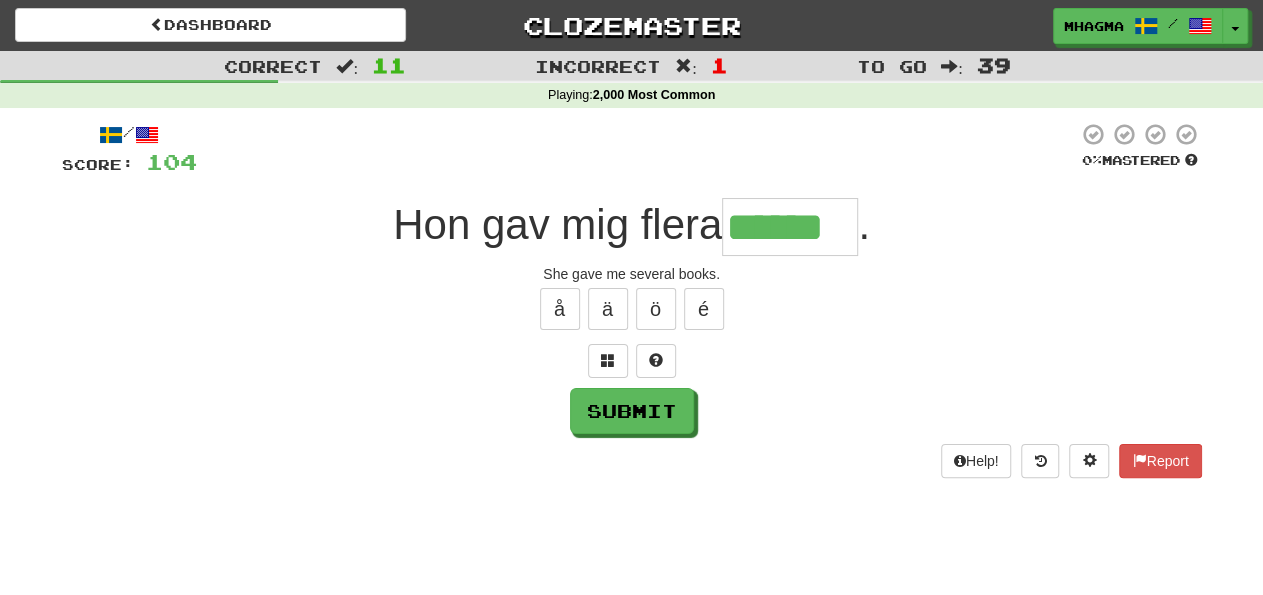 type on "******" 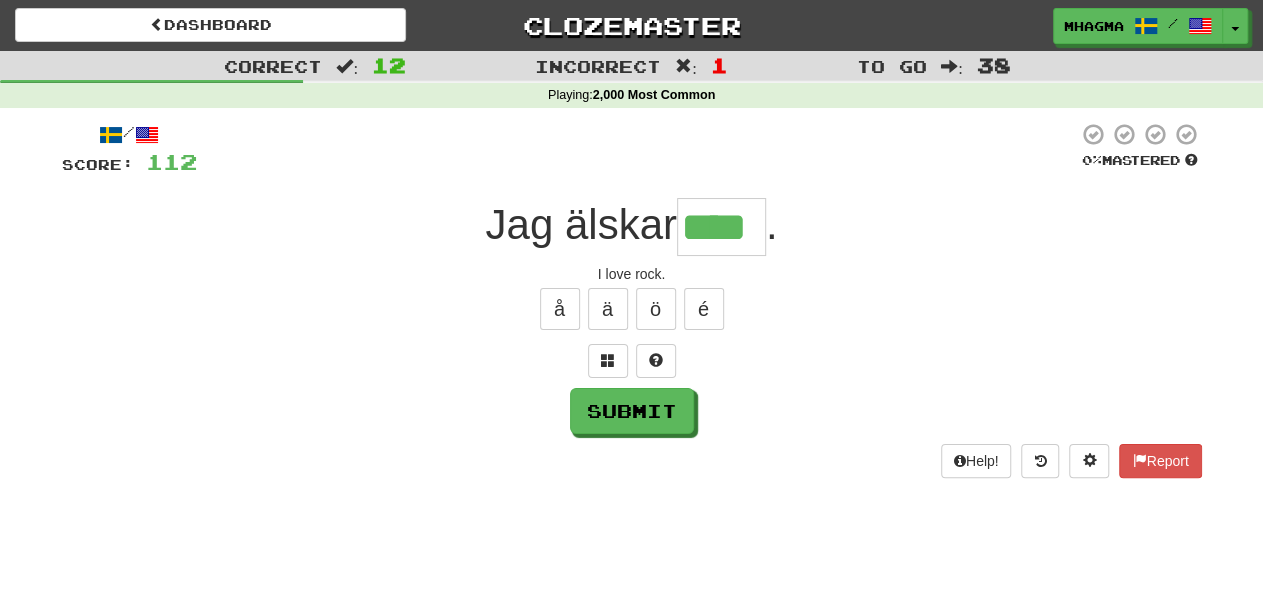 type on "****" 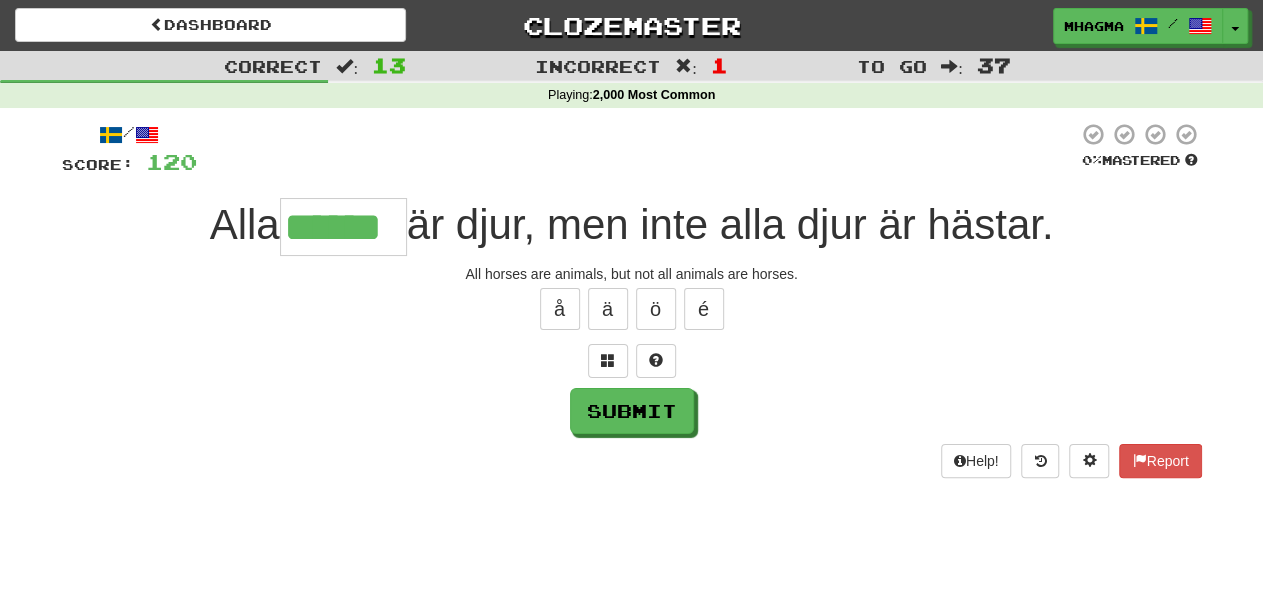 type on "******" 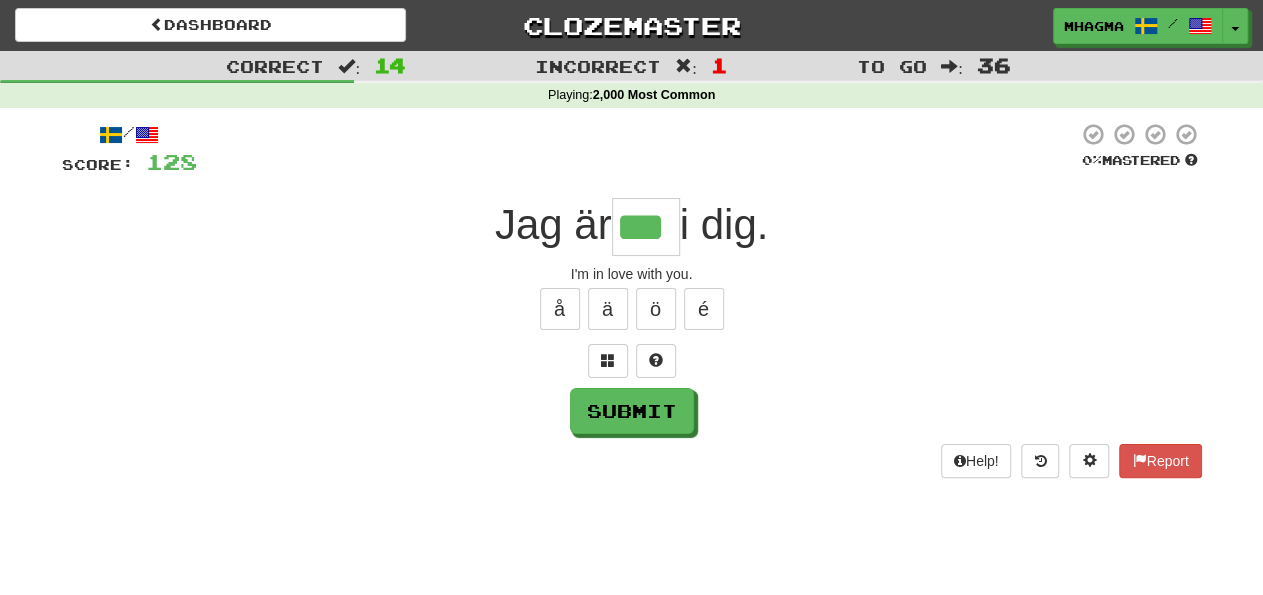 type on "***" 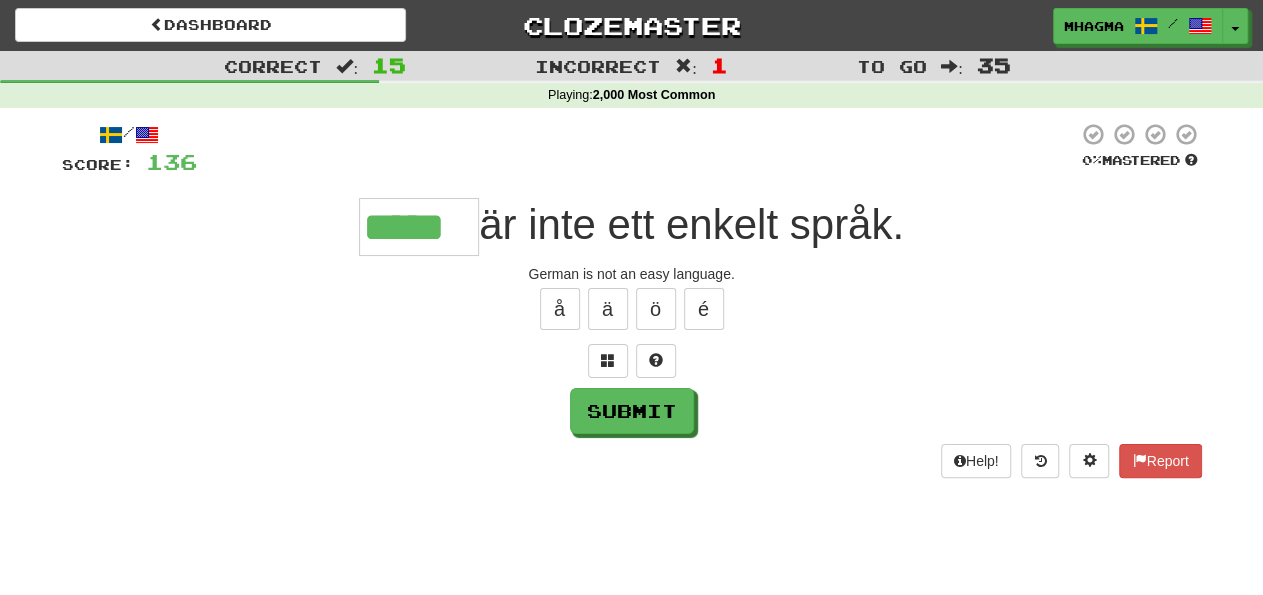 type on "*****" 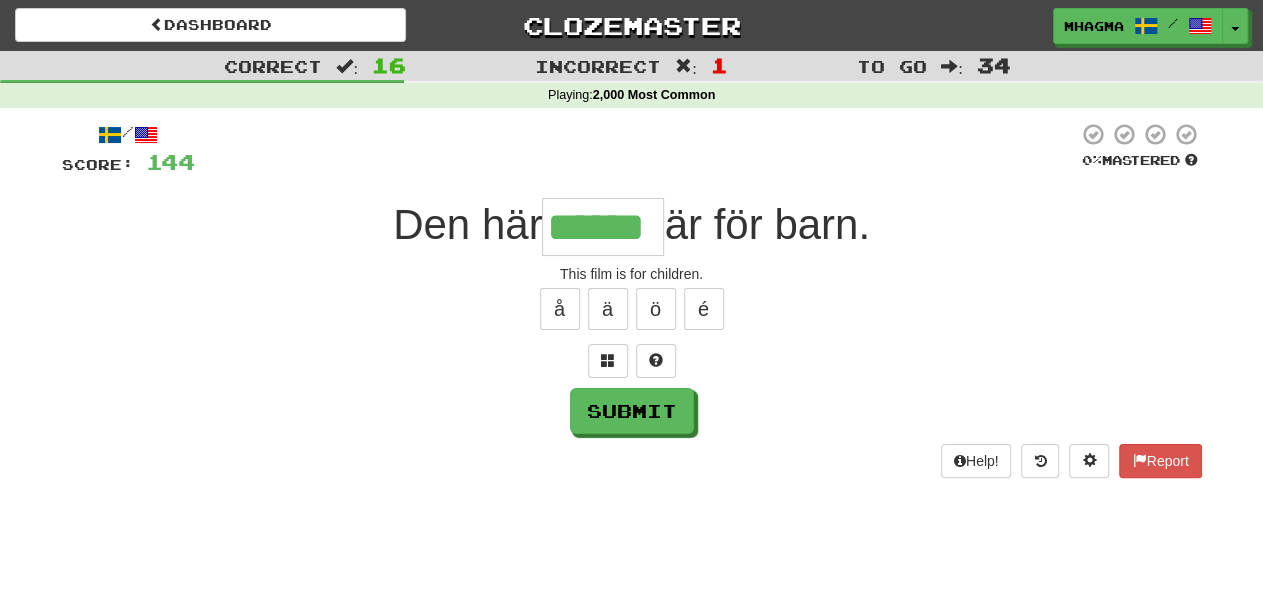type on "******" 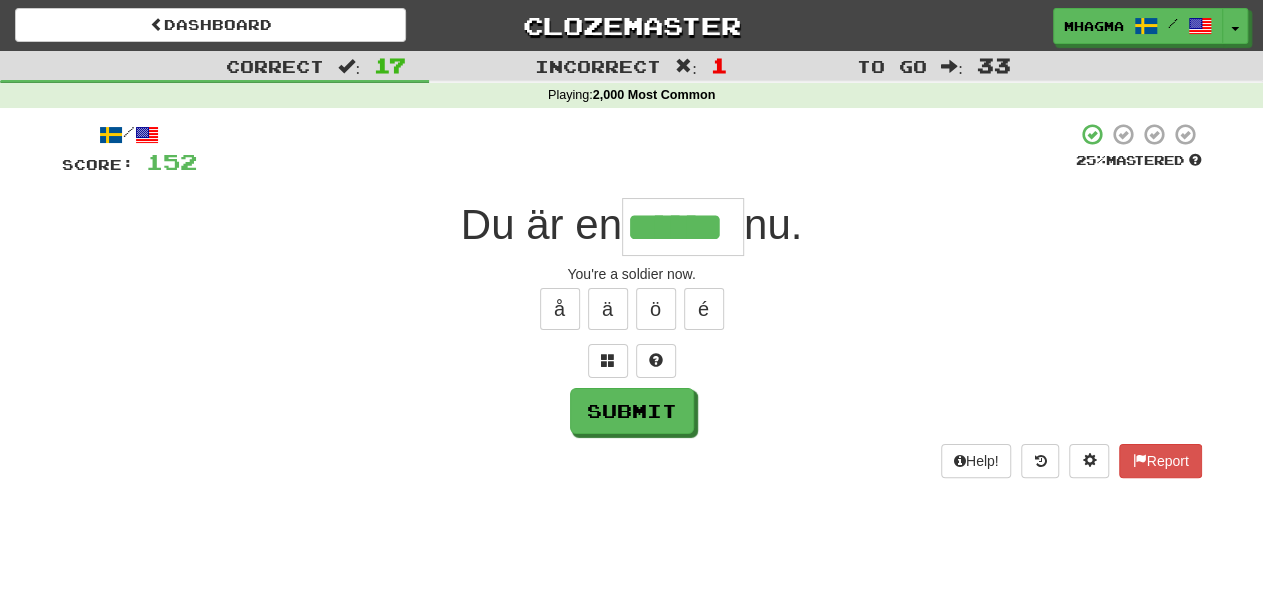 type on "******" 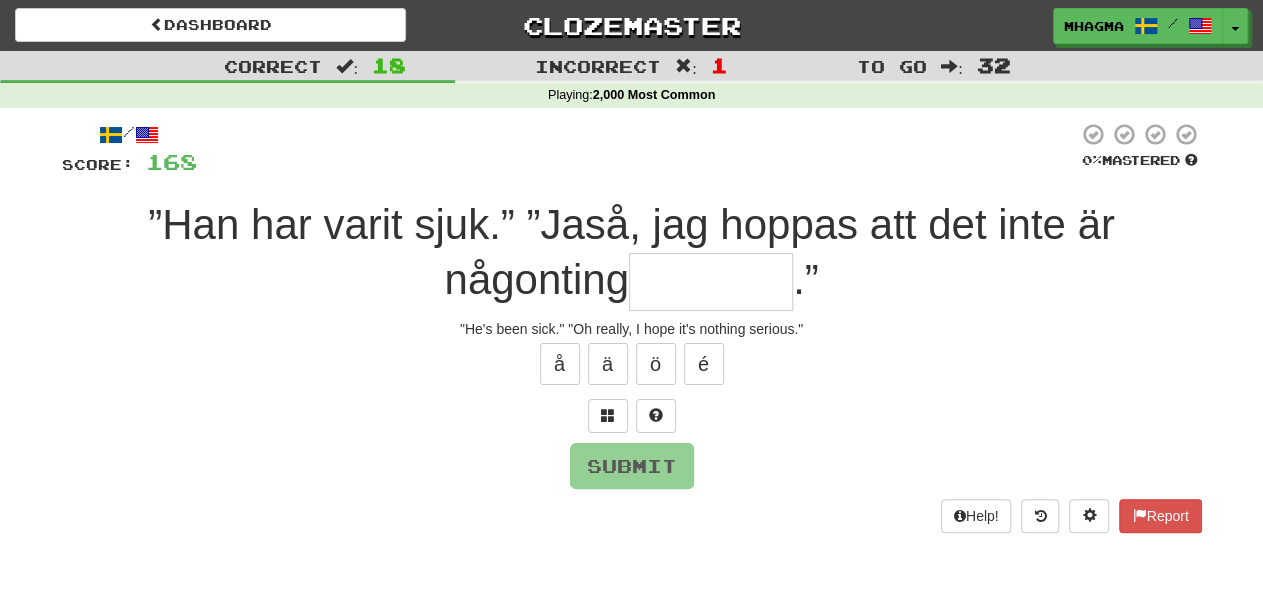 type on "*" 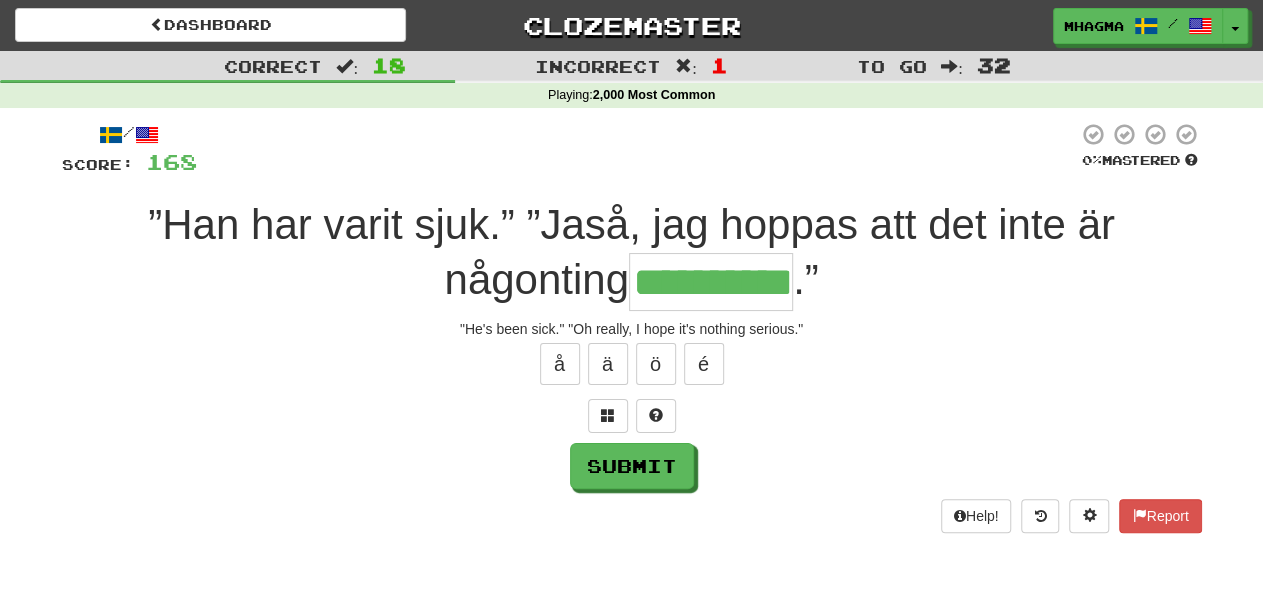 type on "**********" 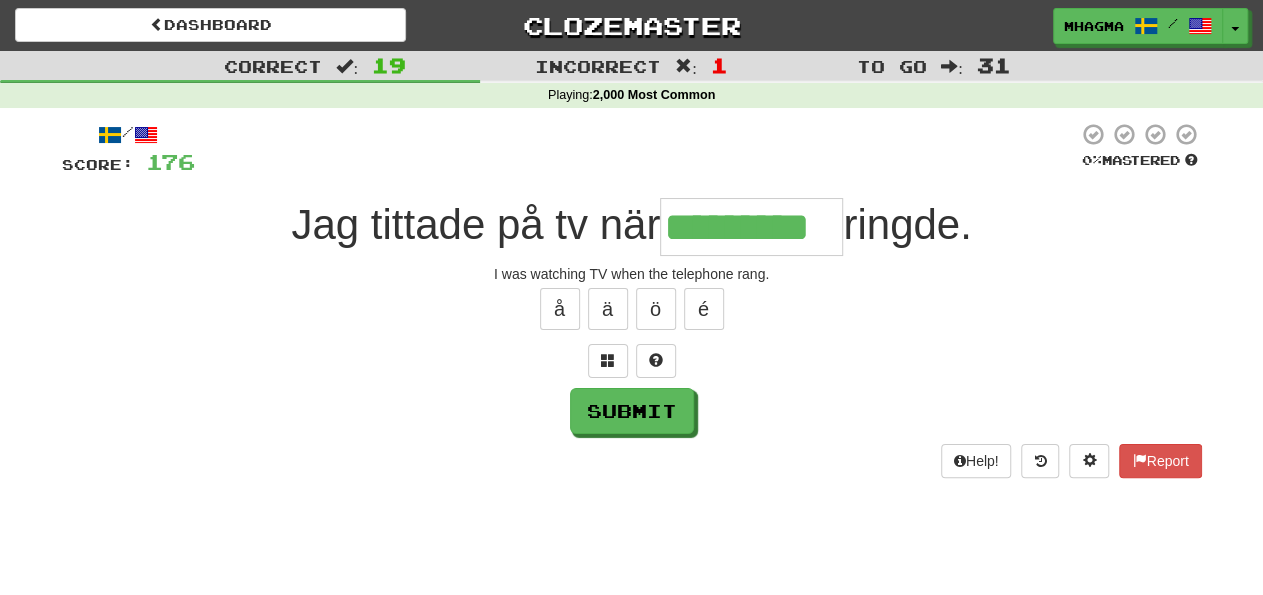type on "*********" 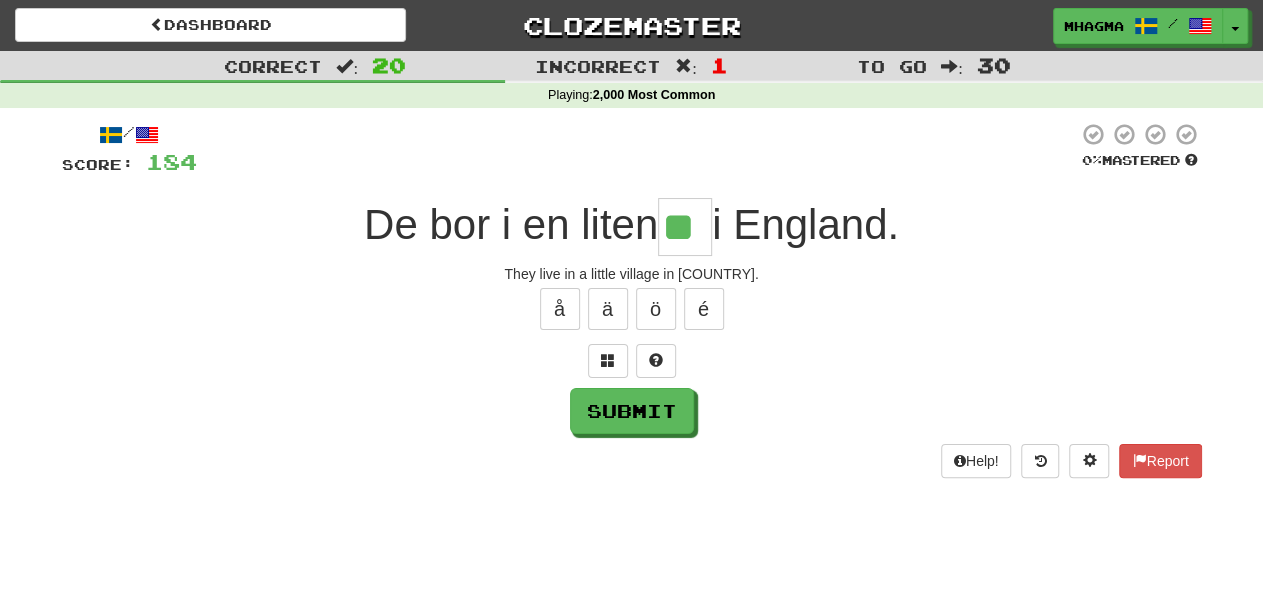 type on "**" 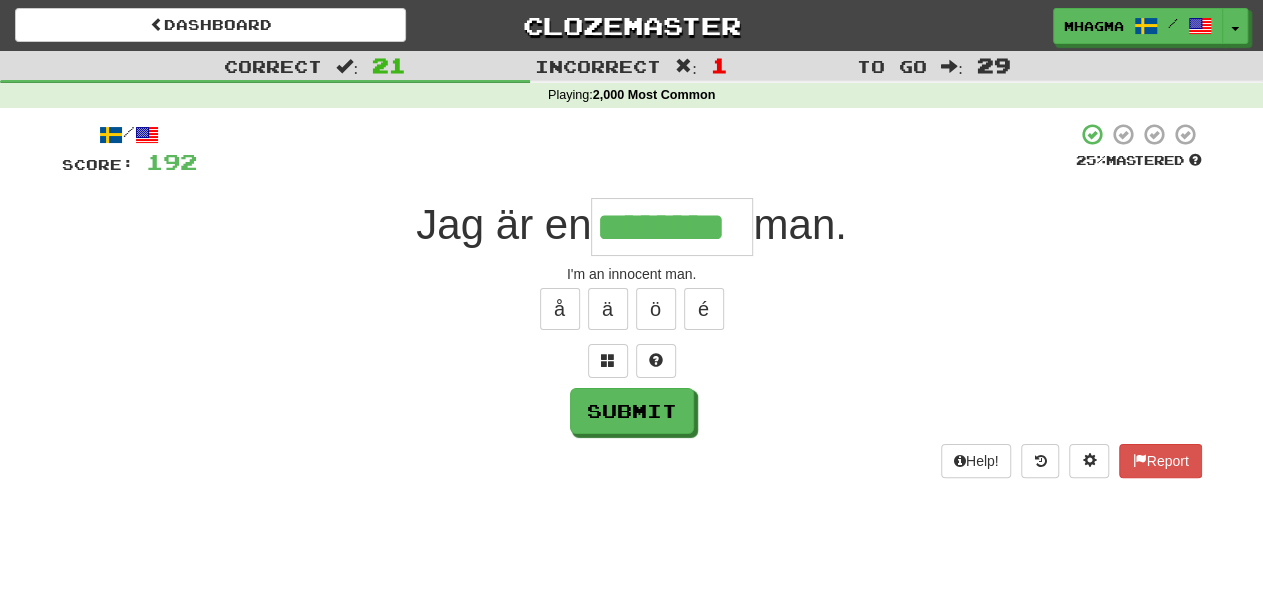 type on "********" 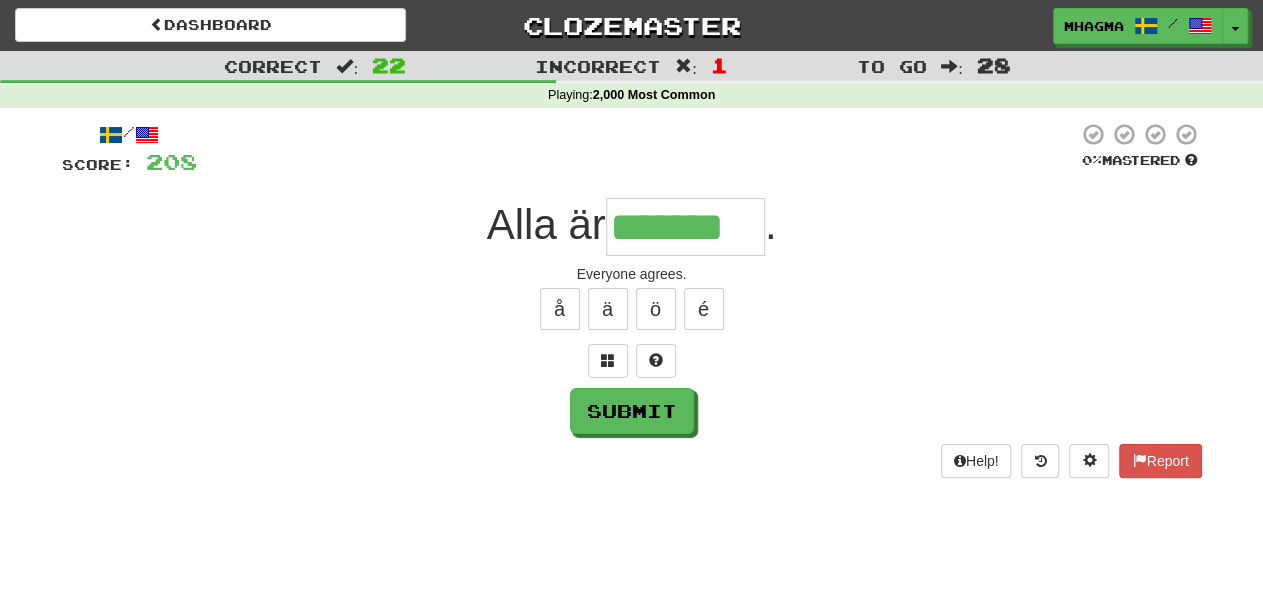 type on "*******" 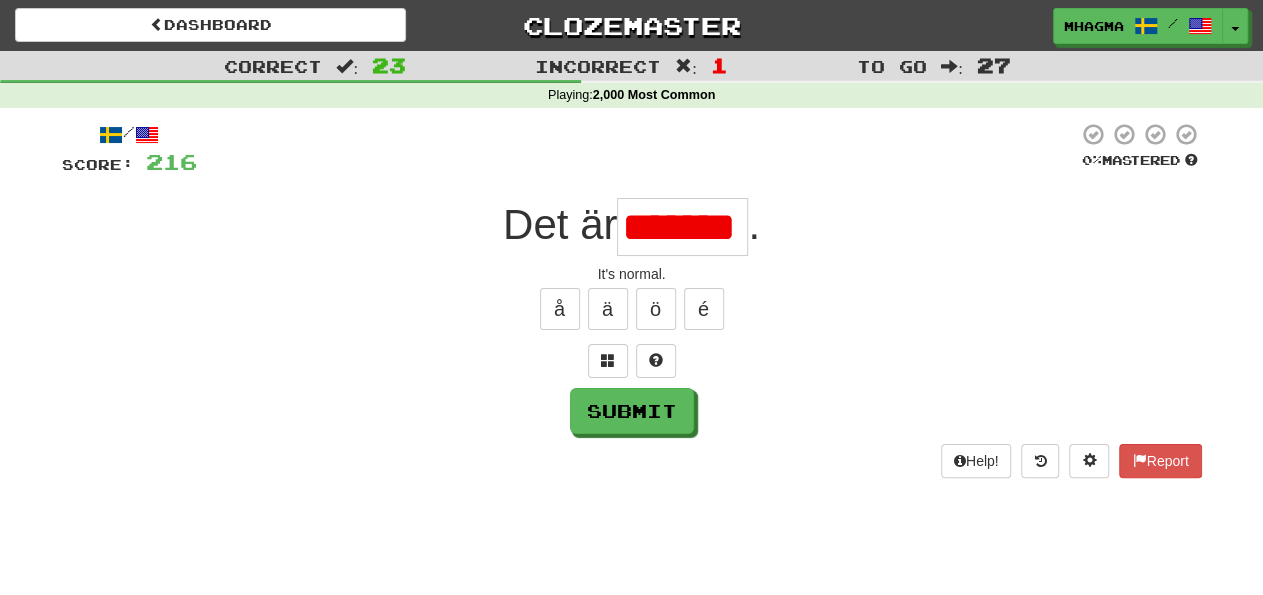 scroll, scrollTop: 0, scrollLeft: 17, axis: horizontal 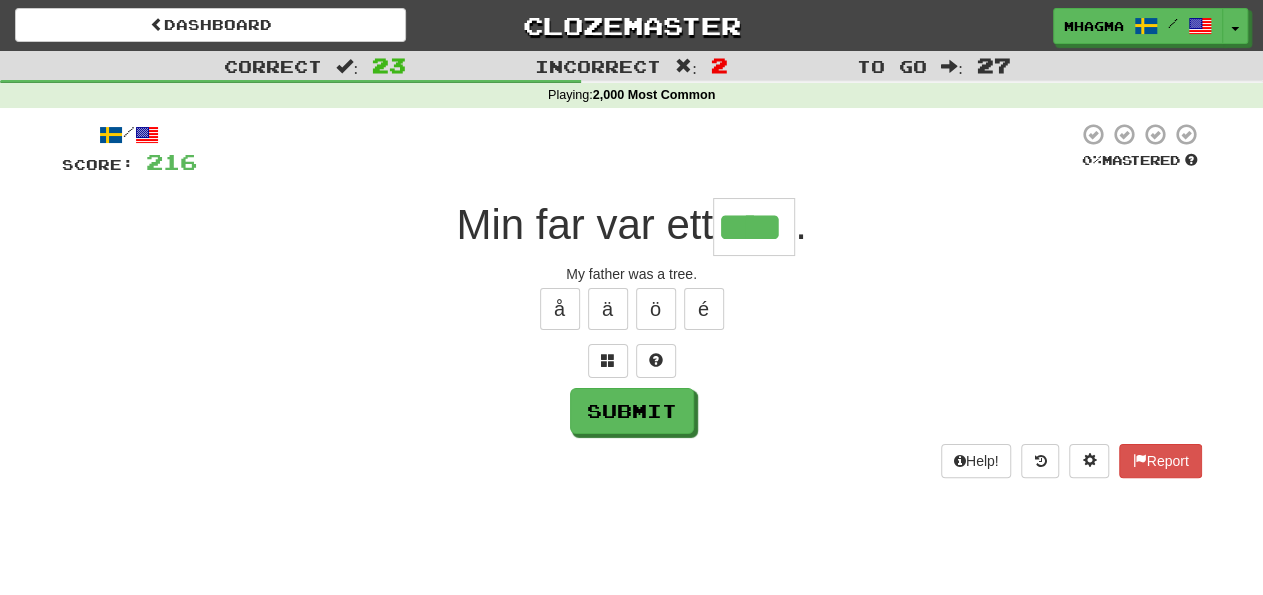 type on "****" 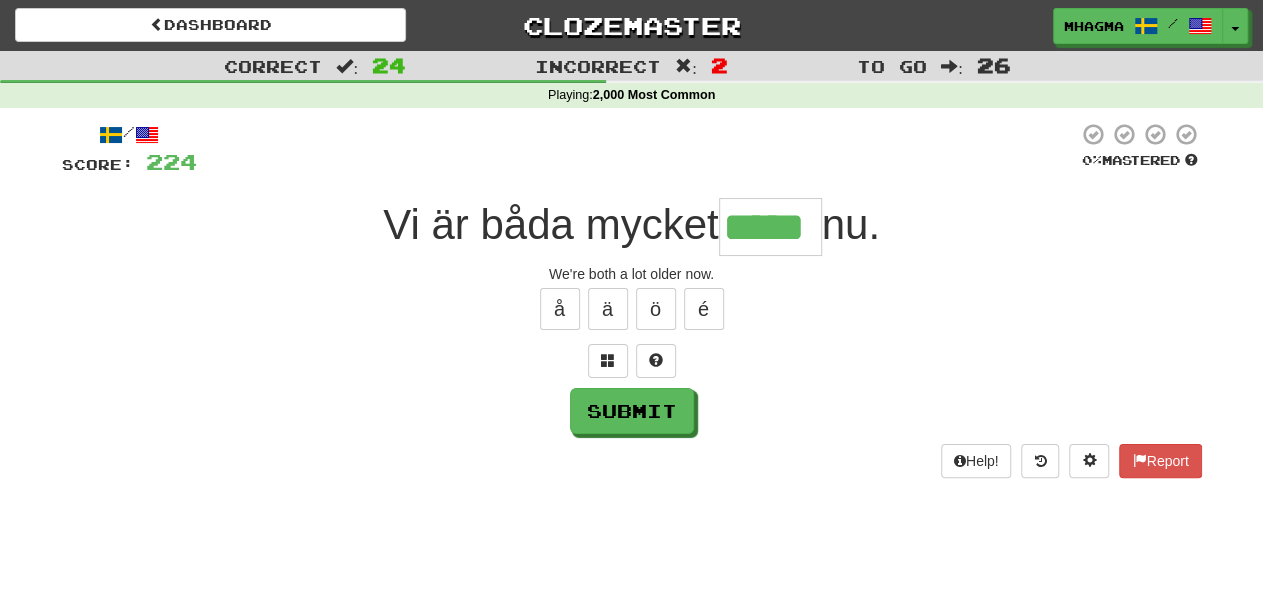 type on "*****" 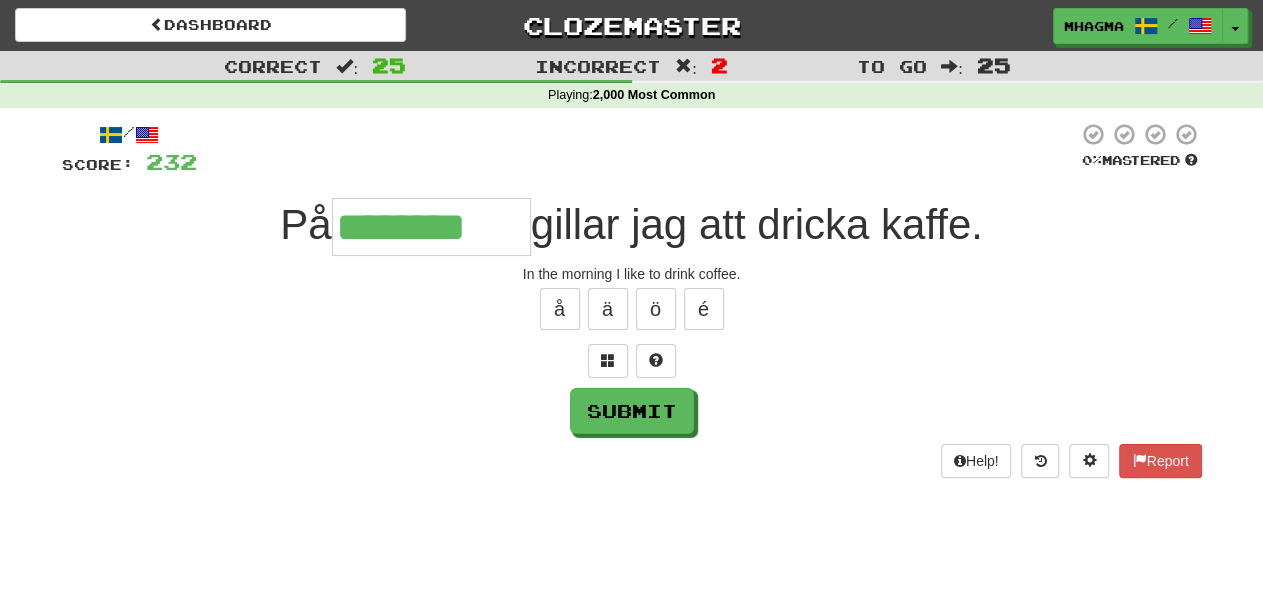 type on "********" 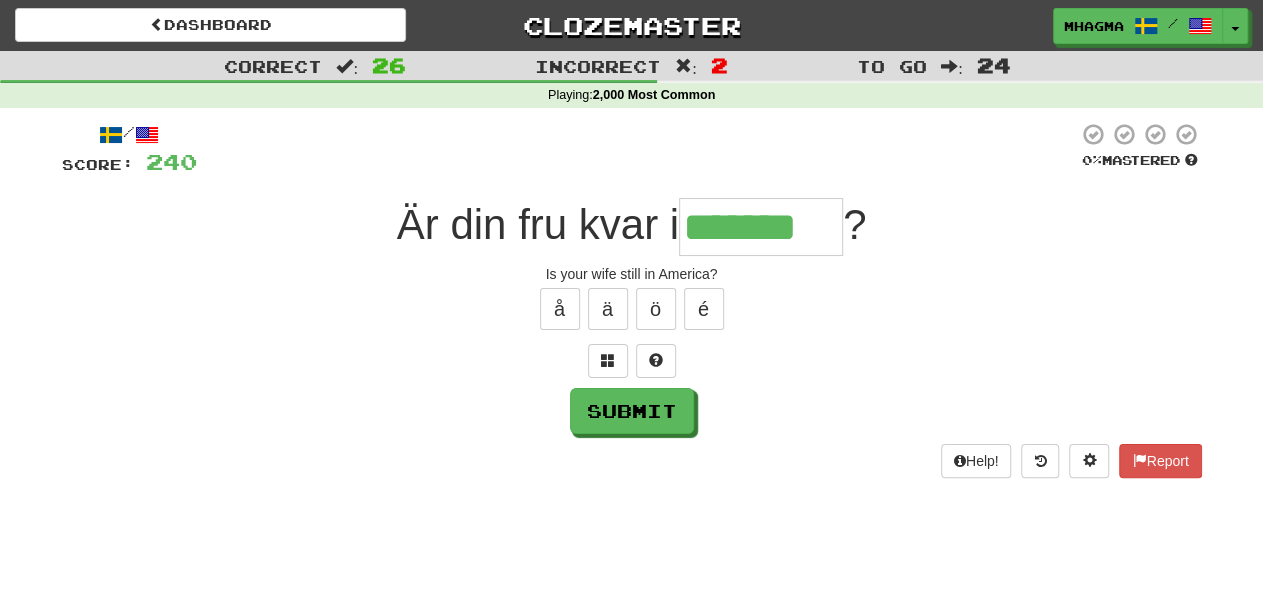 type on "*******" 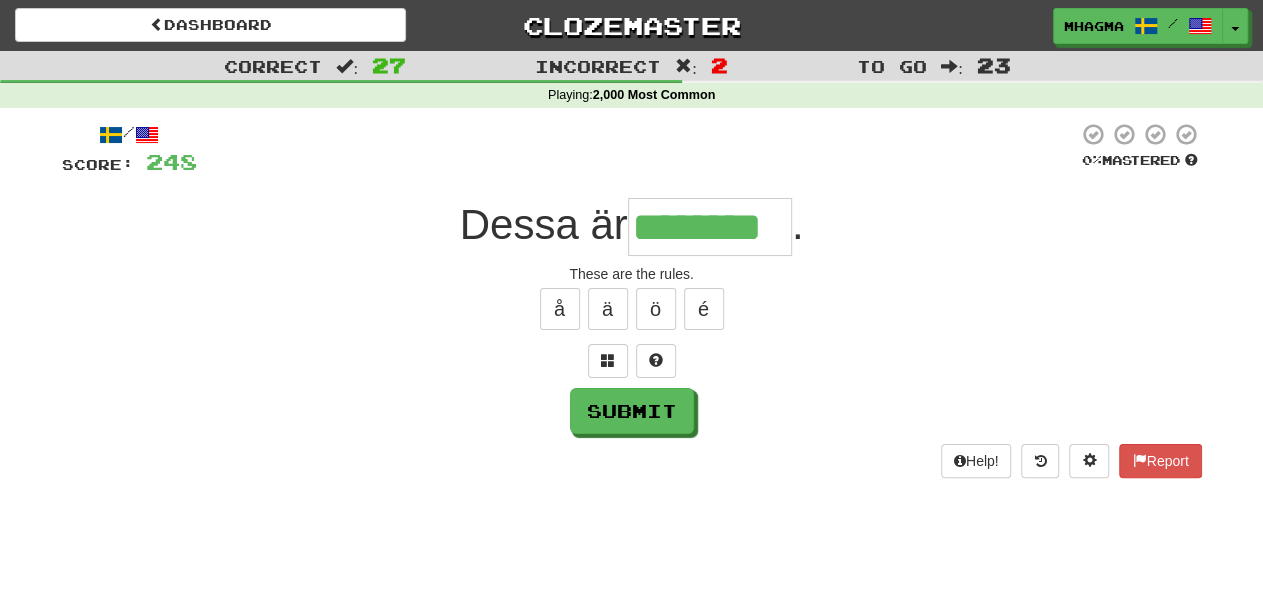 type on "********" 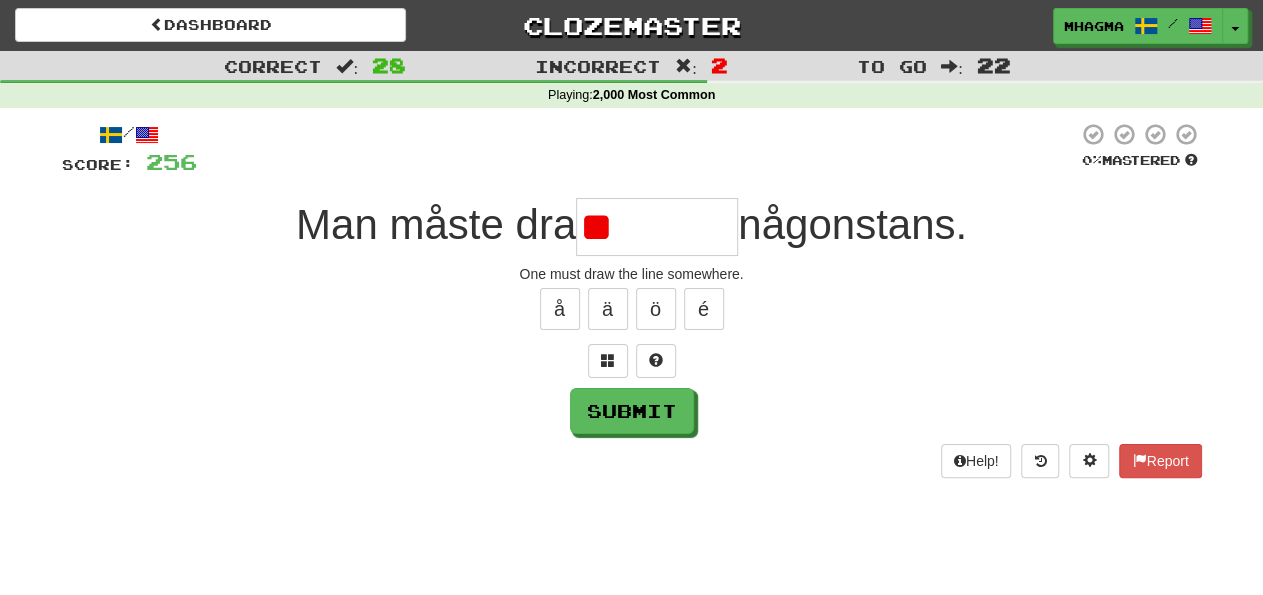 type on "*" 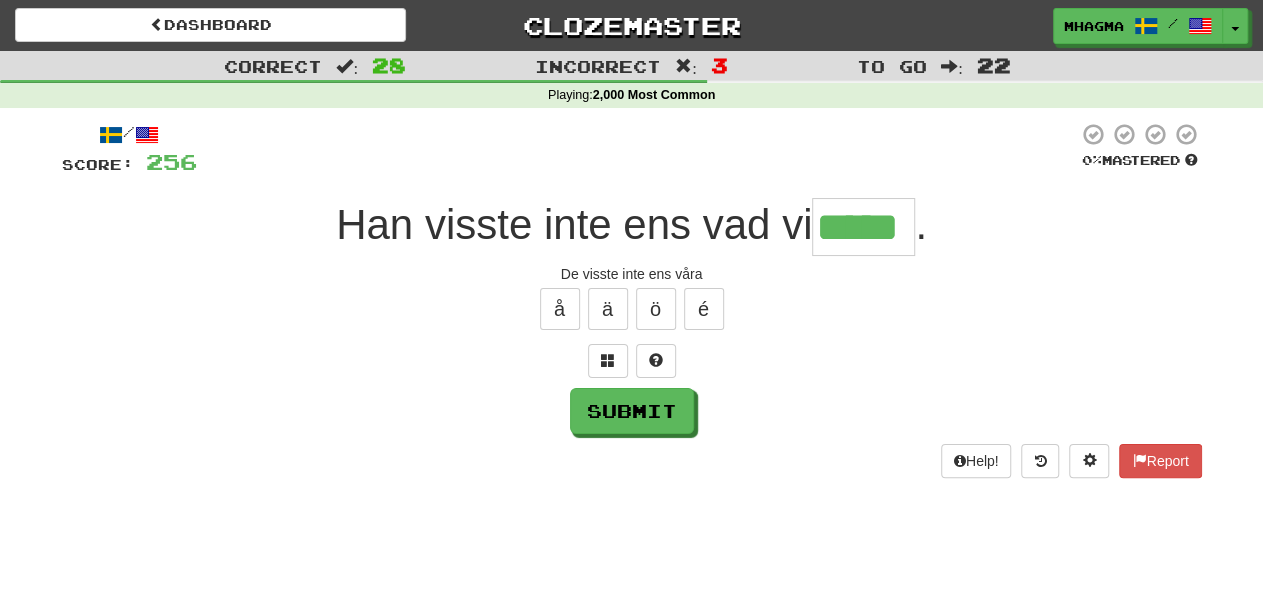 type on "*****" 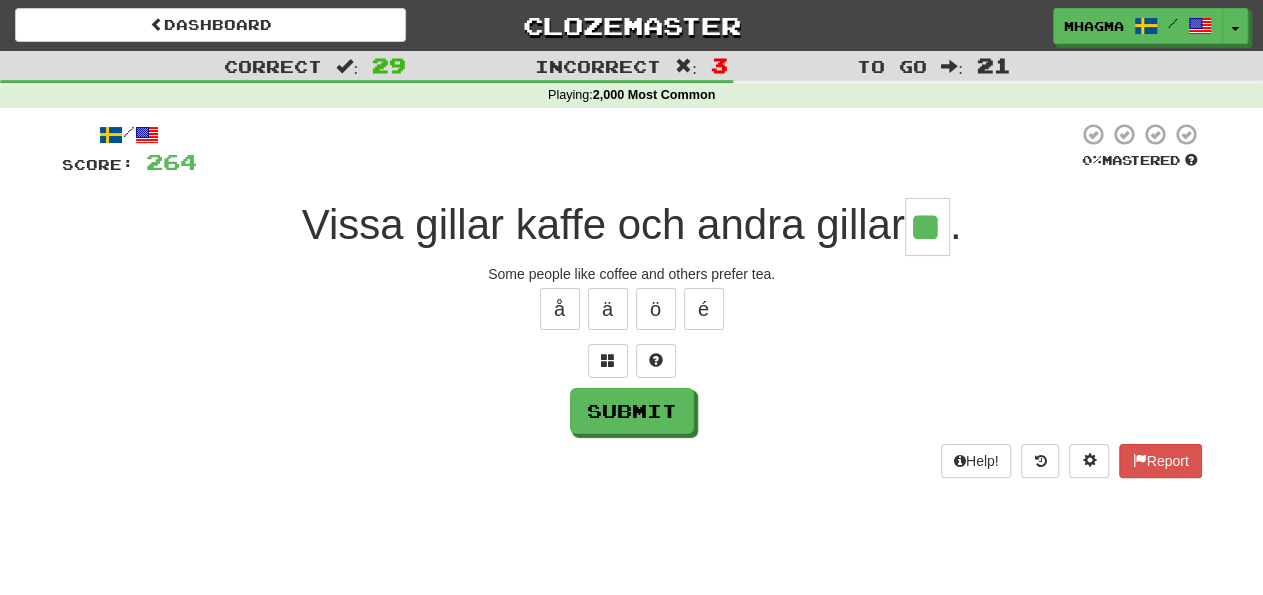 type on "**" 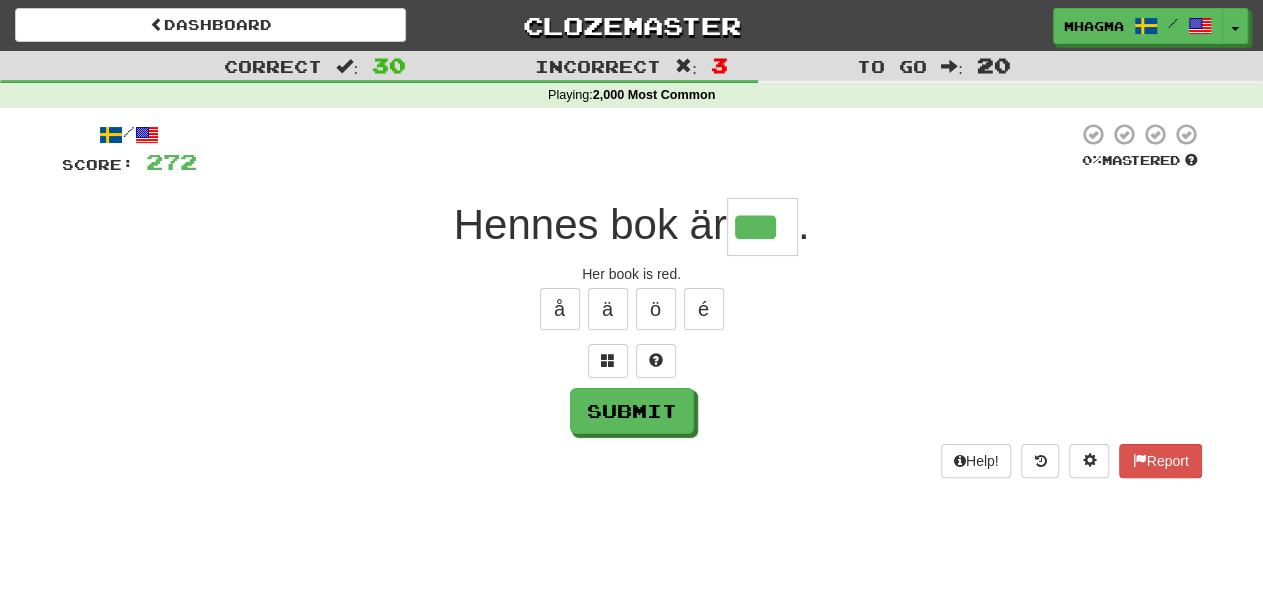 type on "***" 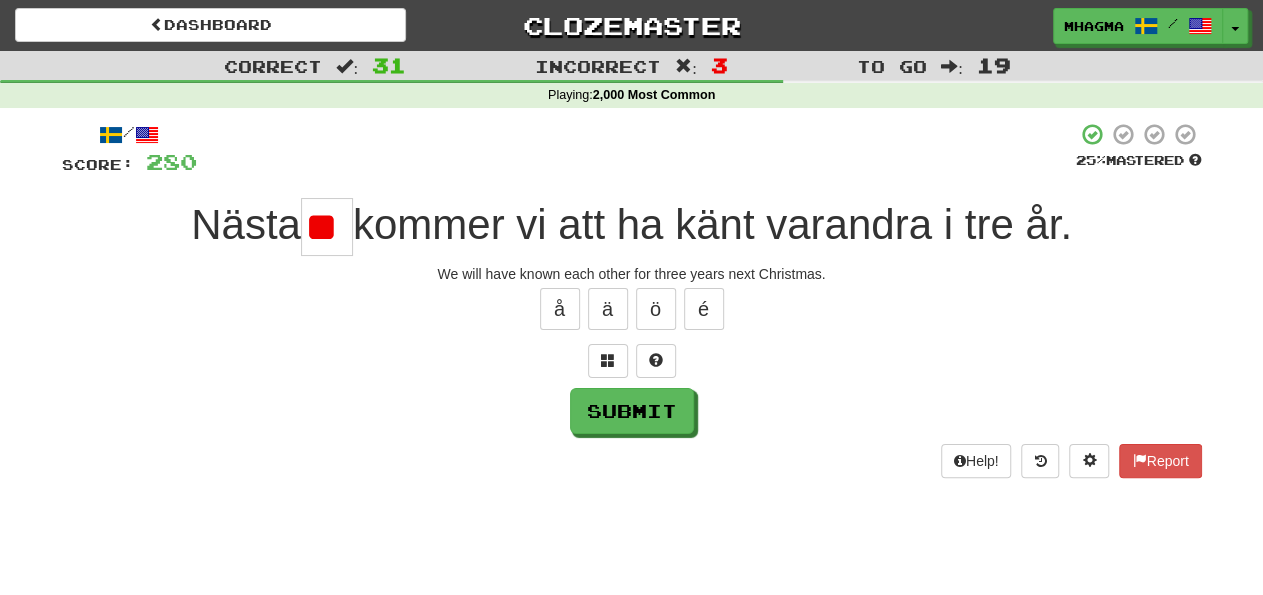 type on "*" 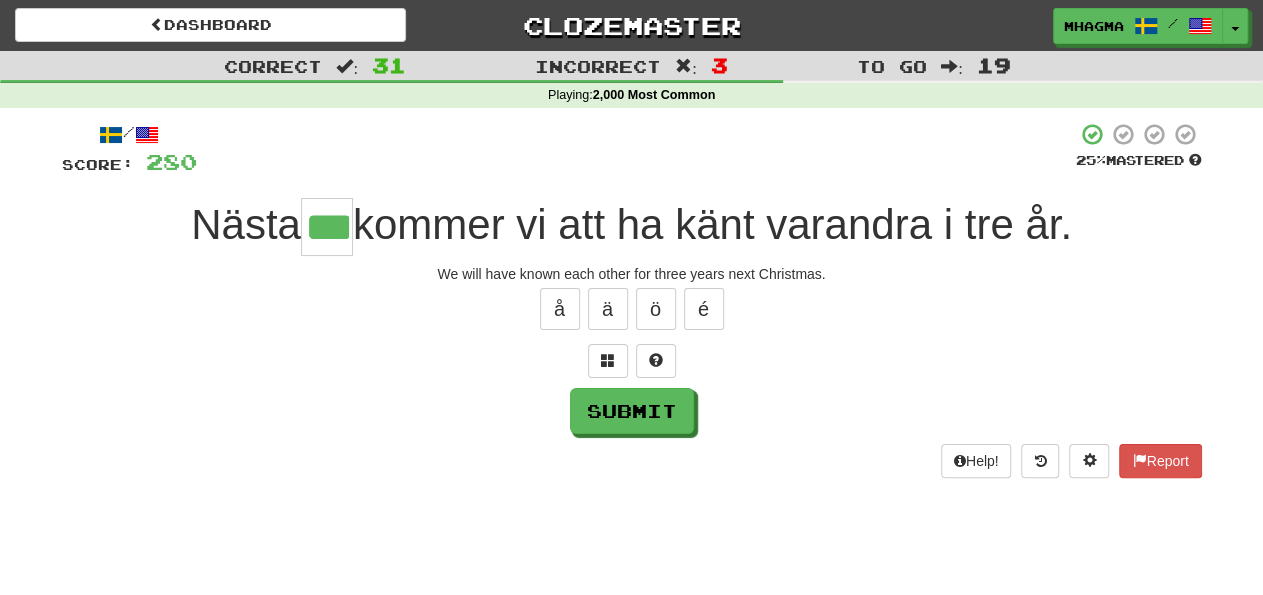 type on "***" 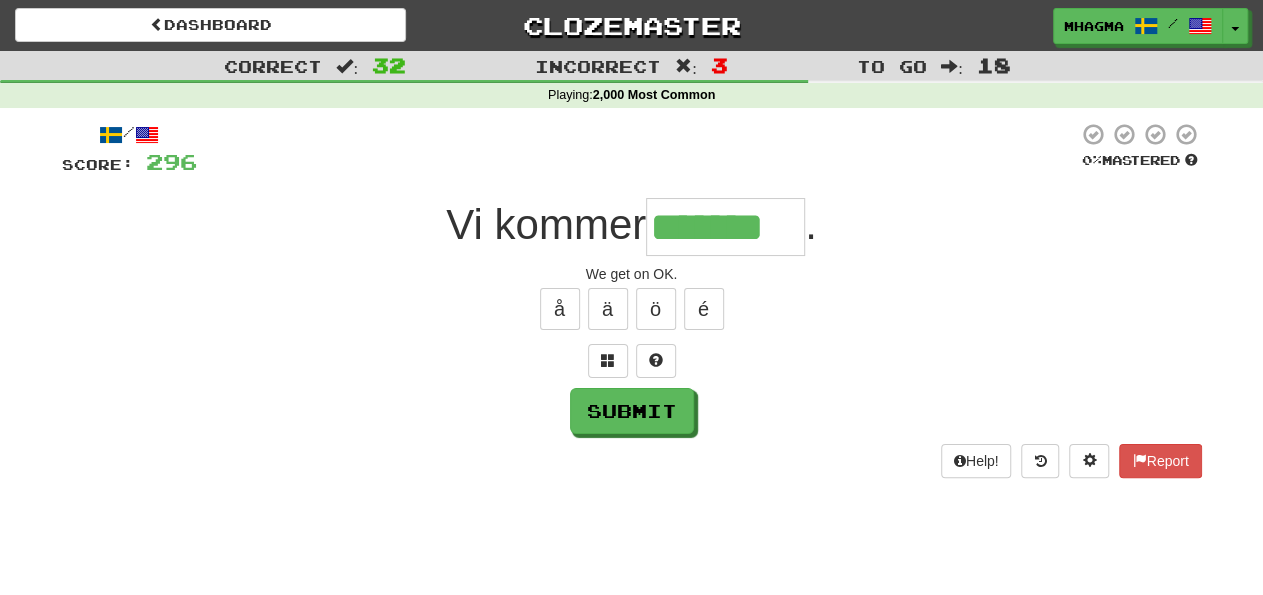 type on "*******" 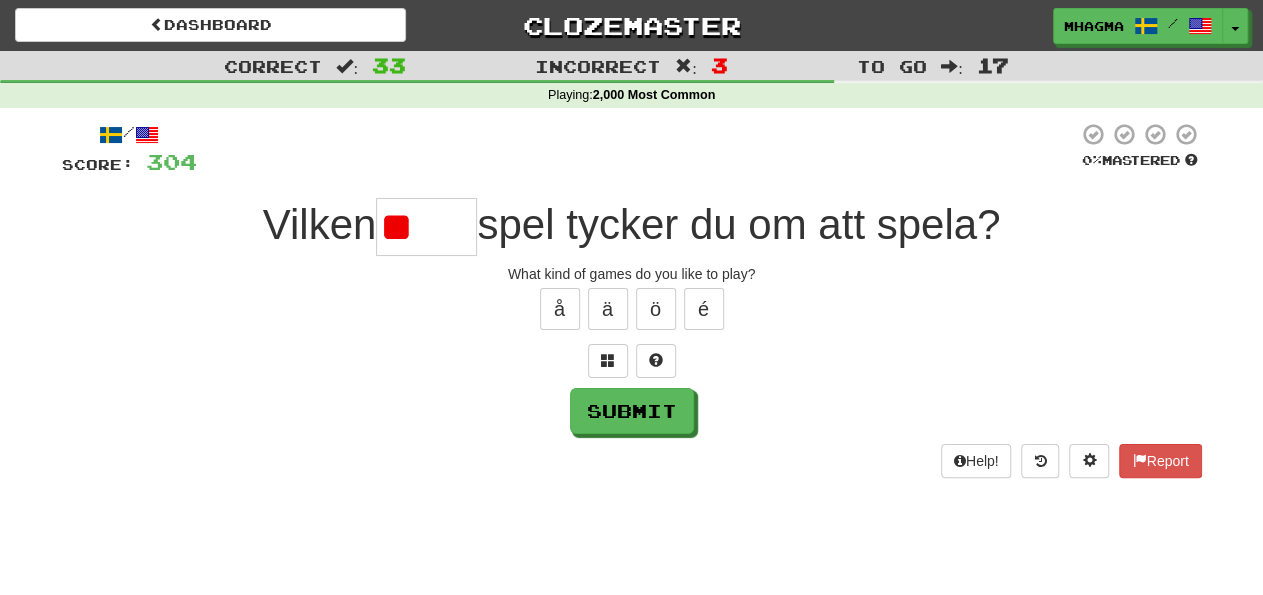 type on "*" 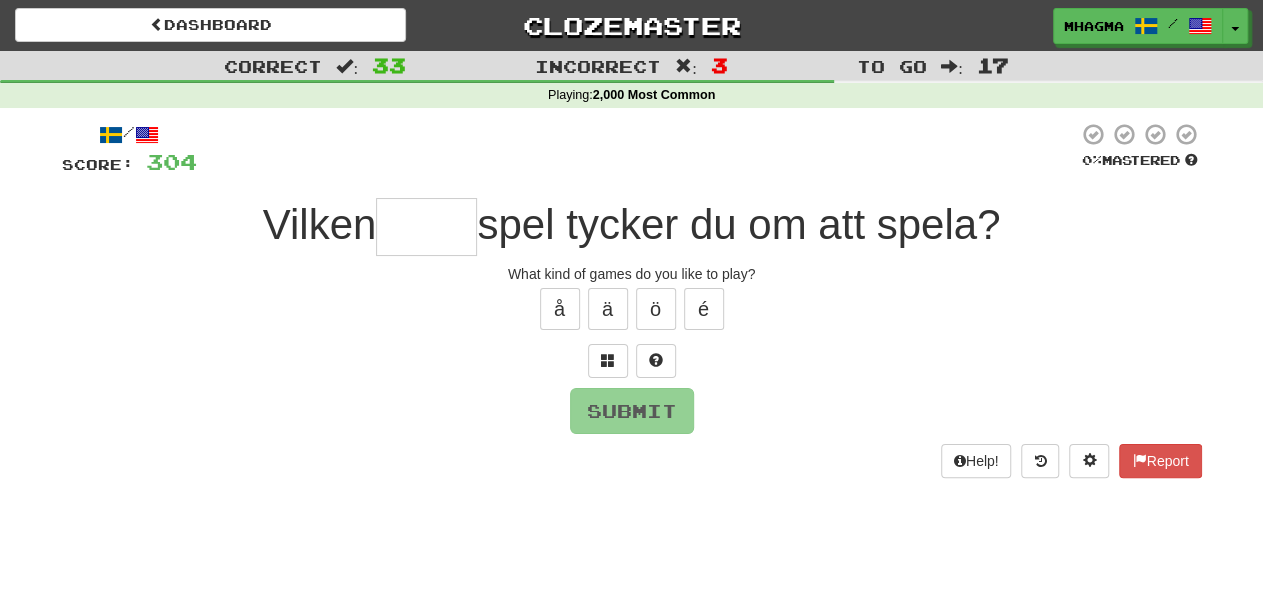 type on "*" 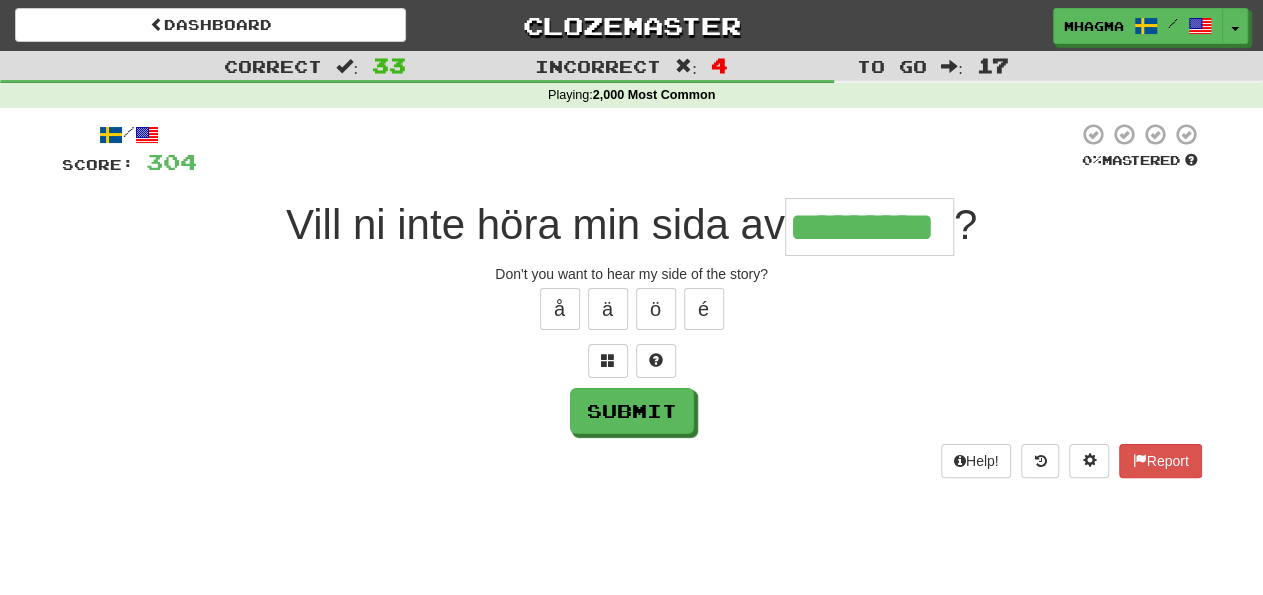type on "*********" 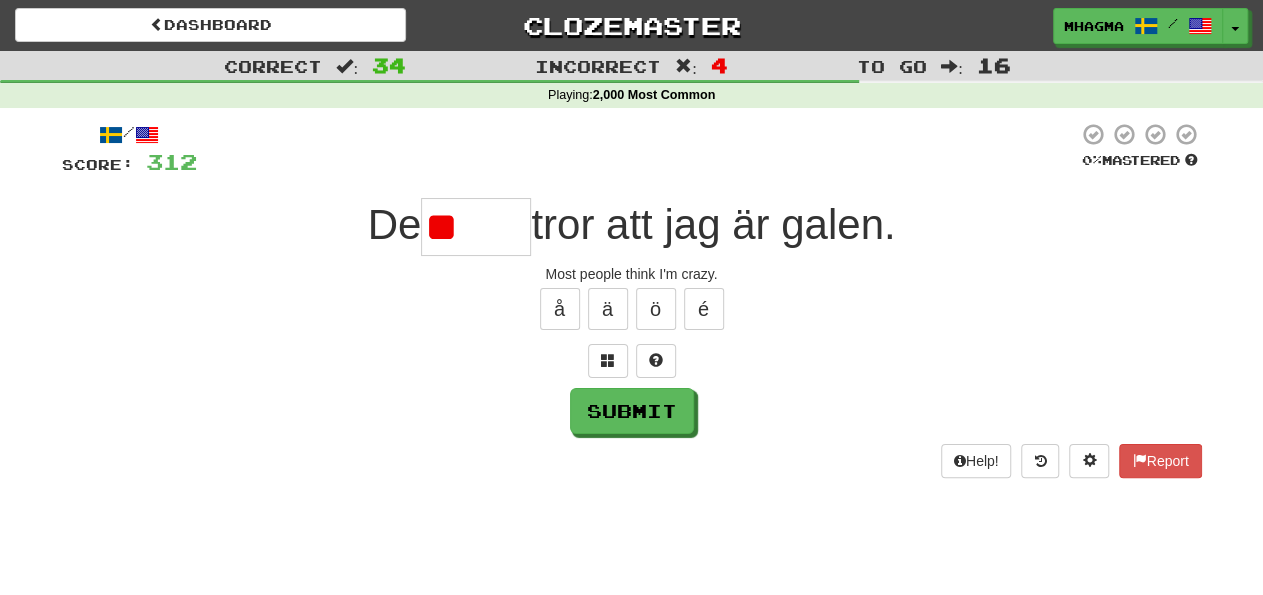 type on "*" 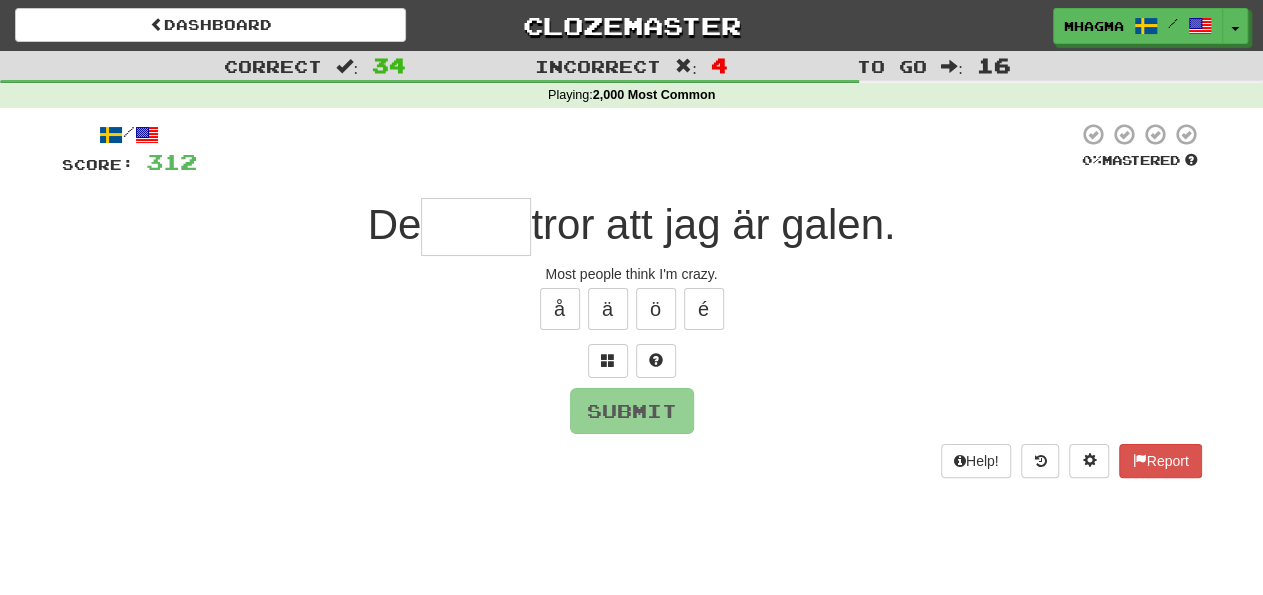 type on "******" 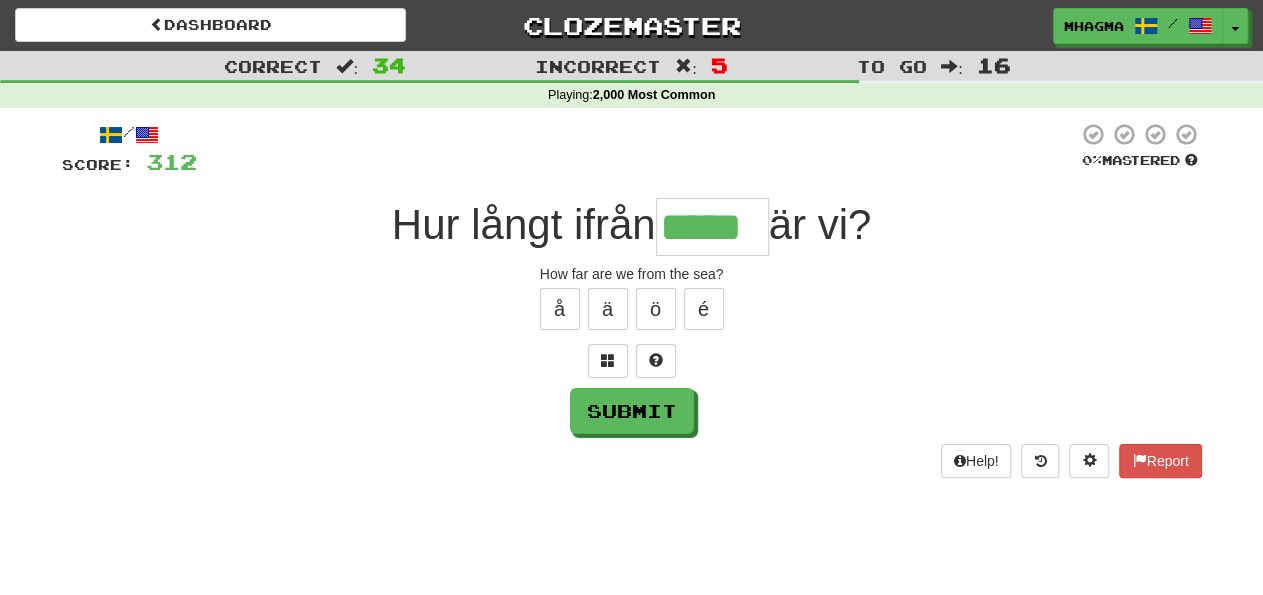 type on "*****" 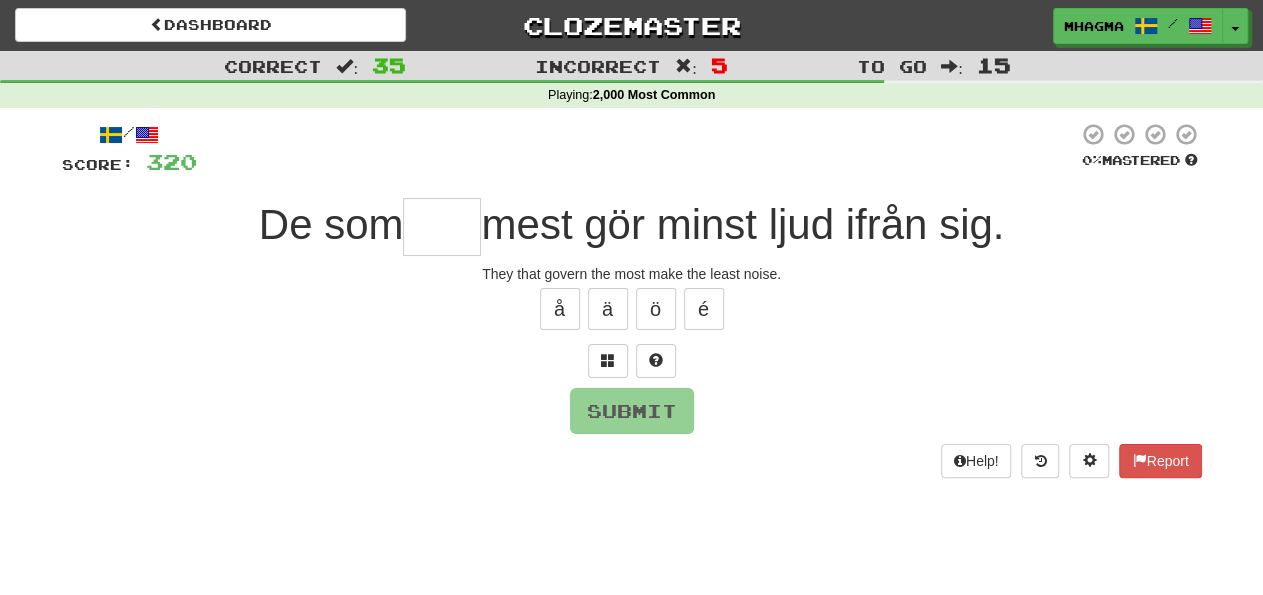type on "****" 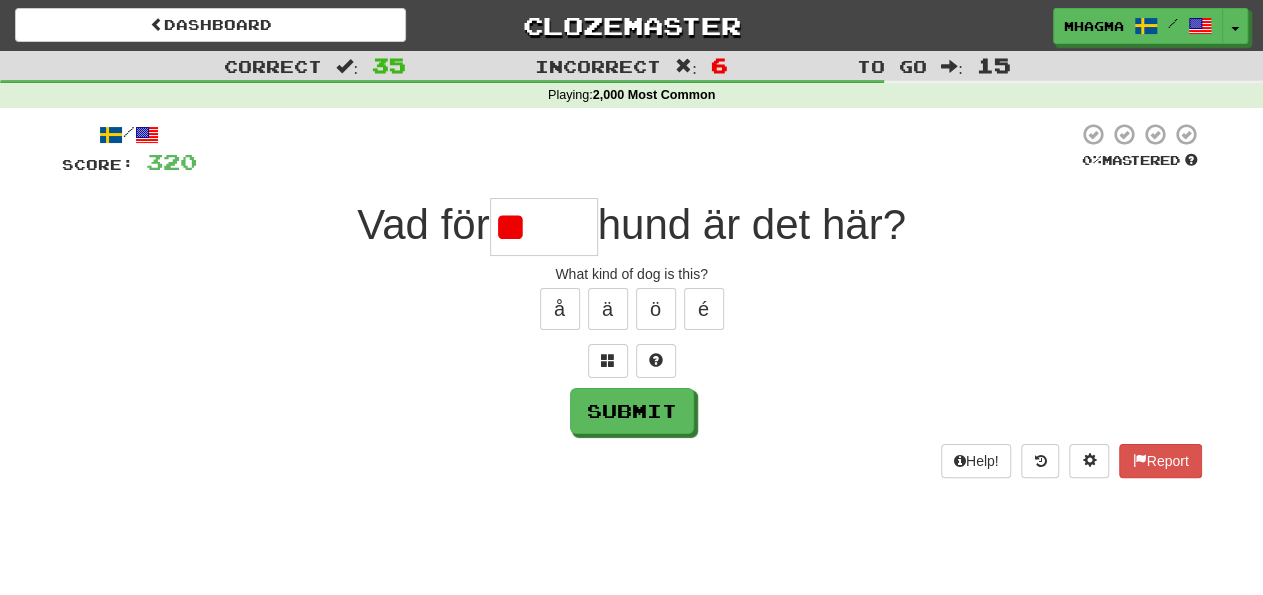 type on "*" 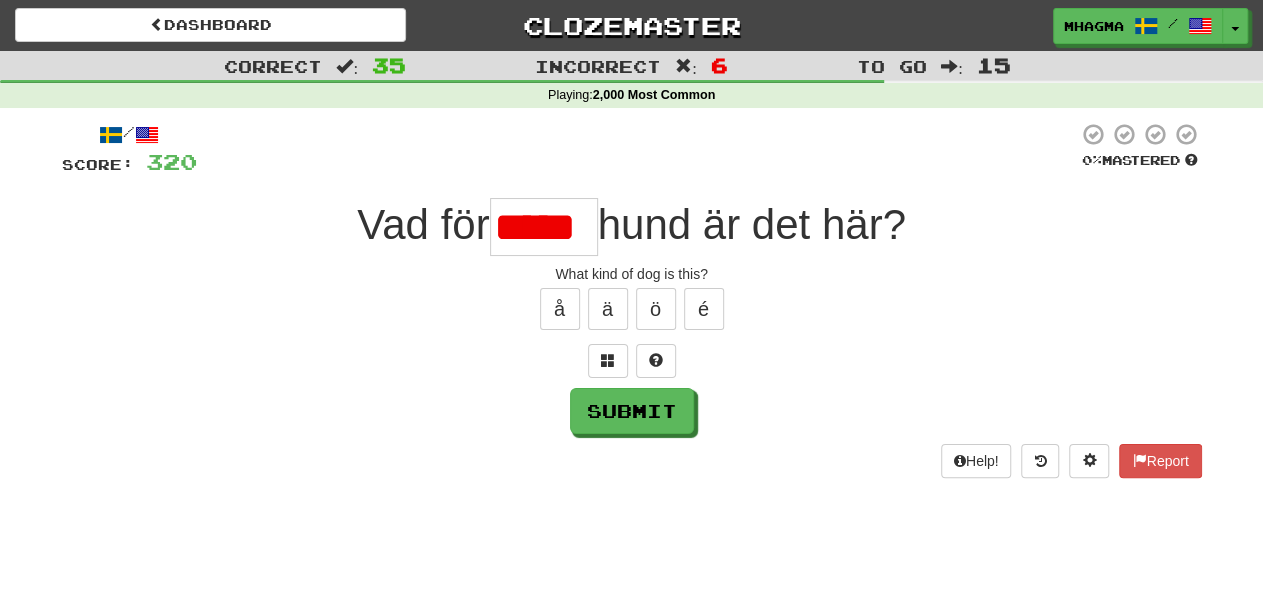 type on "*****" 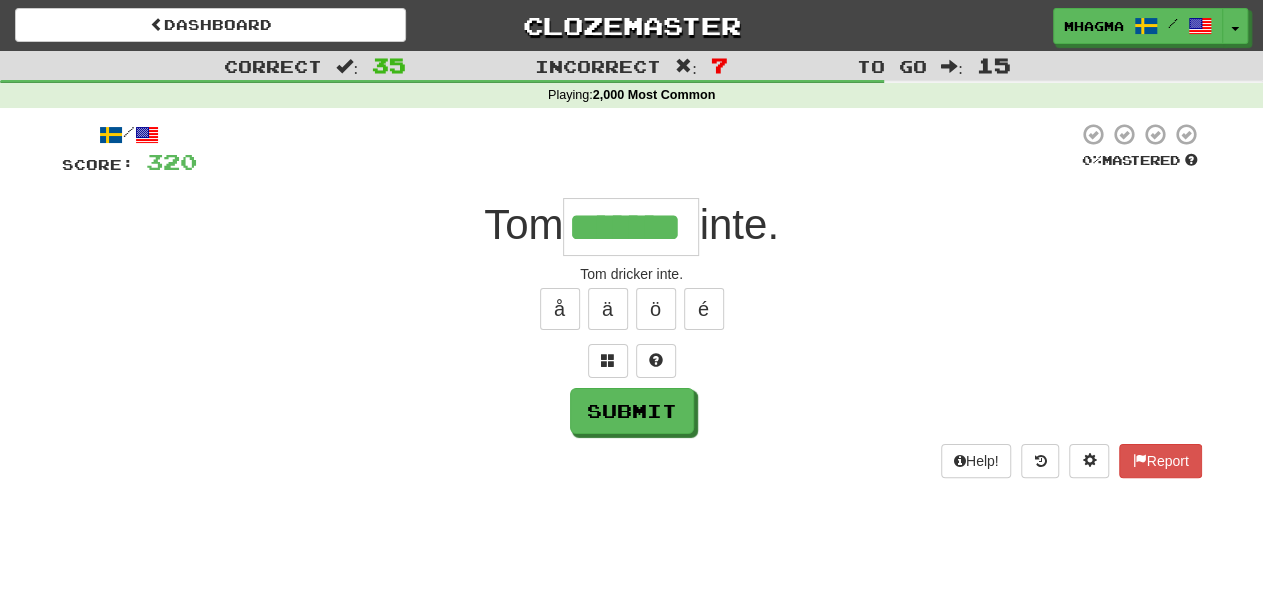 type on "*******" 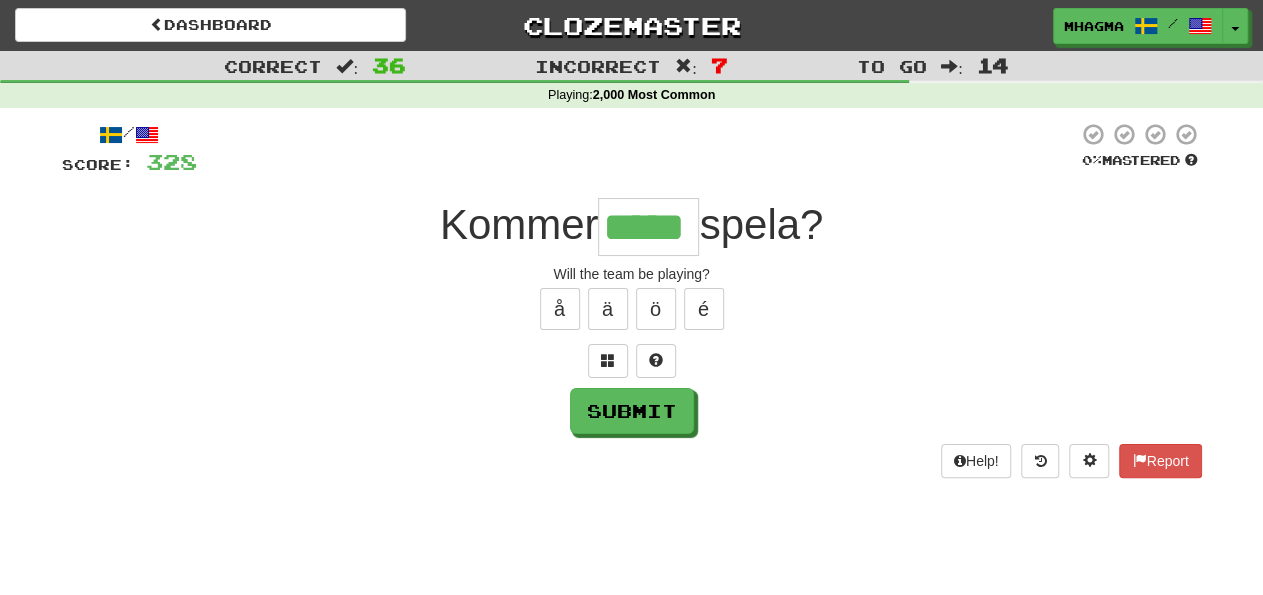 type on "*****" 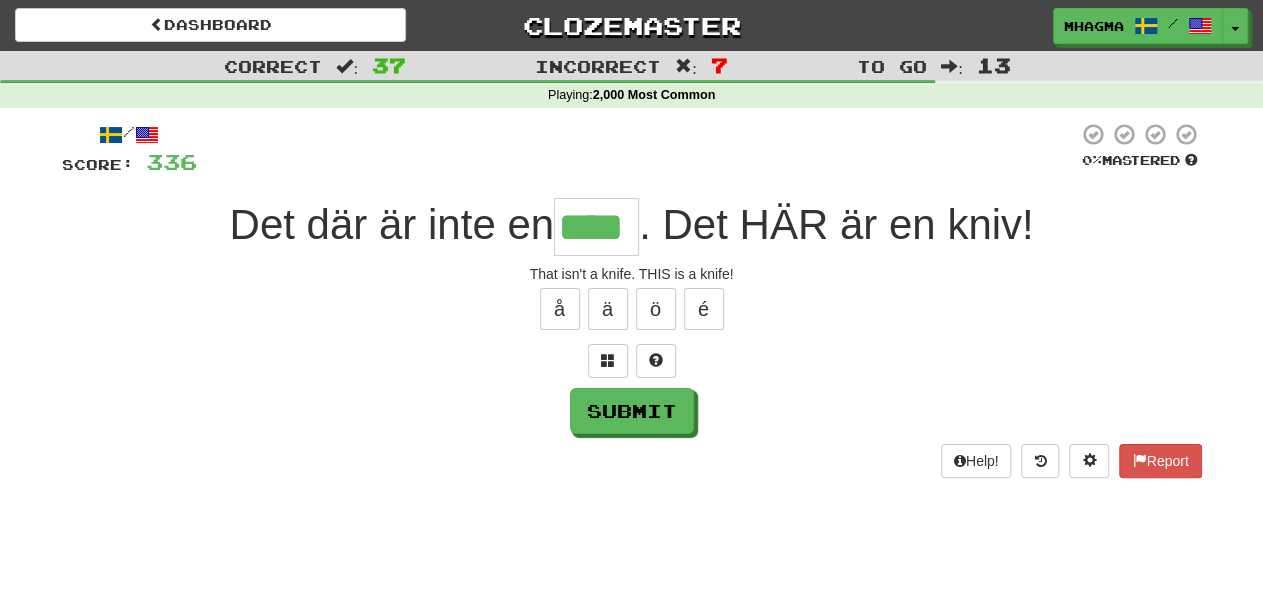 type on "****" 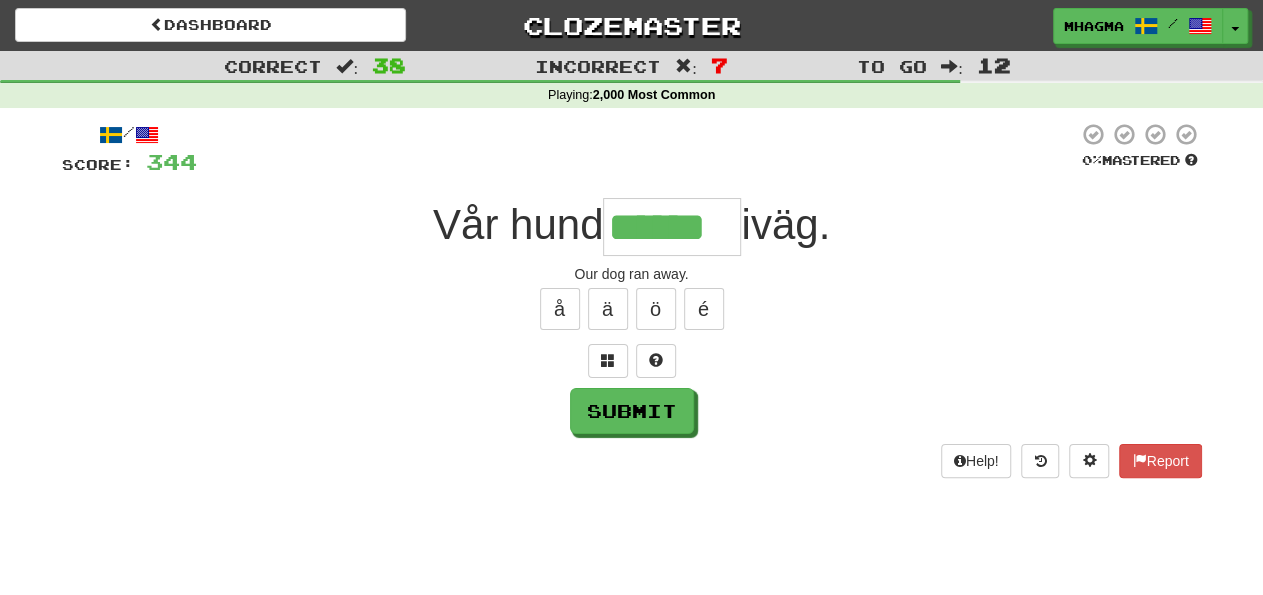 type on "******" 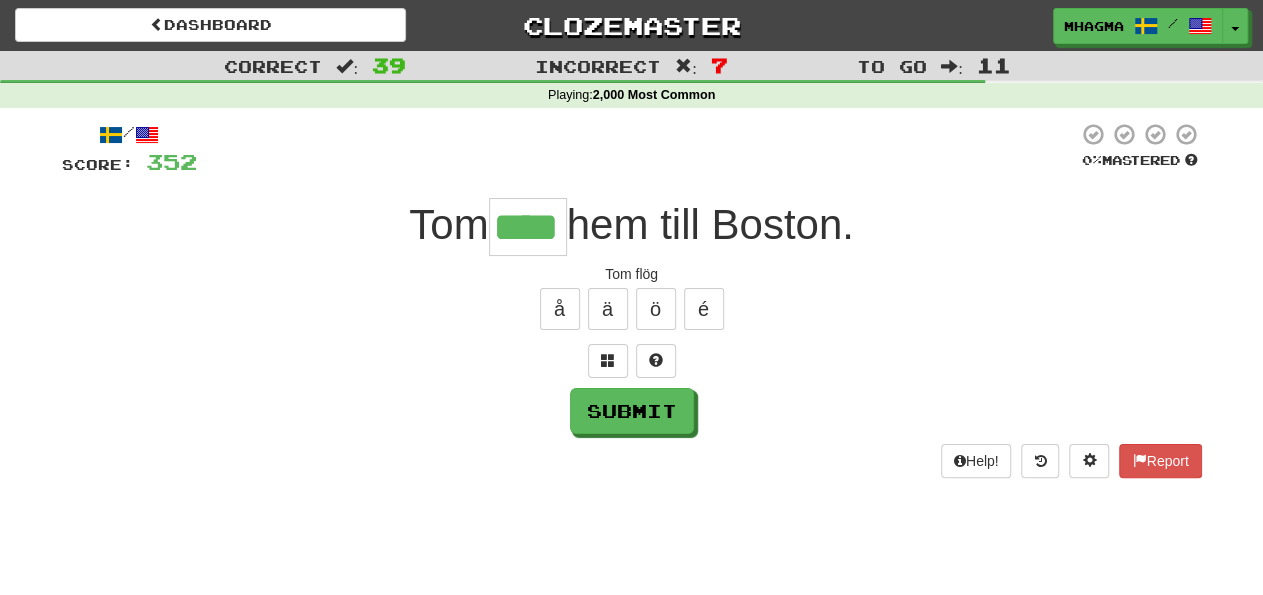 type on "****" 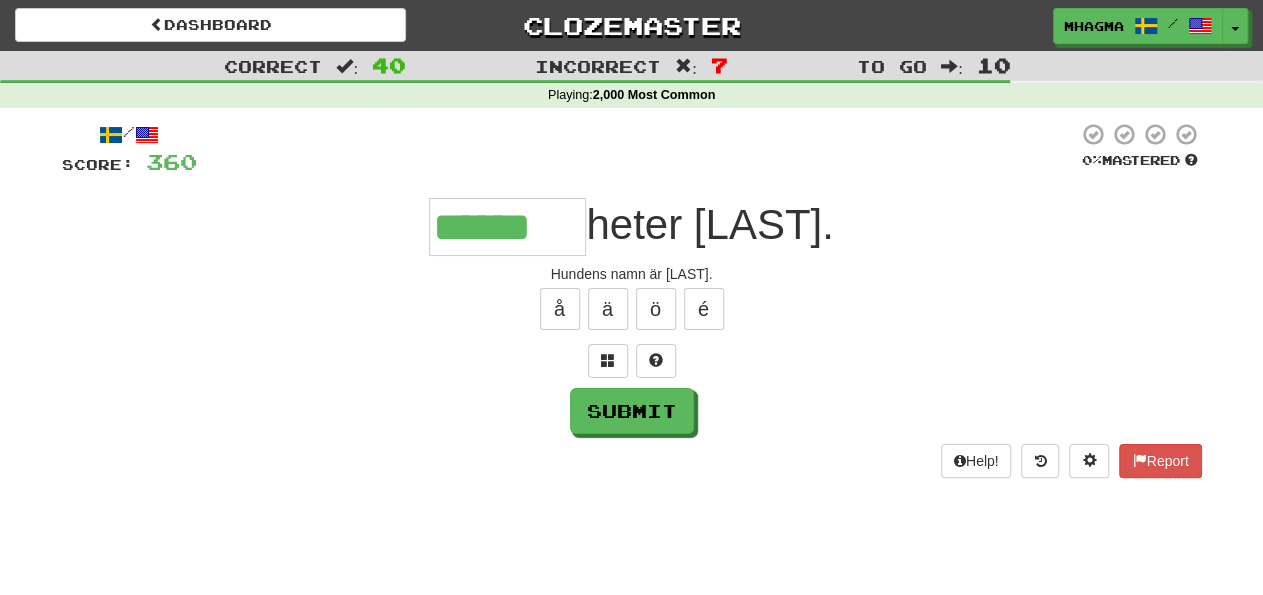 type on "******" 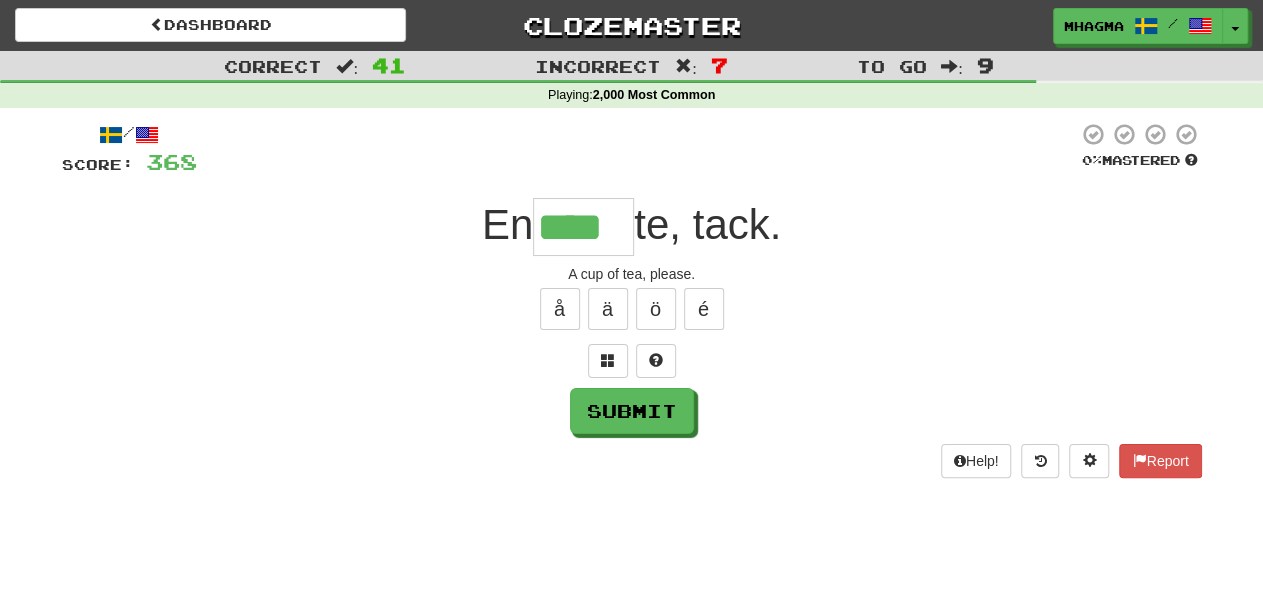 type on "****" 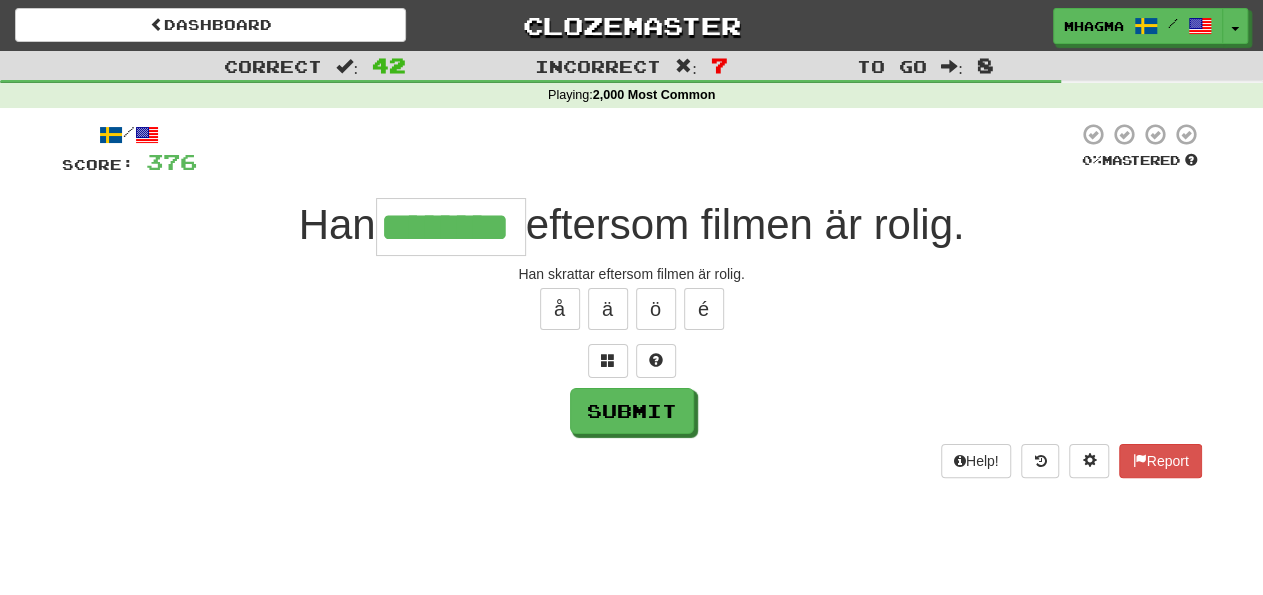 type on "********" 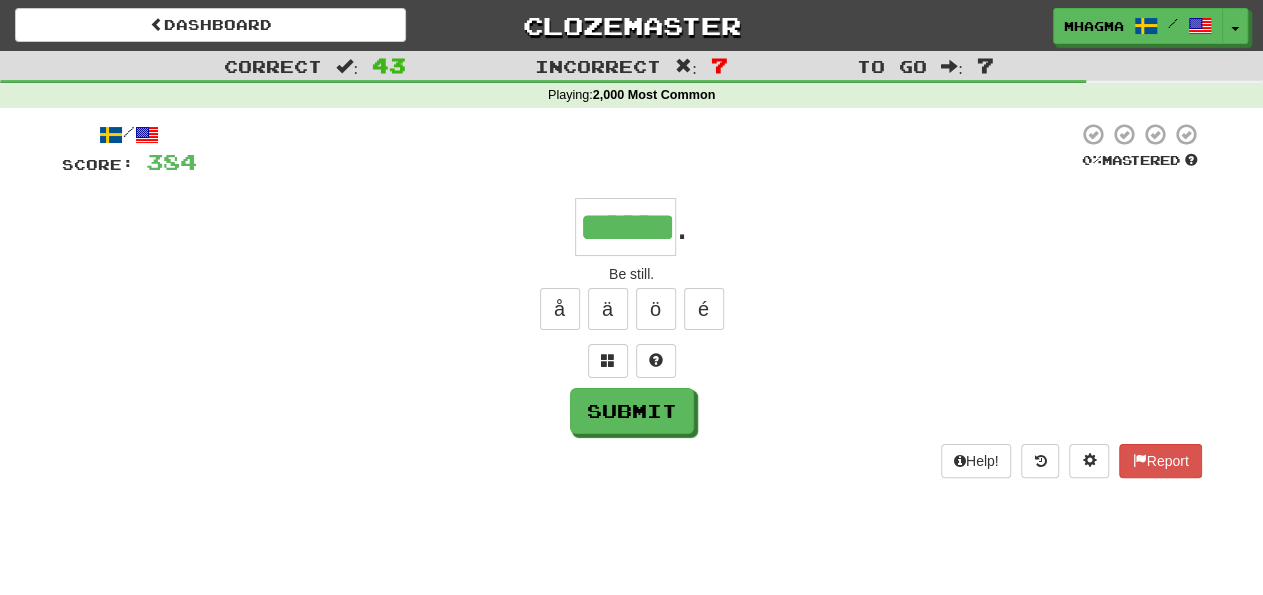 type on "******" 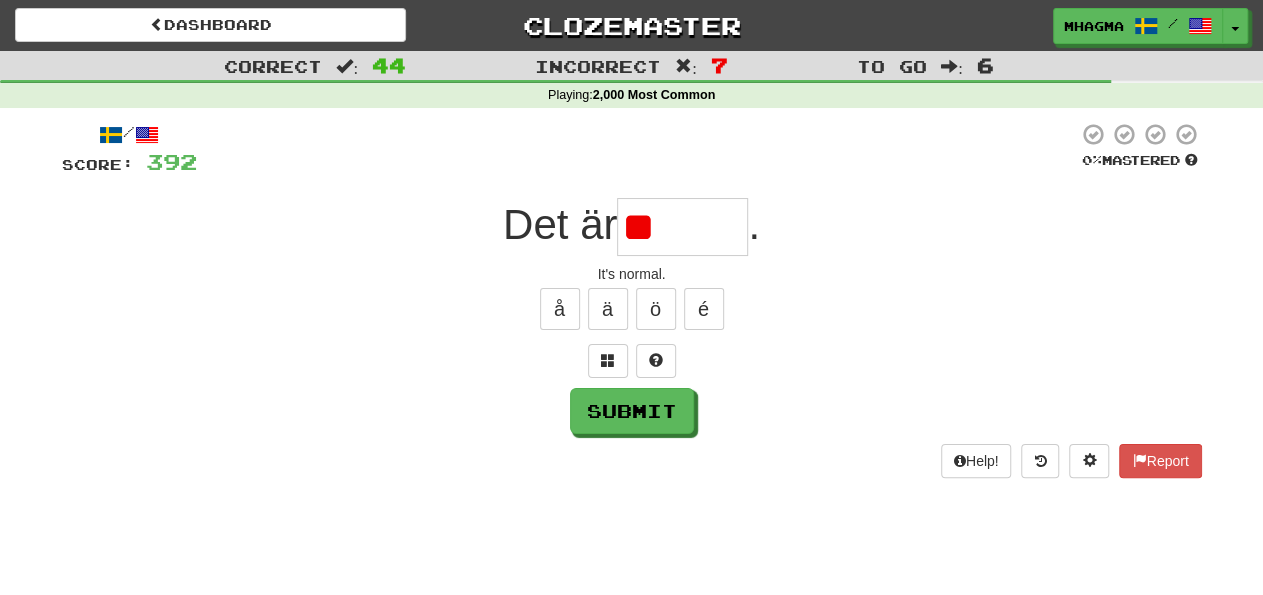 type on "*" 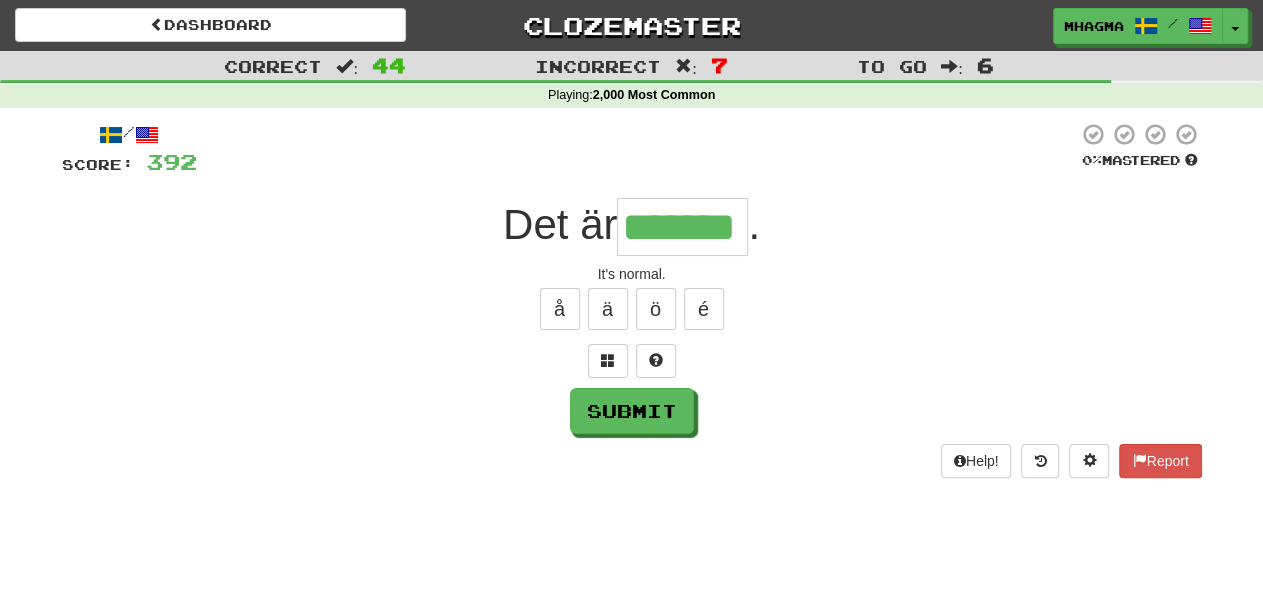 type on "*******" 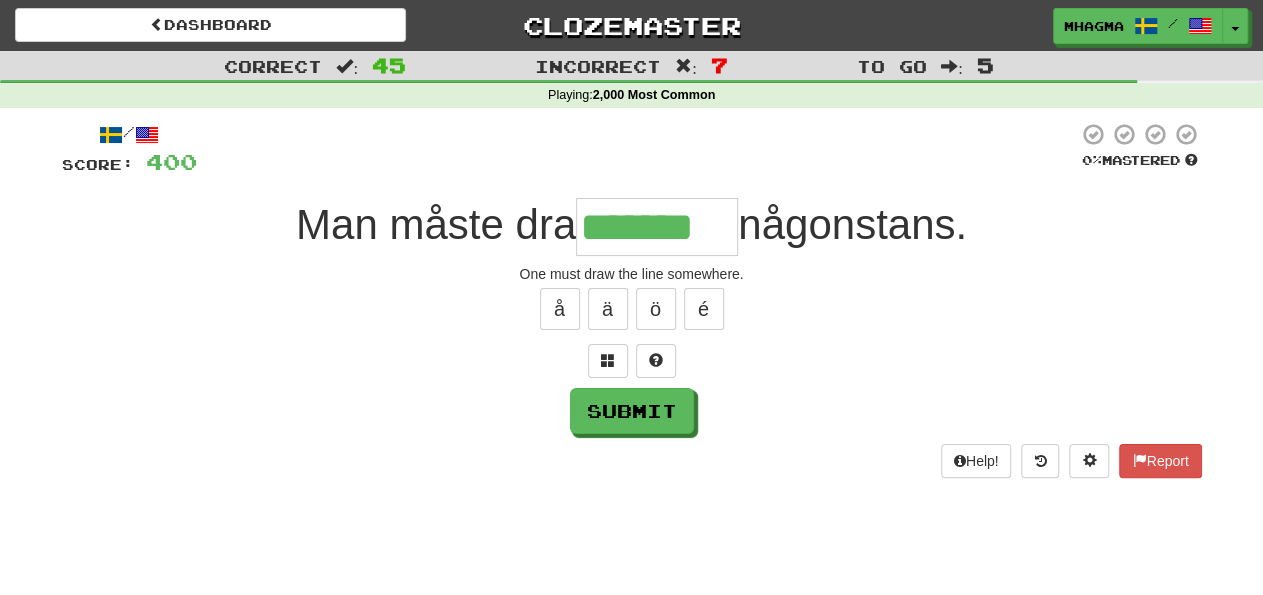 type on "*******" 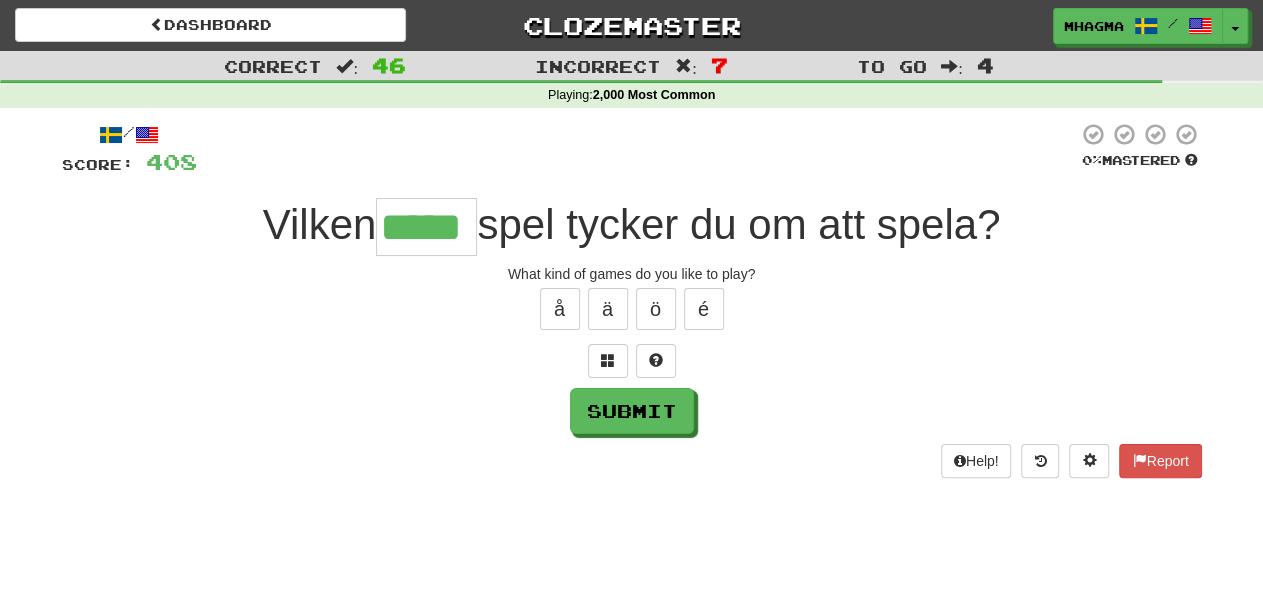 type on "*****" 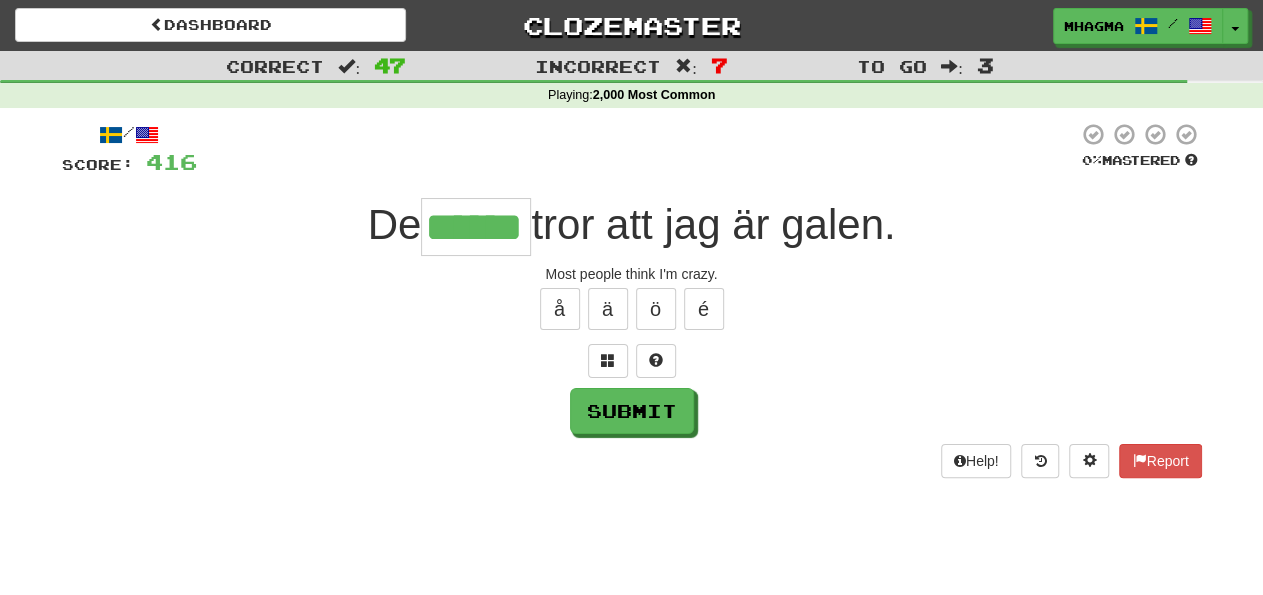 type on "******" 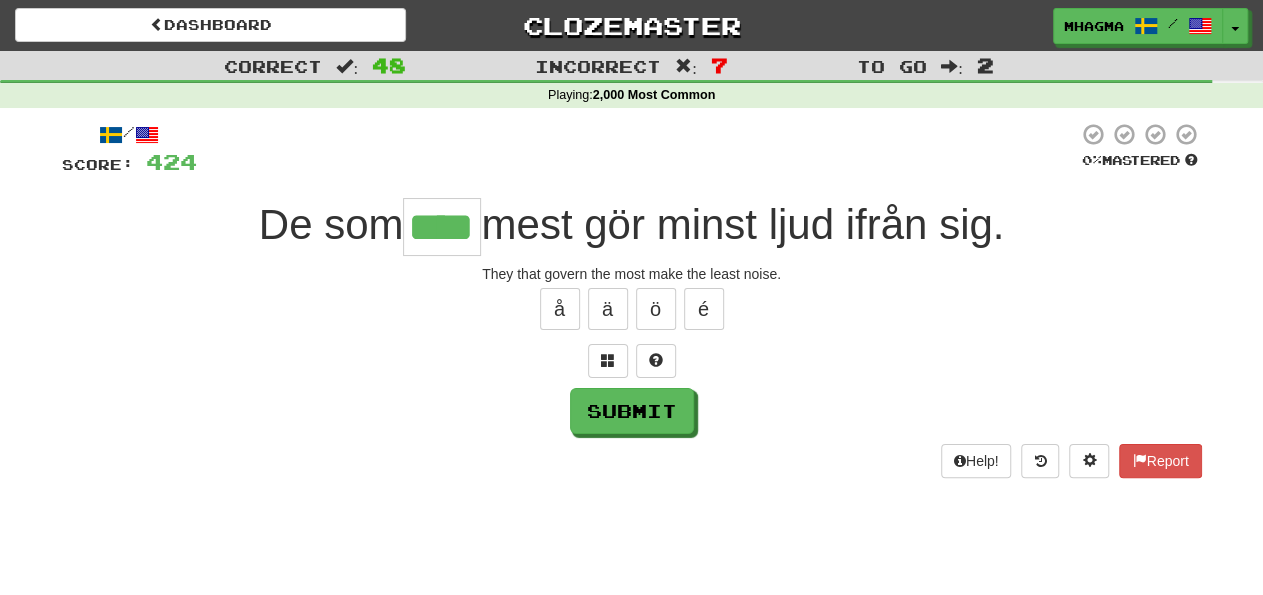 type on "****" 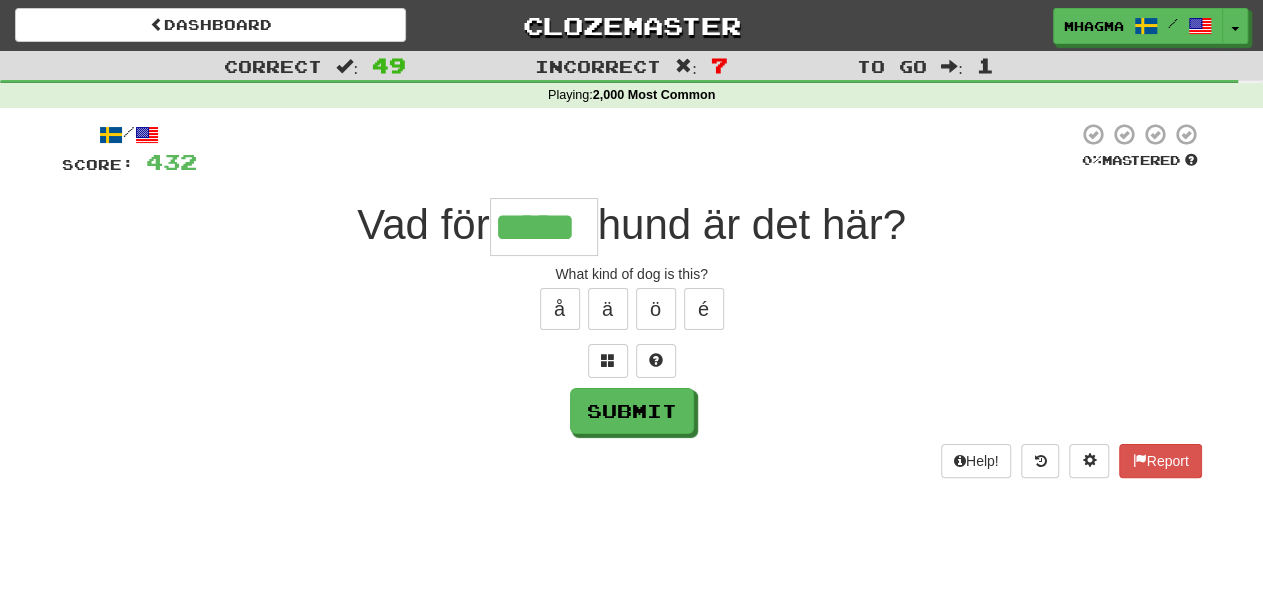 type on "*****" 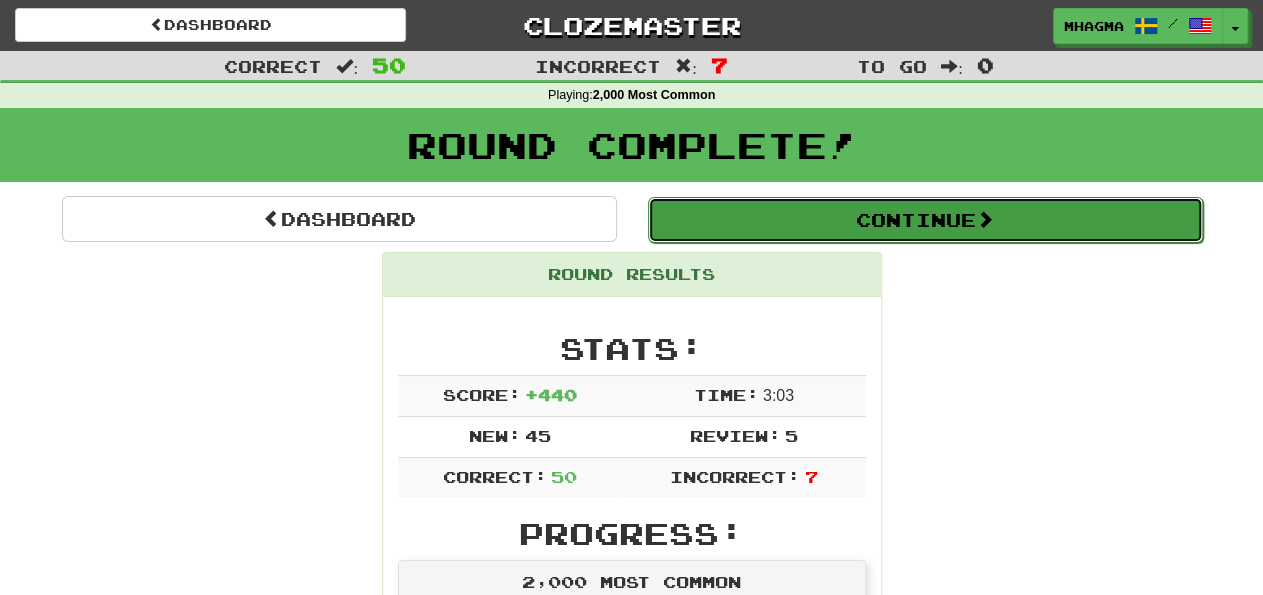 click on "Continue" at bounding box center [925, 220] 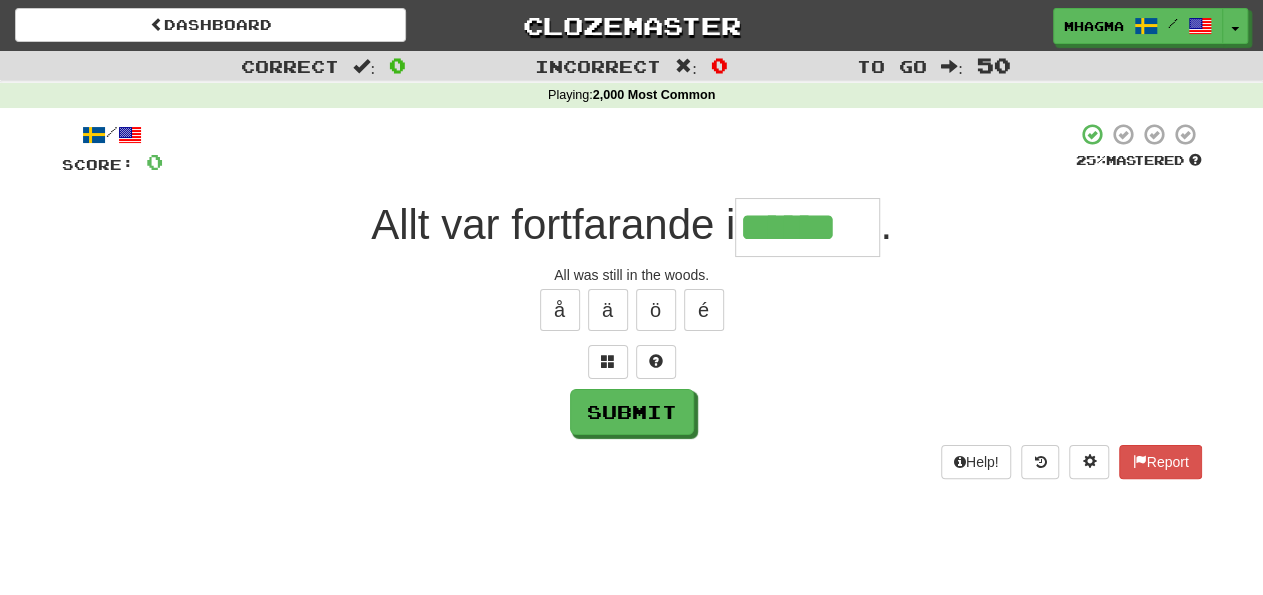 type on "******" 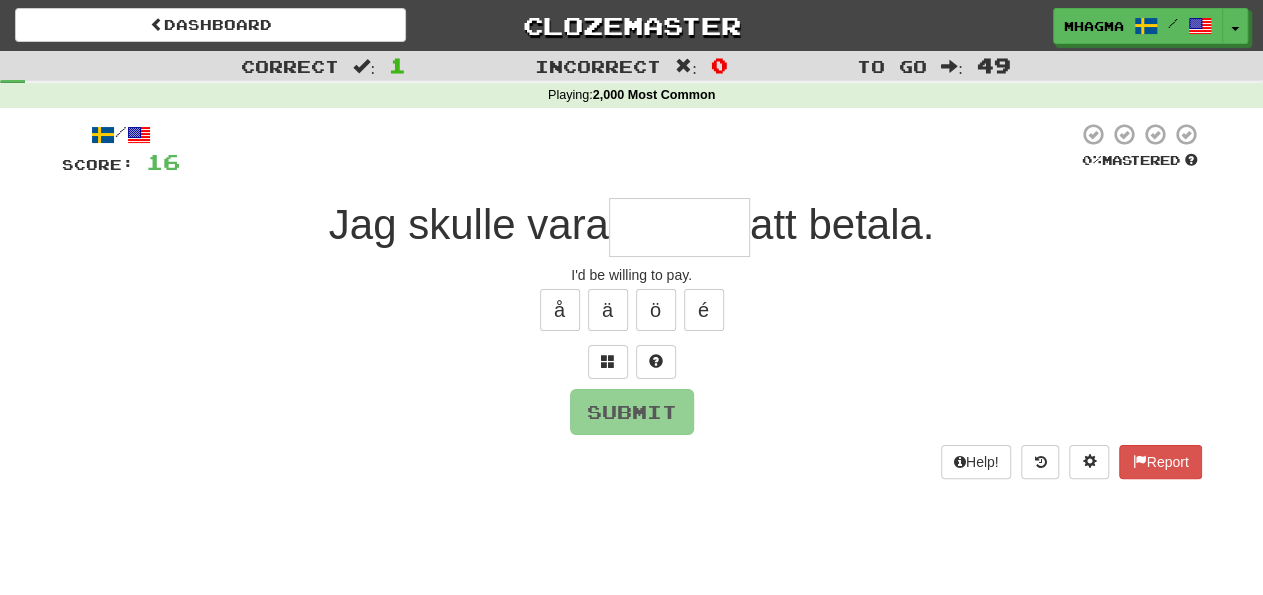 type on "******" 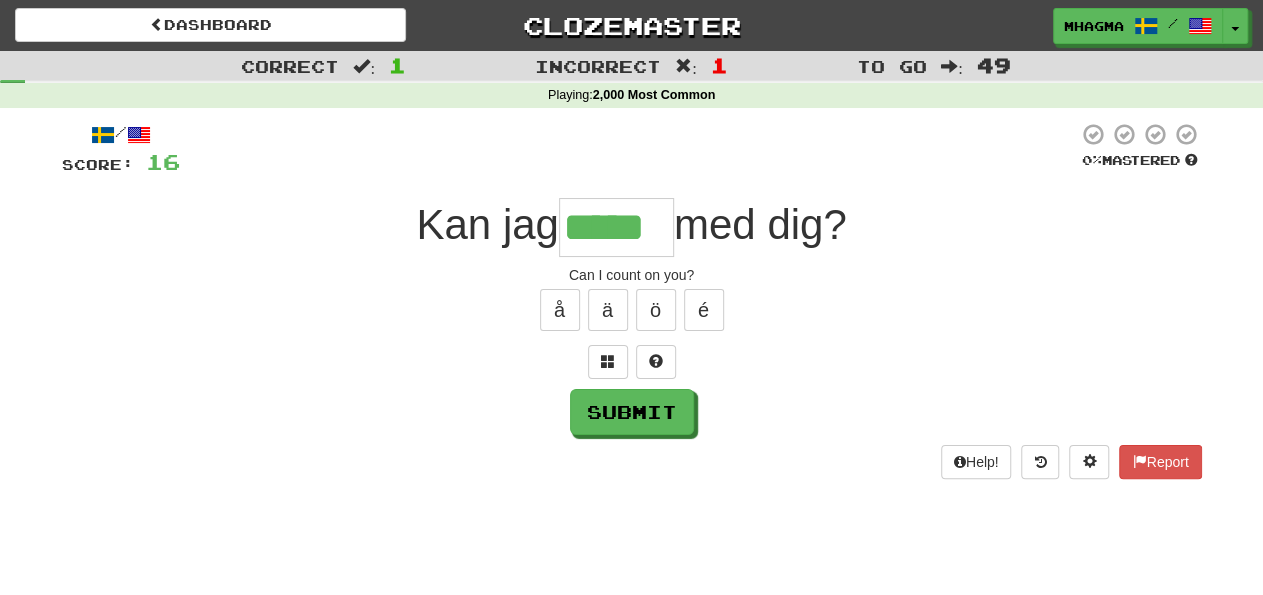 type on "*****" 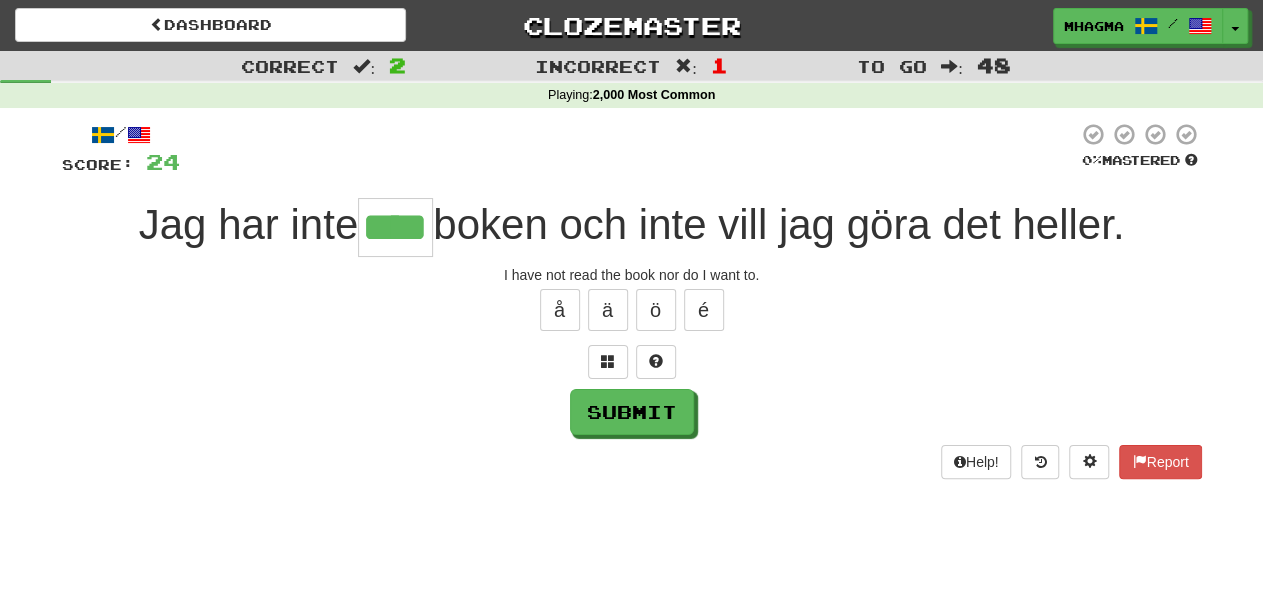 type on "****" 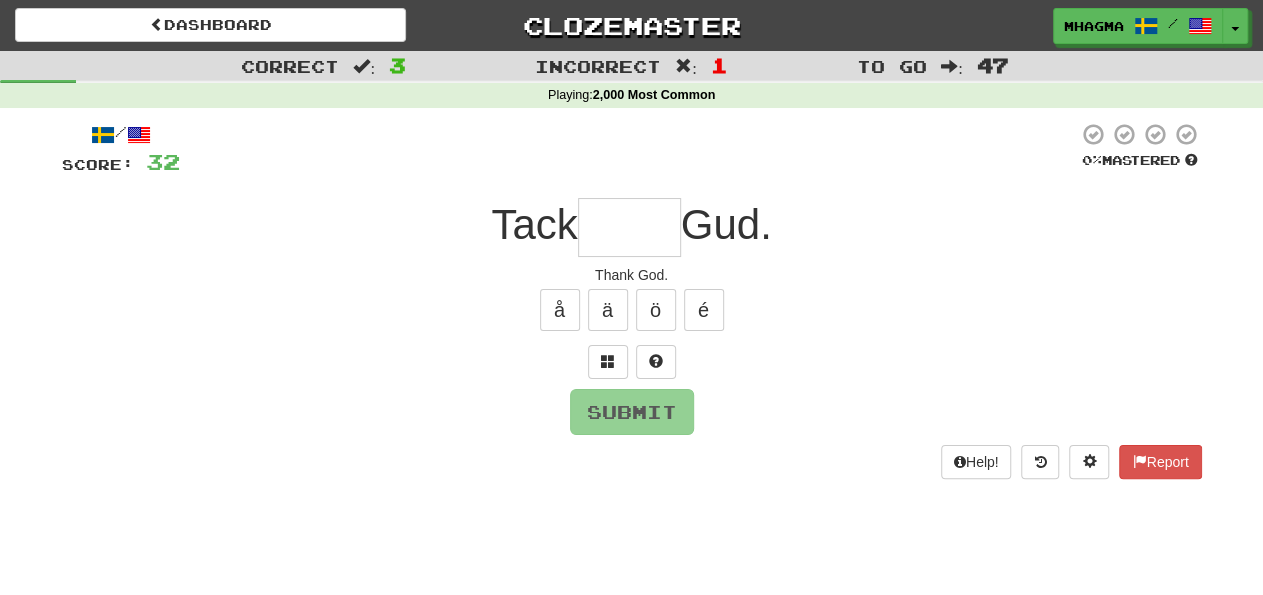 type on "****" 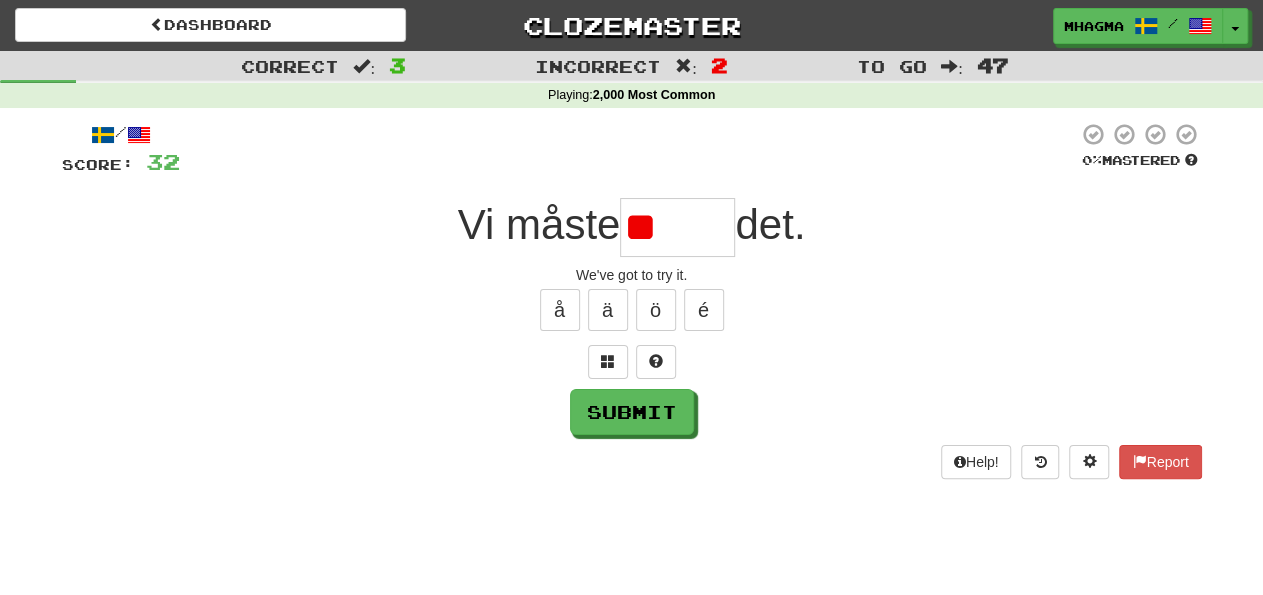 type on "*" 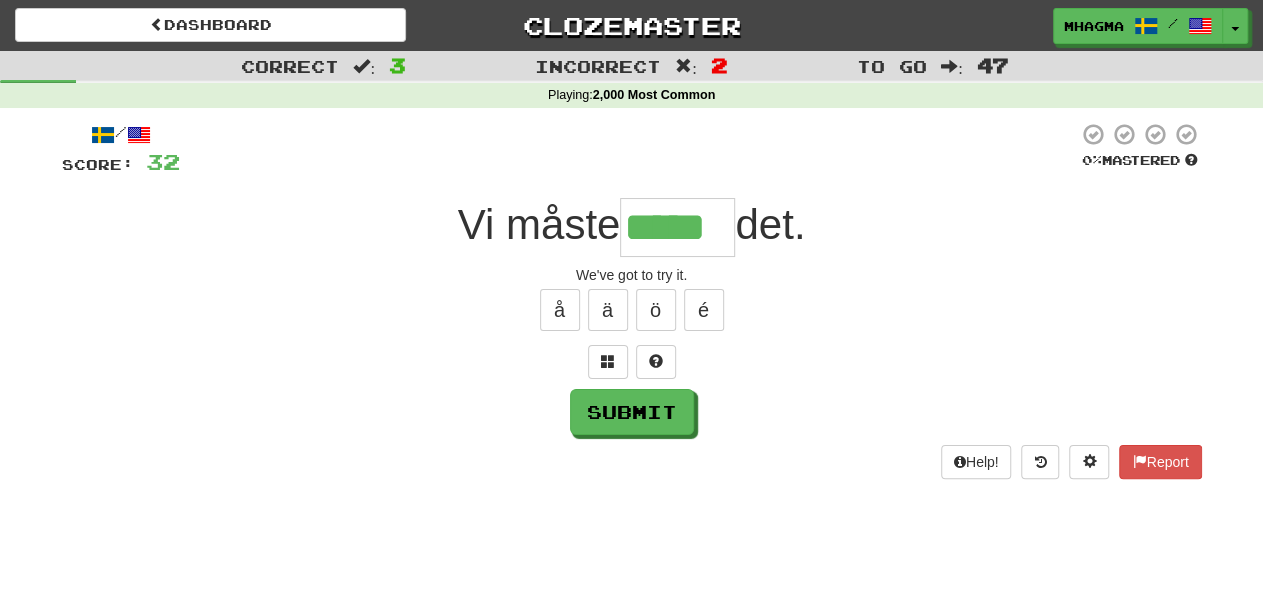 type on "*****" 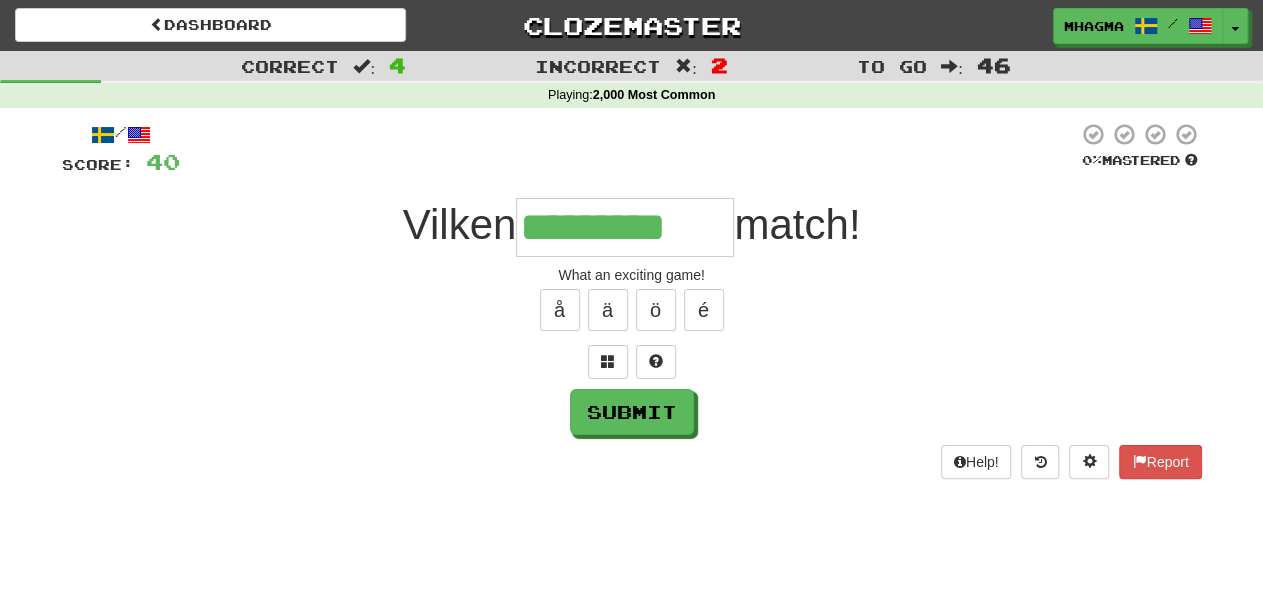 type on "*********" 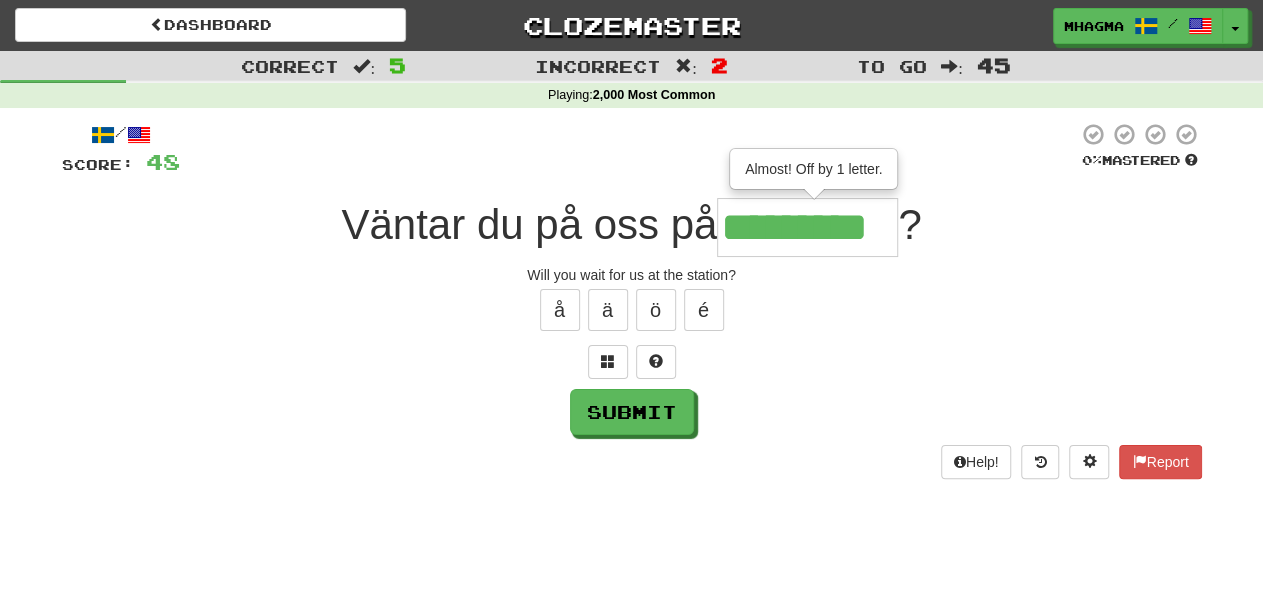 type on "*********" 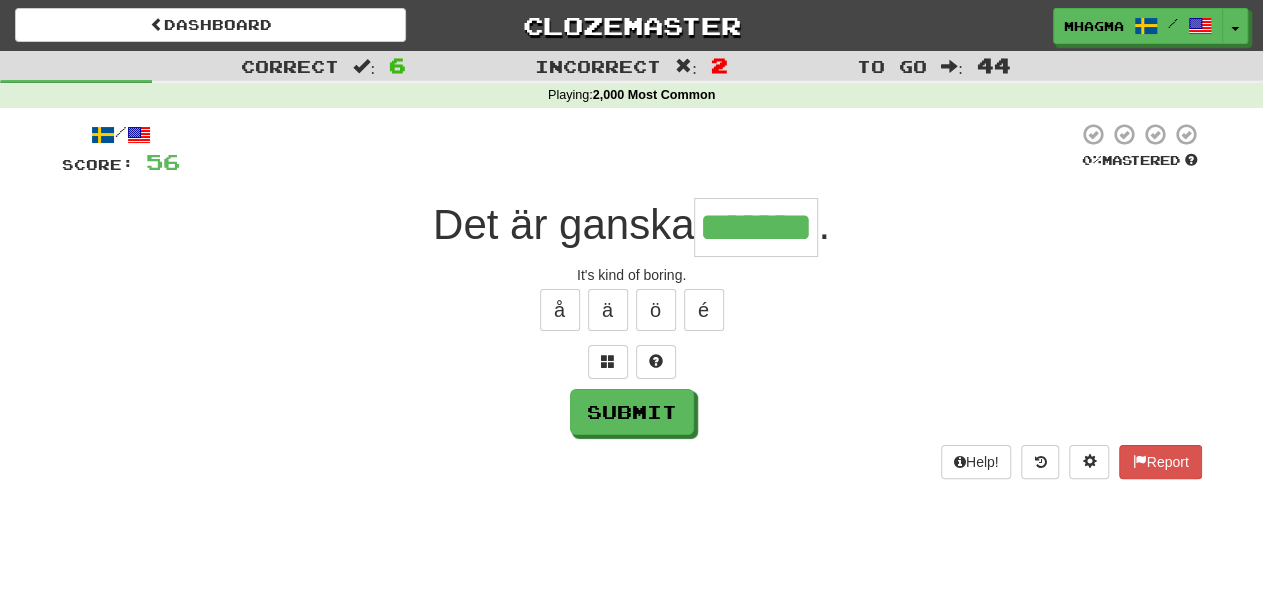 type on "*******" 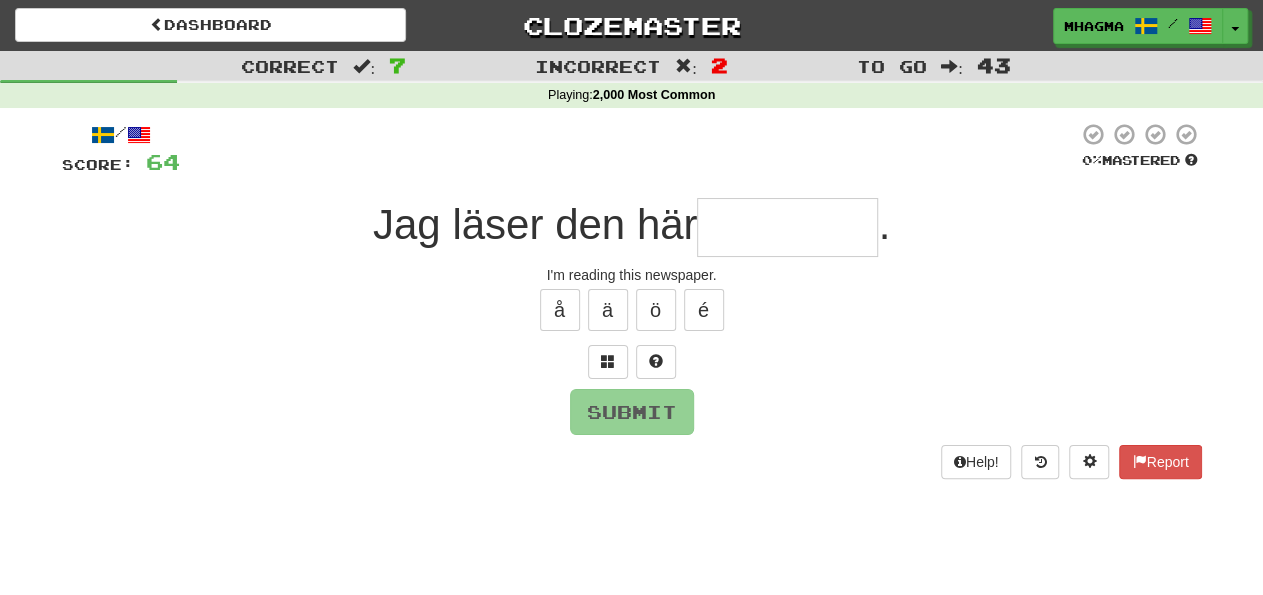 type on "*" 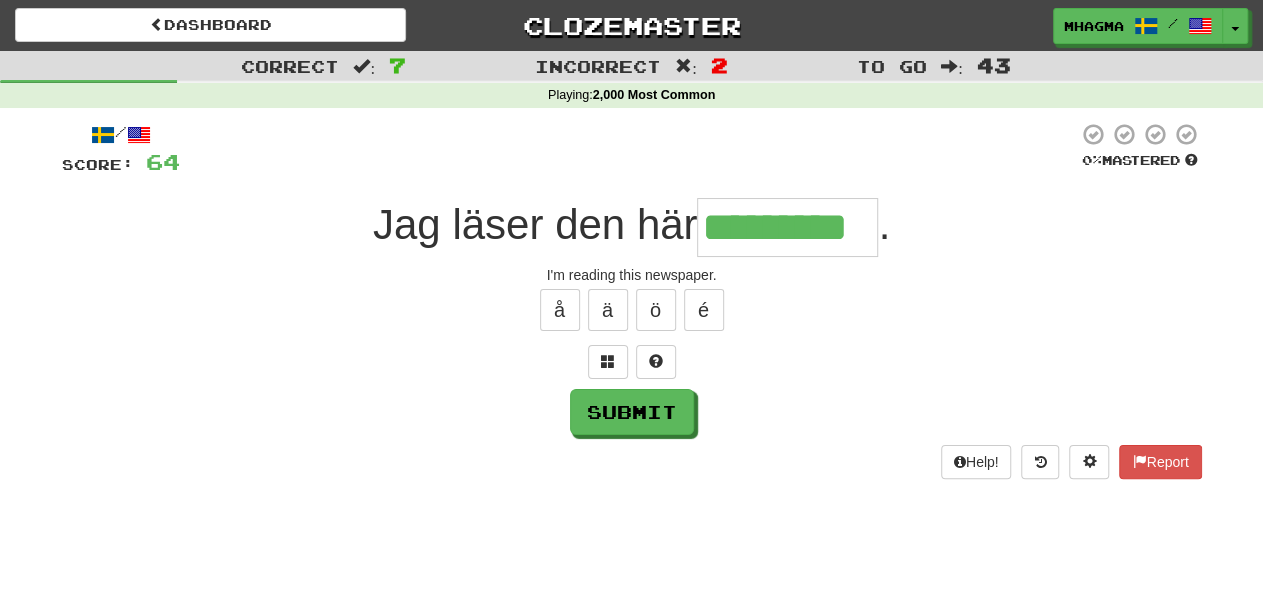 type on "*********" 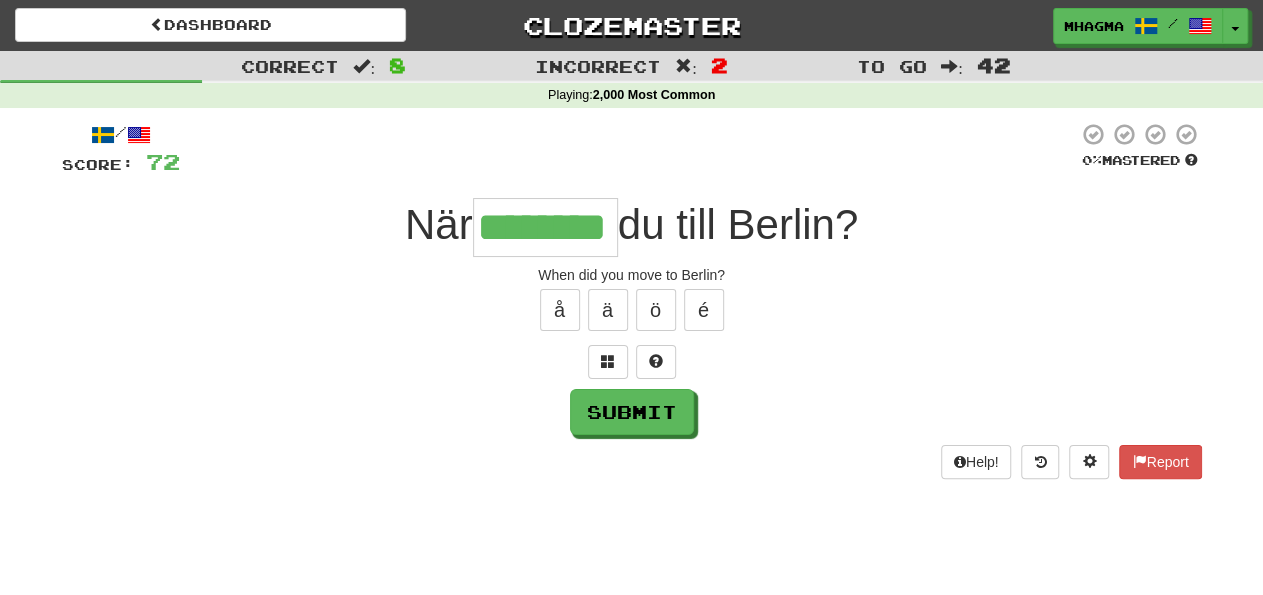 type on "********" 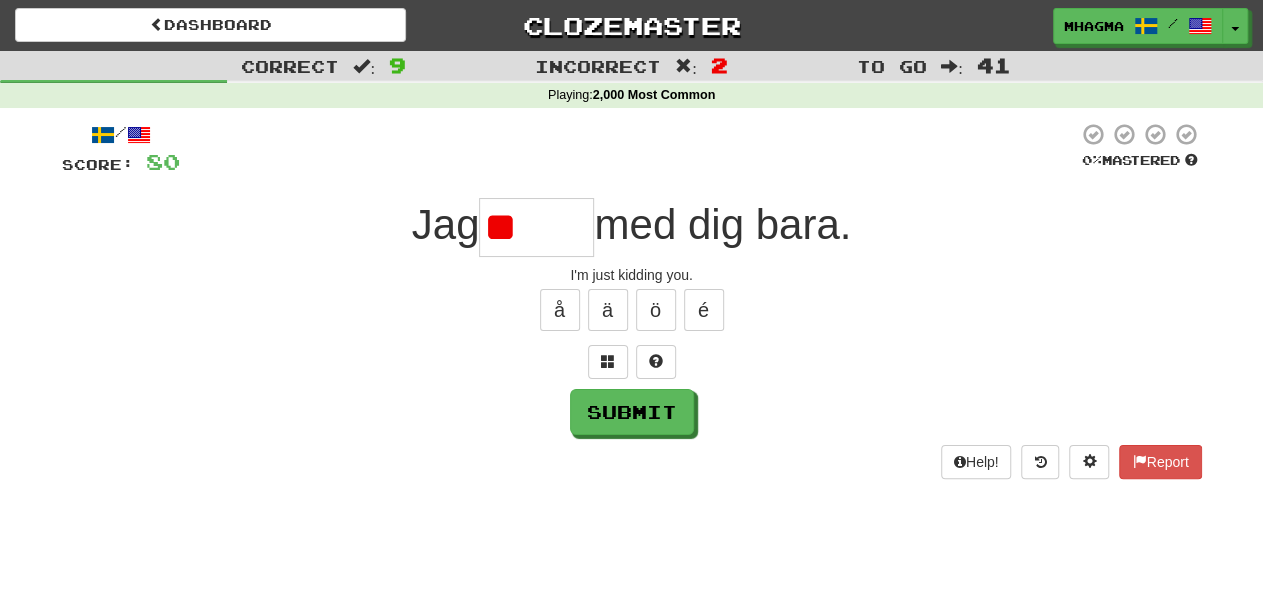 type on "*" 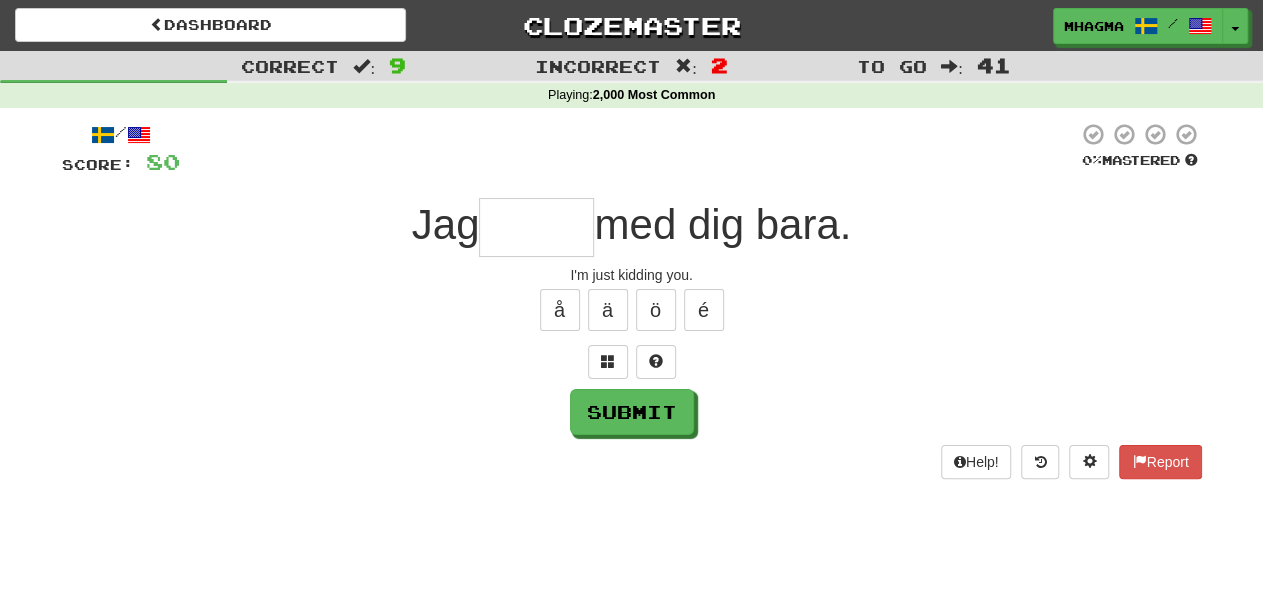 type on "*" 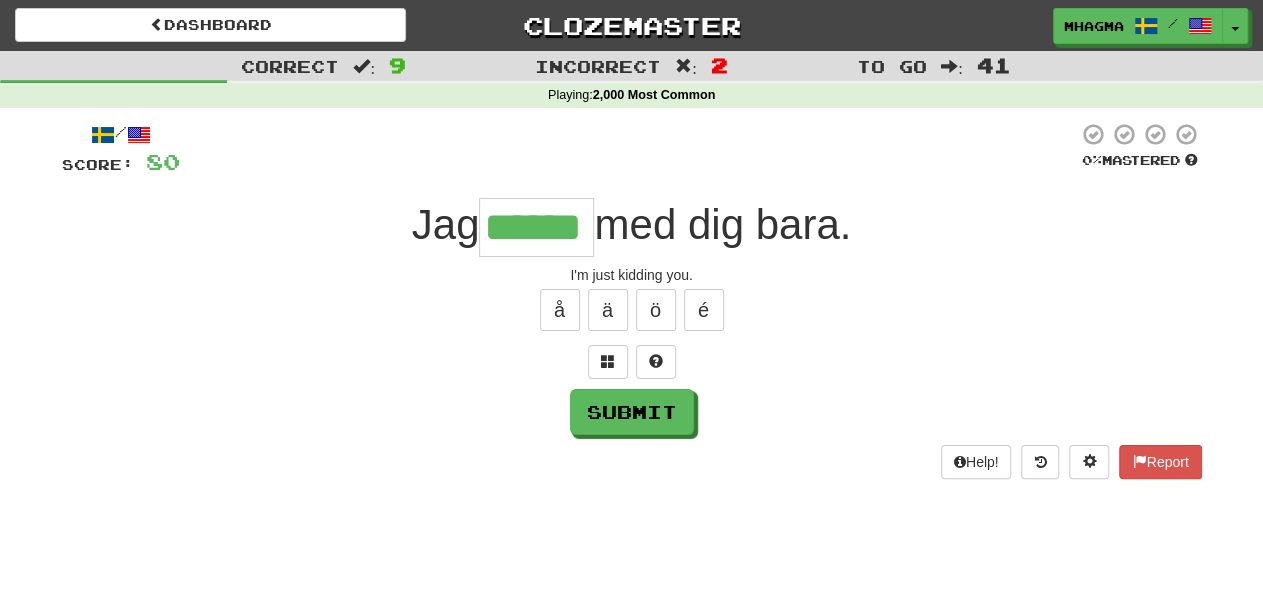 type on "******" 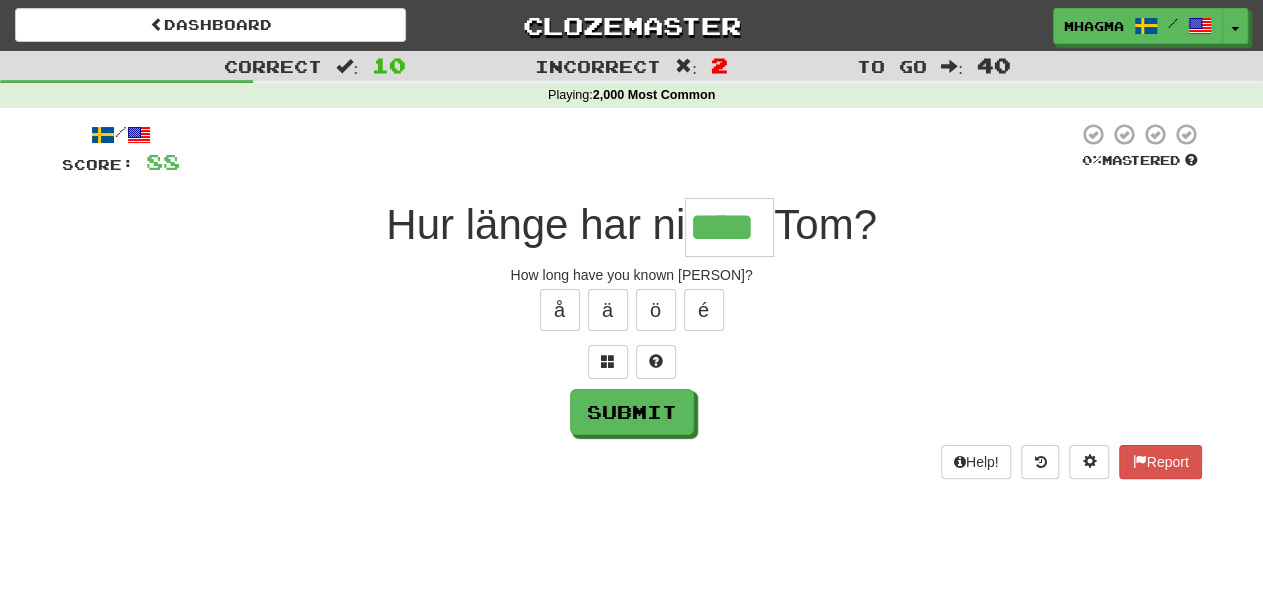 type on "****" 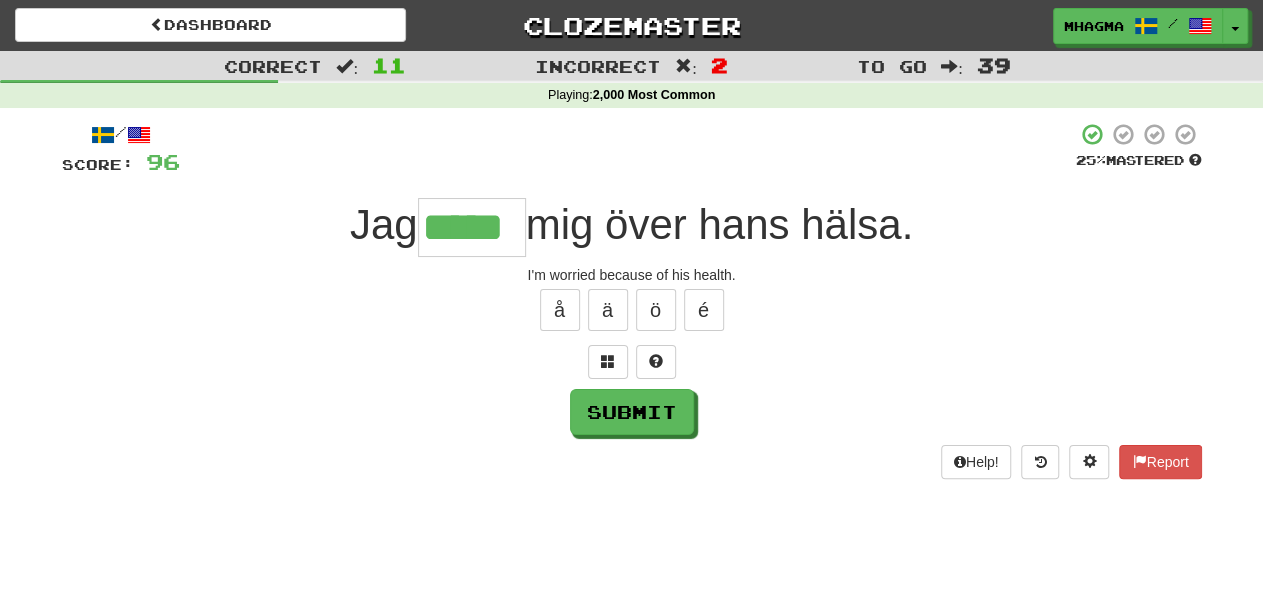 type on "*****" 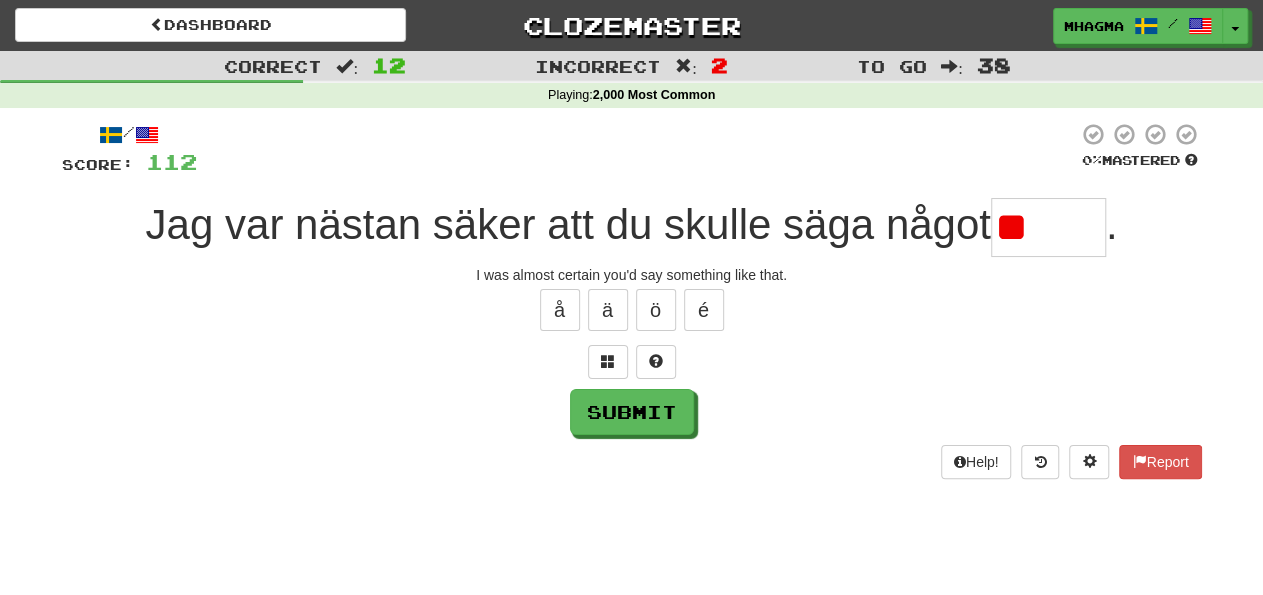 type on "*" 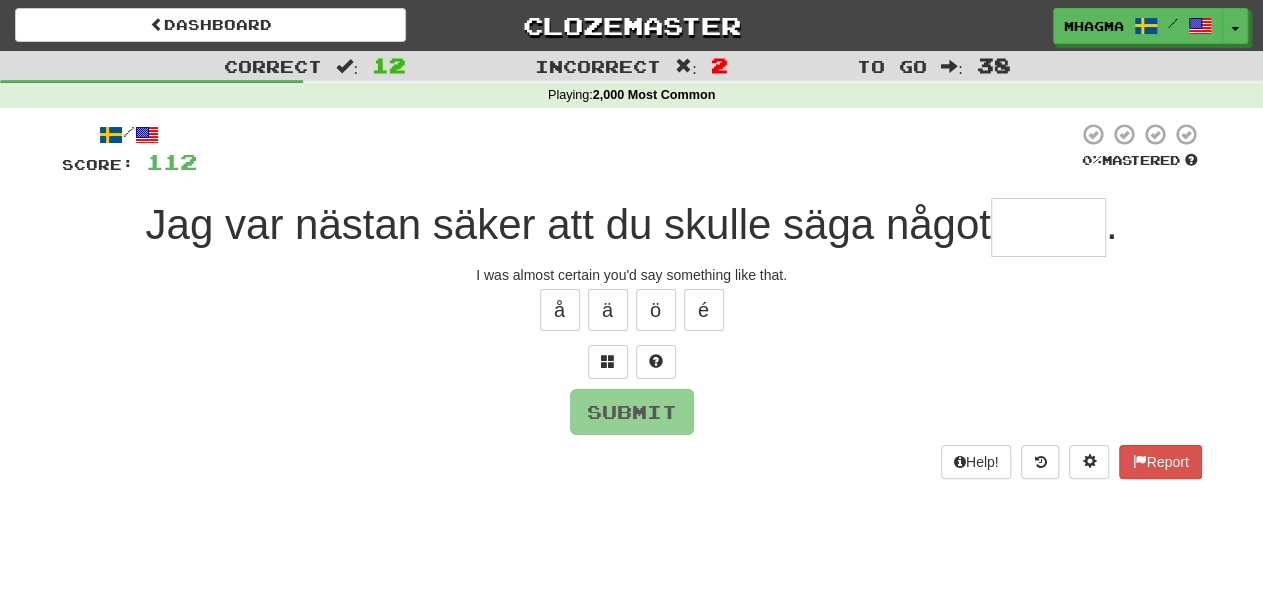 type on "*" 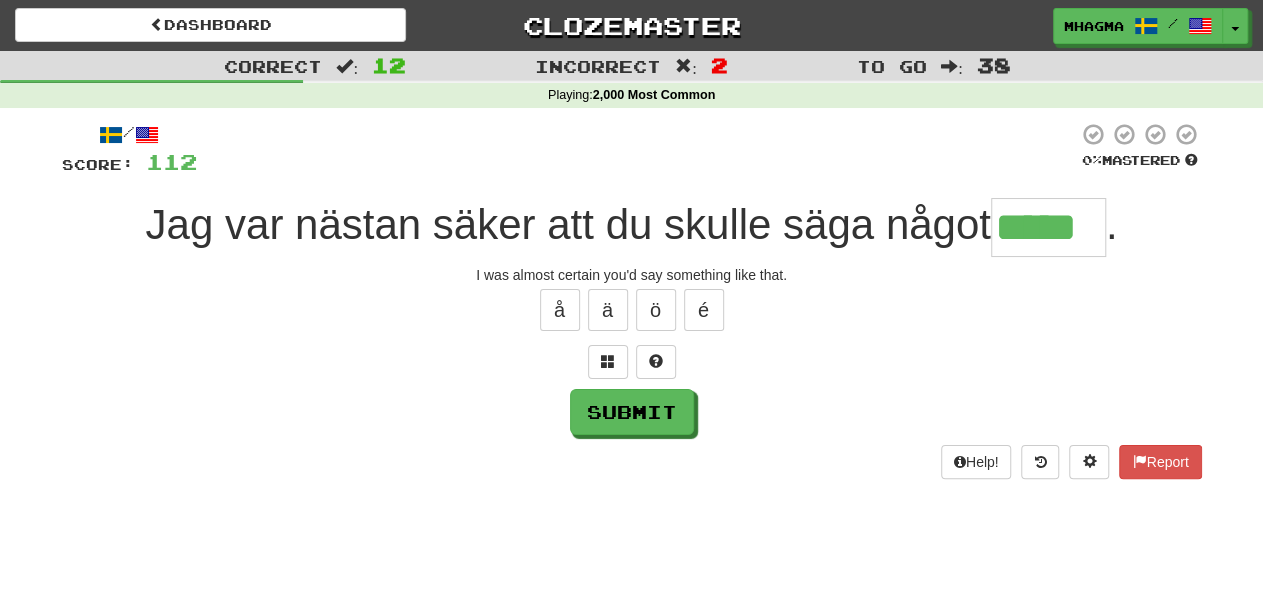 type on "*****" 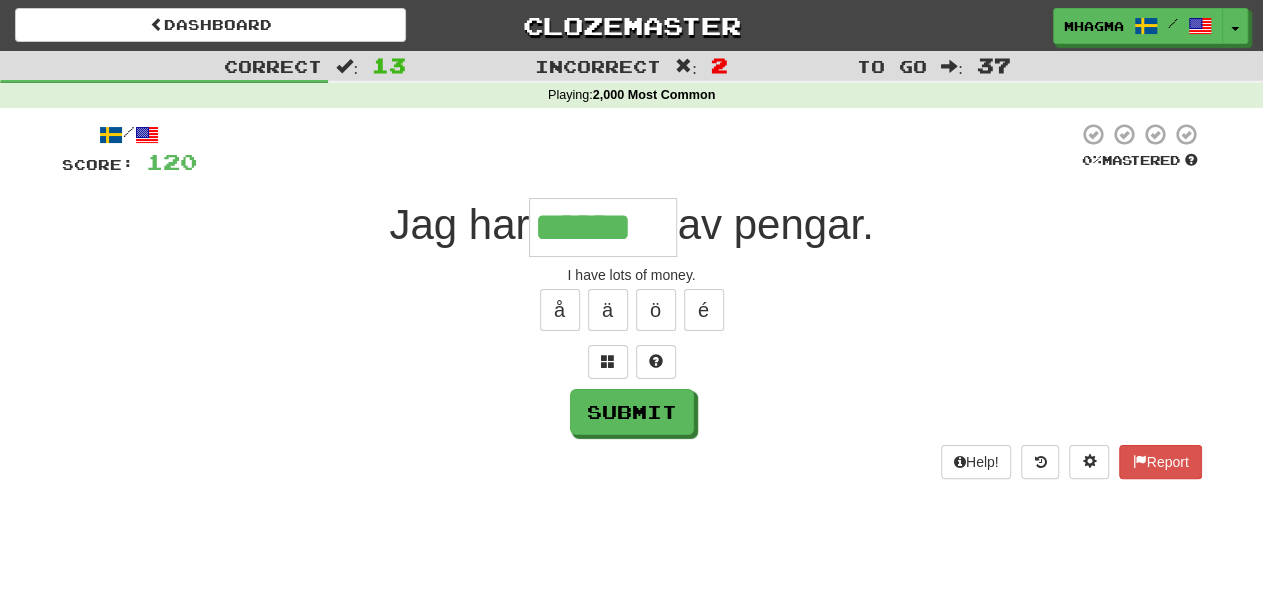 type on "******" 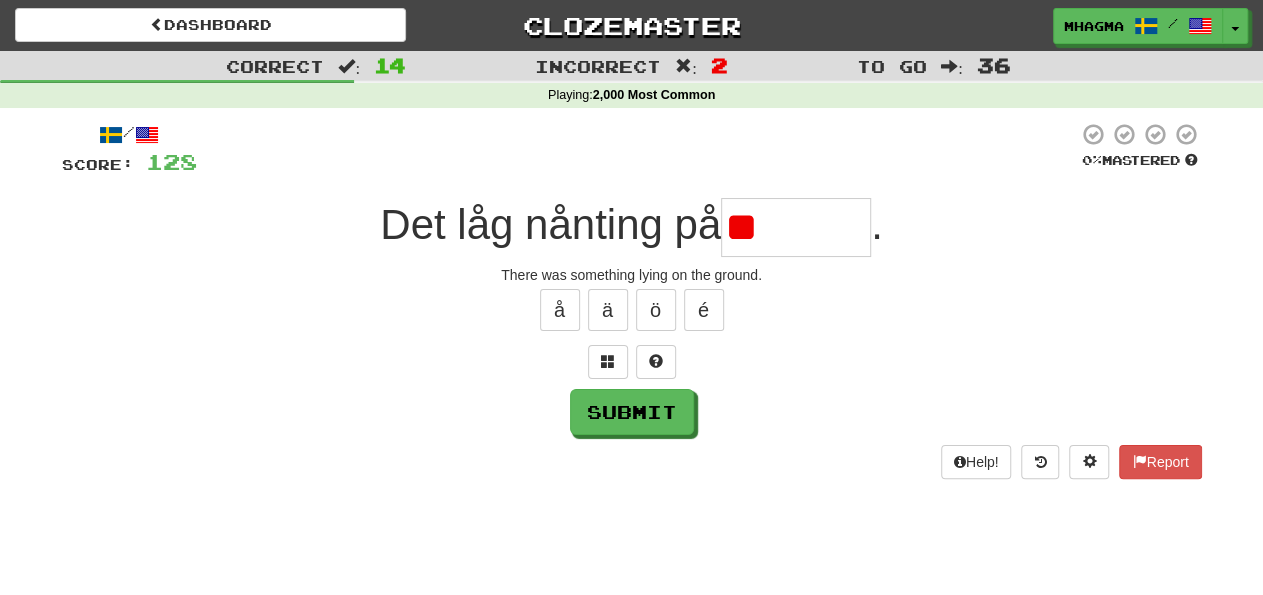 type on "*" 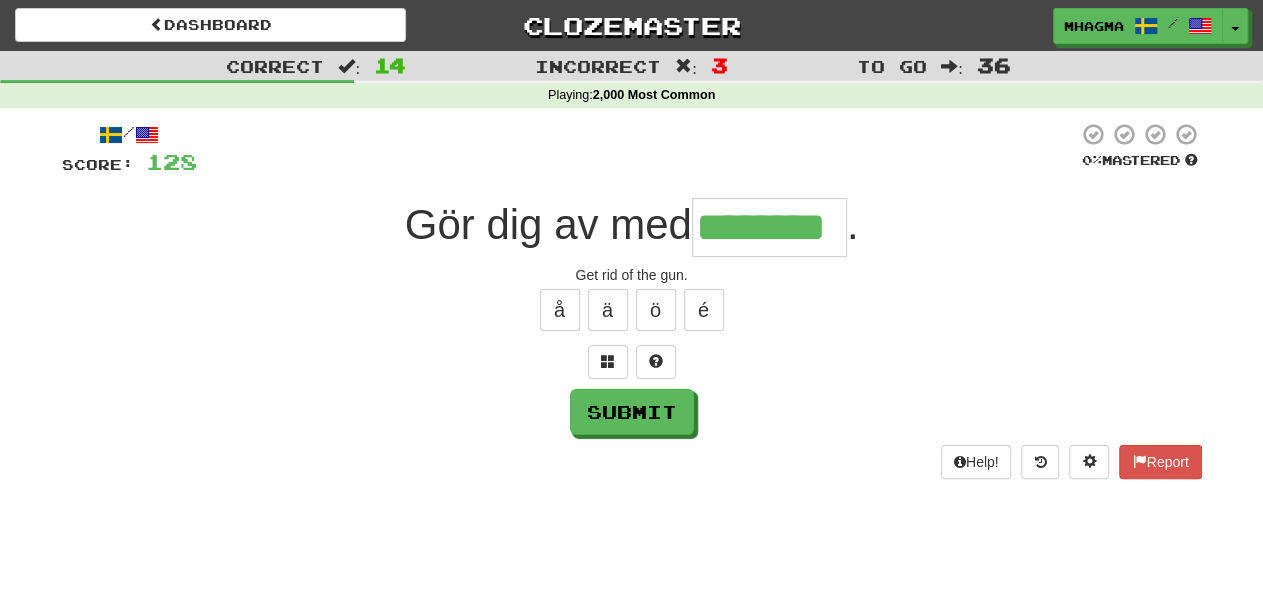 type on "********" 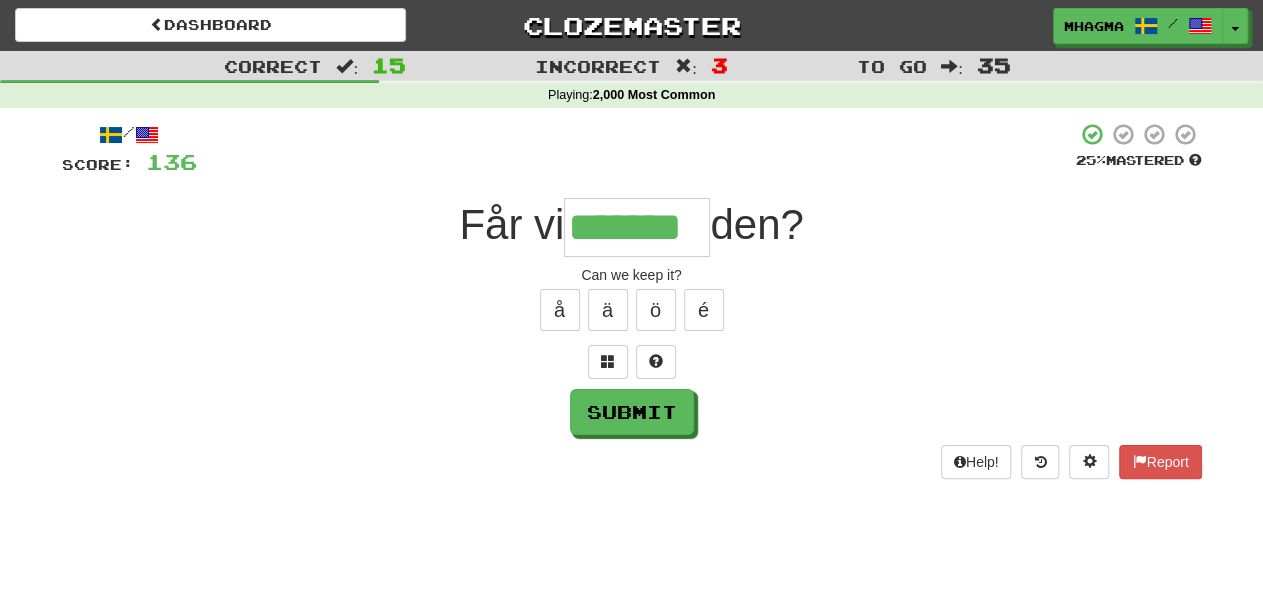 type on "*******" 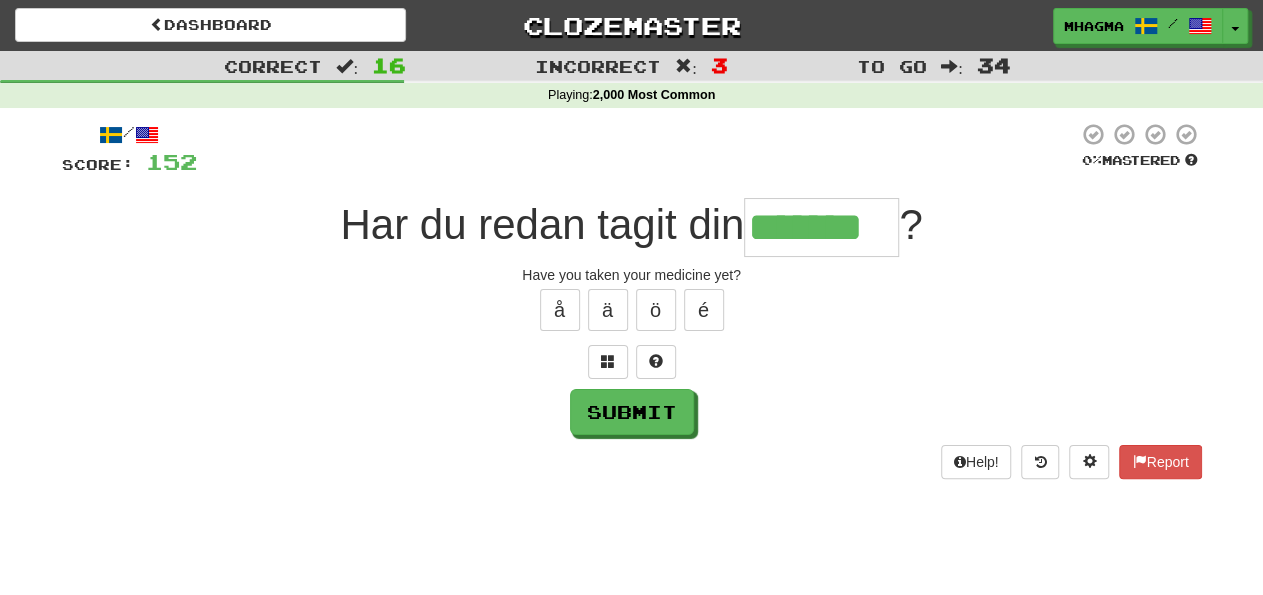 type on "*******" 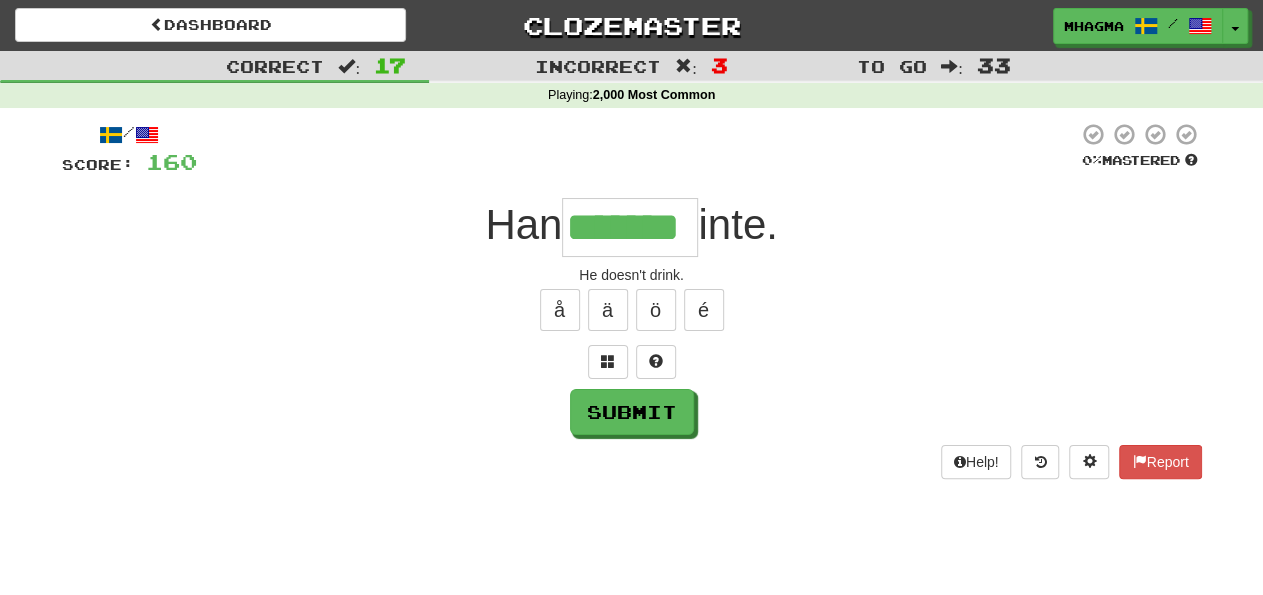 type on "*******" 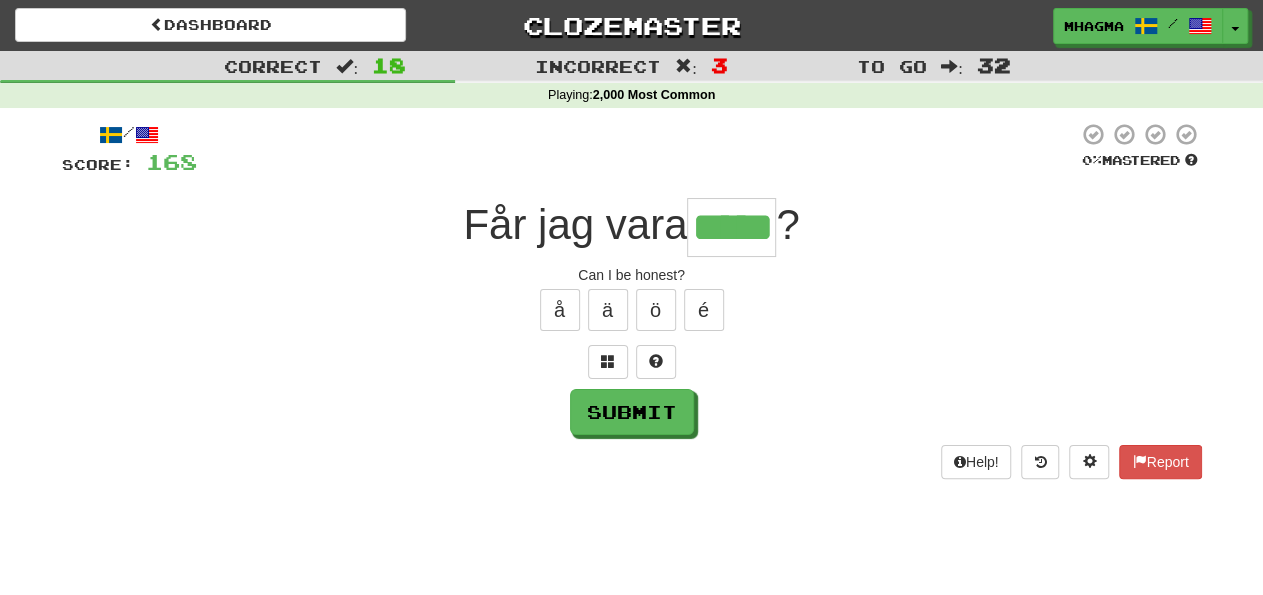 type on "*****" 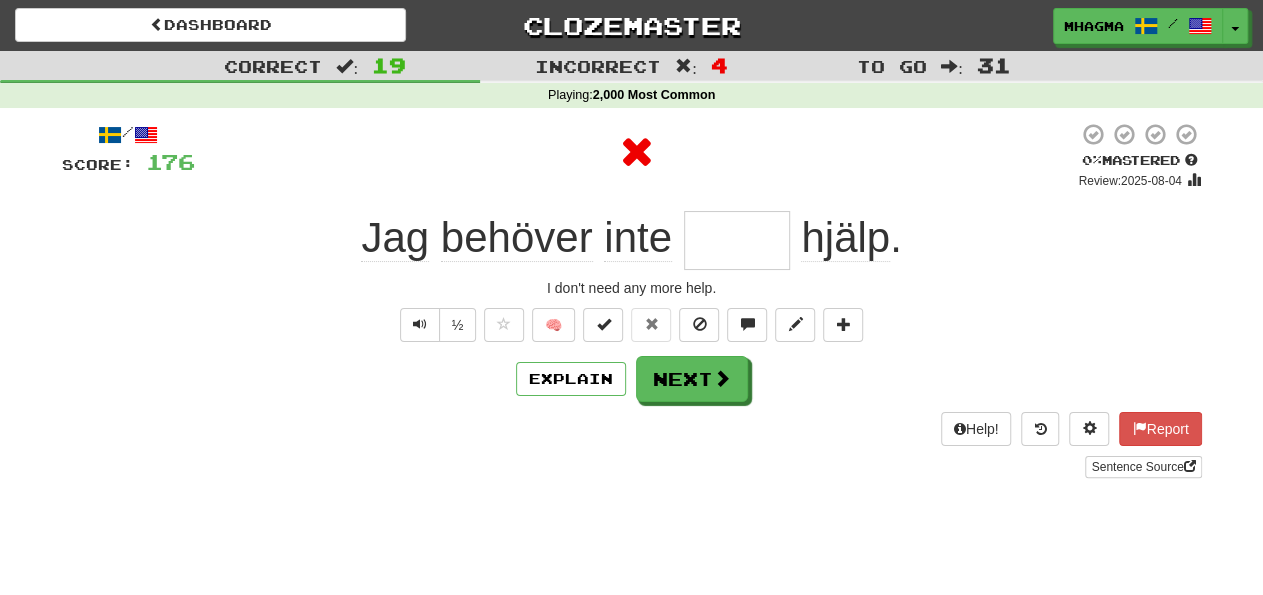 type on "****" 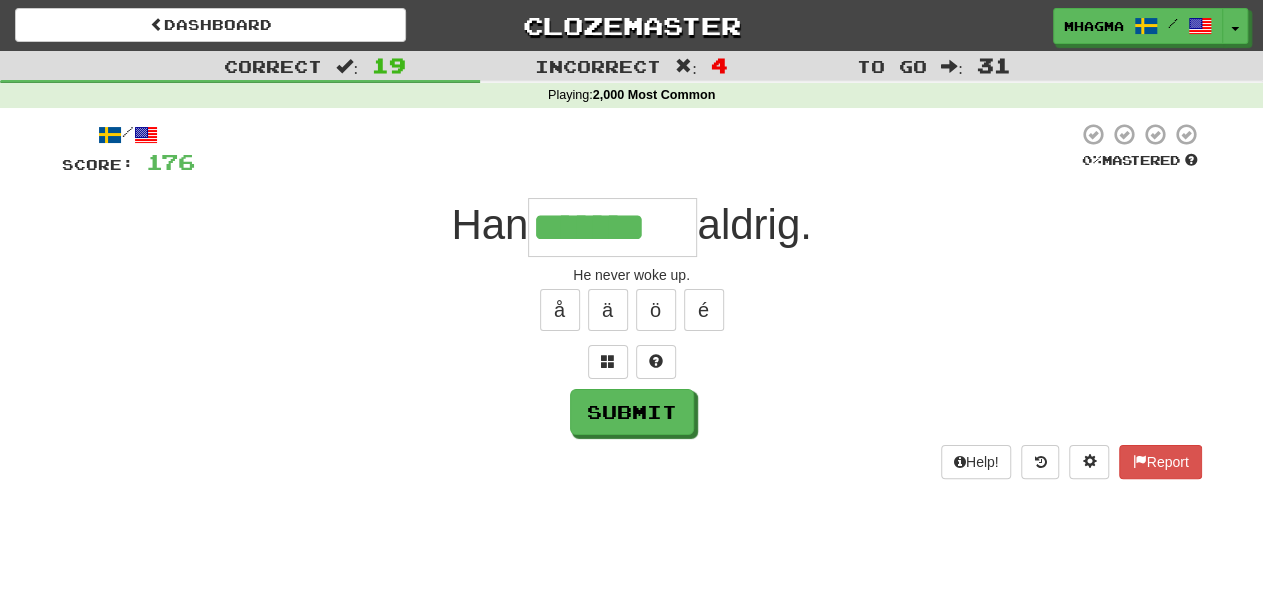 type on "*******" 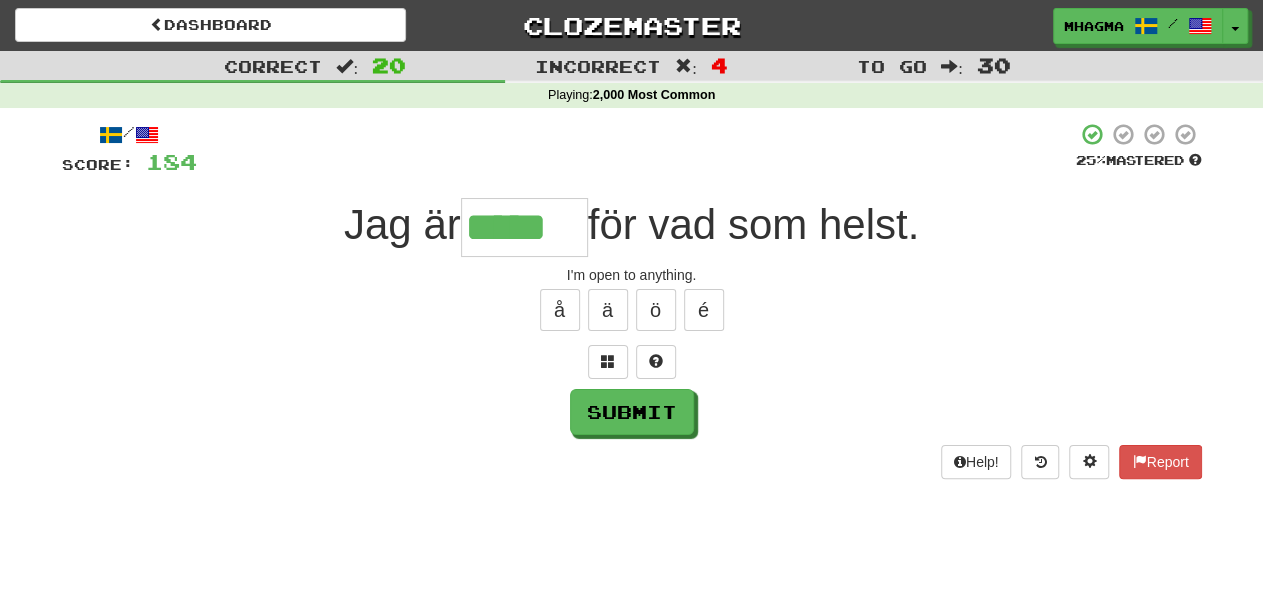 type on "*****" 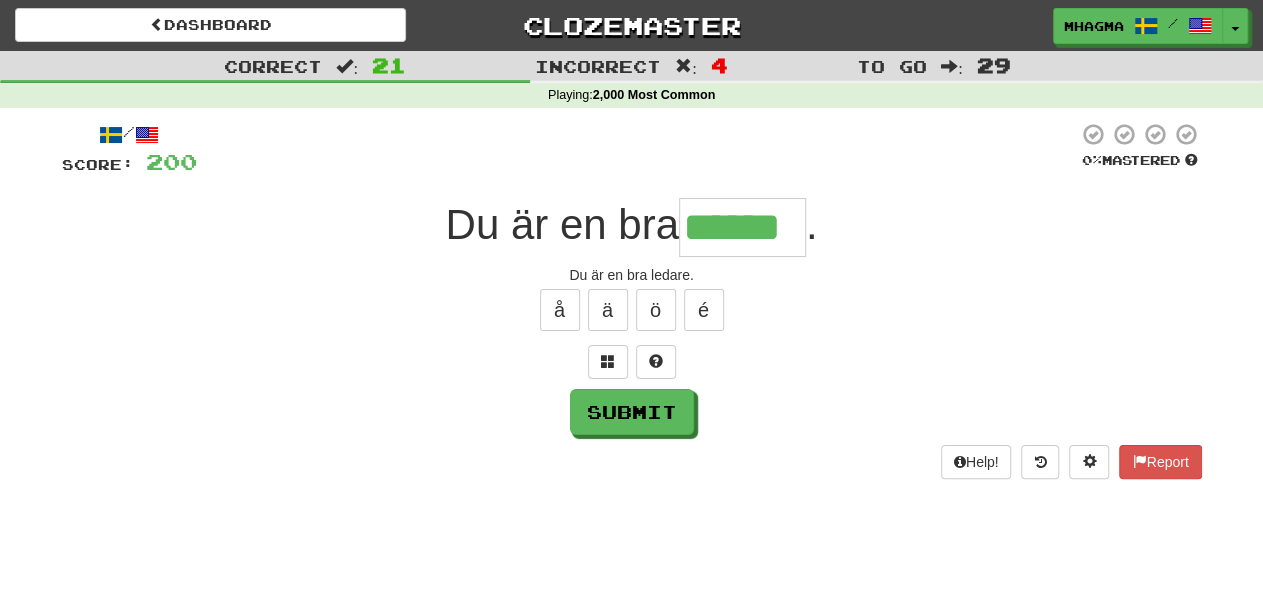 type on "******" 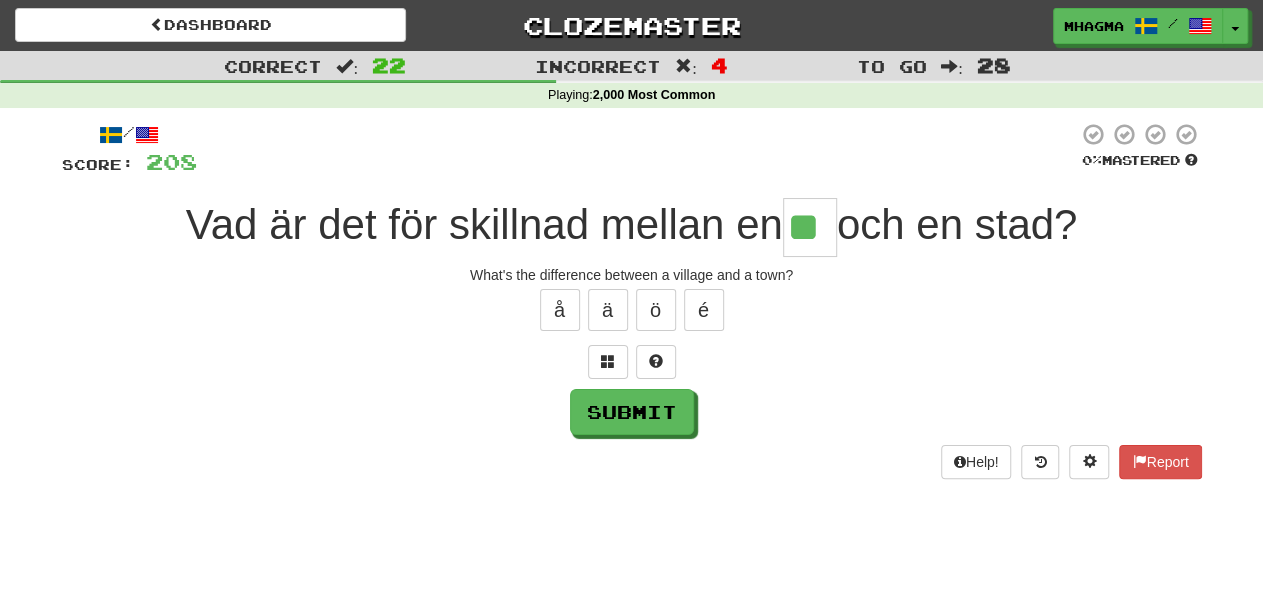 type on "**" 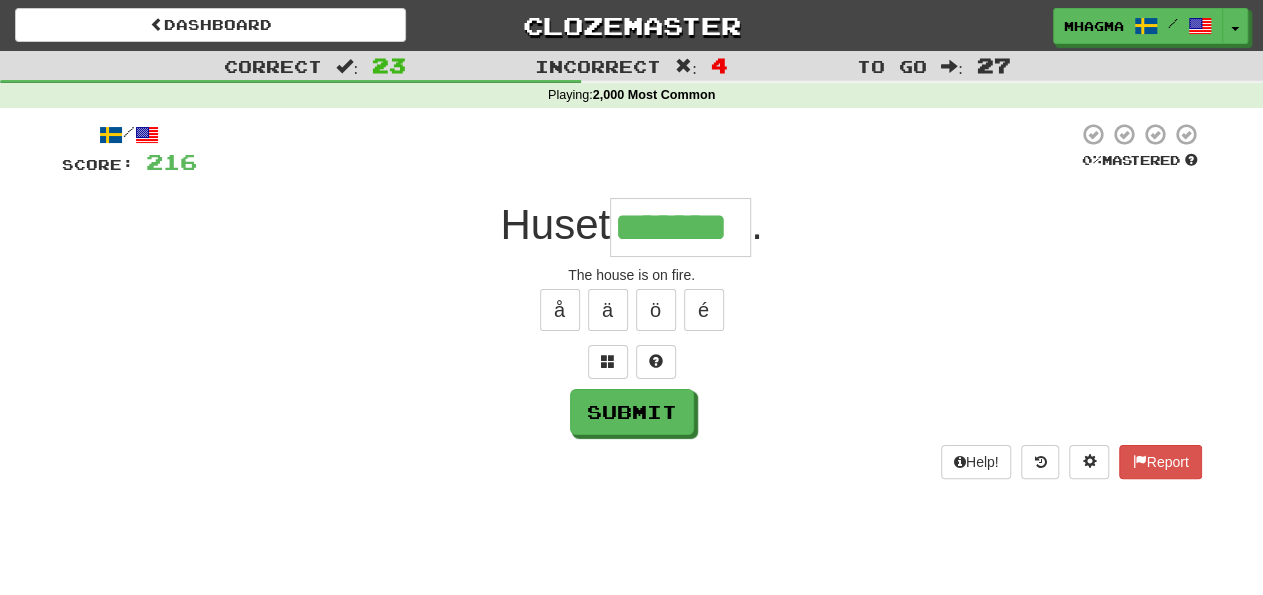 type on "*******" 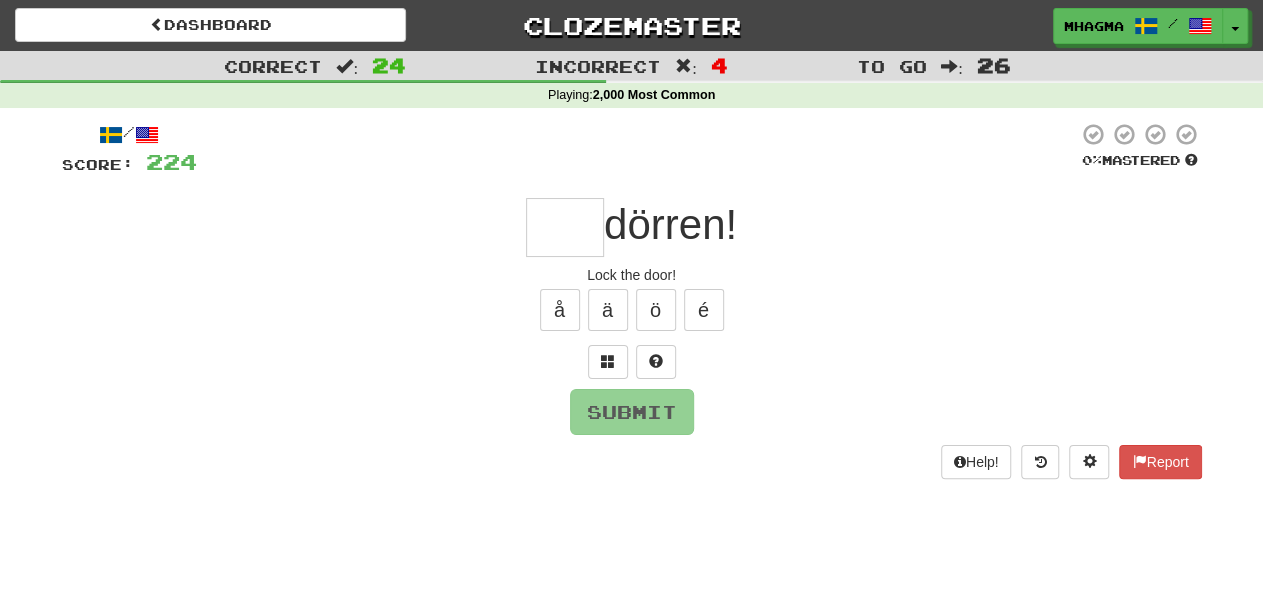 type on "***" 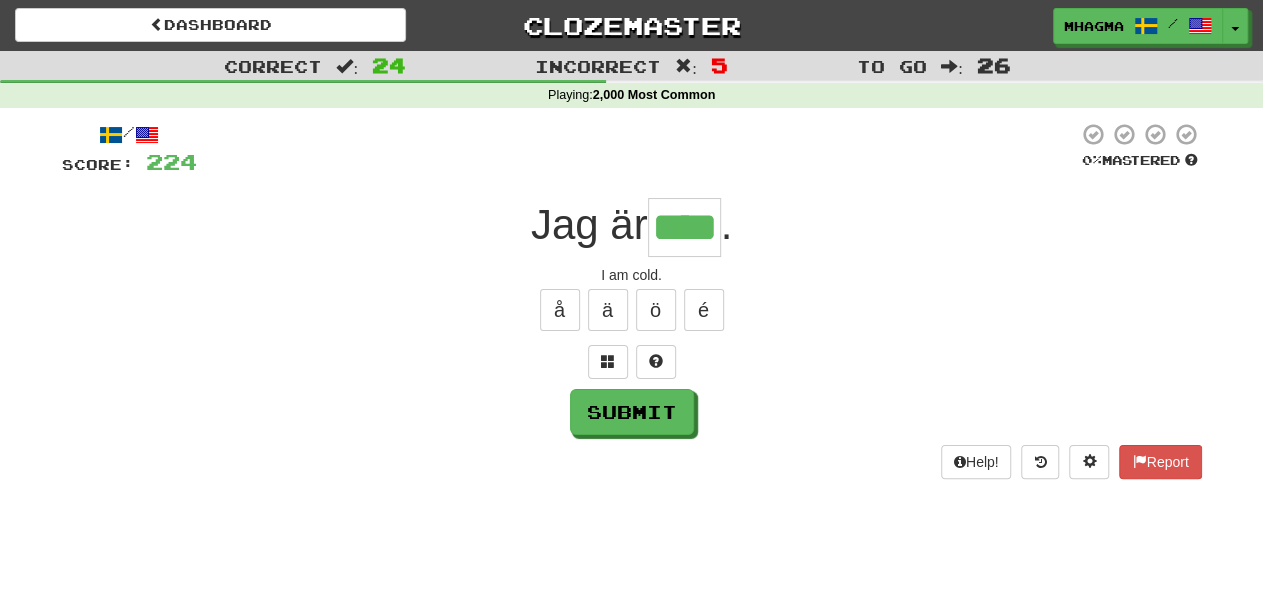 type on "****" 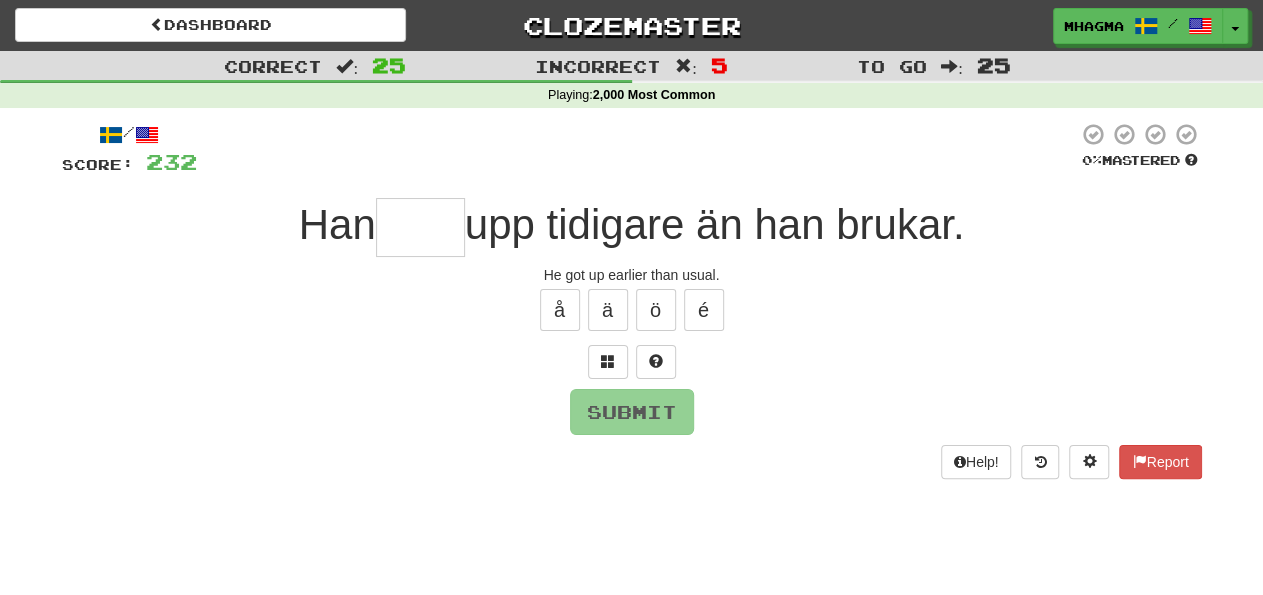 type on "*" 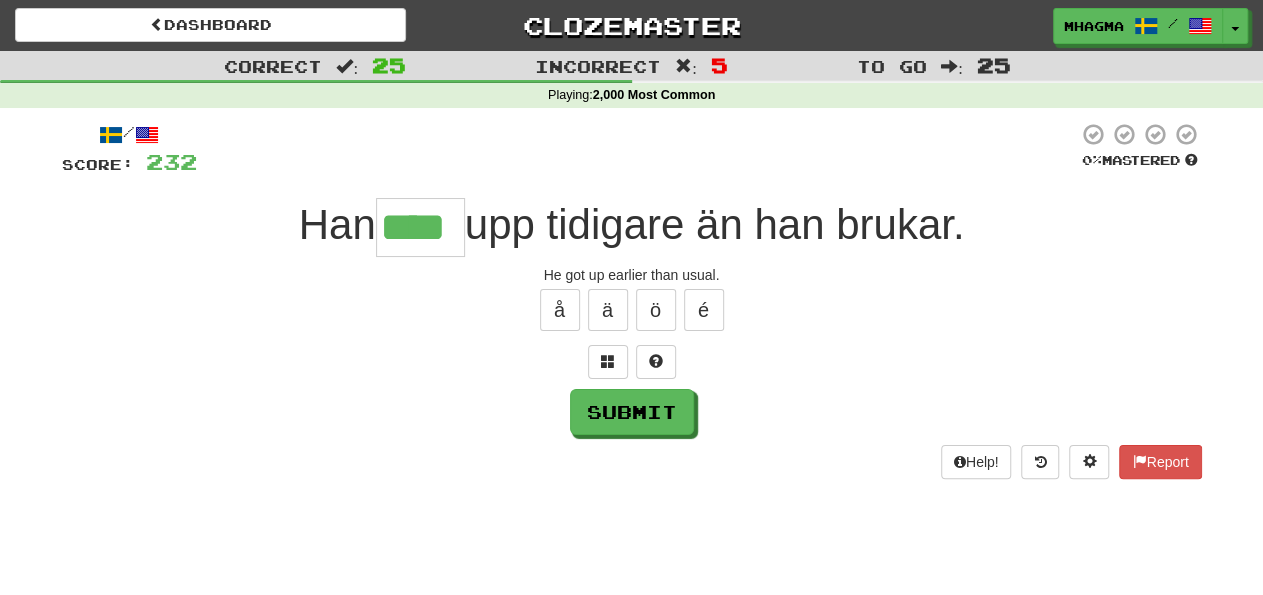 type on "****" 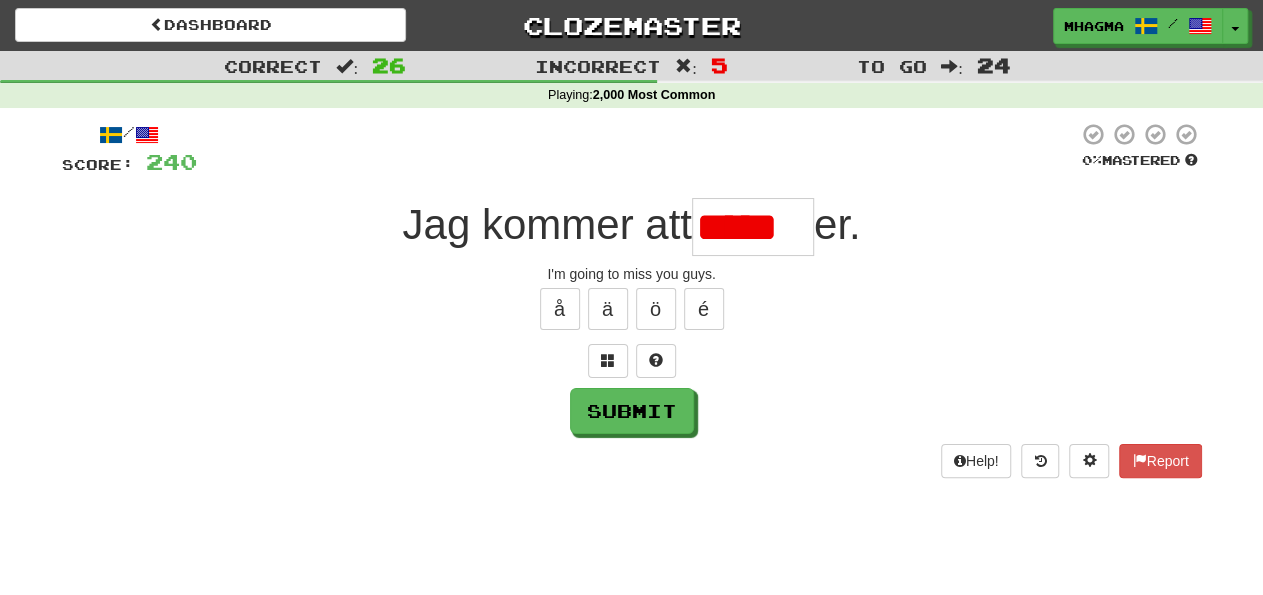 scroll, scrollTop: 0, scrollLeft: 0, axis: both 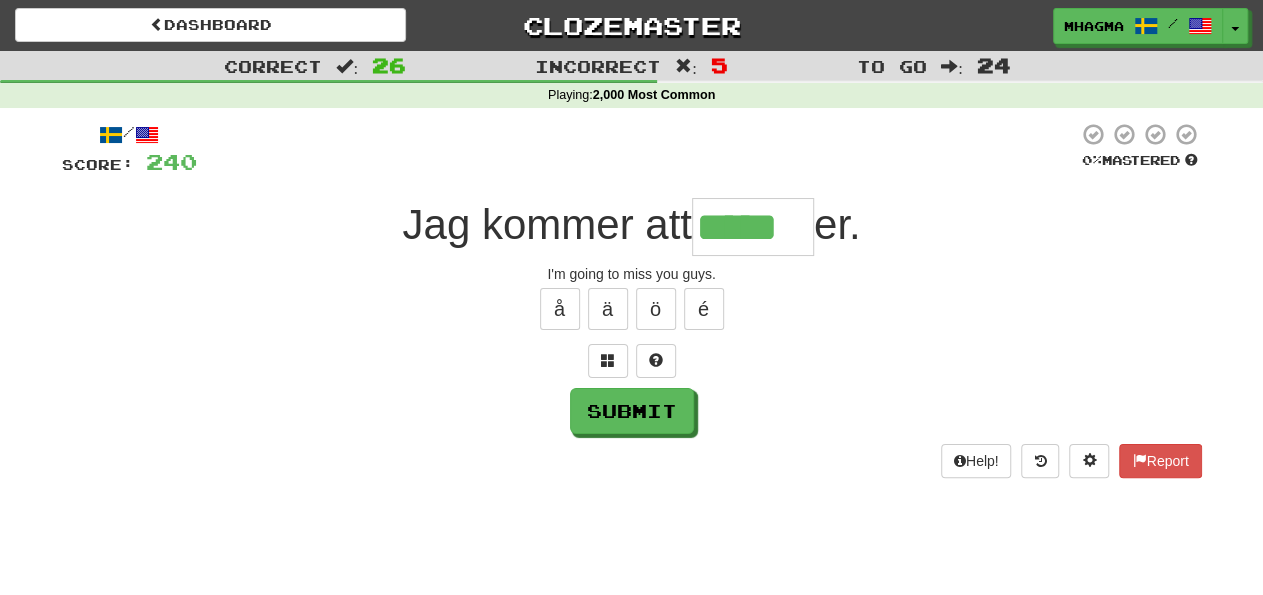 type on "*****" 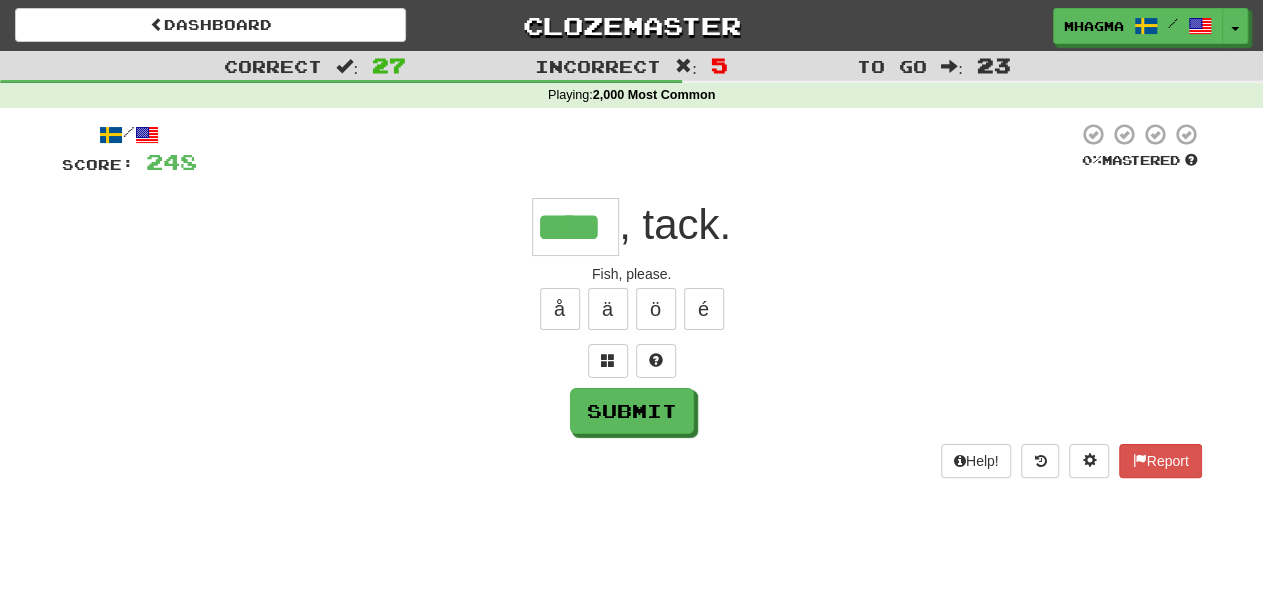 type on "****" 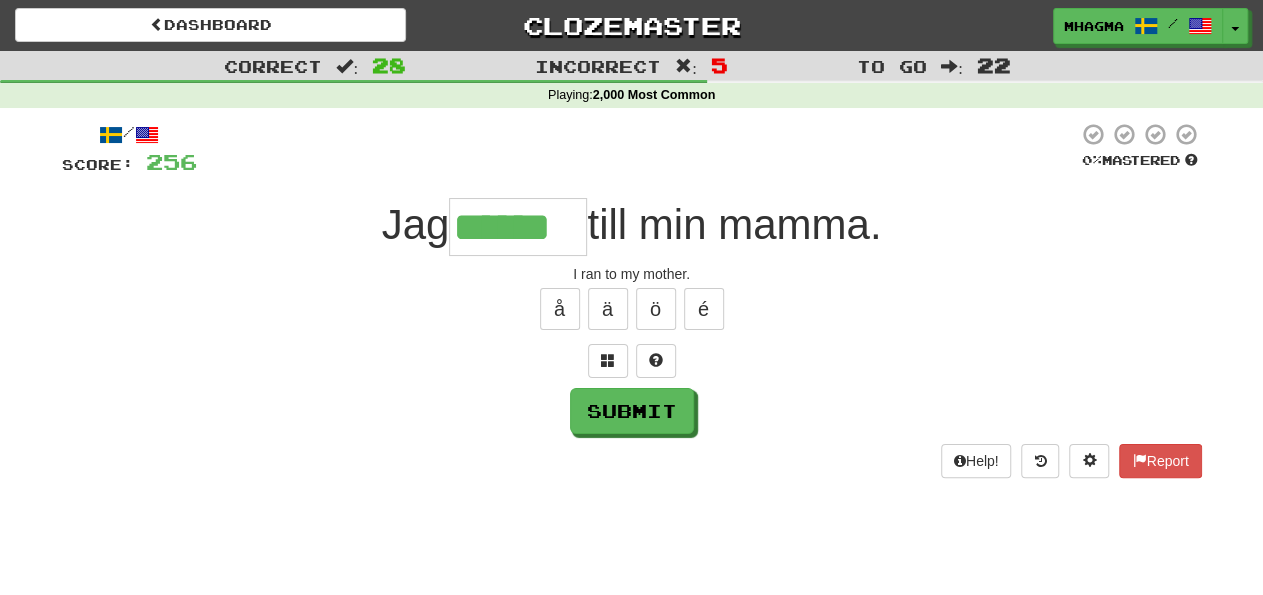 type on "******" 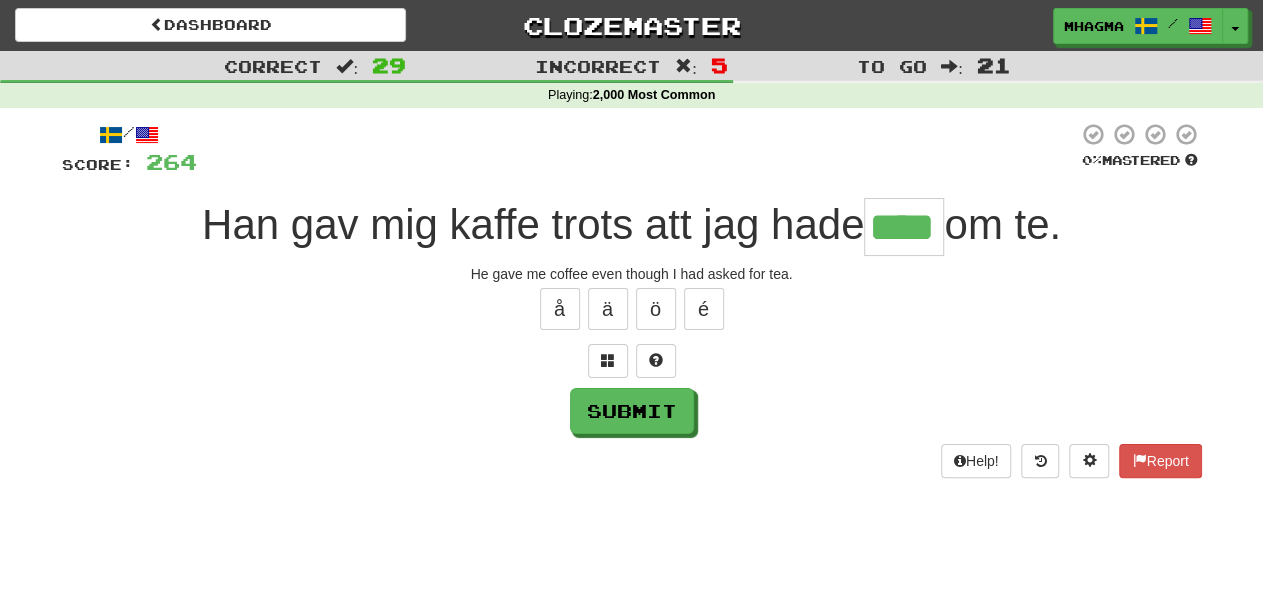 type on "****" 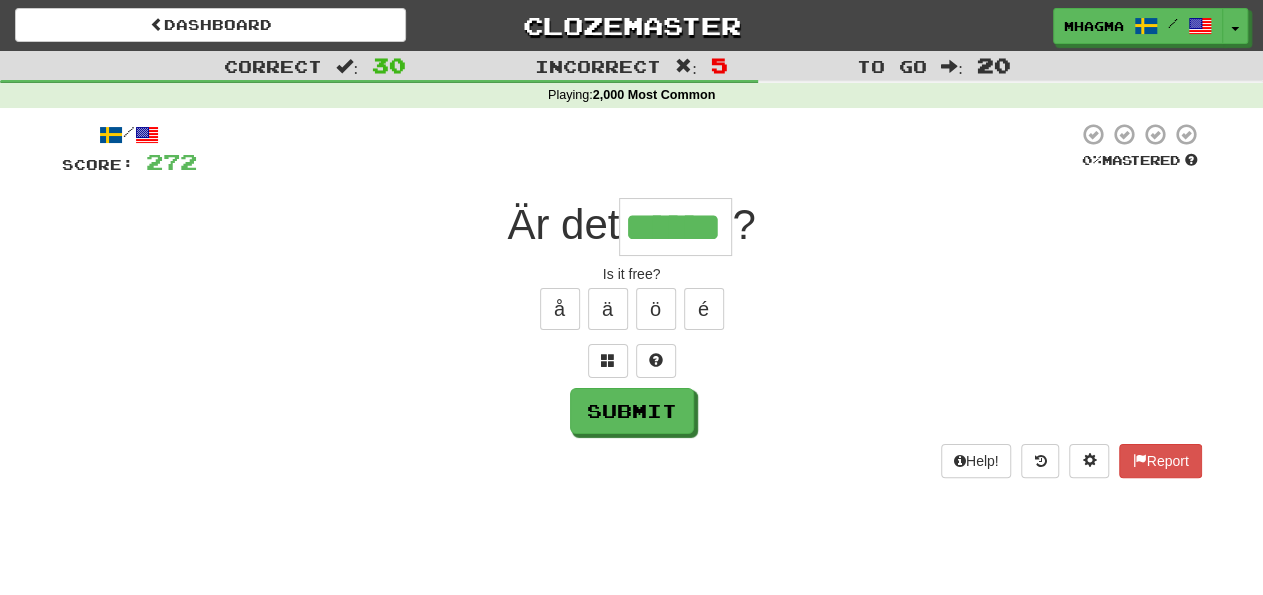 type on "******" 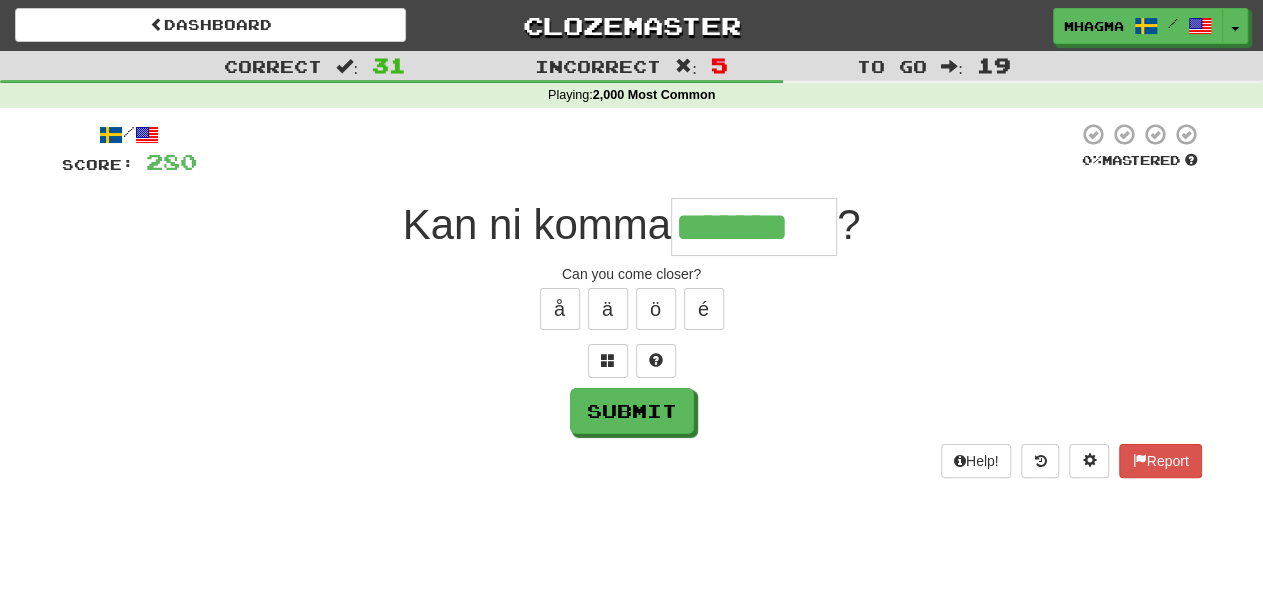 type on "*******" 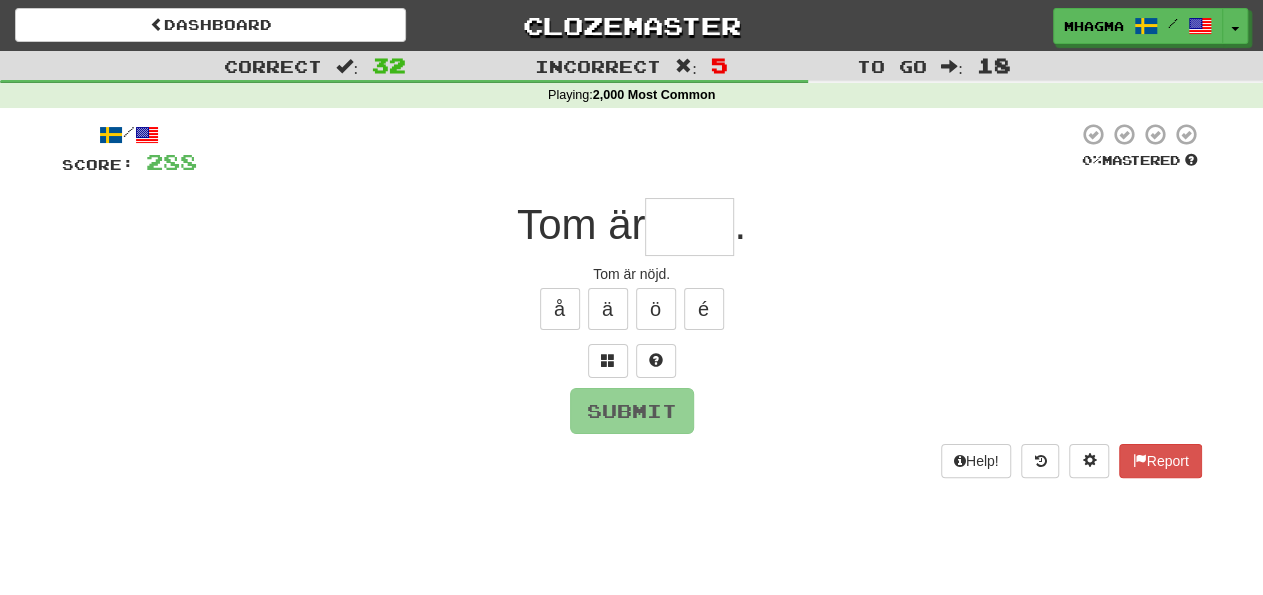 type on "****" 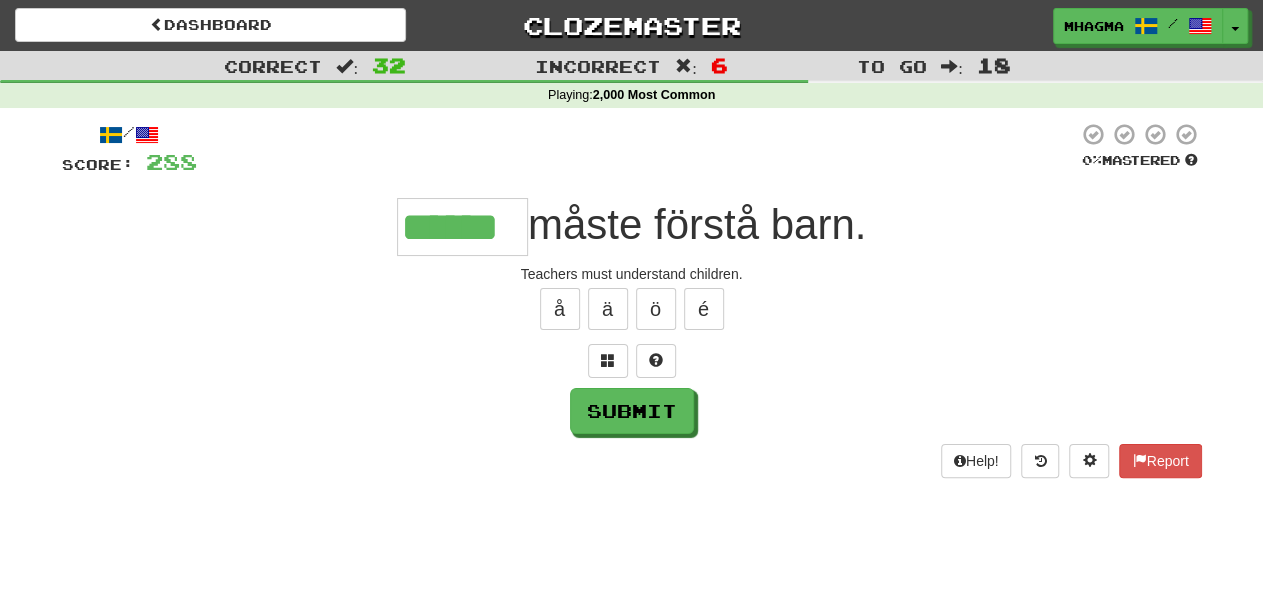scroll, scrollTop: 0, scrollLeft: 0, axis: both 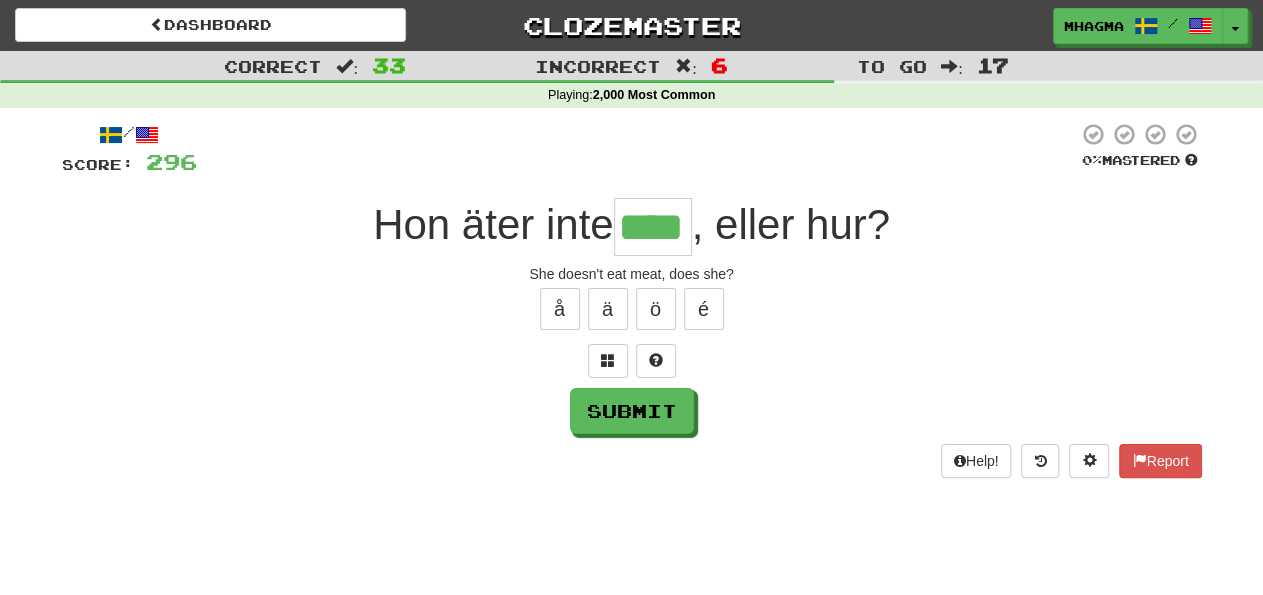 type on "****" 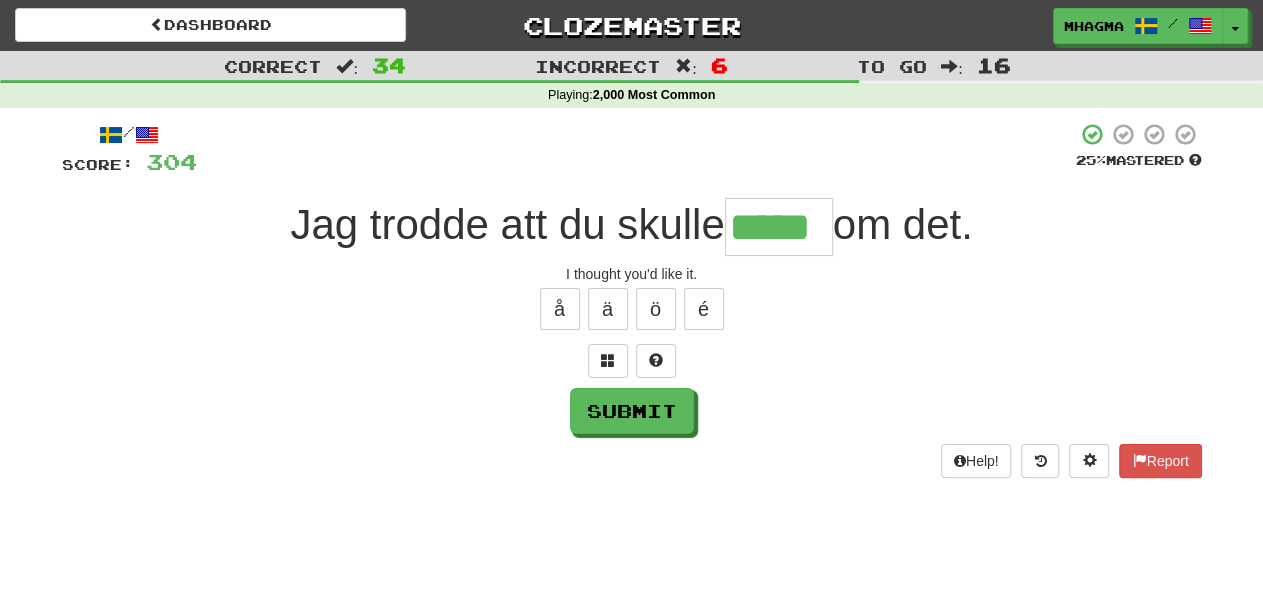 type on "*****" 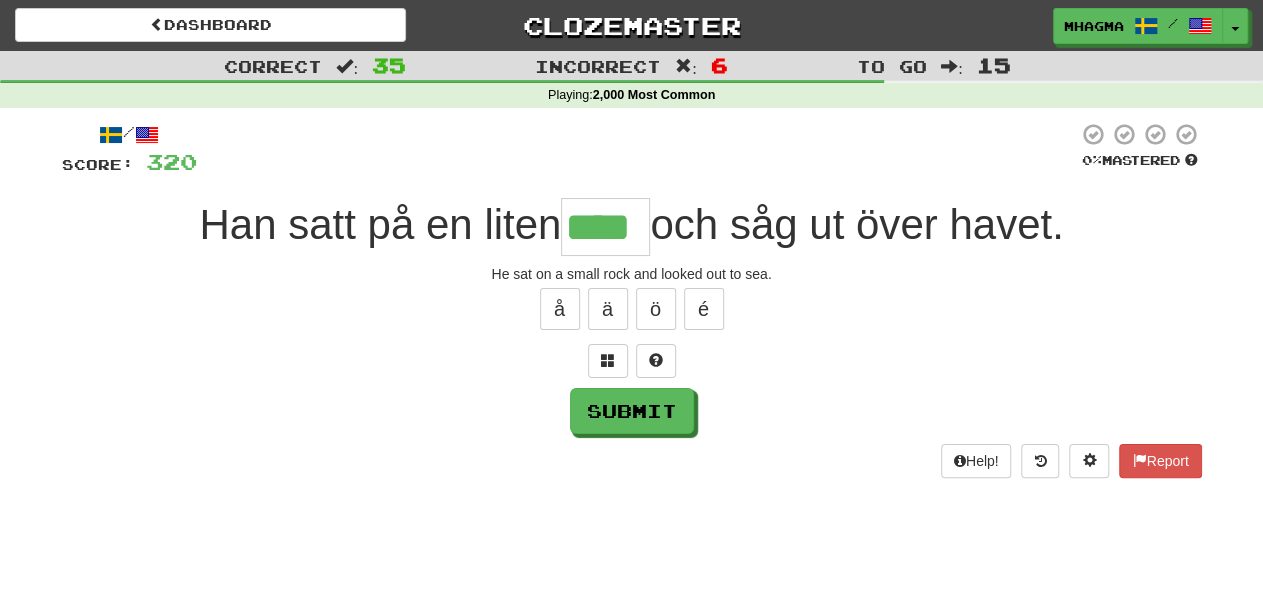 type on "****" 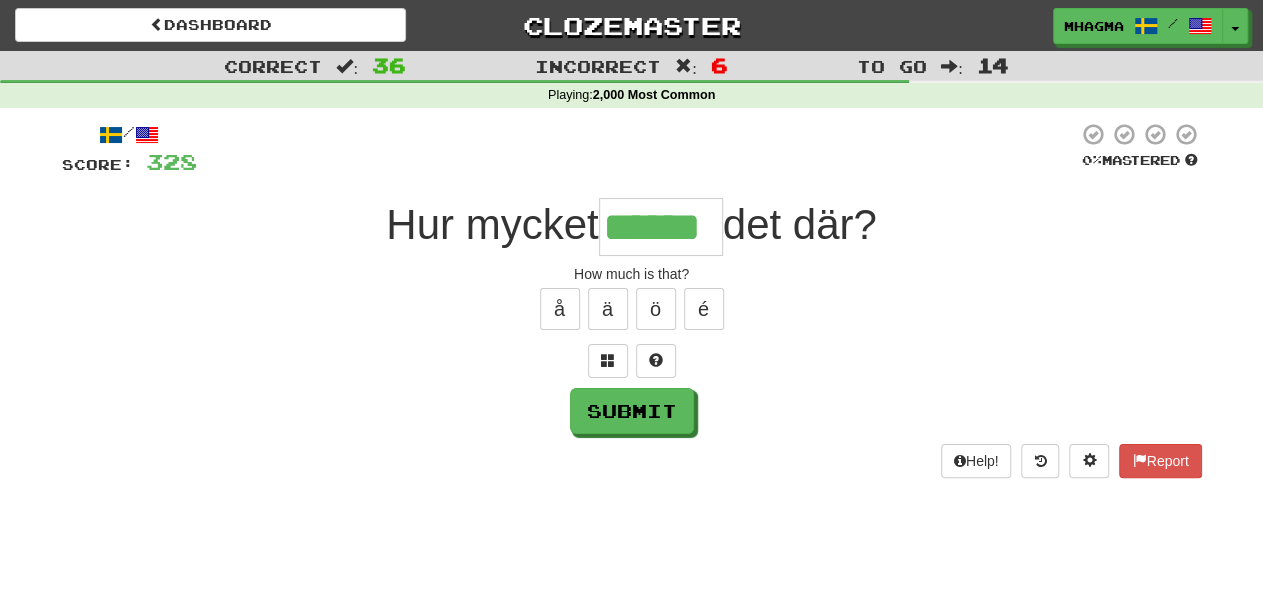 type on "******" 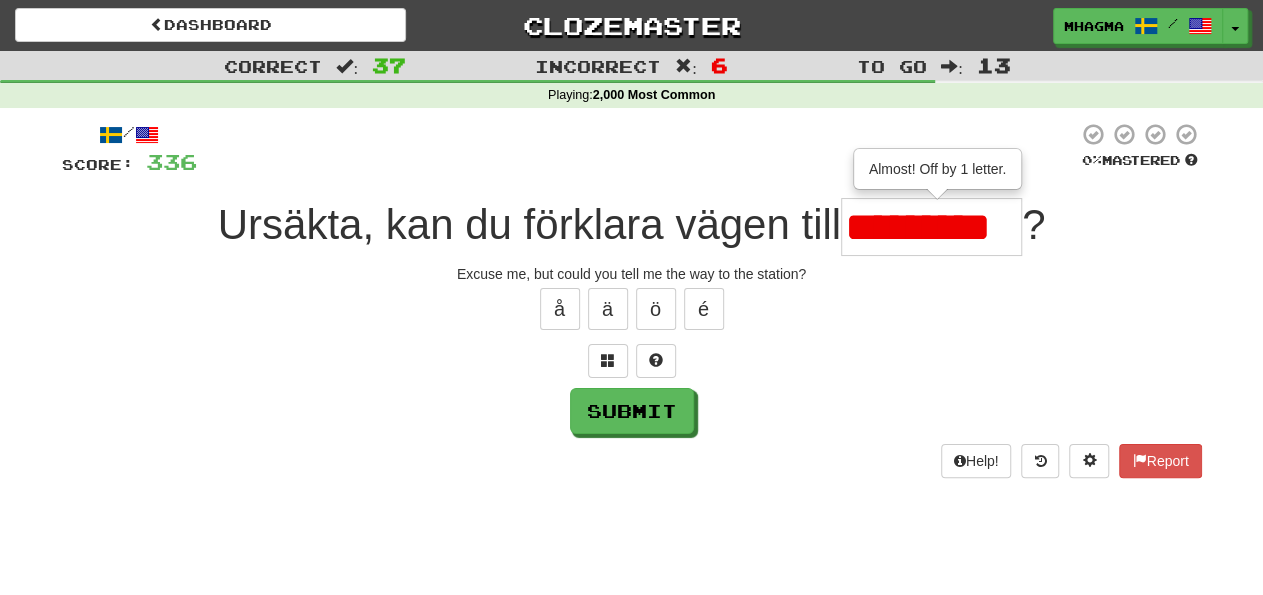 type on "*********" 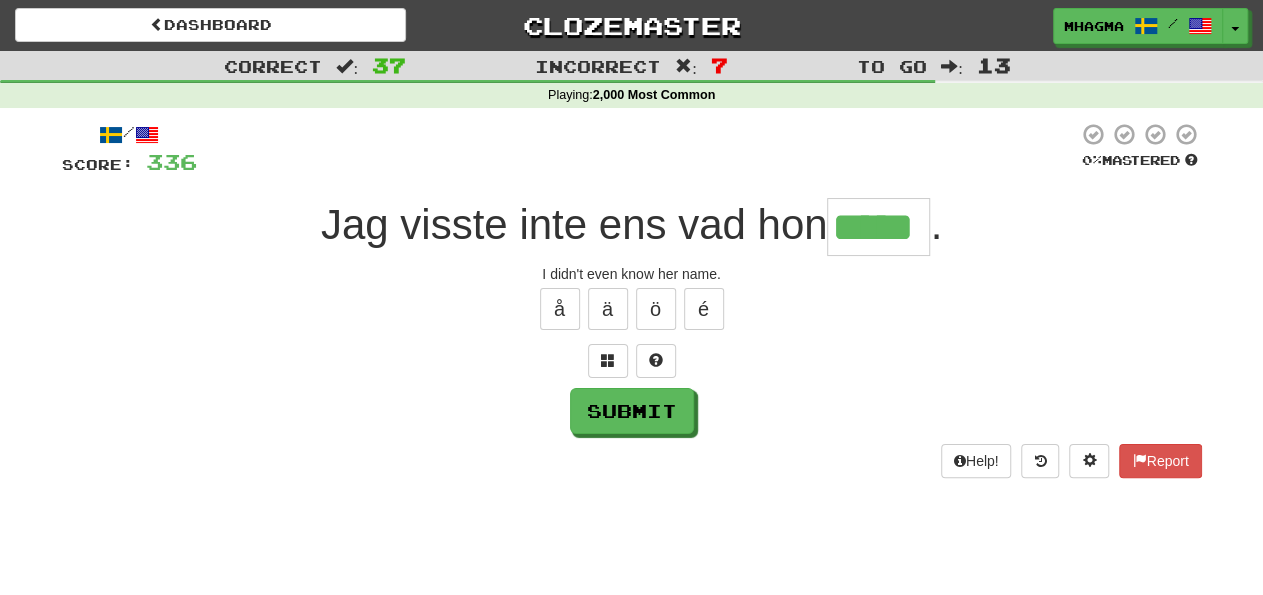 type on "*****" 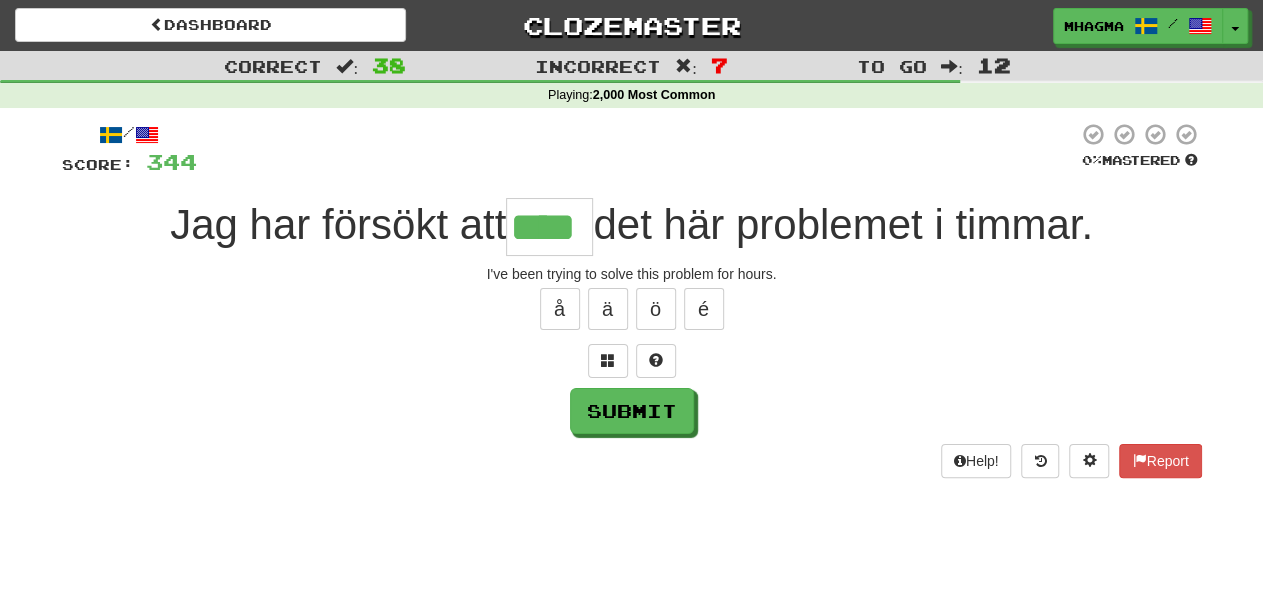 type on "****" 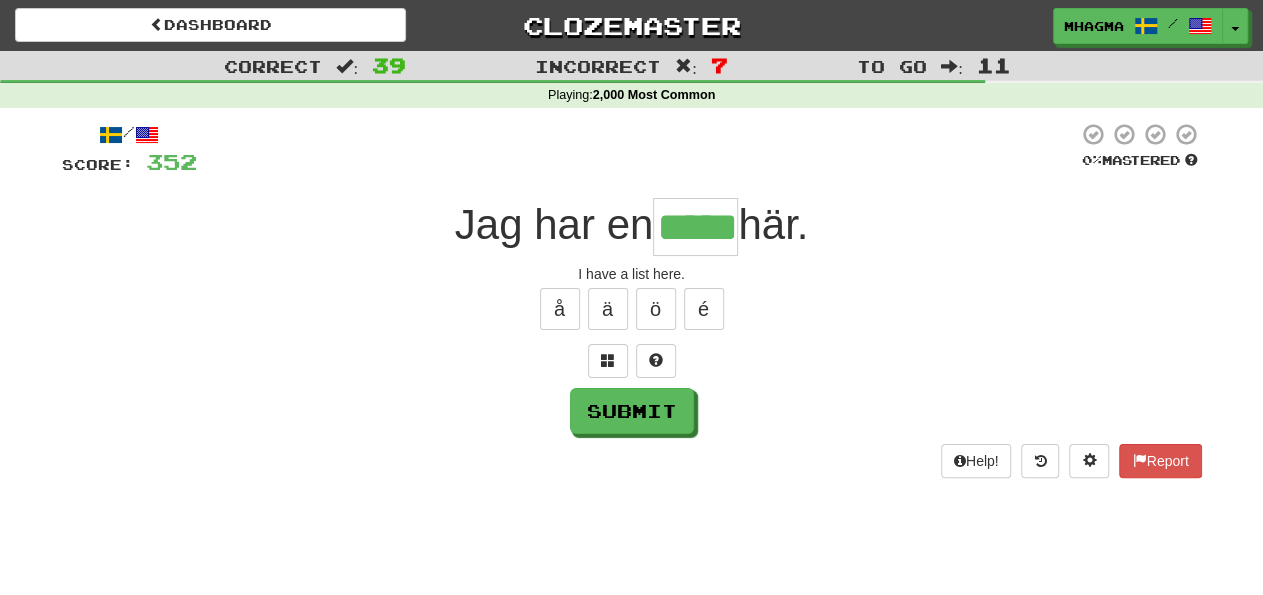 type on "*****" 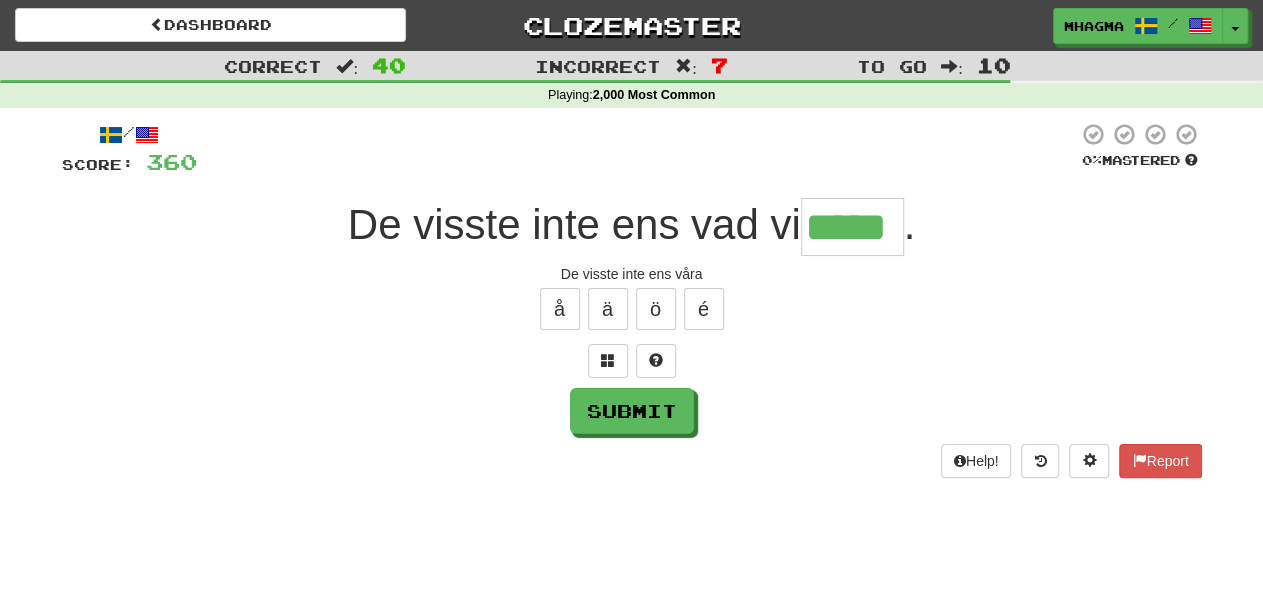 type on "*****" 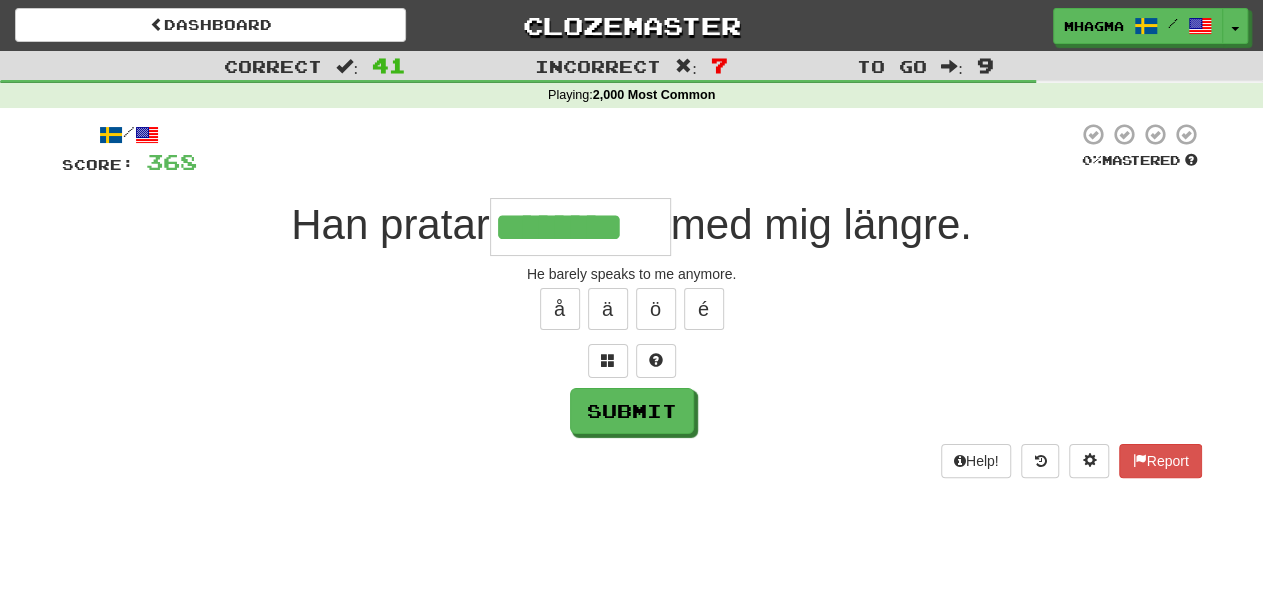 type on "********" 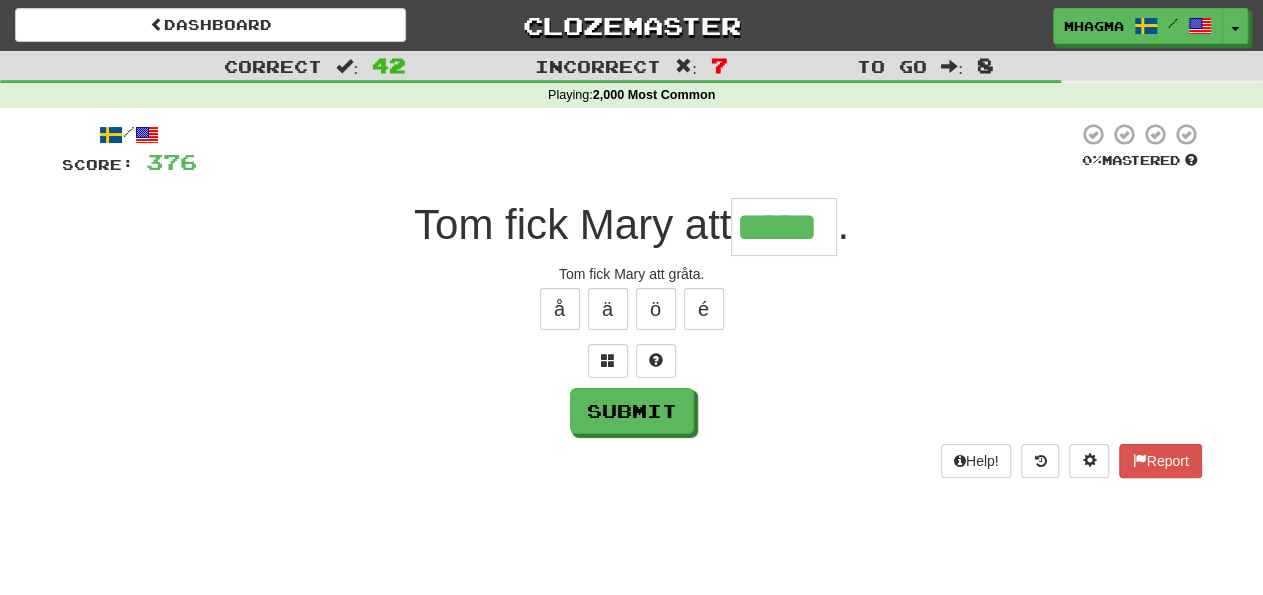 type on "*****" 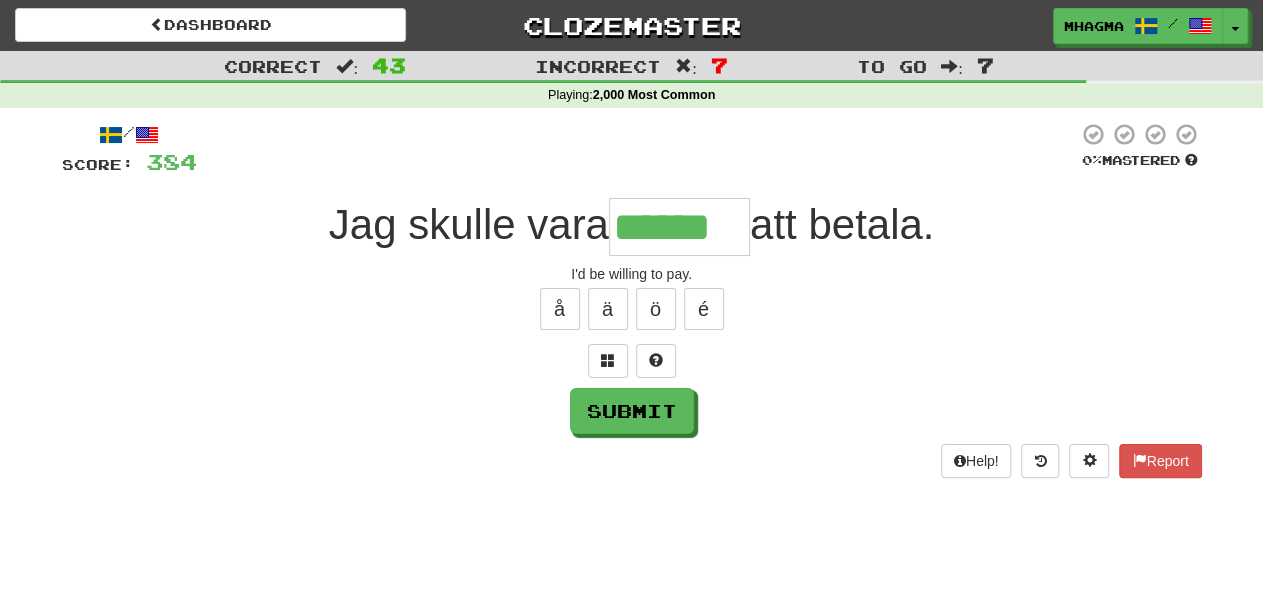 type on "******" 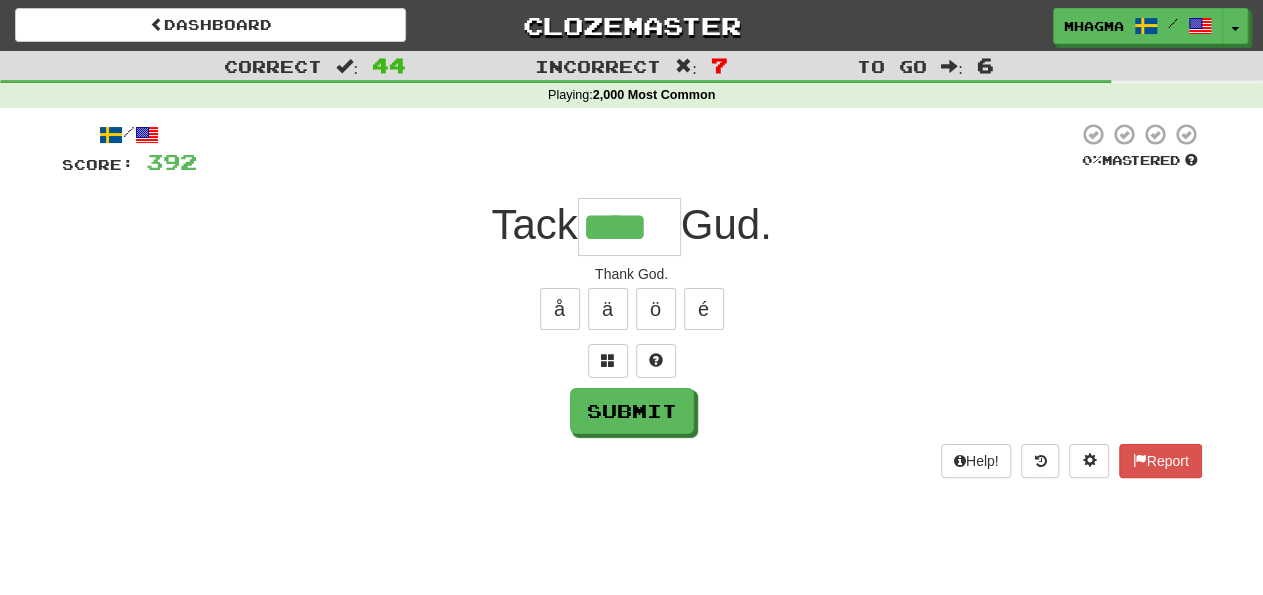 type on "****" 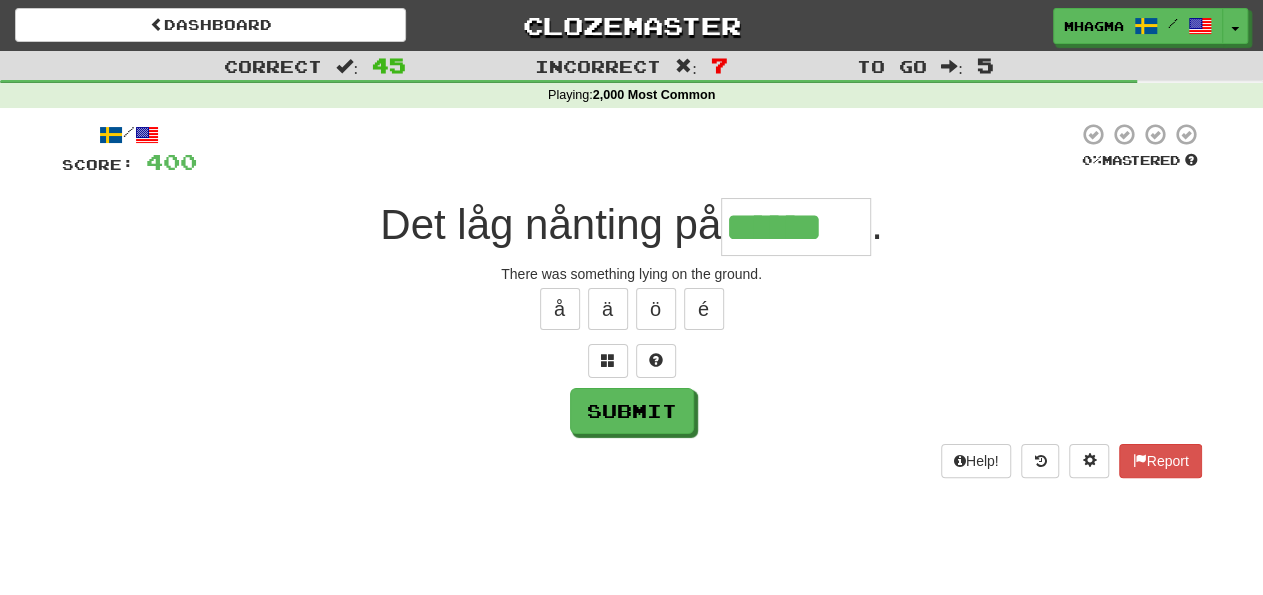 type on "******" 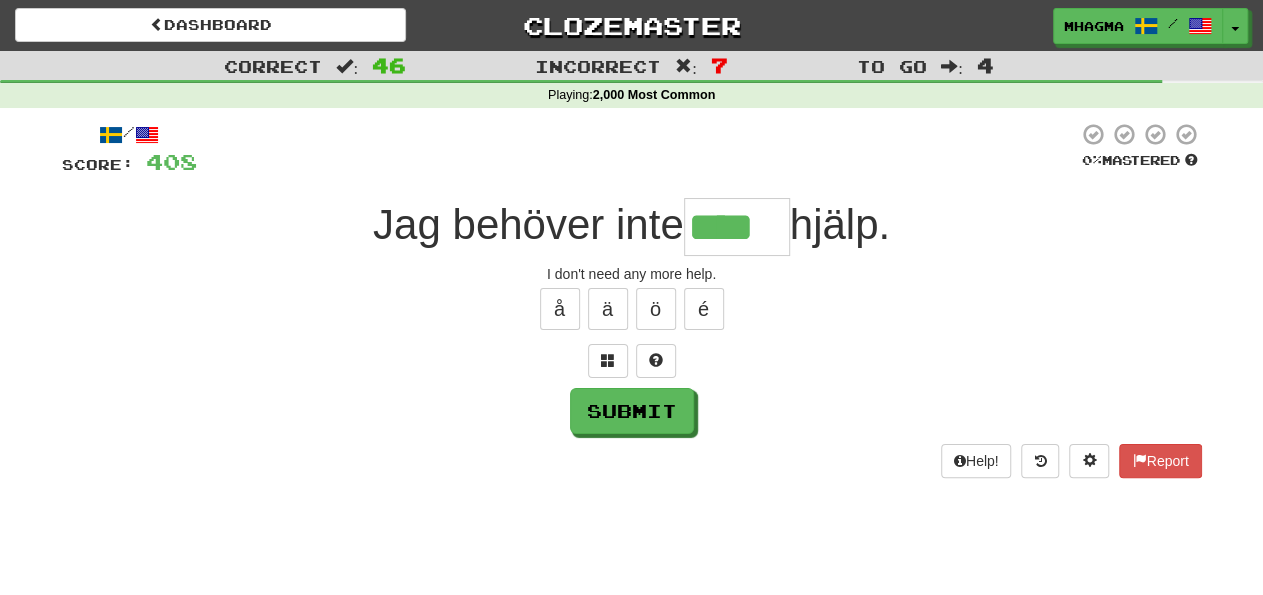 type on "****" 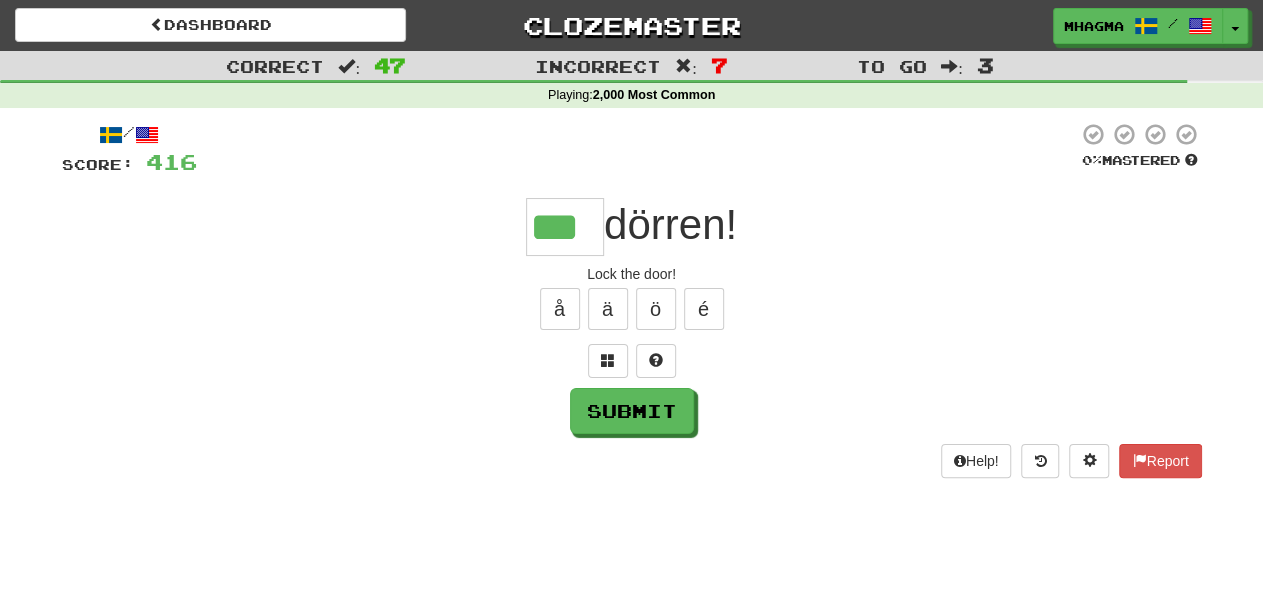 type on "***" 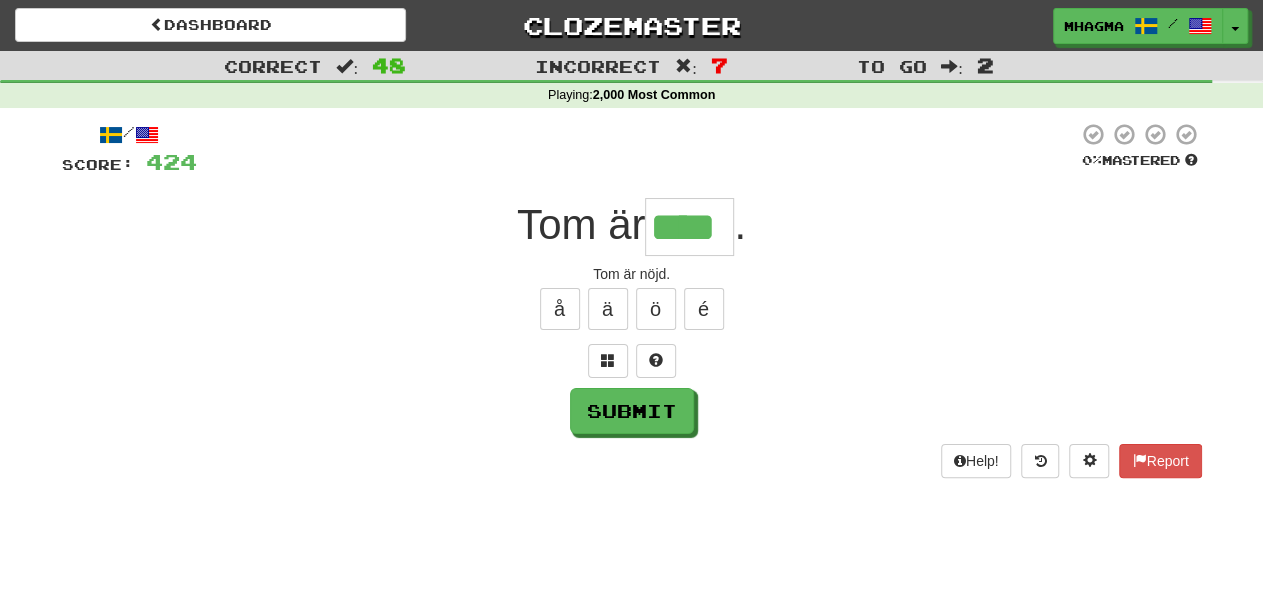 type on "****" 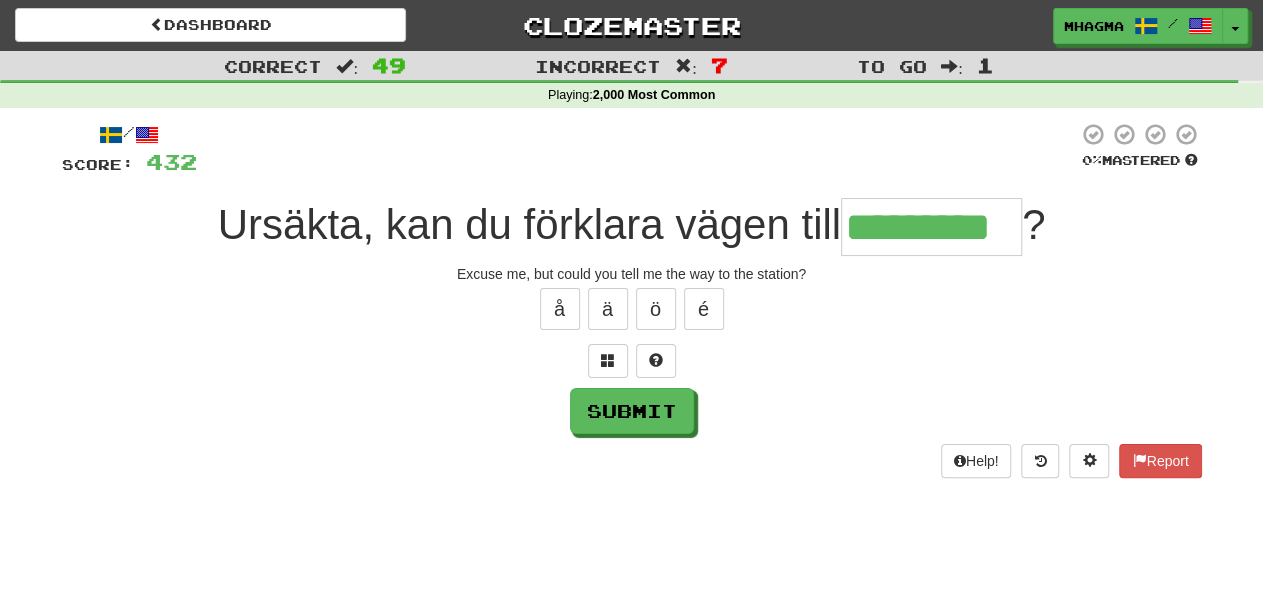type on "*********" 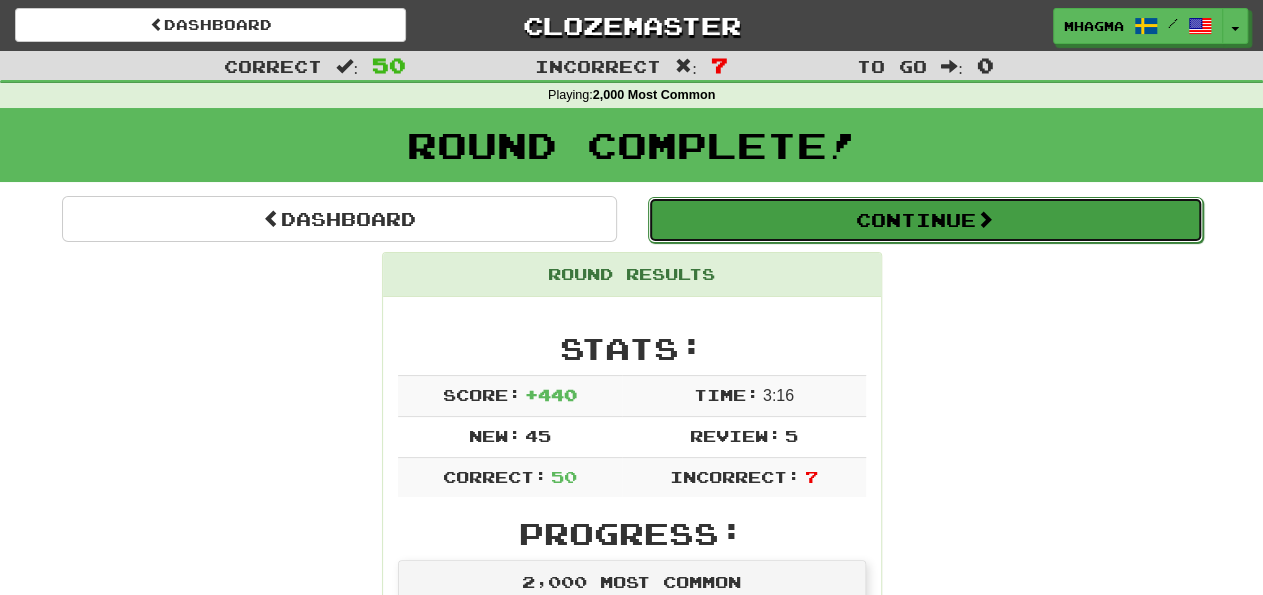 click on "Continue" at bounding box center (925, 220) 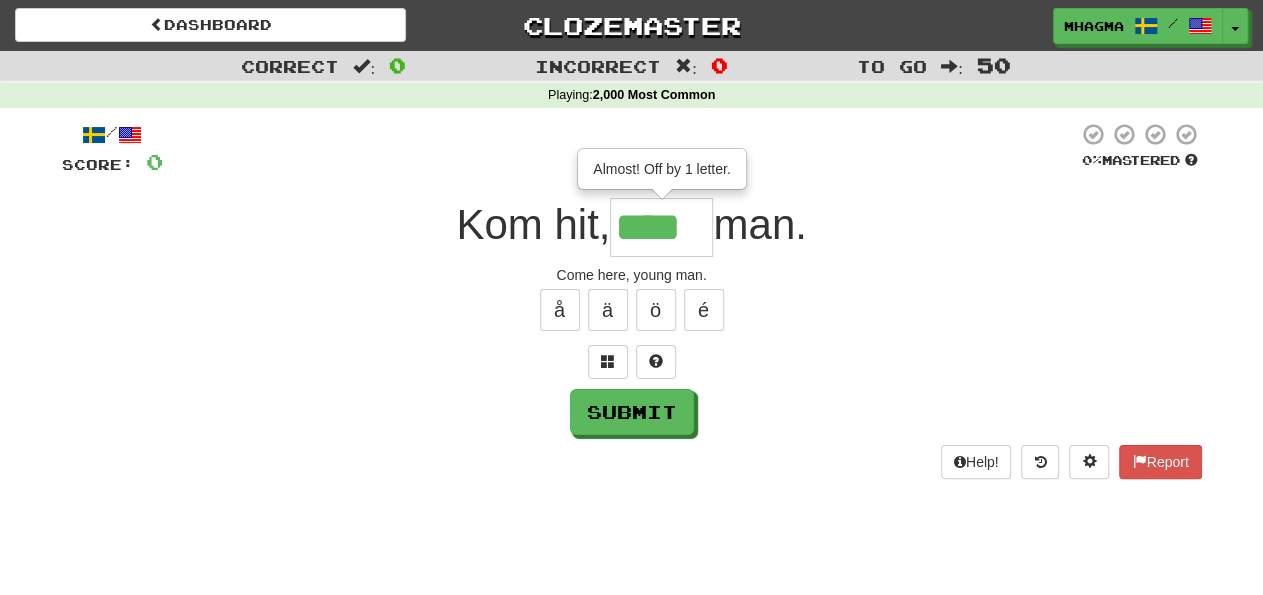 type on "****" 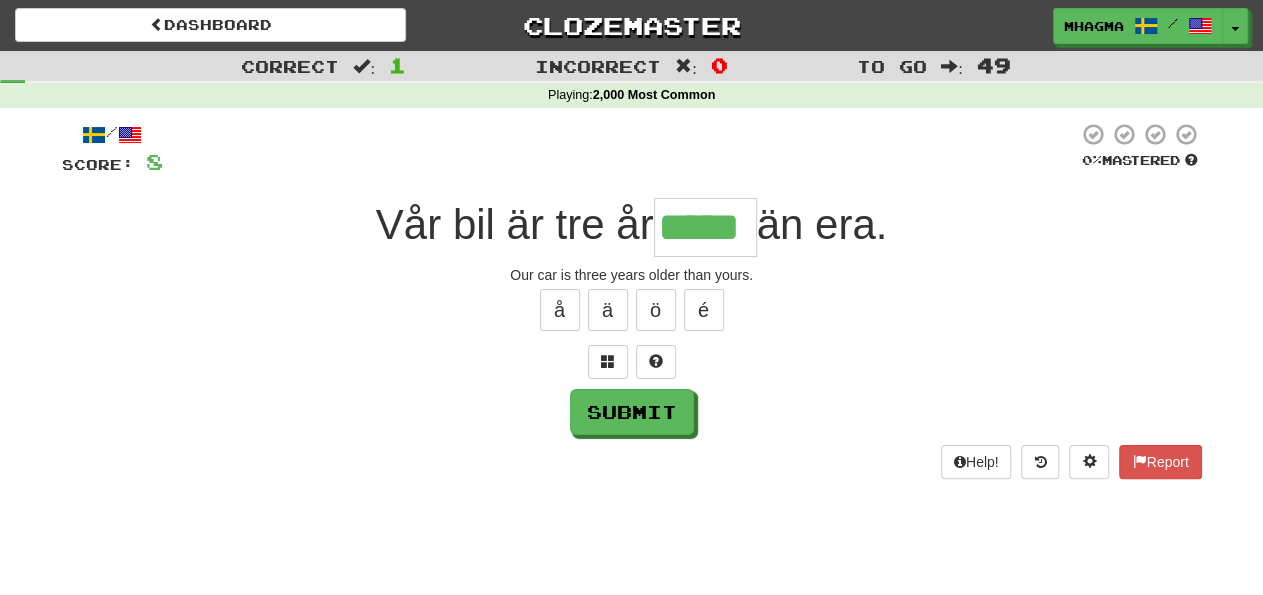 type on "*****" 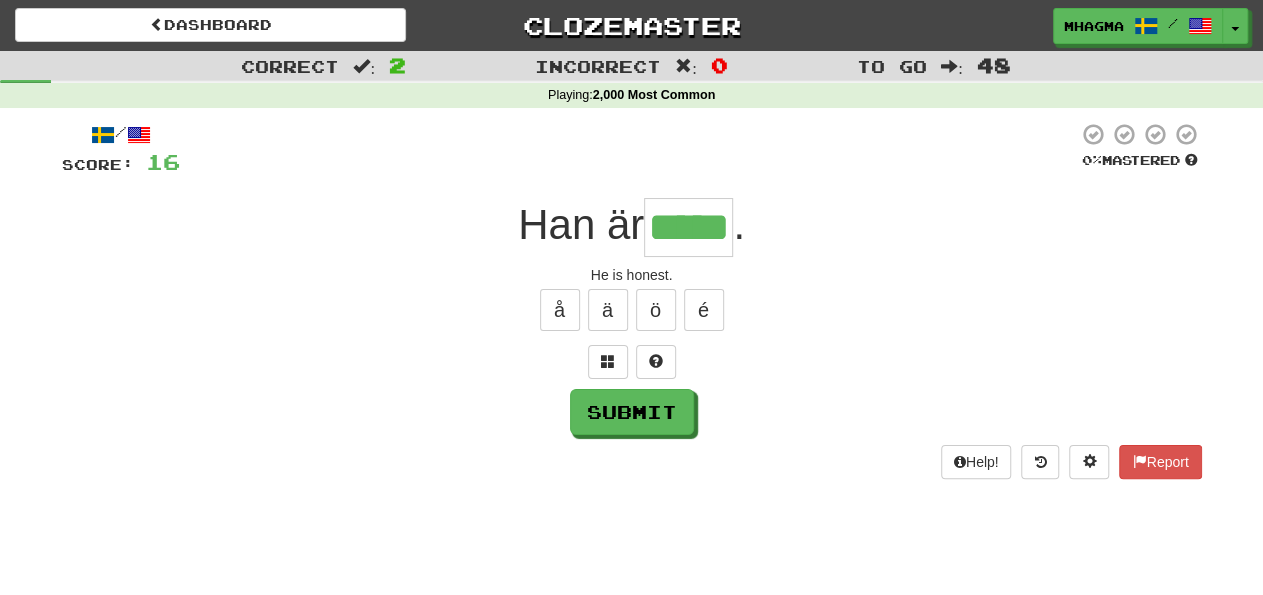 type on "*****" 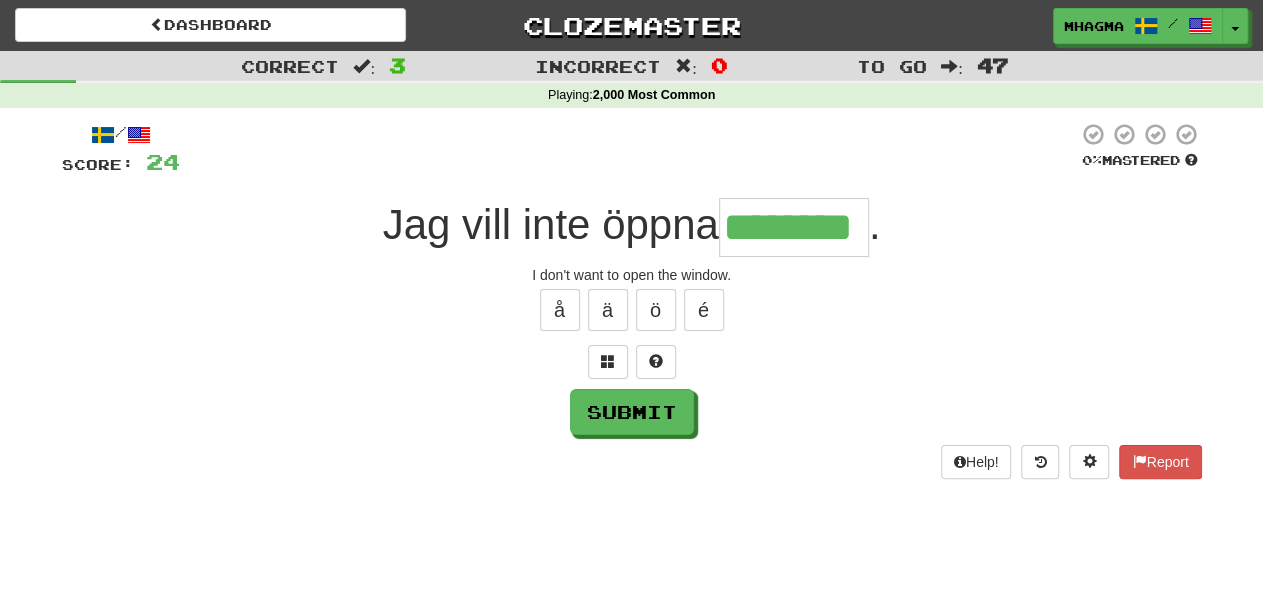 type on "********" 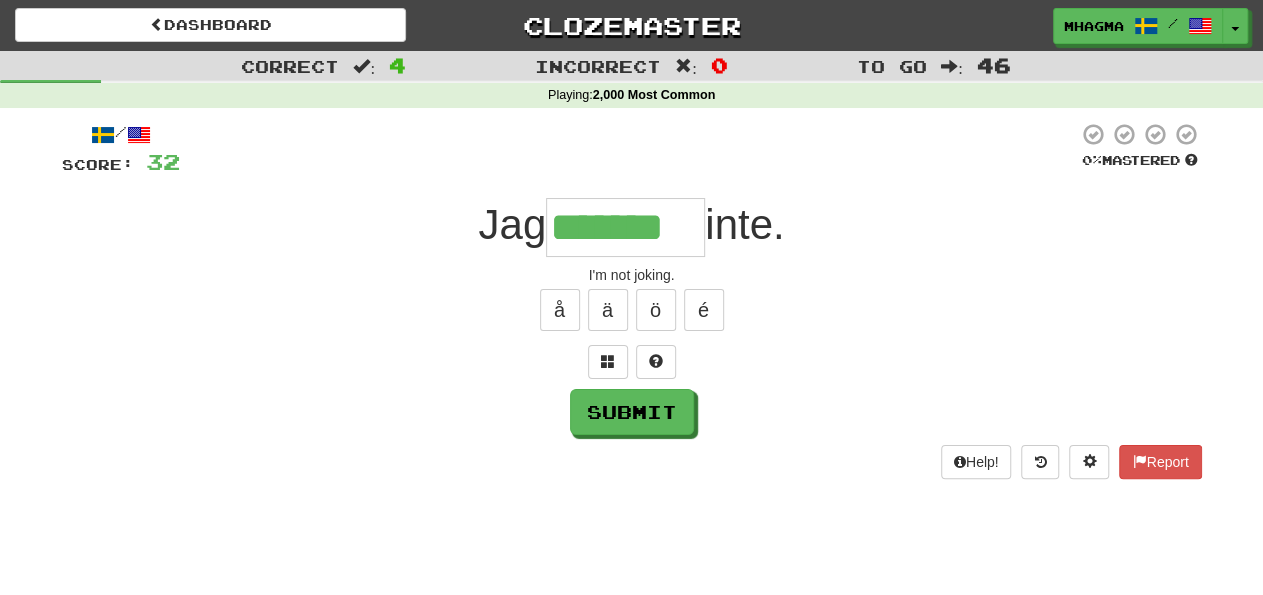 type on "*******" 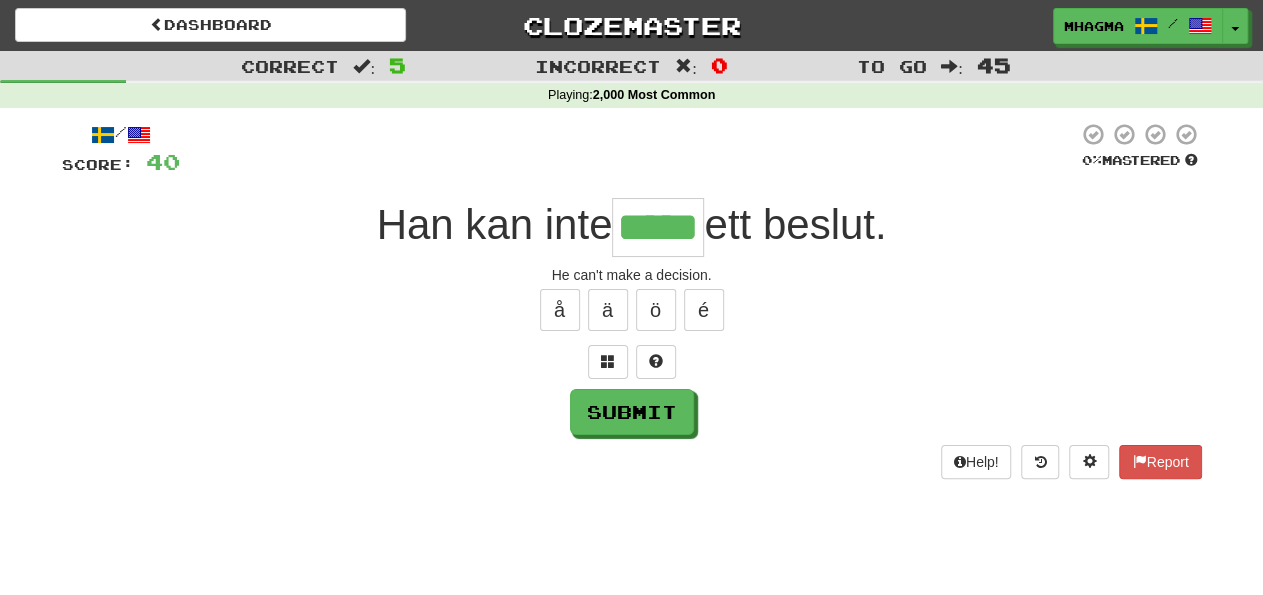 type on "*****" 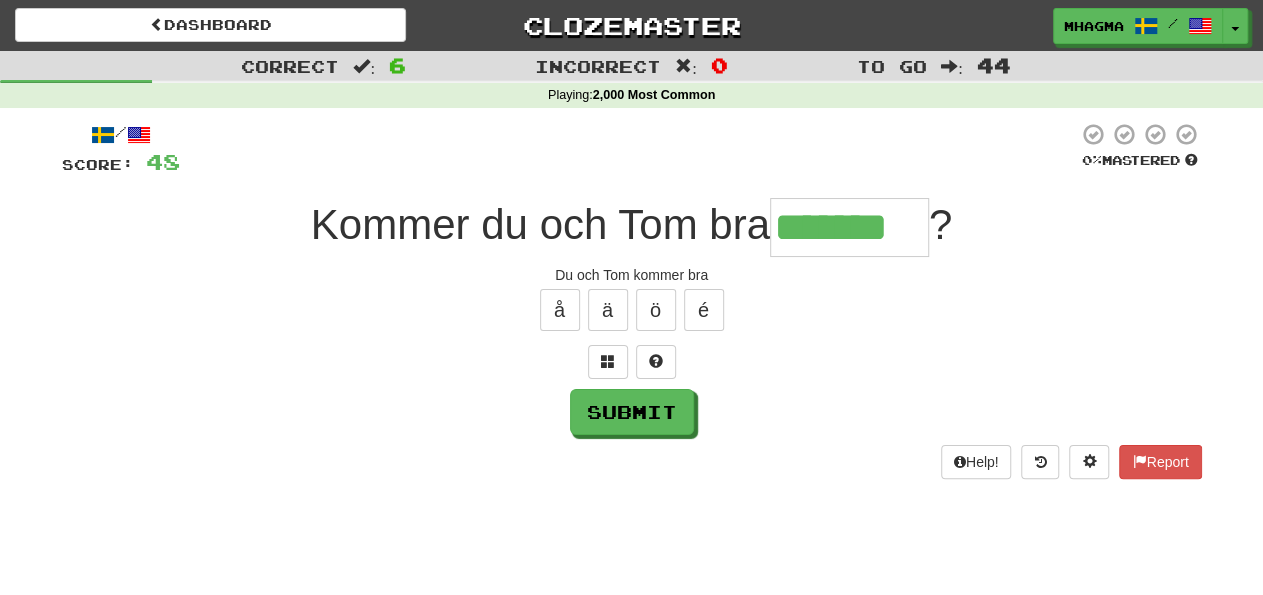 type on "*******" 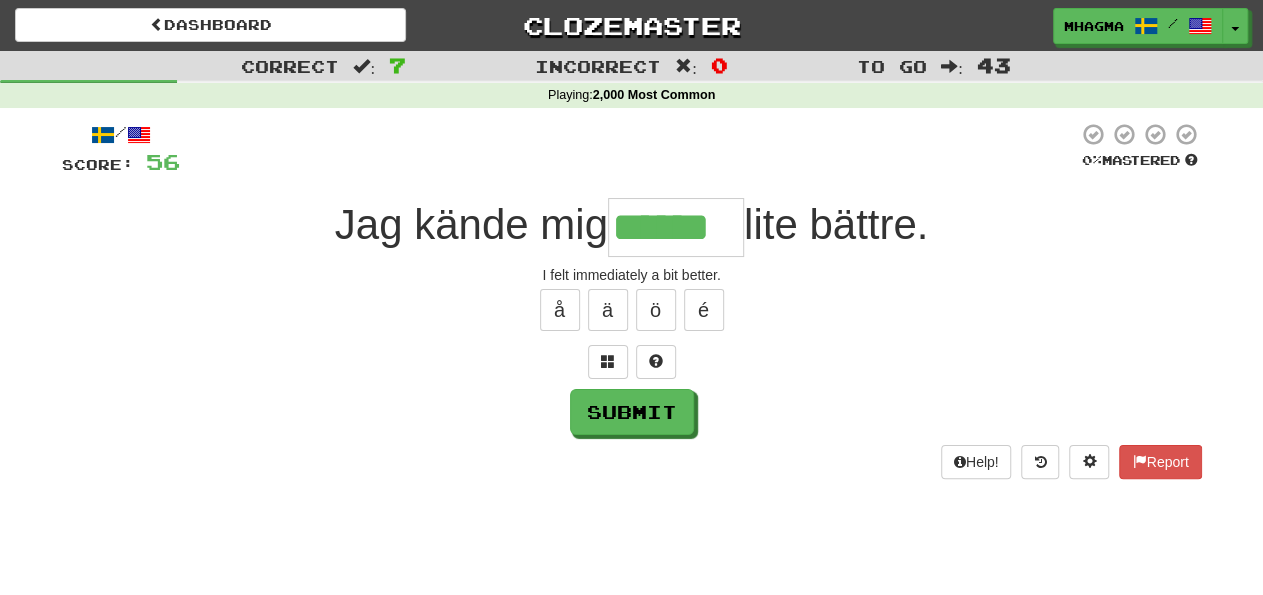 type on "******" 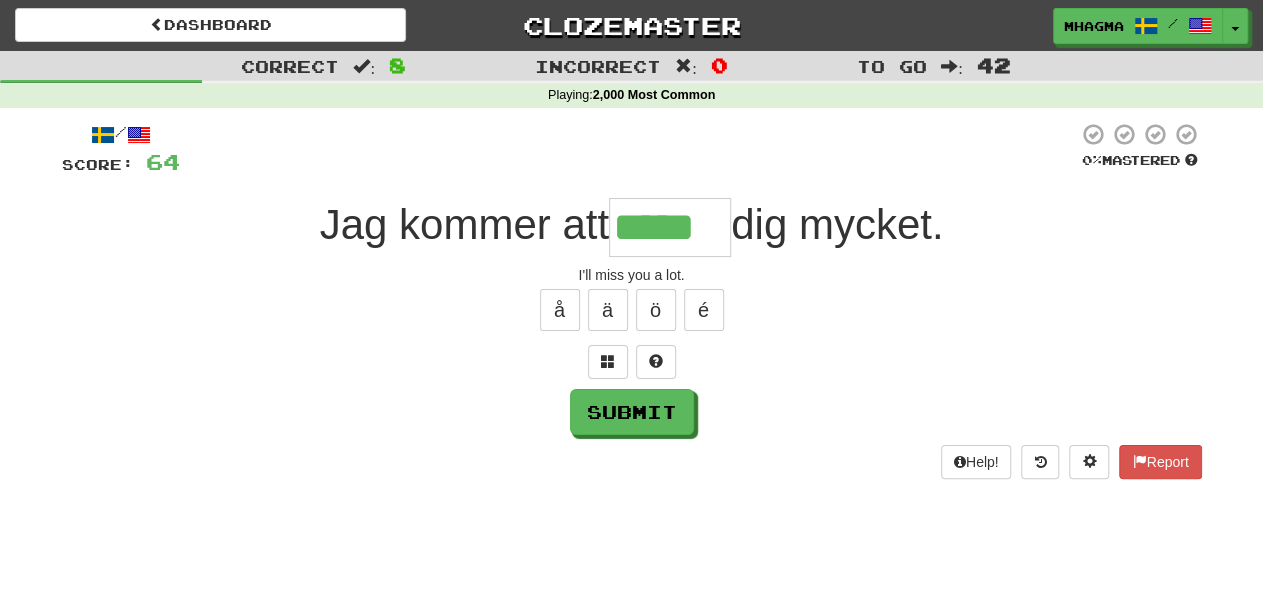 type on "*****" 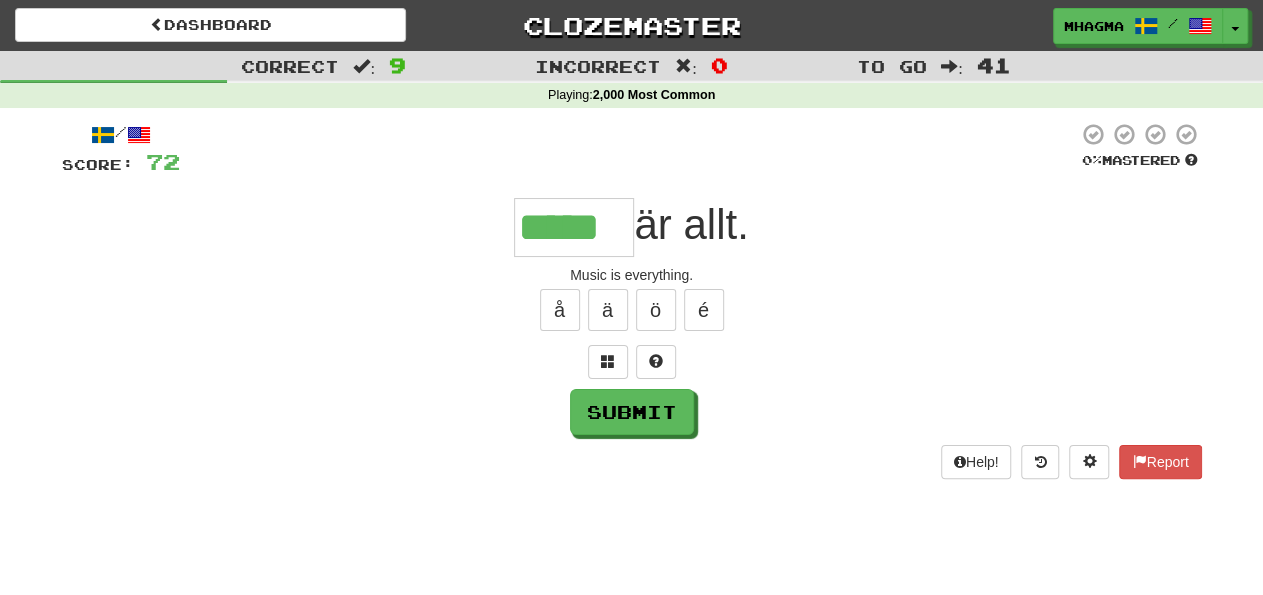 type on "*****" 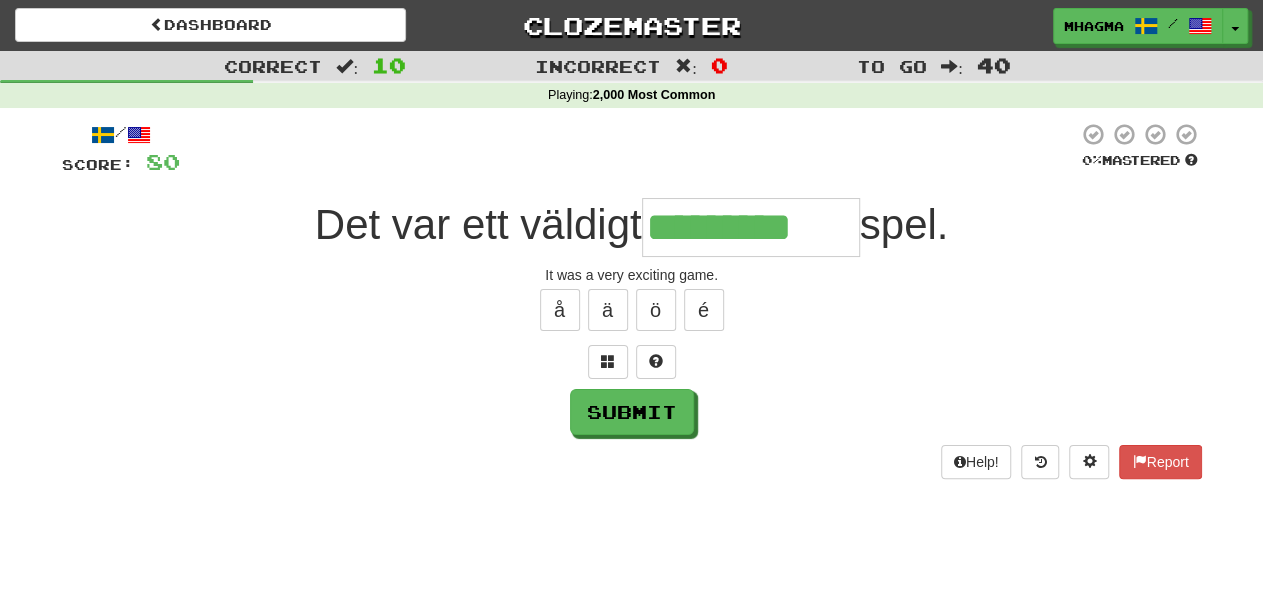 type on "*********" 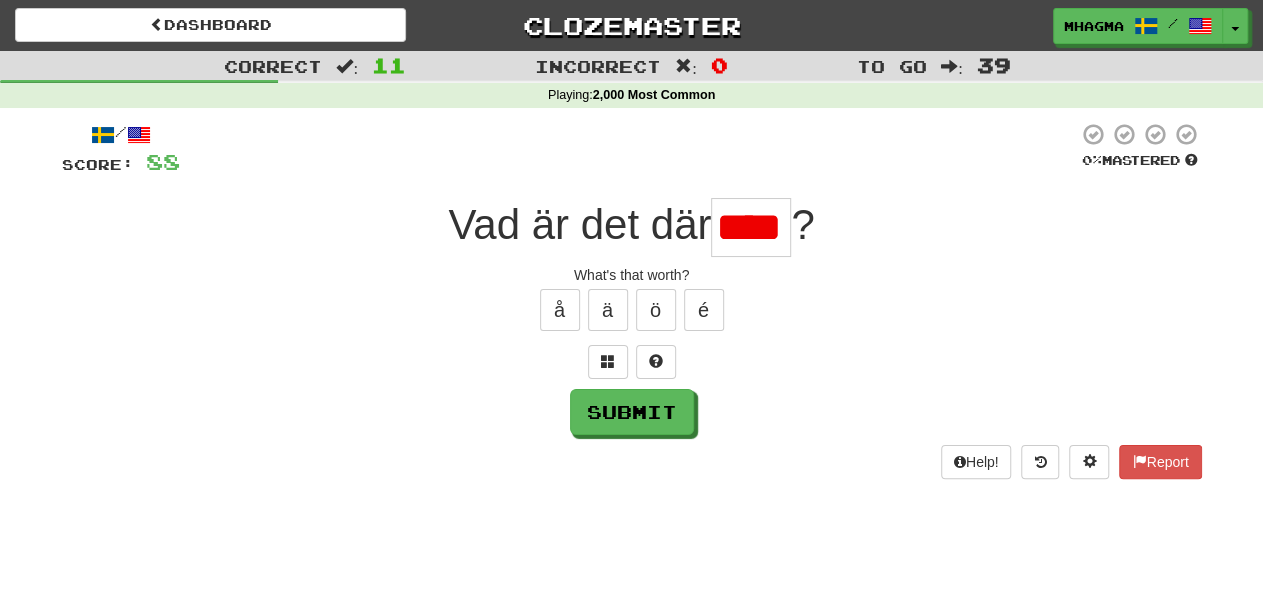 scroll, scrollTop: 0, scrollLeft: 9, axis: horizontal 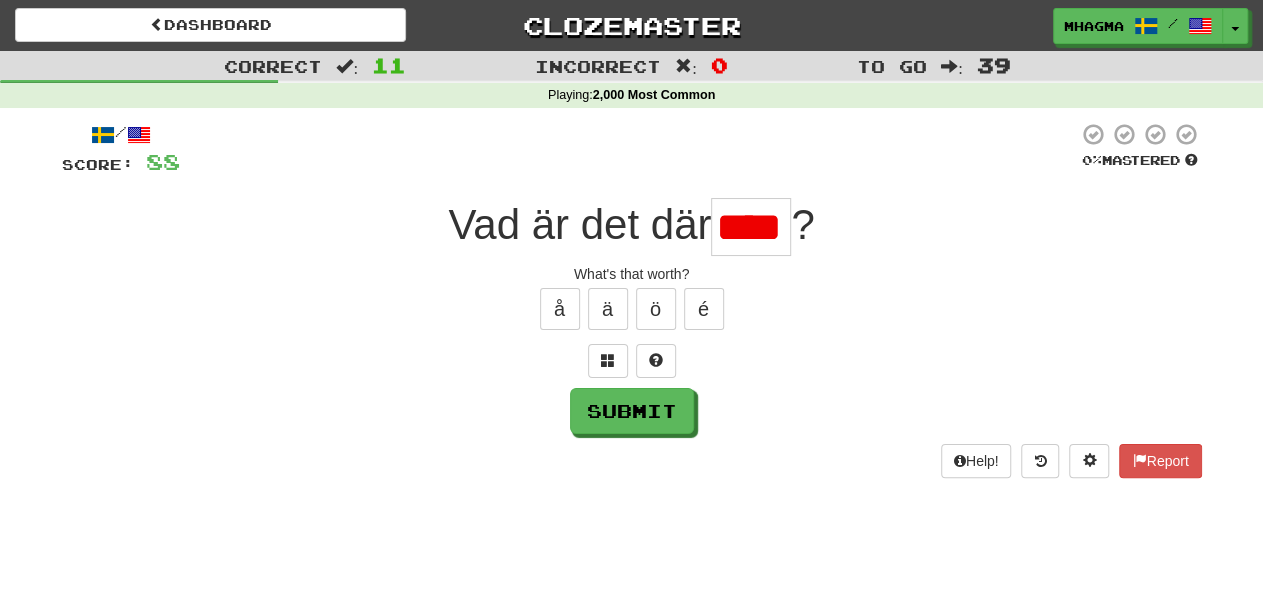 type on "****" 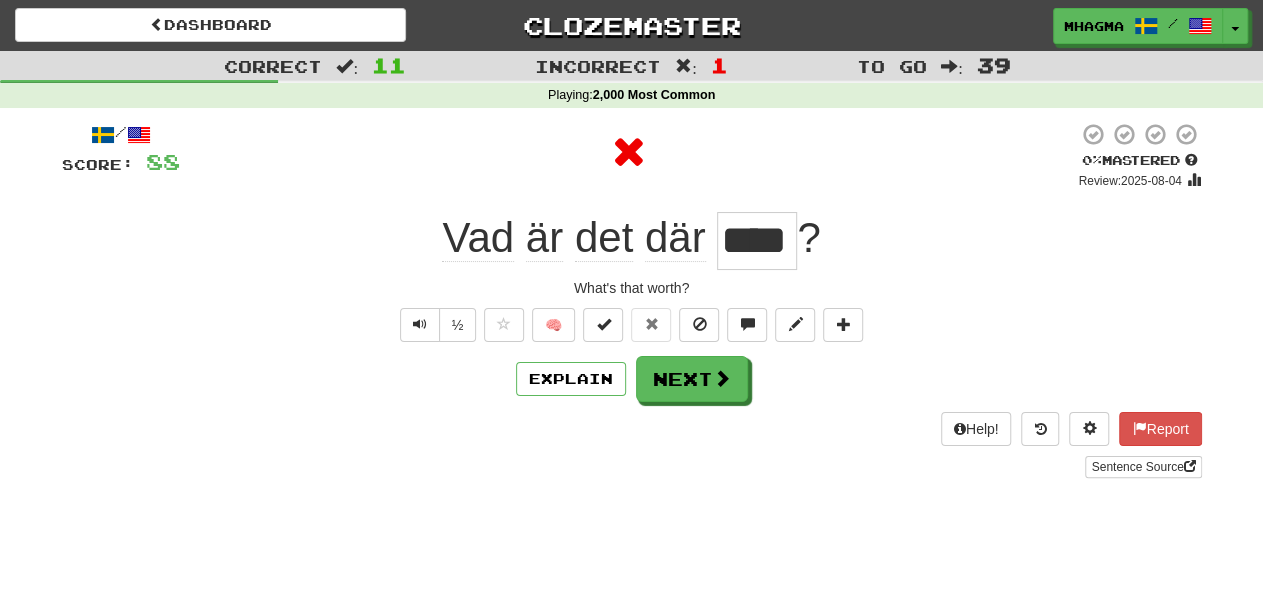 scroll, scrollTop: 0, scrollLeft: 0, axis: both 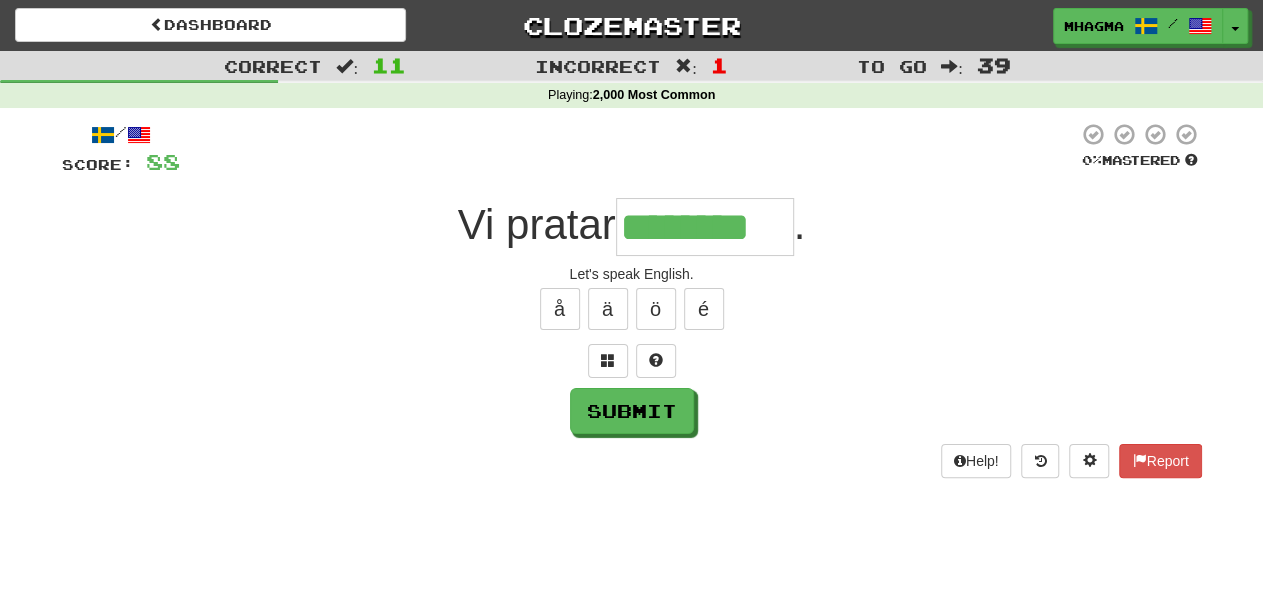 type on "********" 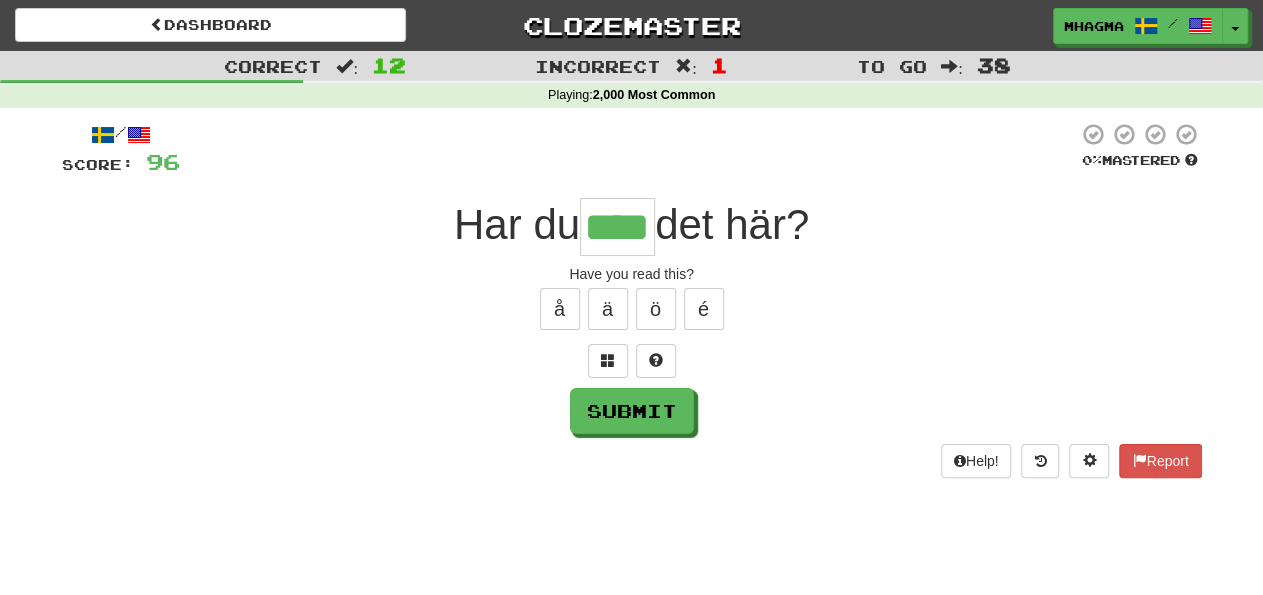 type on "****" 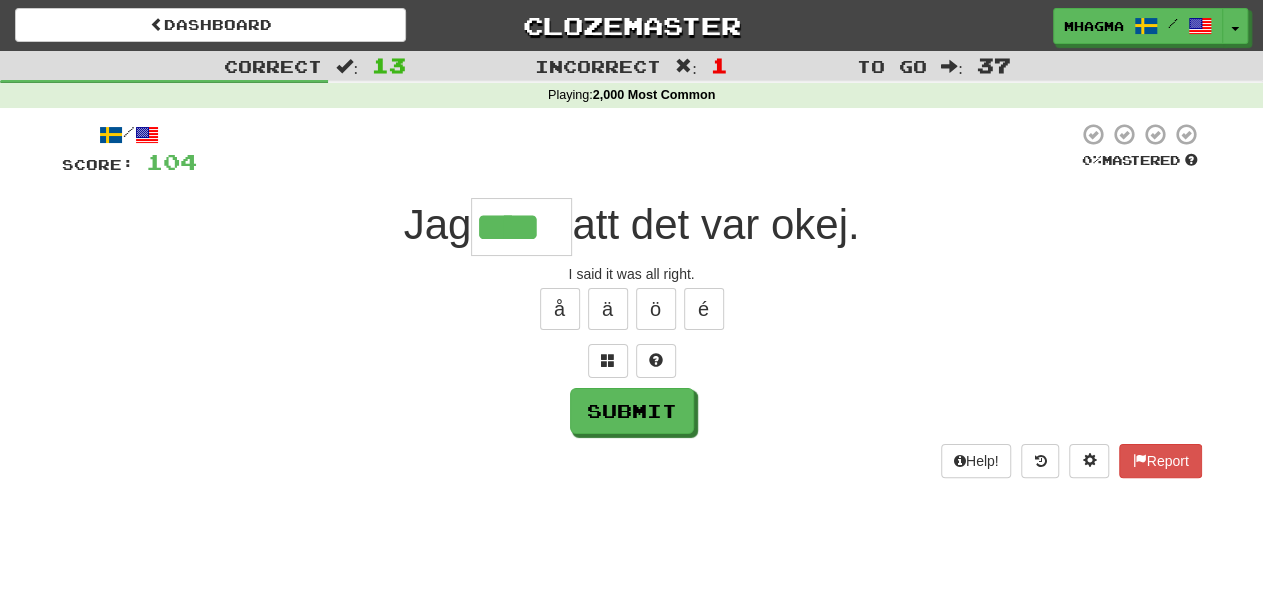 type on "****" 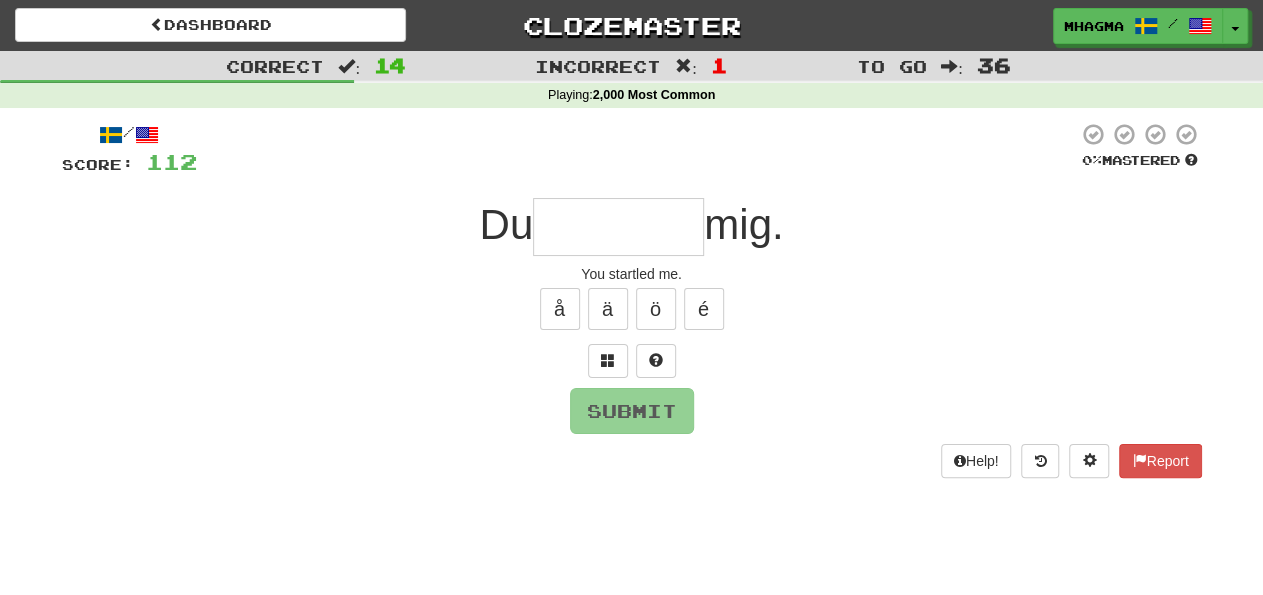 type on "*" 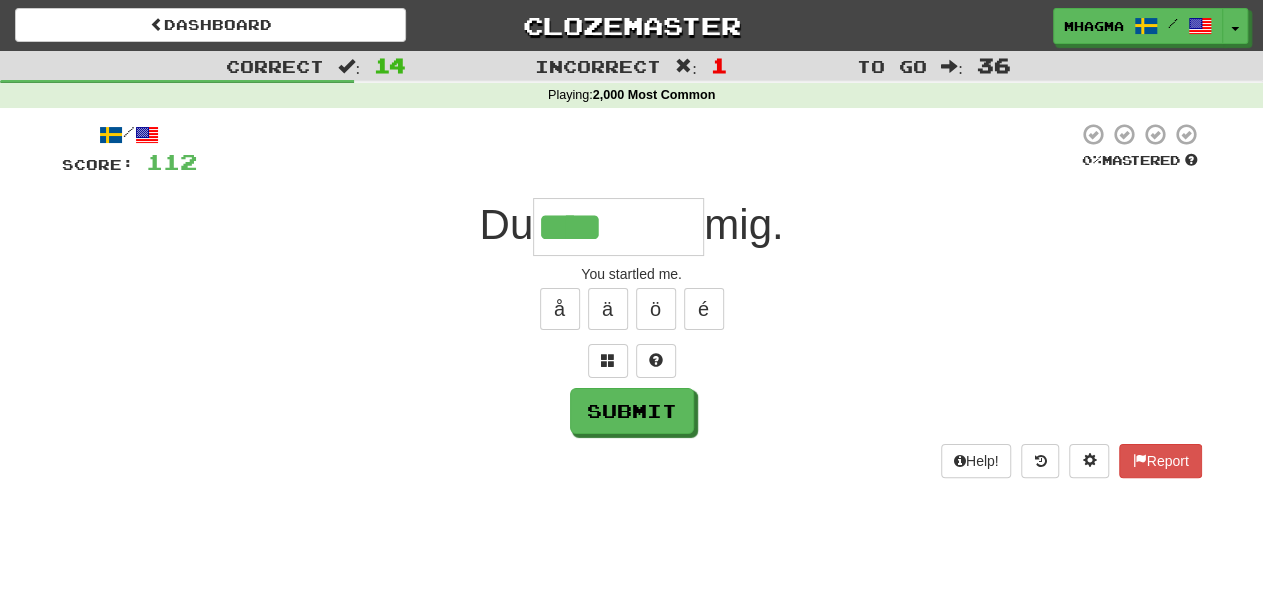 type on "*******" 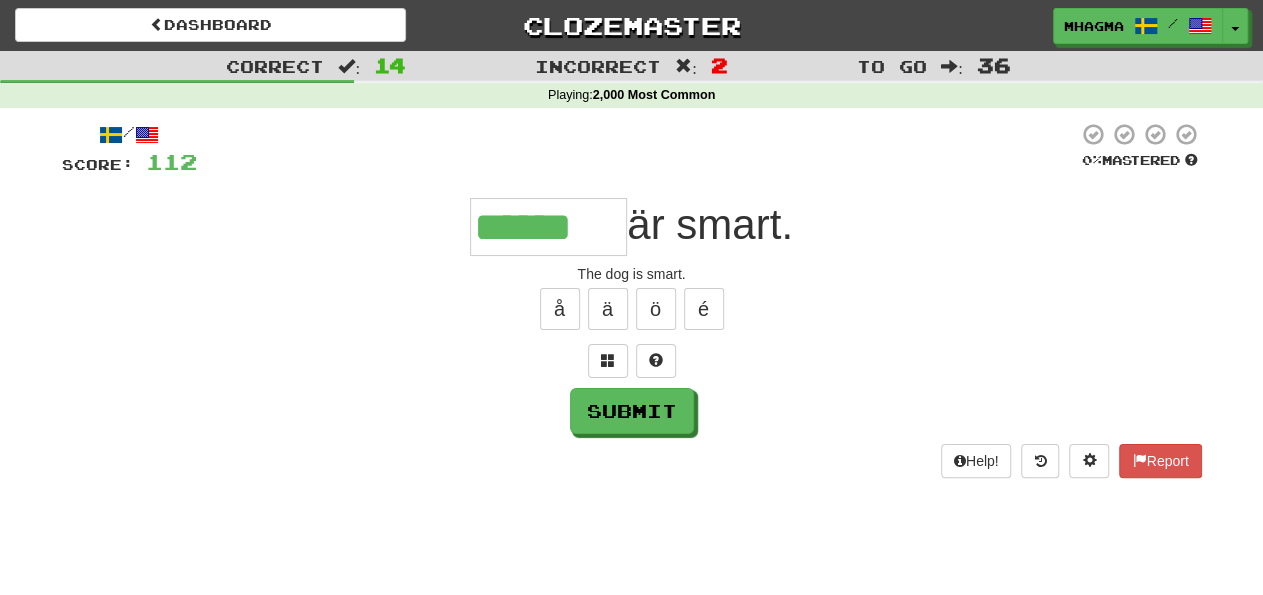 type on "******" 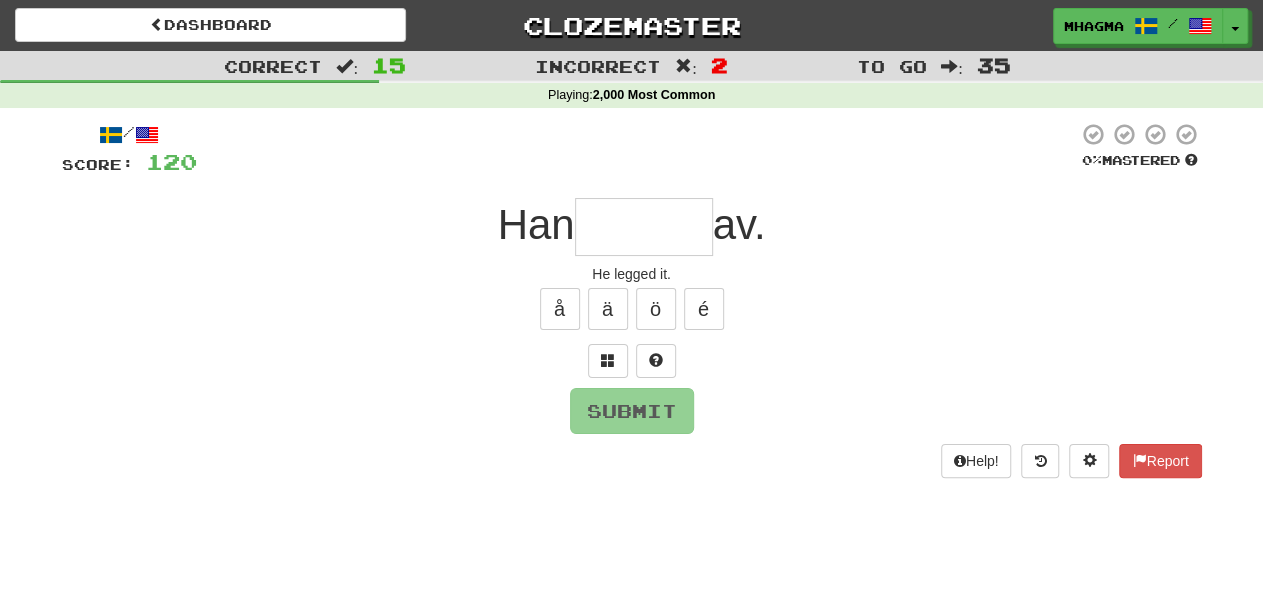 type on "******" 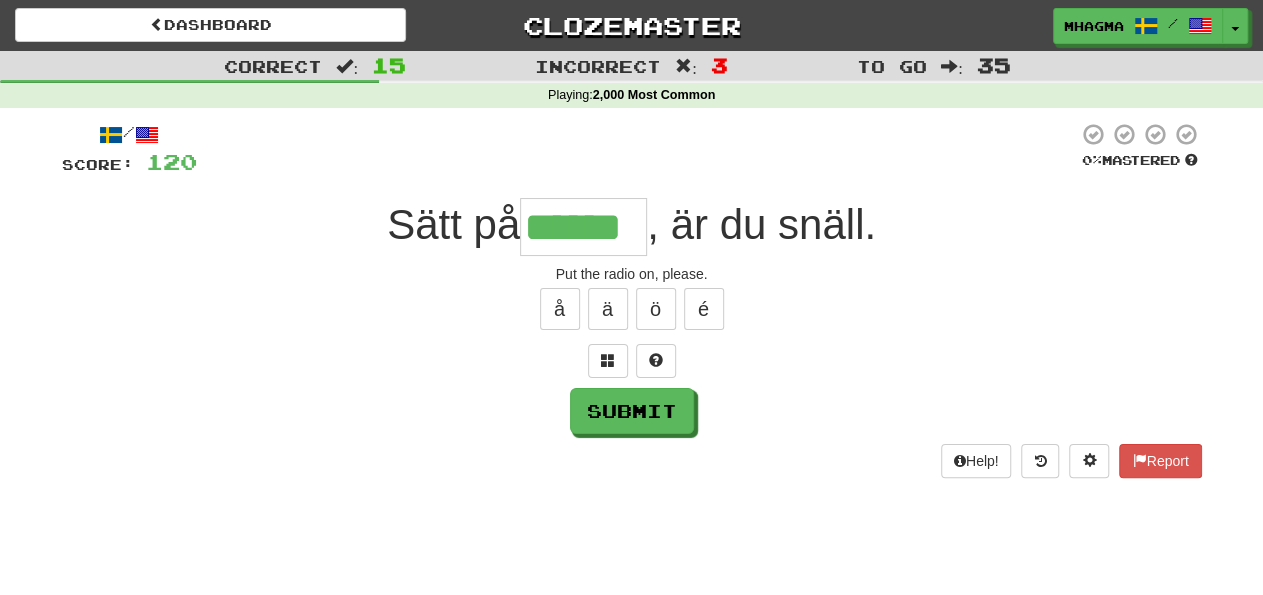 type on "******" 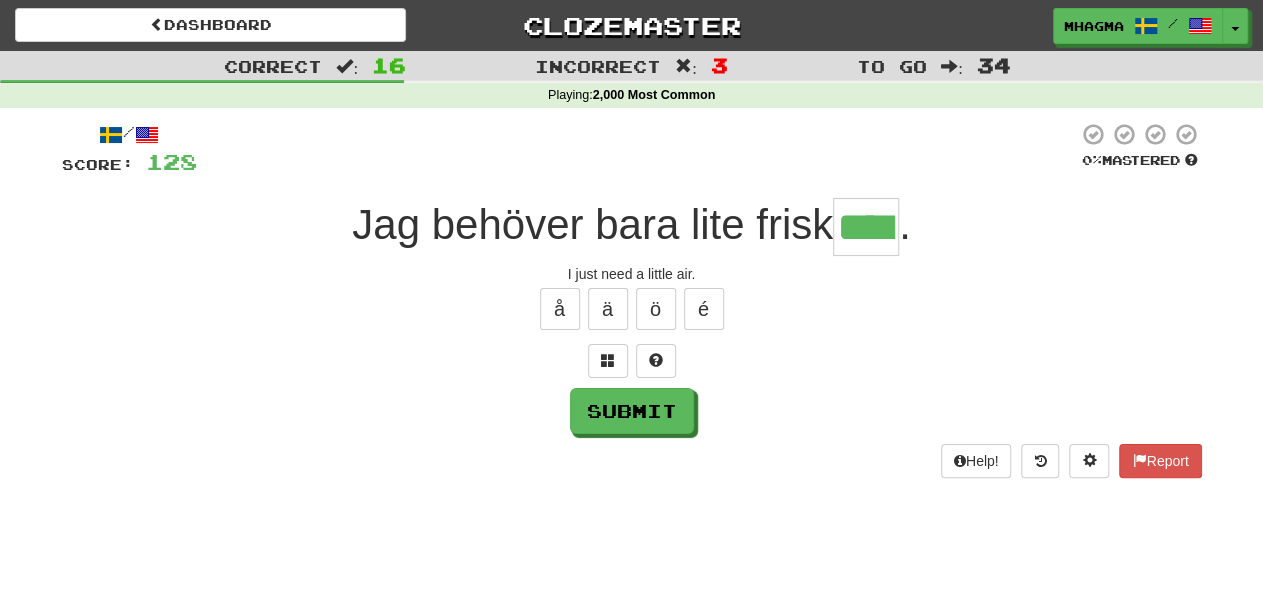 type on "****" 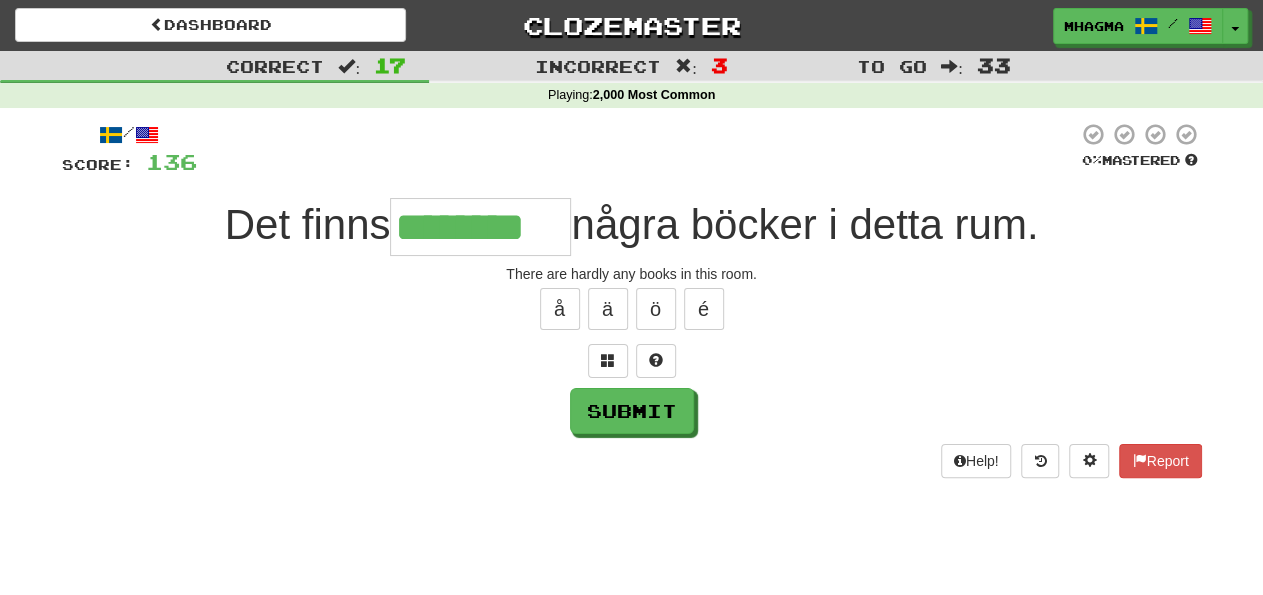 type on "********" 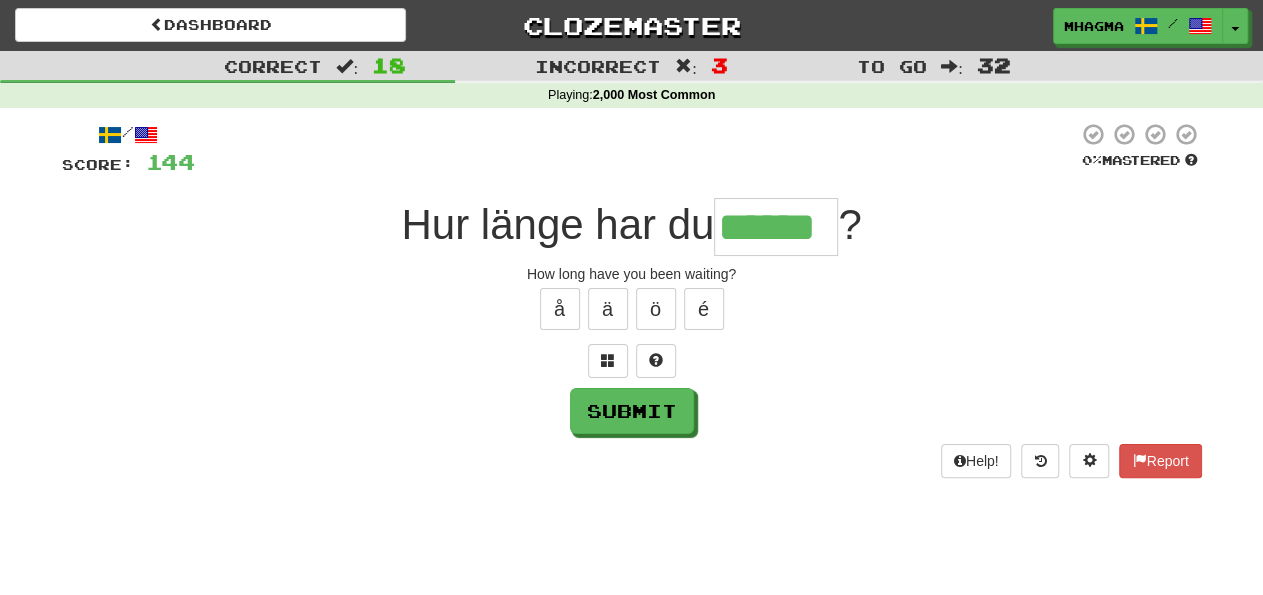 type on "******" 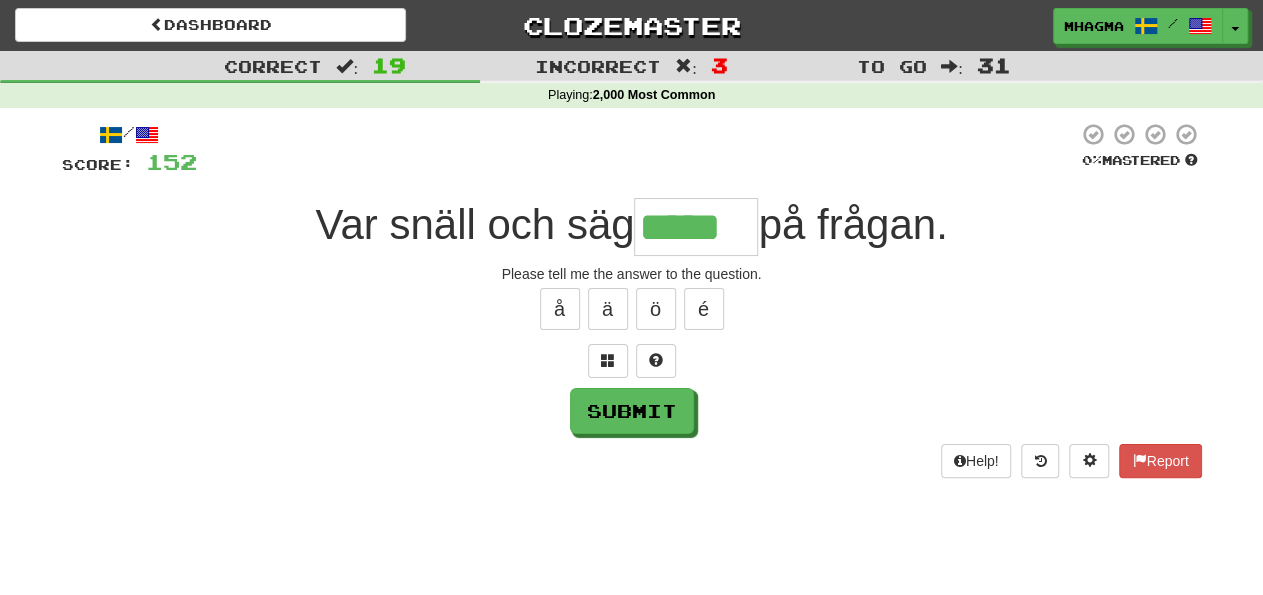 scroll, scrollTop: 0, scrollLeft: 0, axis: both 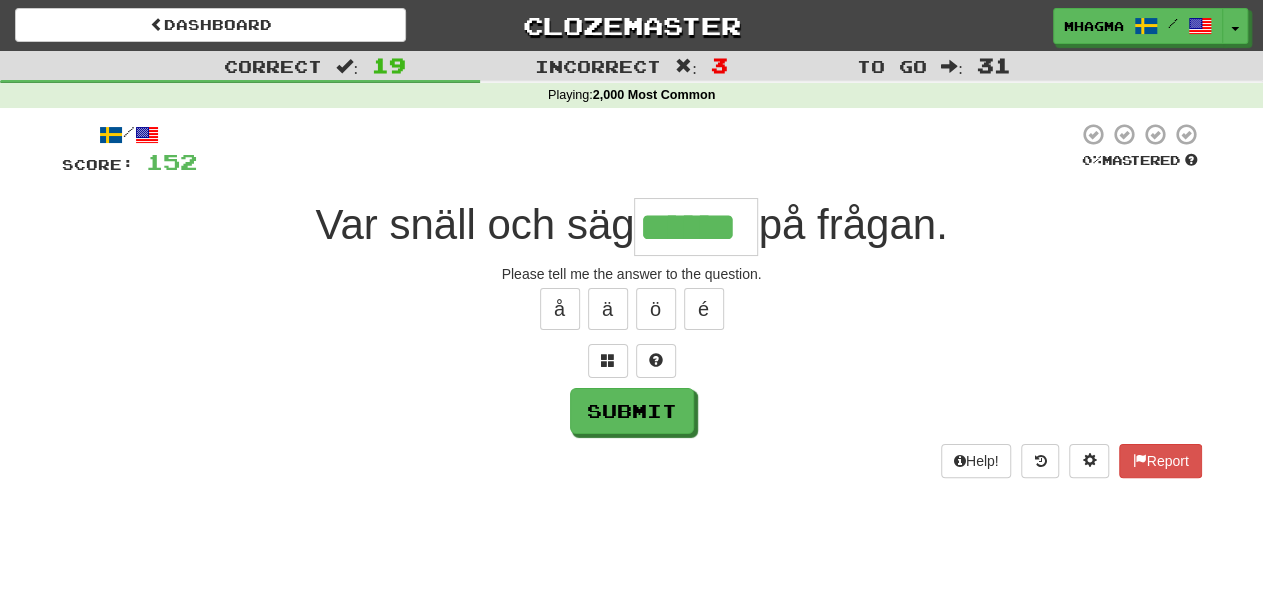 type on "******" 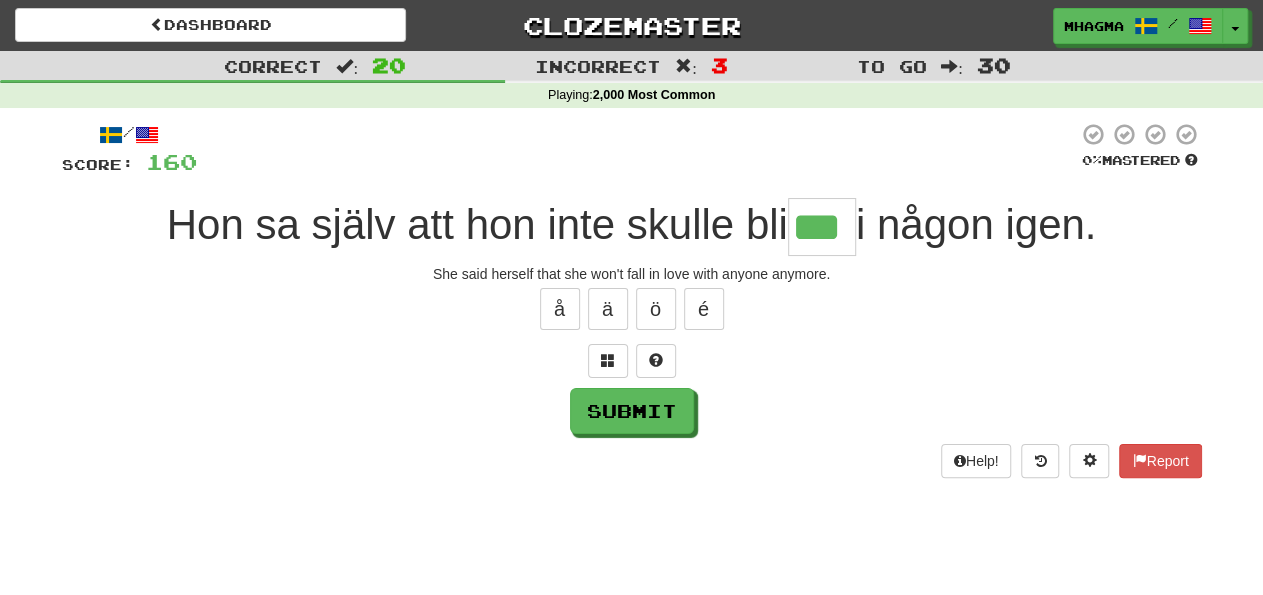 type on "***" 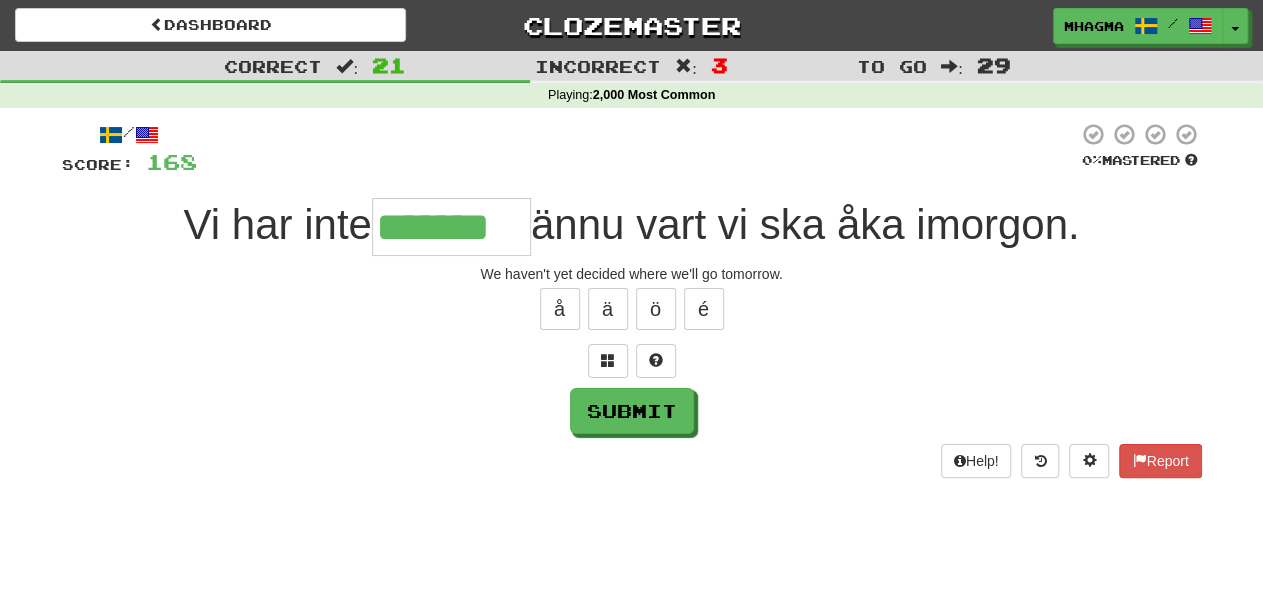 type on "*******" 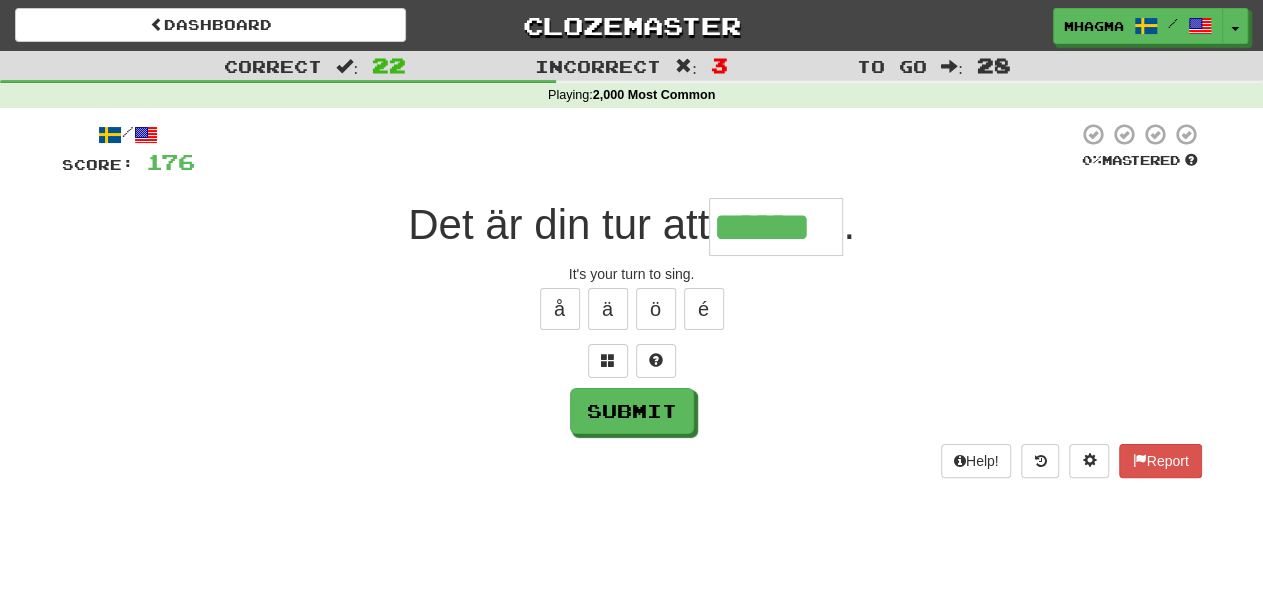 type on "******" 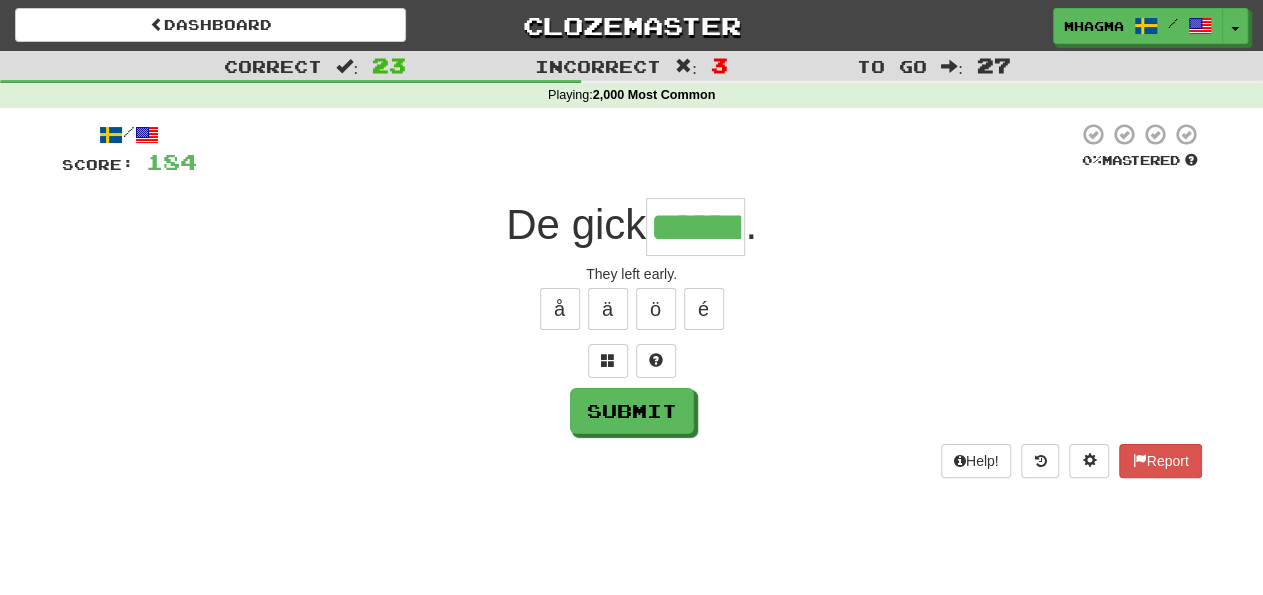 type on "******" 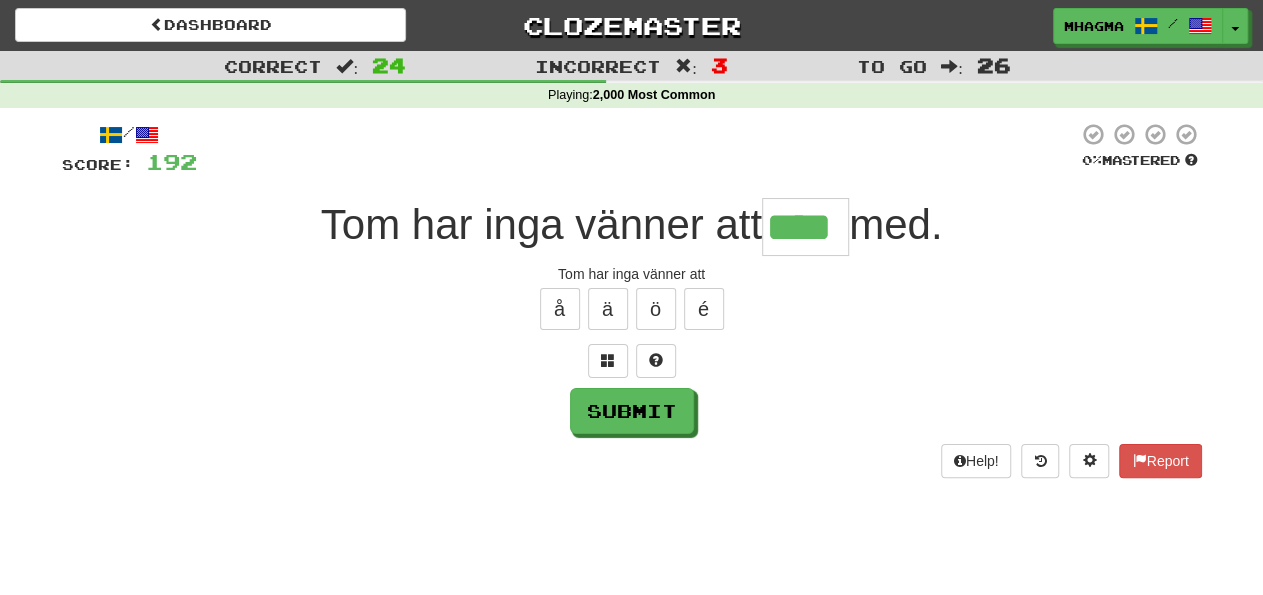 type on "****" 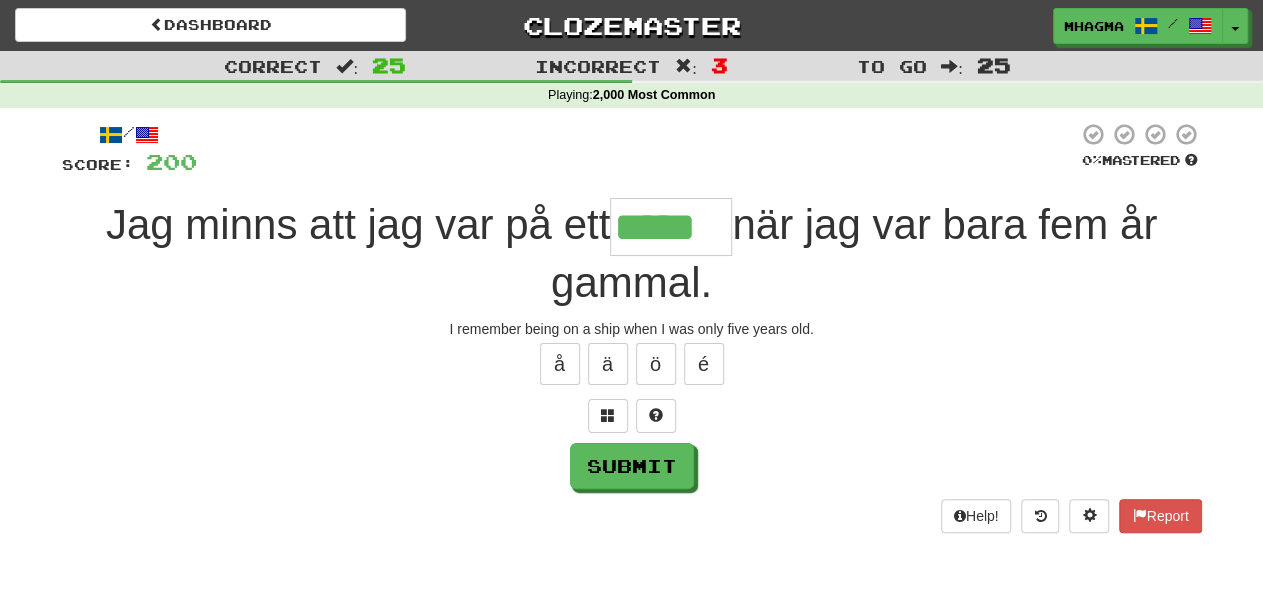 type on "*****" 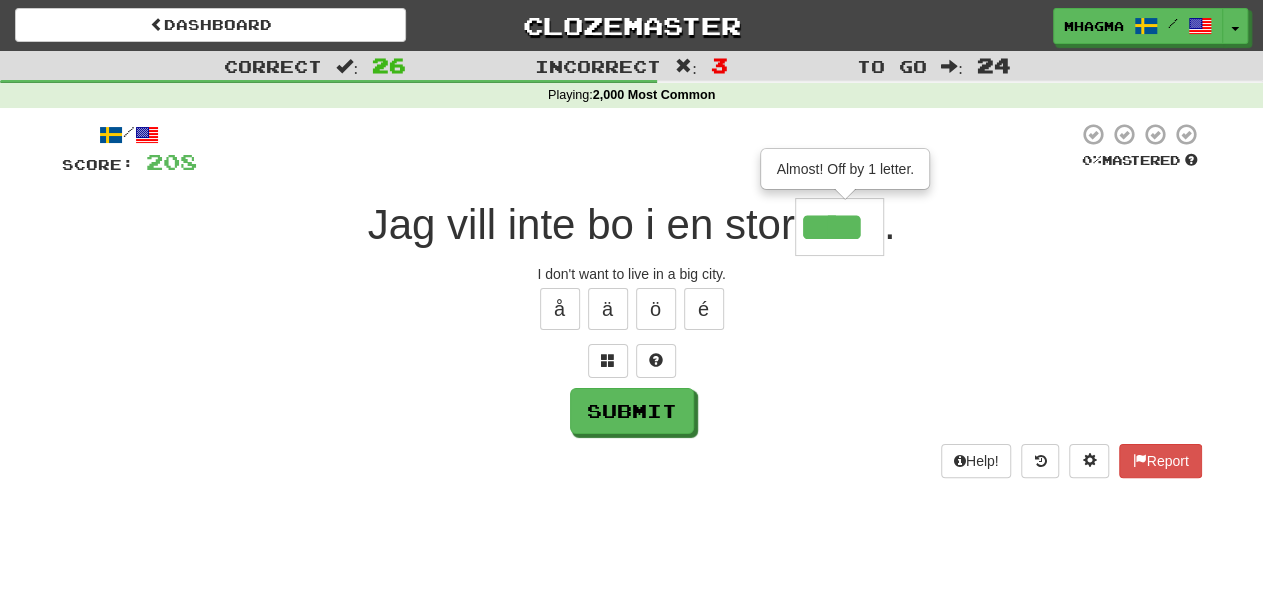 type on "****" 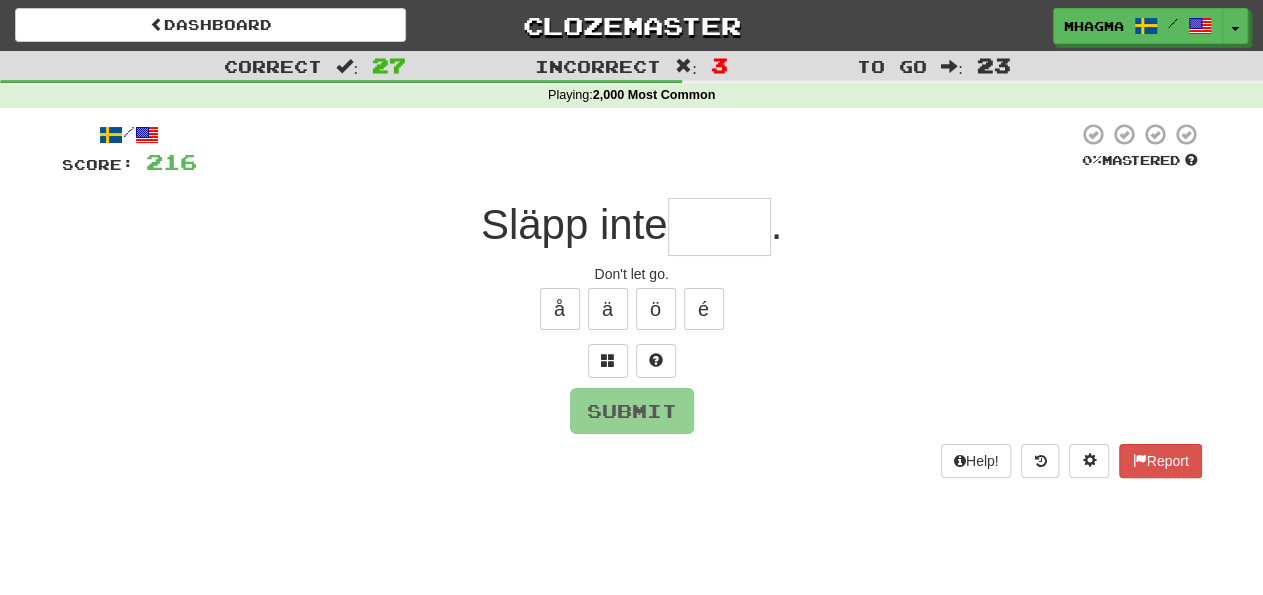 type on "*****" 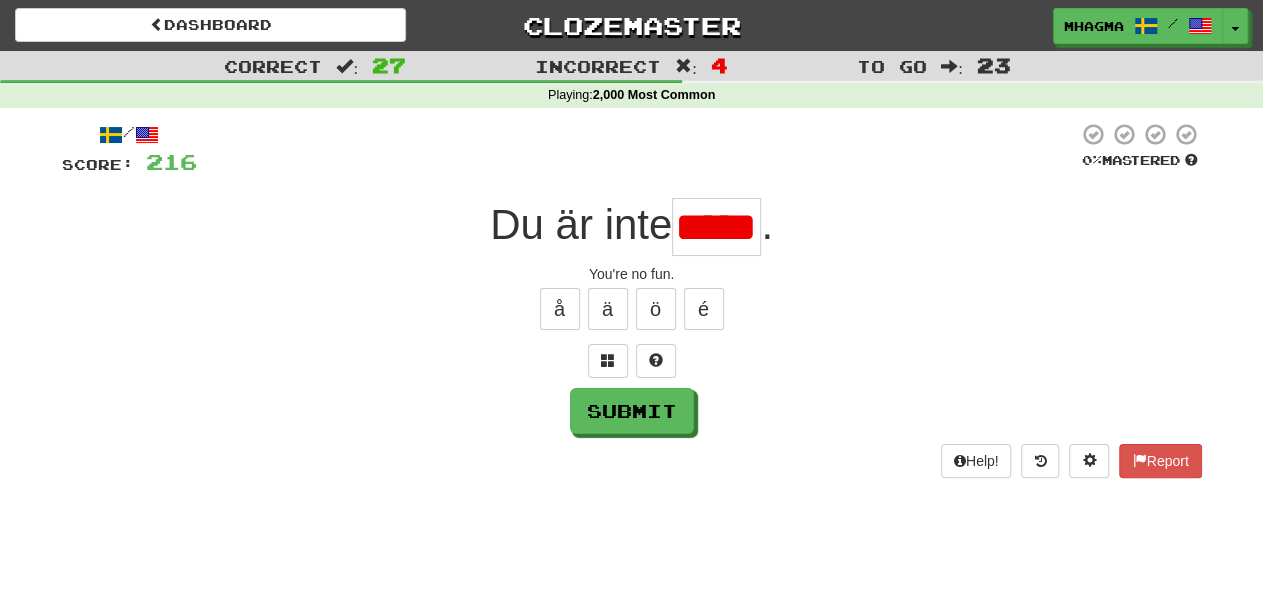 scroll, scrollTop: 0, scrollLeft: 0, axis: both 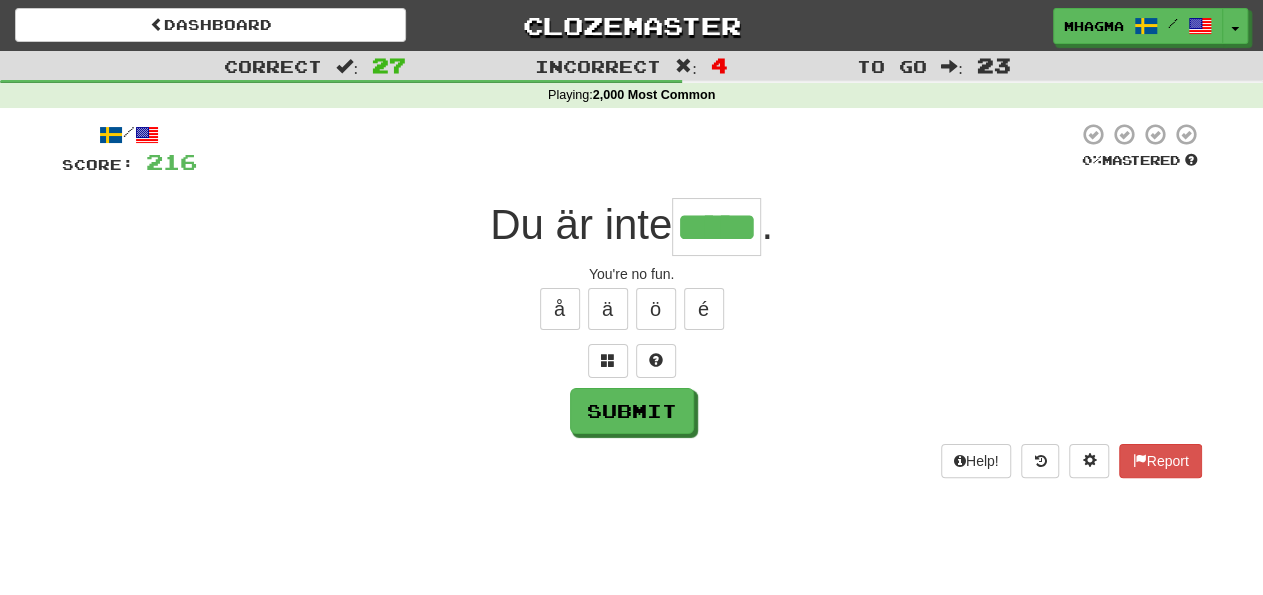 type on "*****" 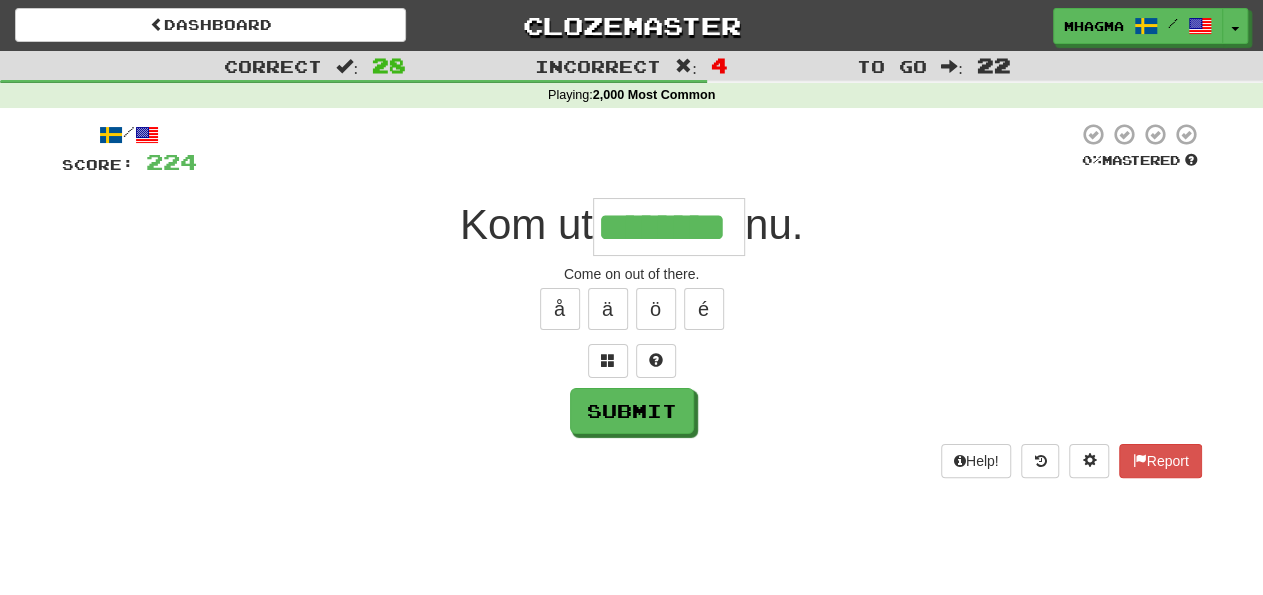 type on "********" 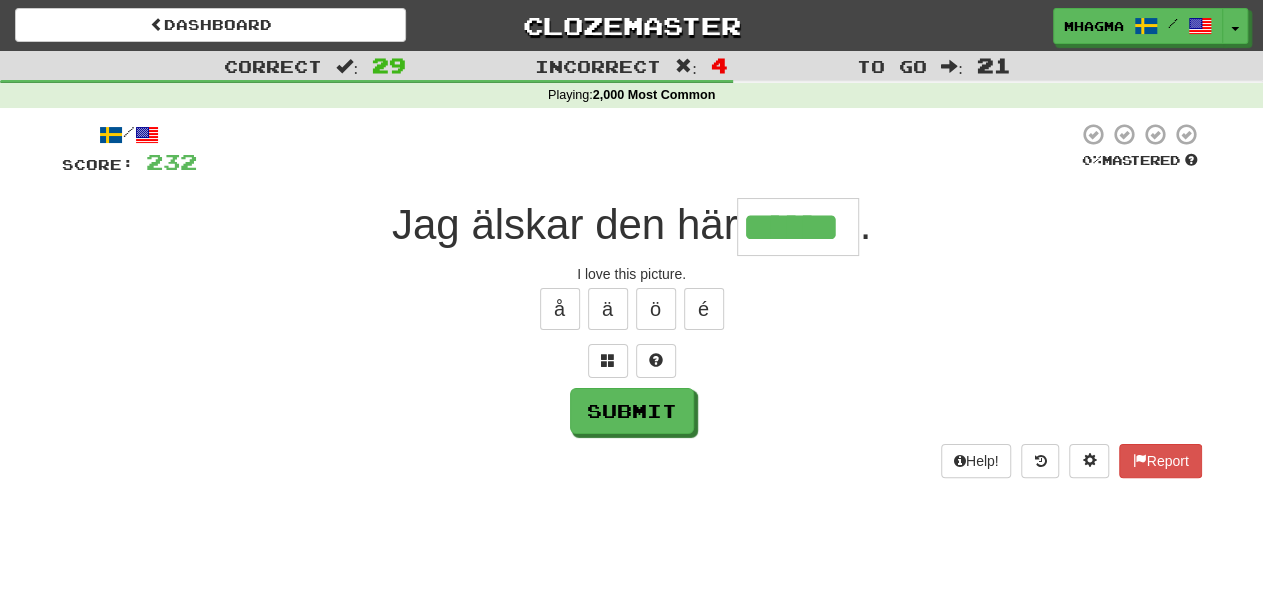 type on "******" 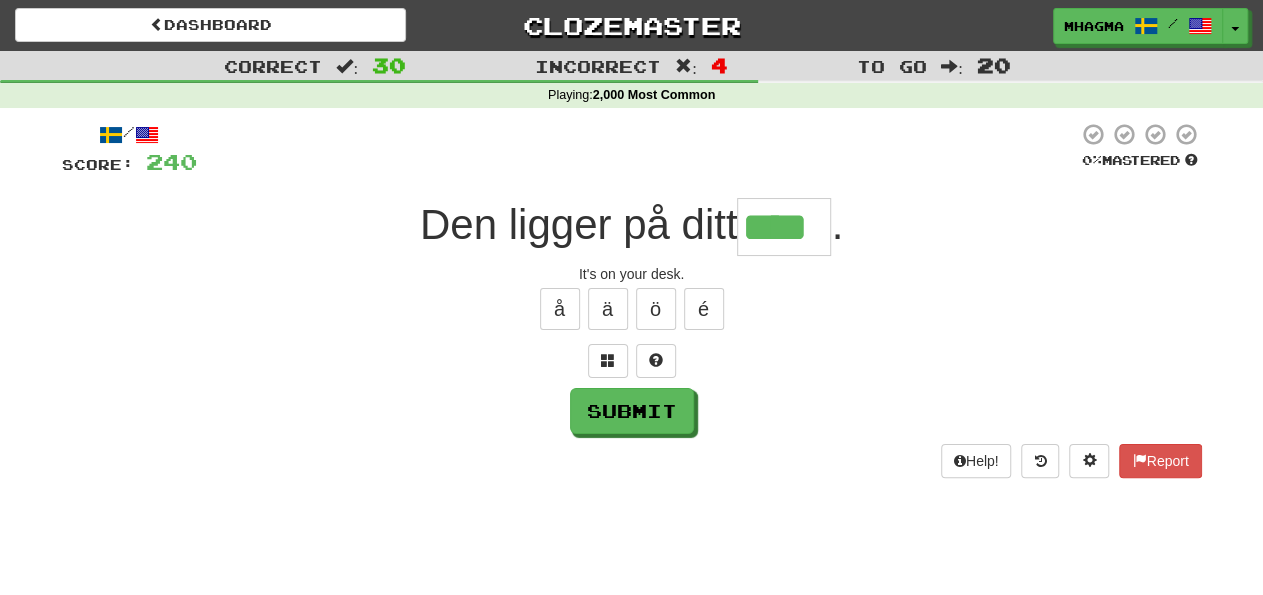 type on "****" 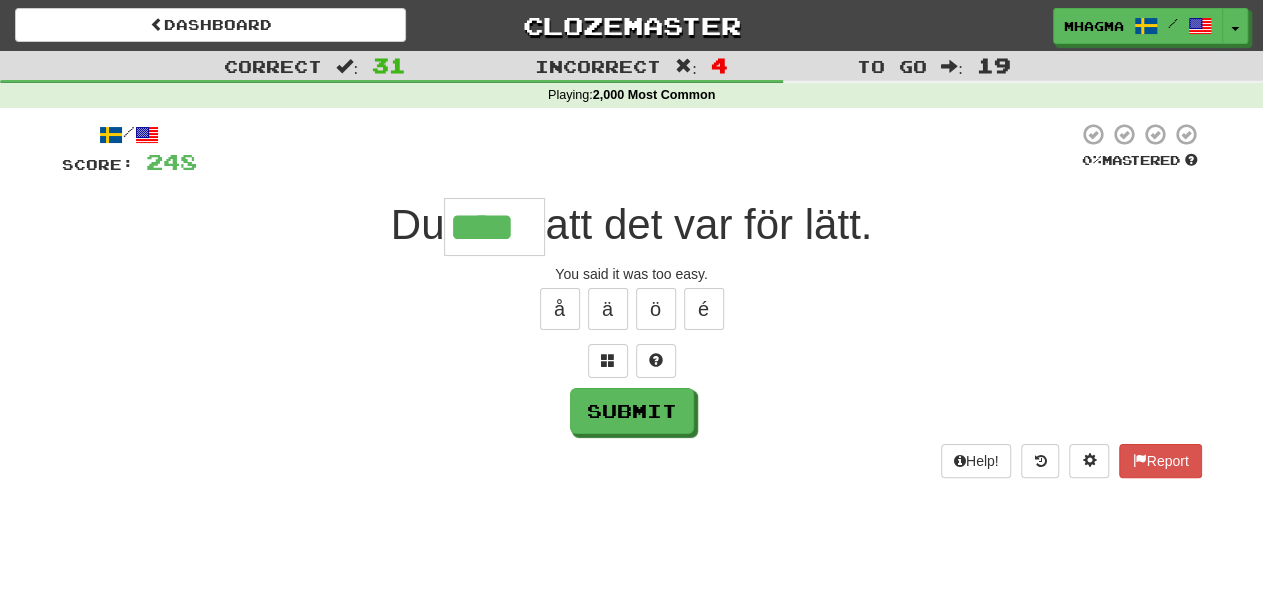 type on "****" 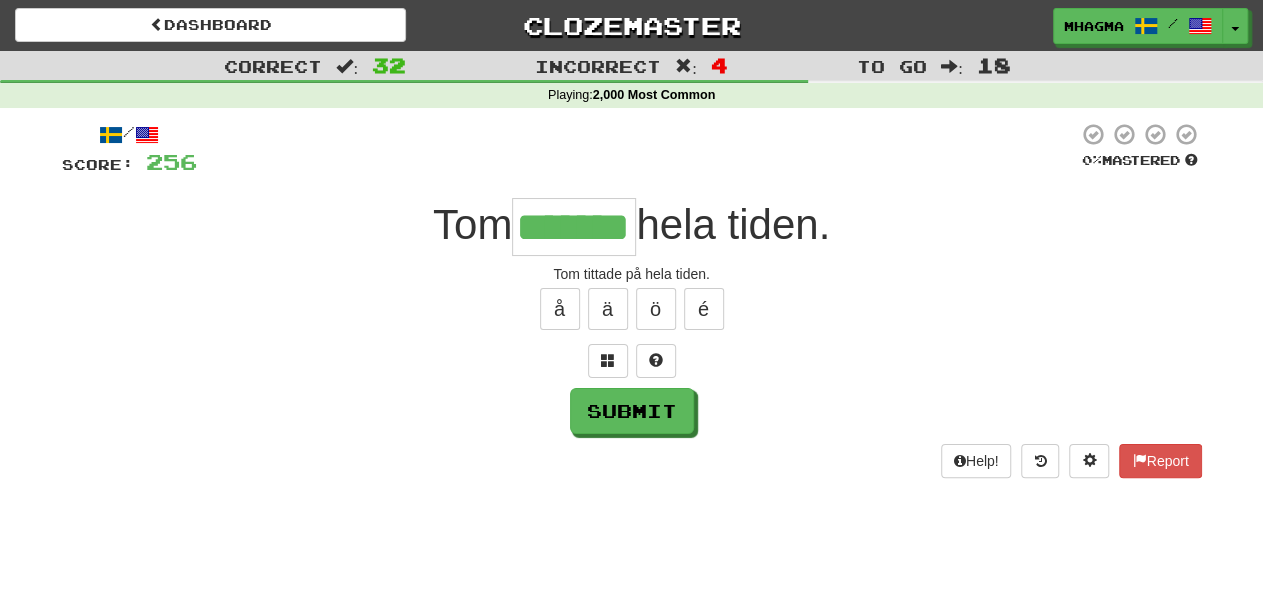 type on "*******" 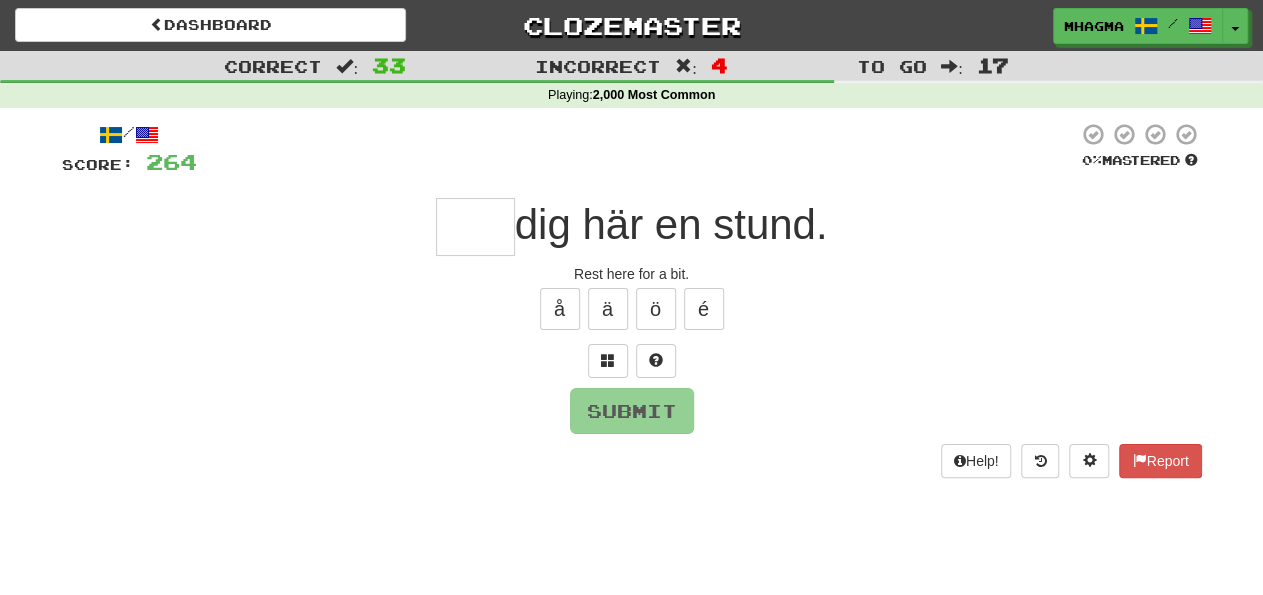 type on "*" 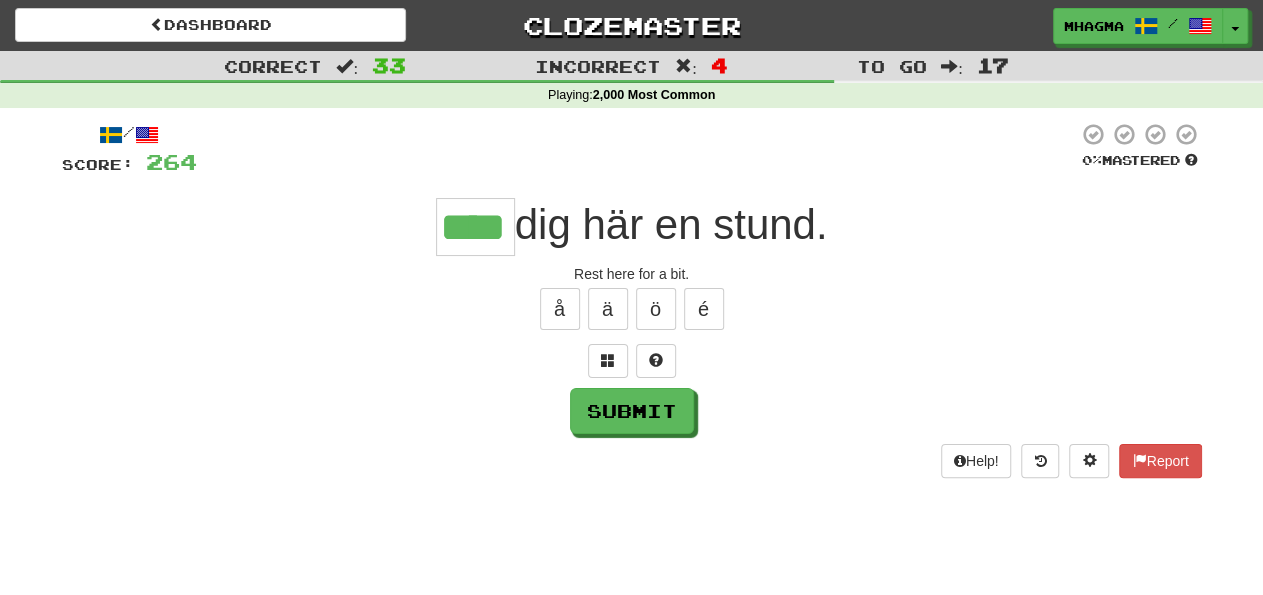type on "****" 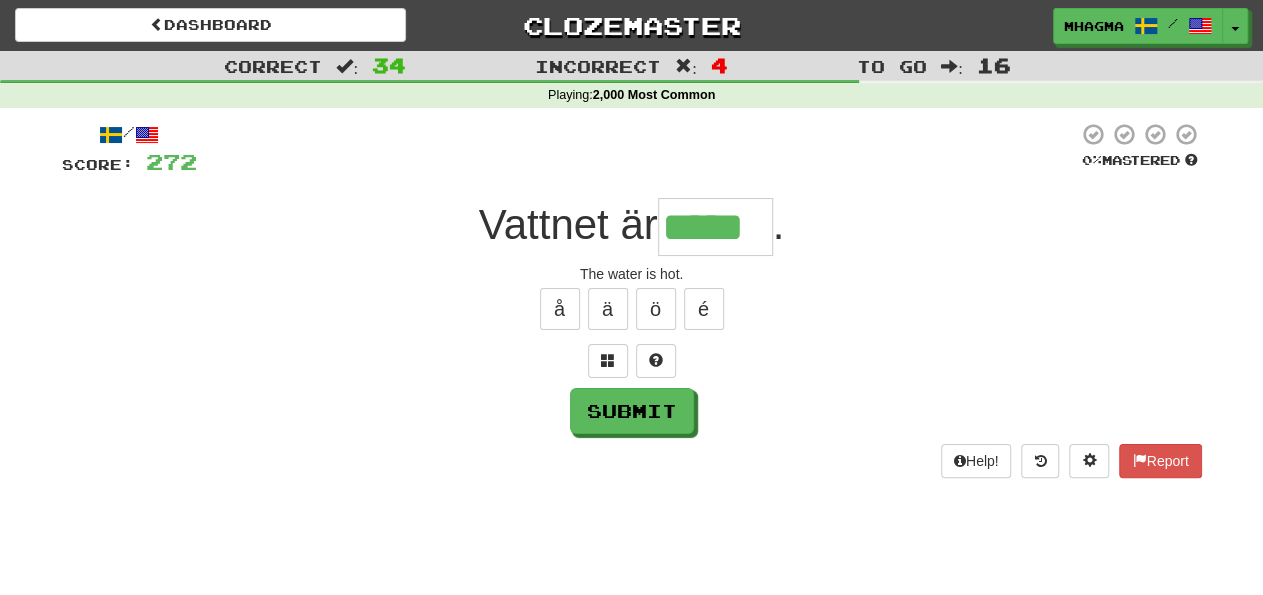 type on "*****" 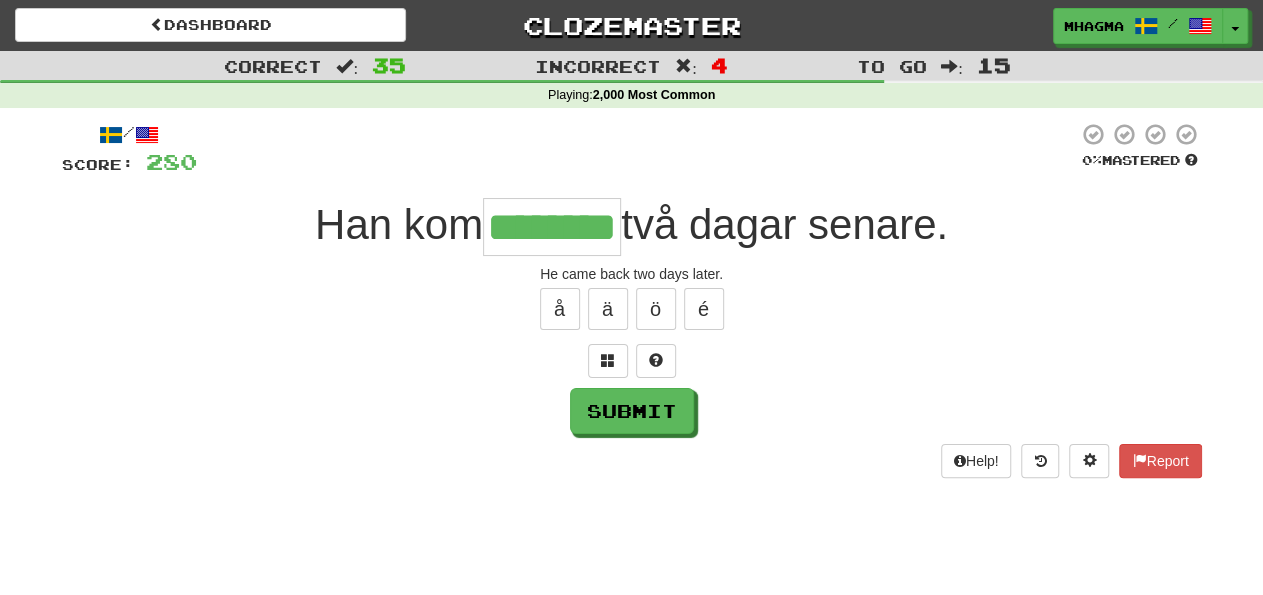 scroll, scrollTop: 0, scrollLeft: 0, axis: both 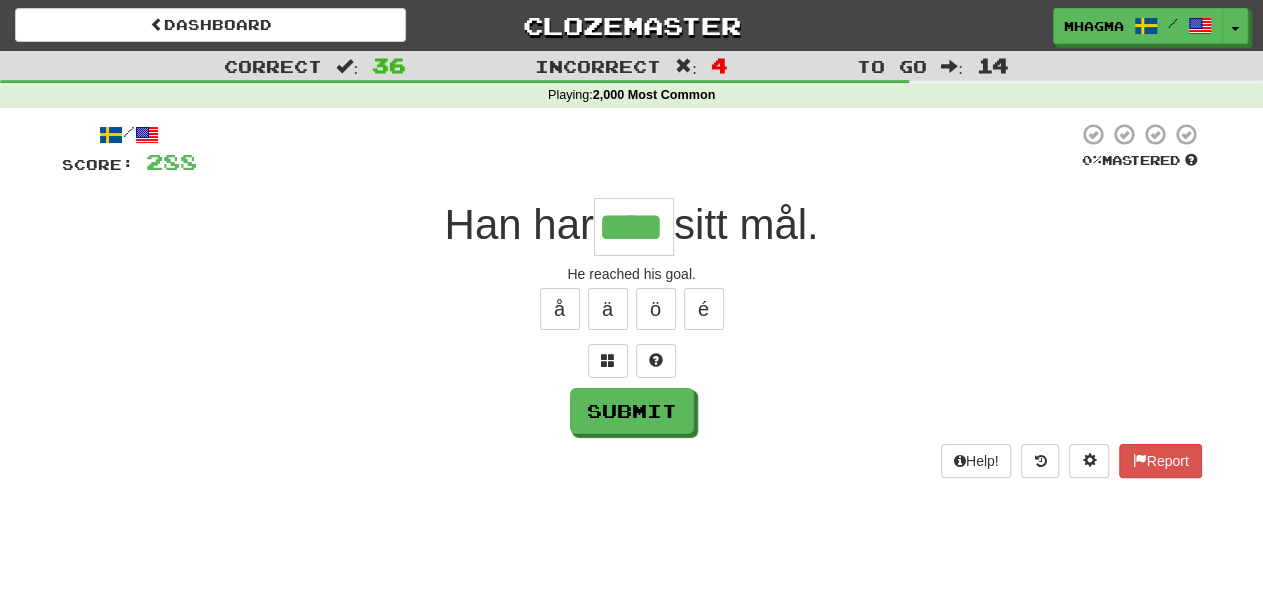 type on "****" 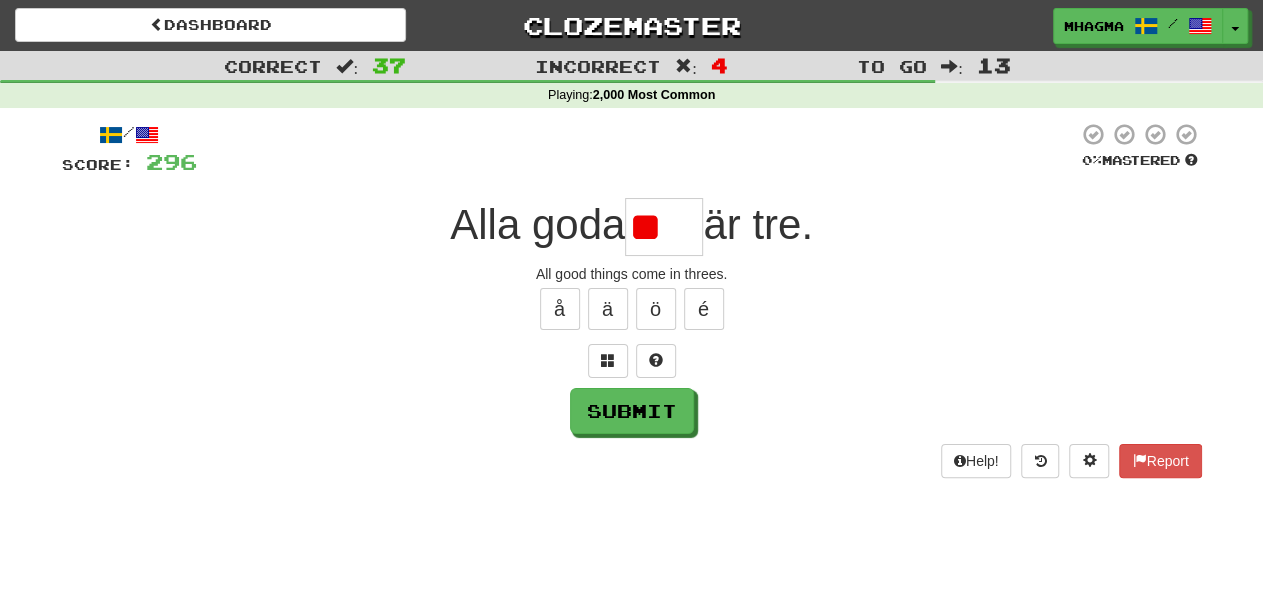 type on "*" 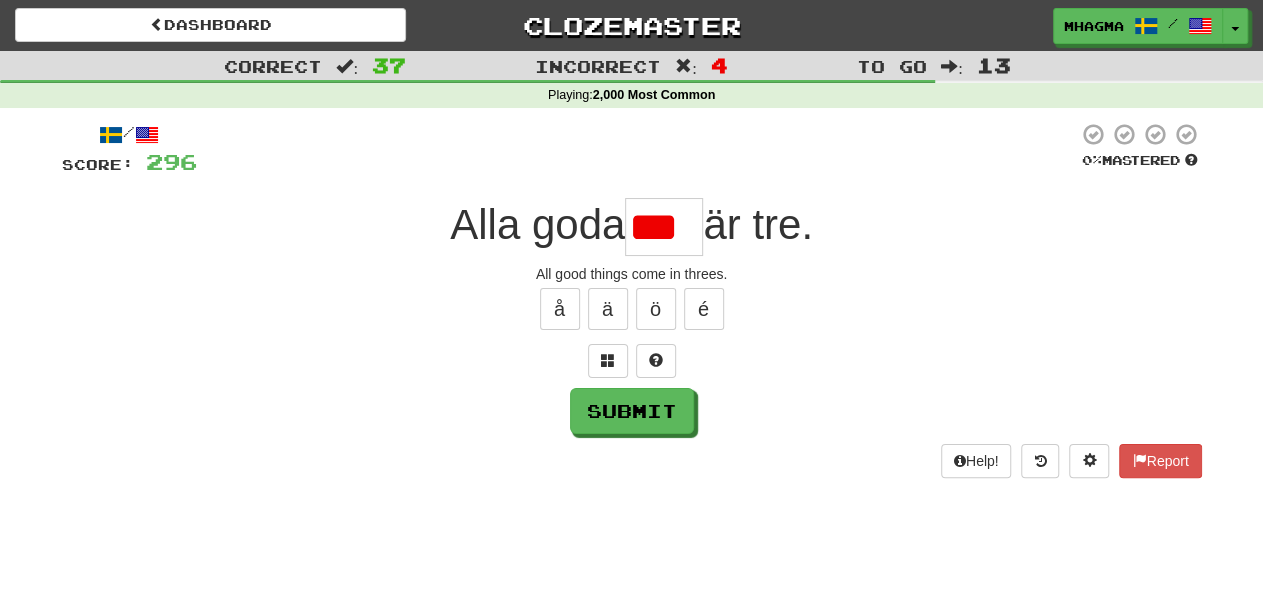 type on "****" 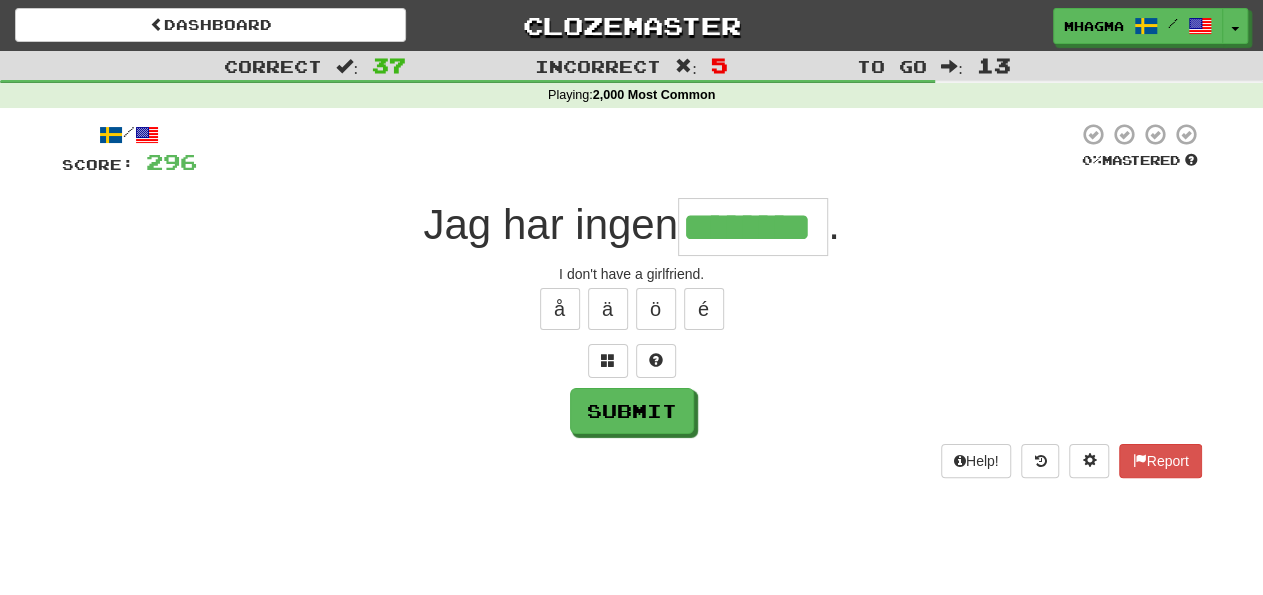 type on "********" 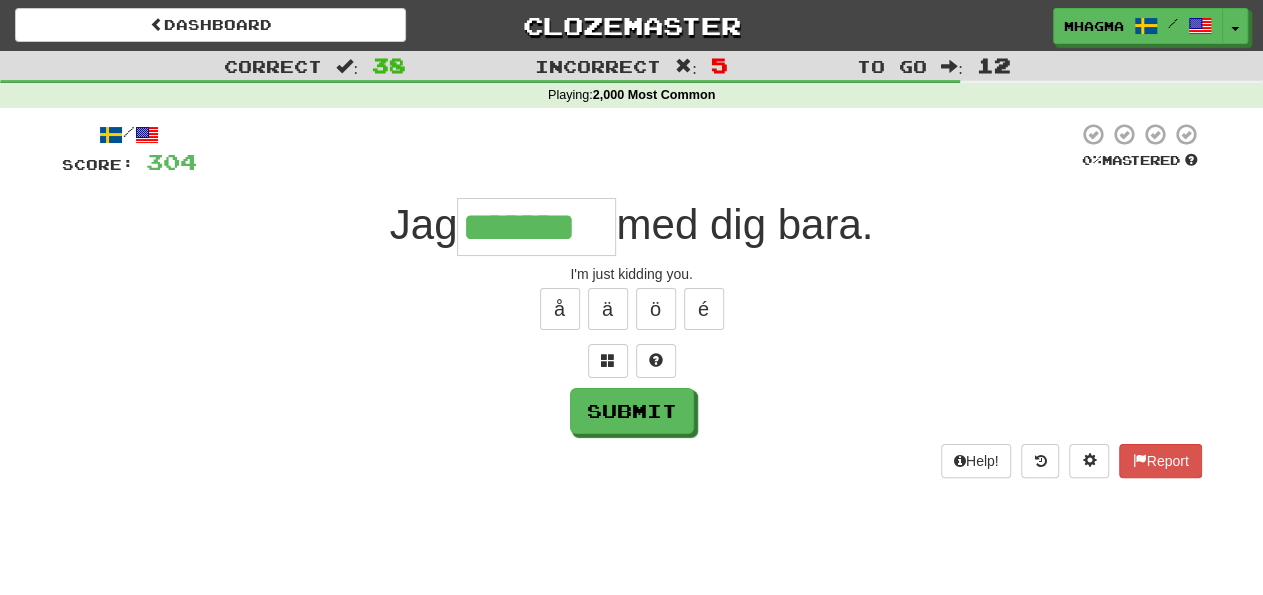type on "*******" 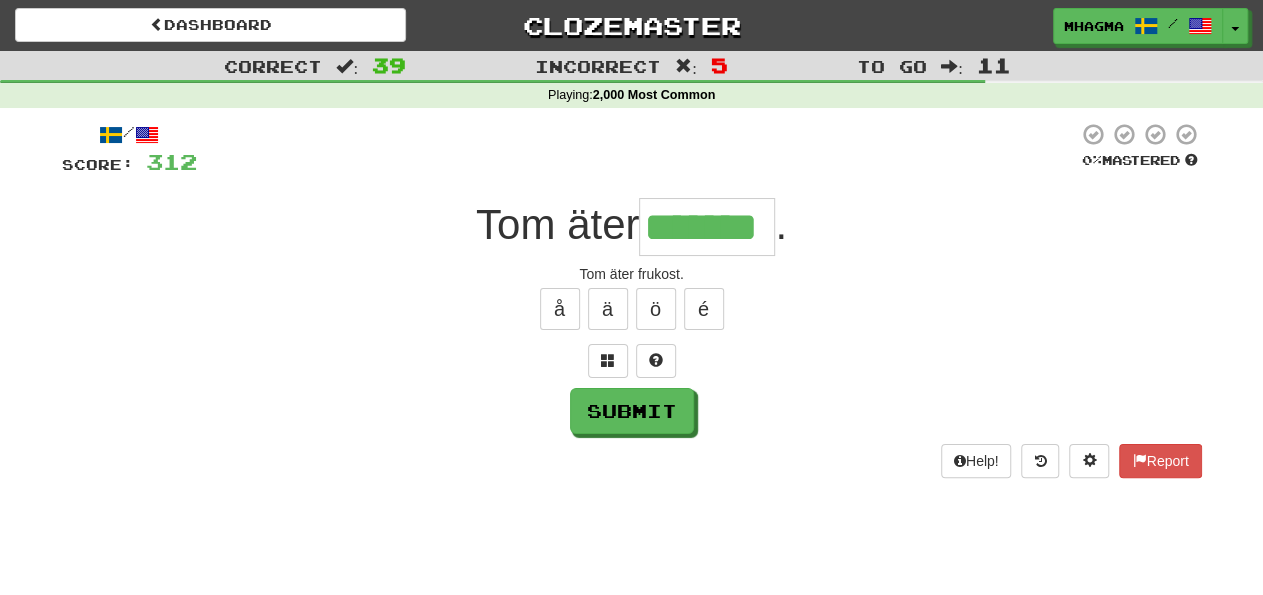 type on "*******" 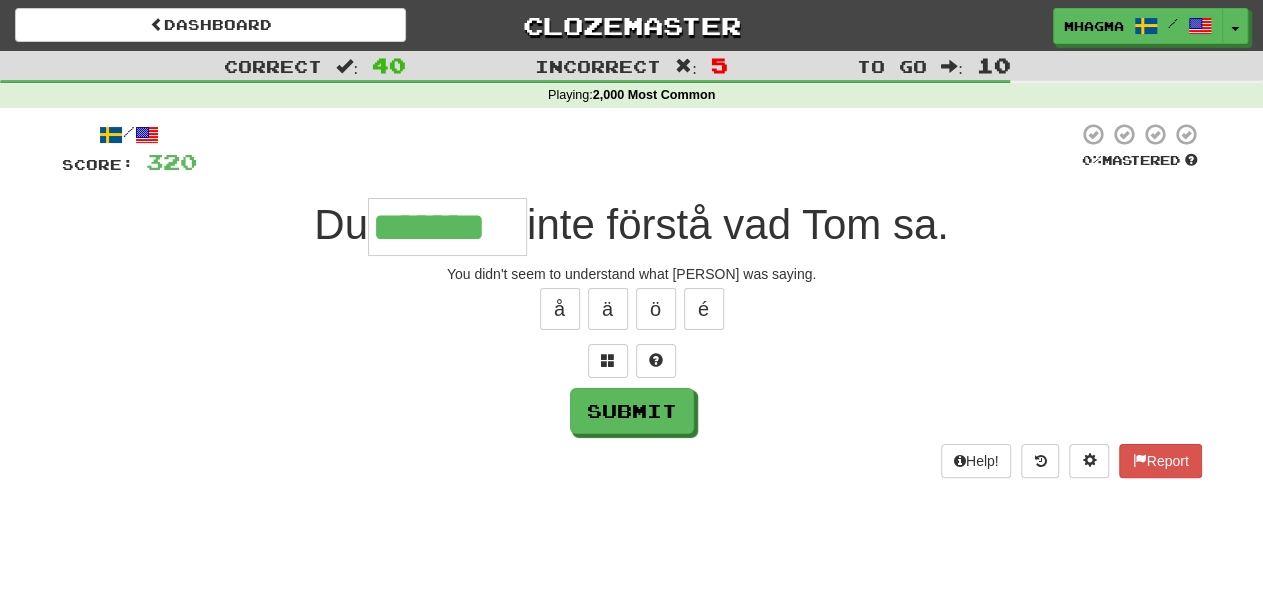 type on "*******" 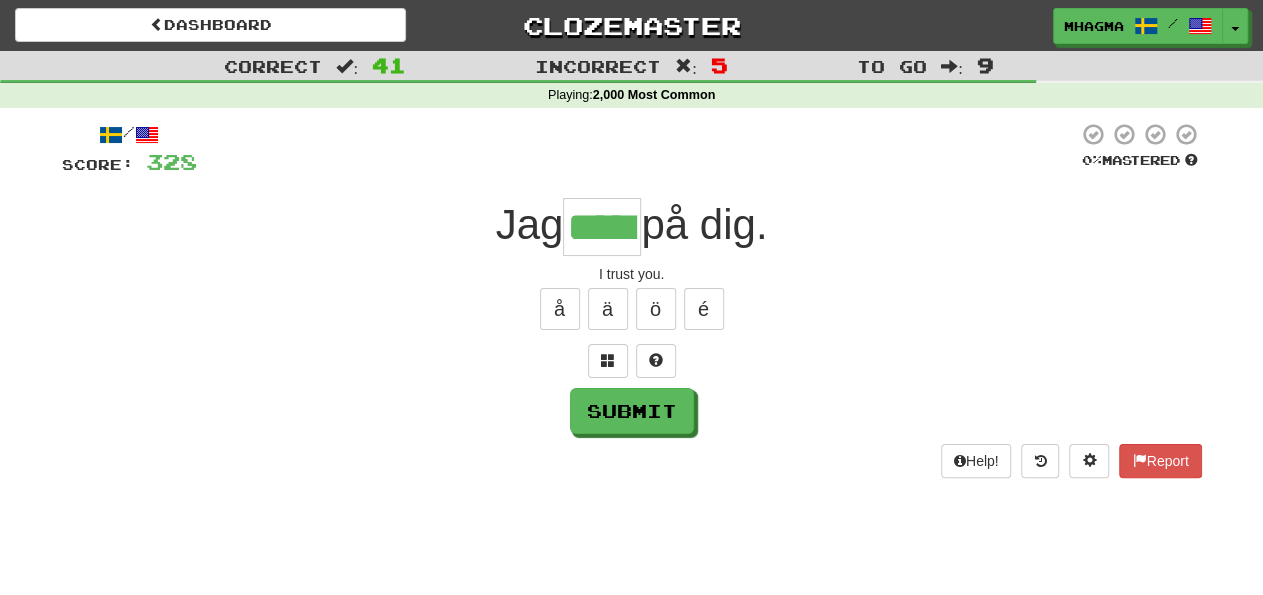 type on "*****" 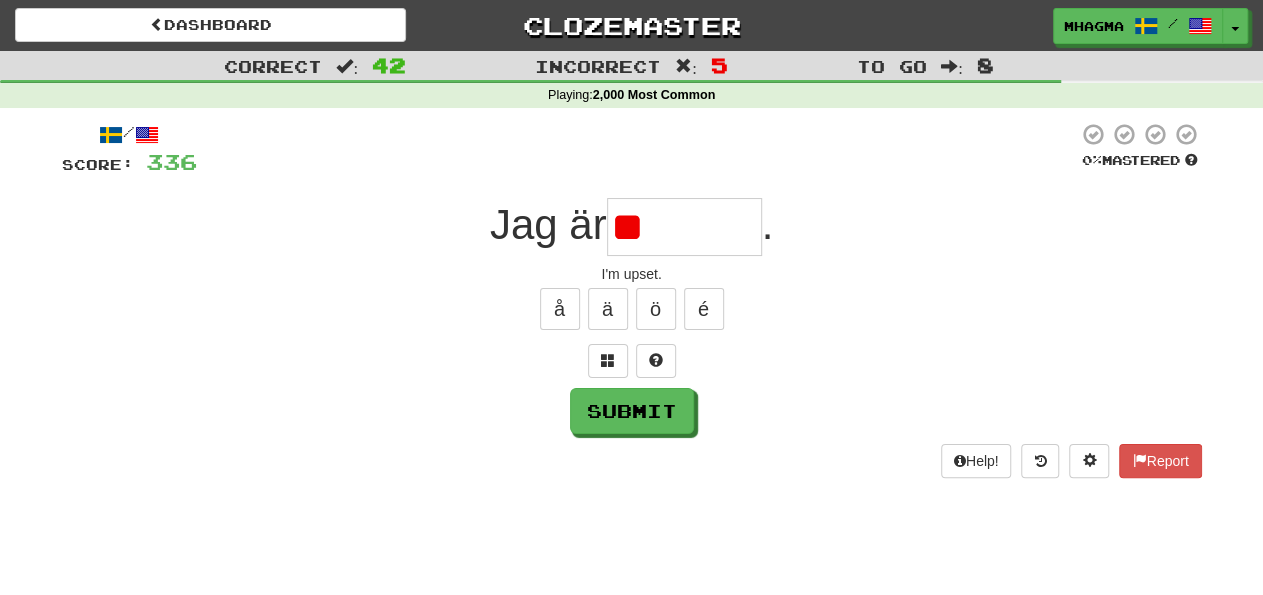 type on "*" 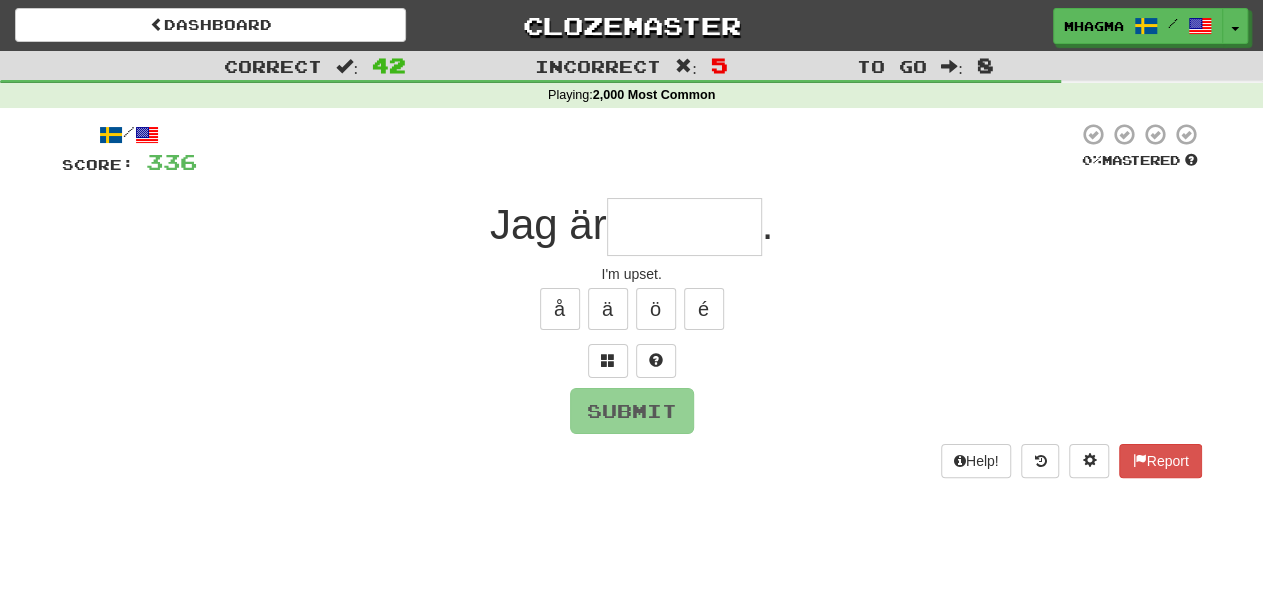 type on "*" 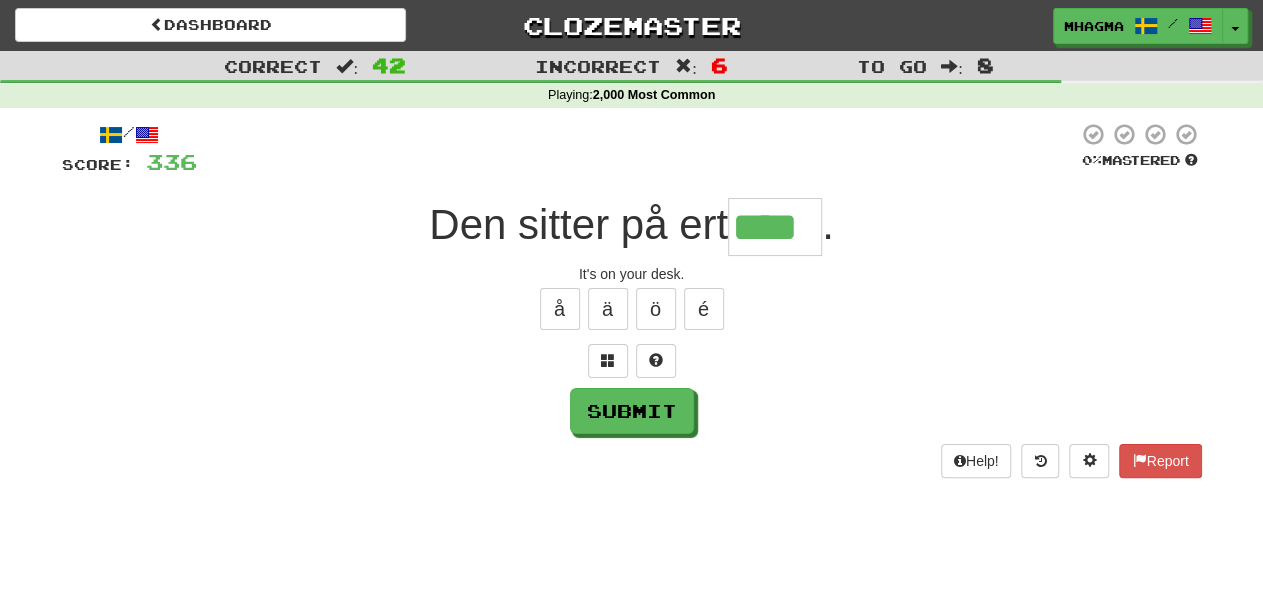 type on "****" 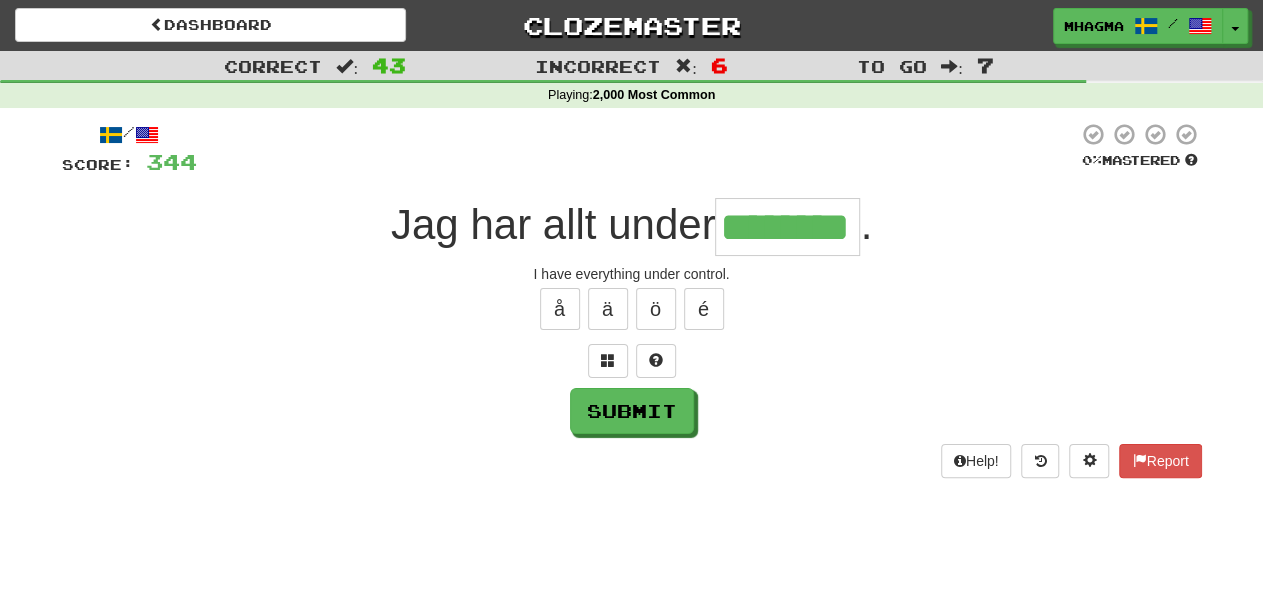 type on "********" 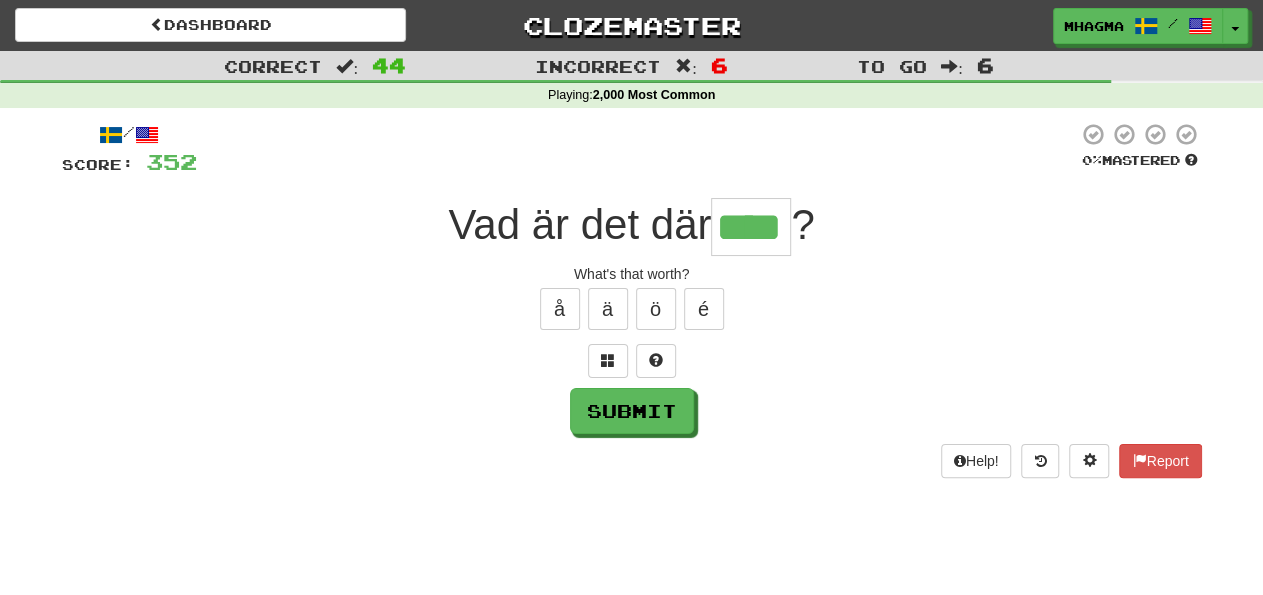 type on "****" 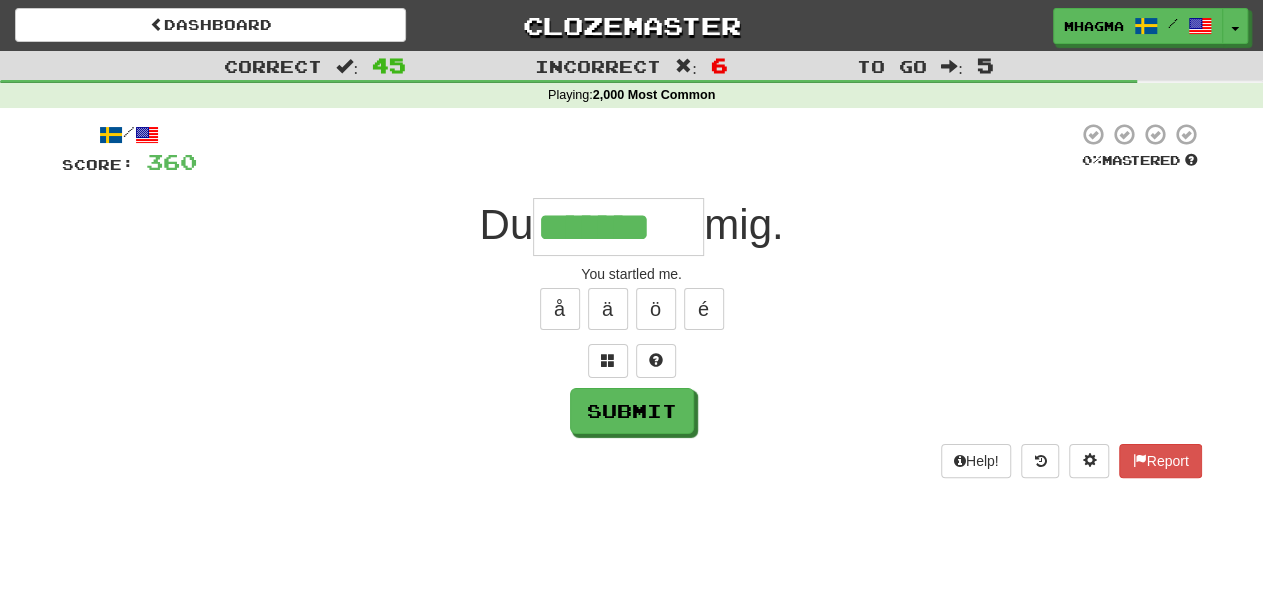 type on "*******" 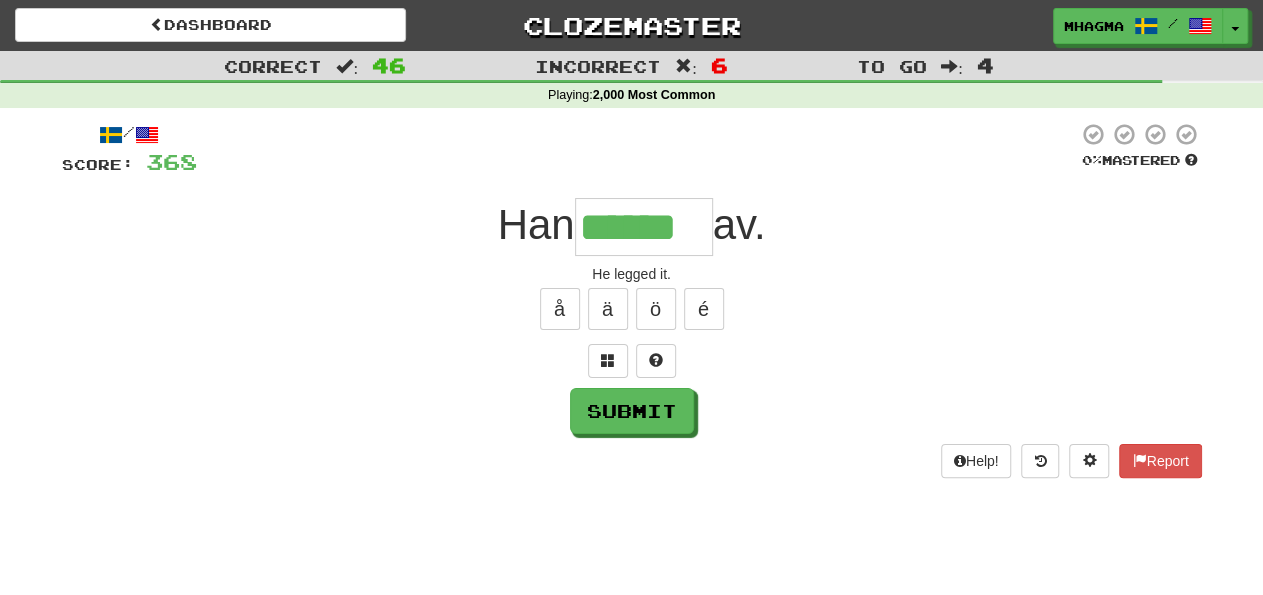 type on "******" 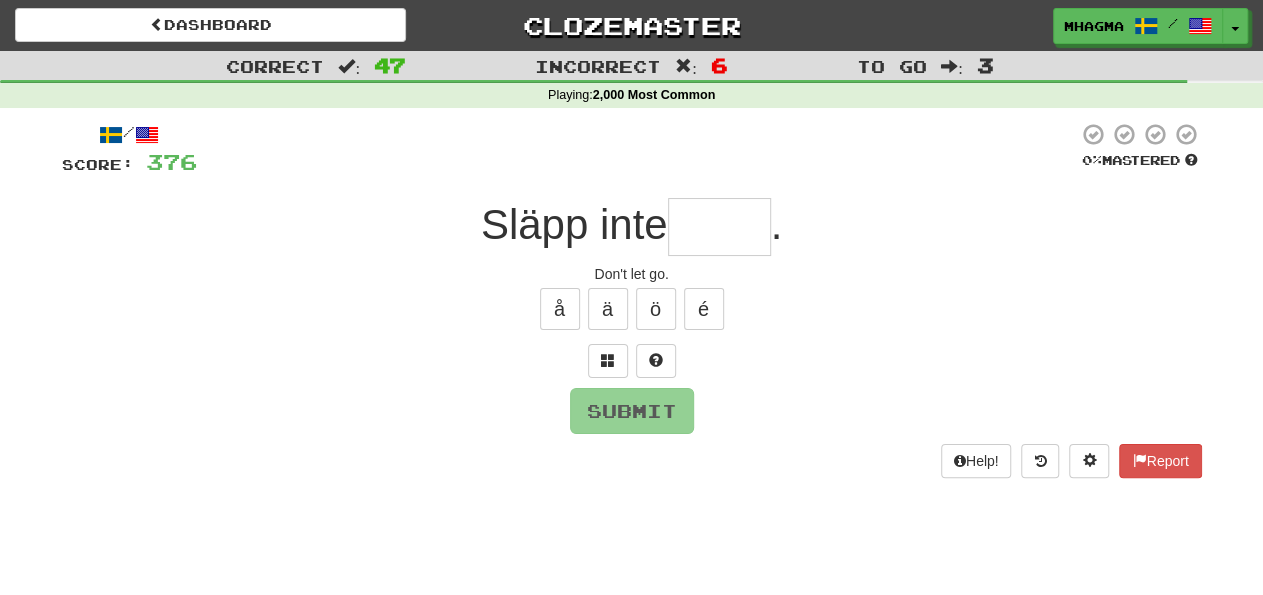 type on "*****" 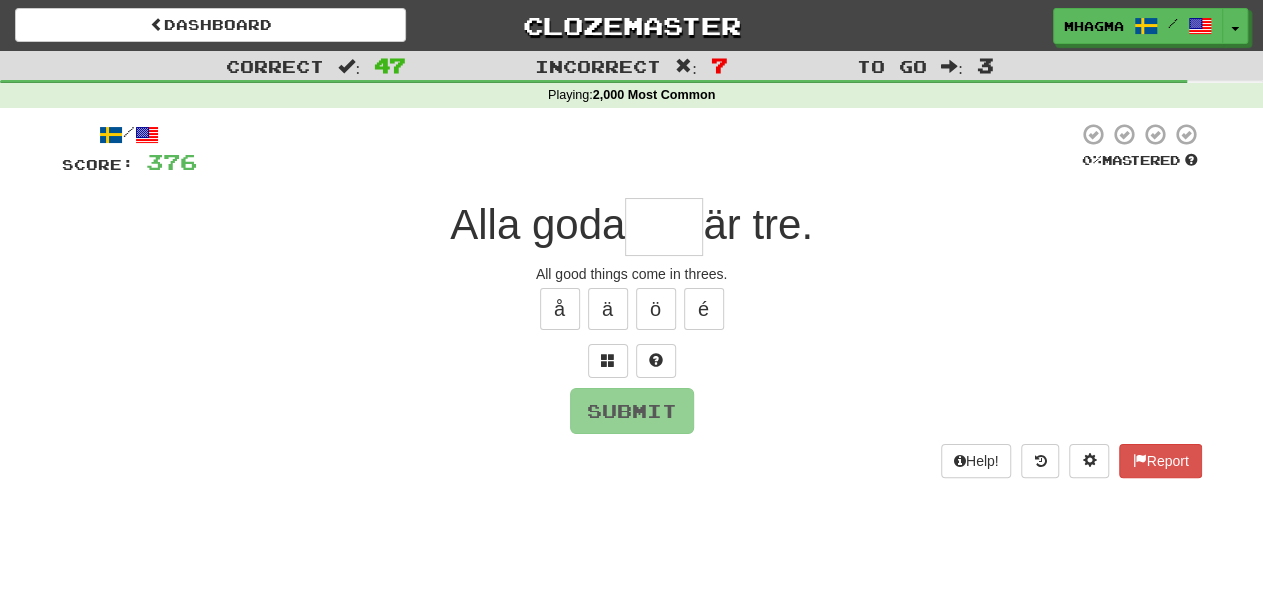 type on "****" 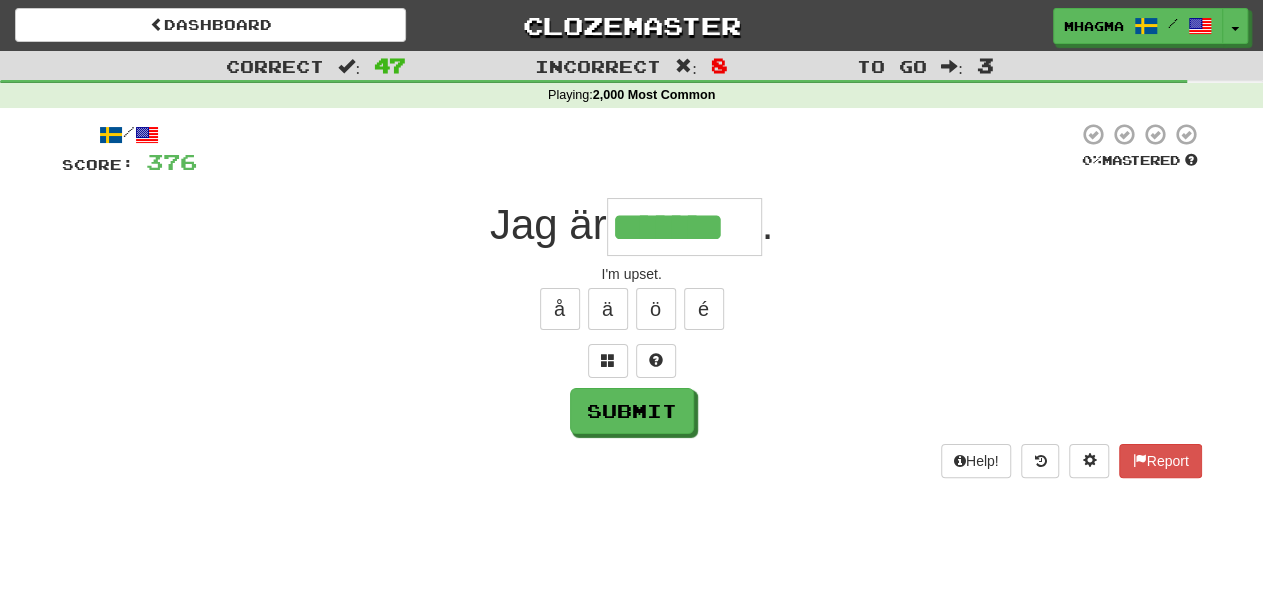 type on "*******" 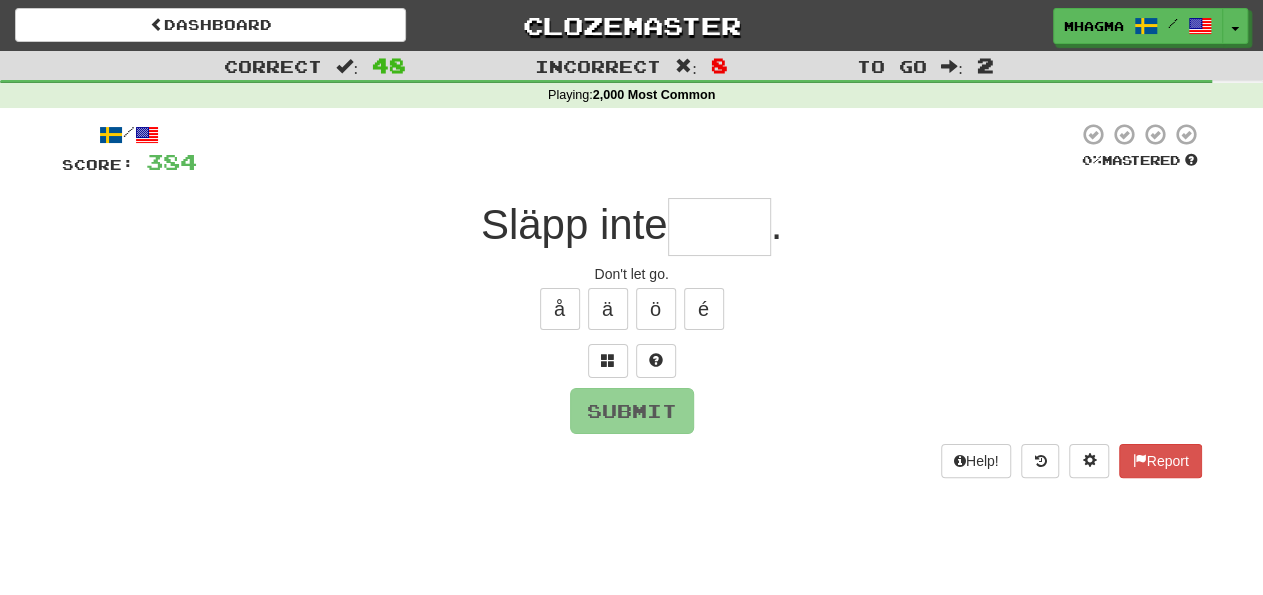type on "*****" 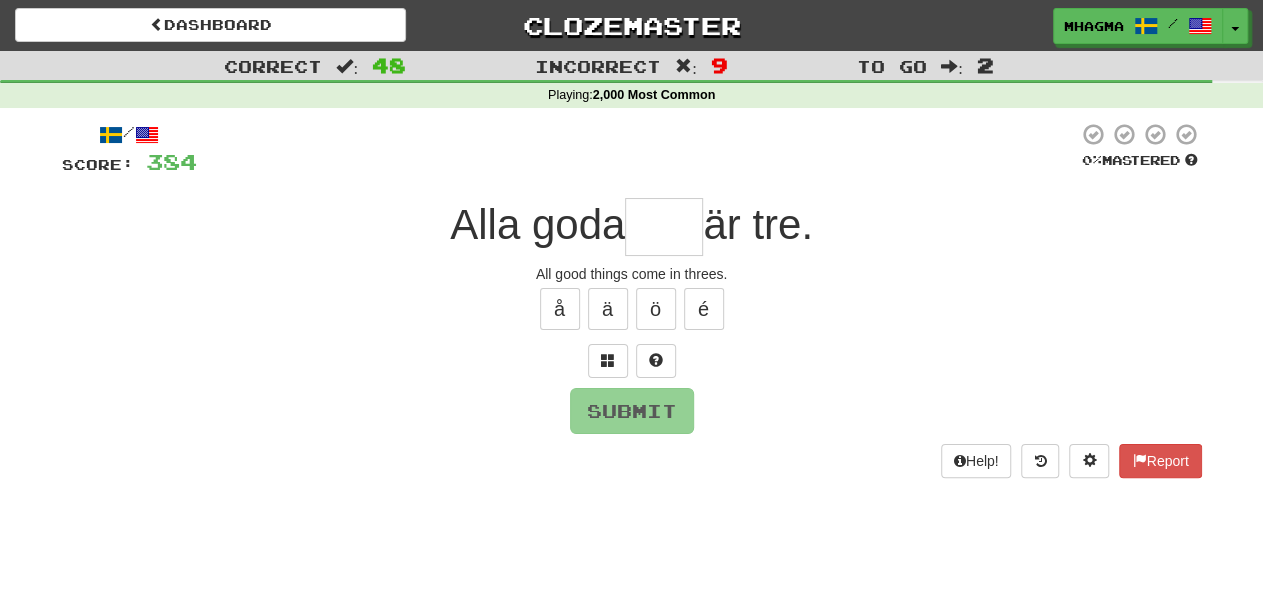 type on "****" 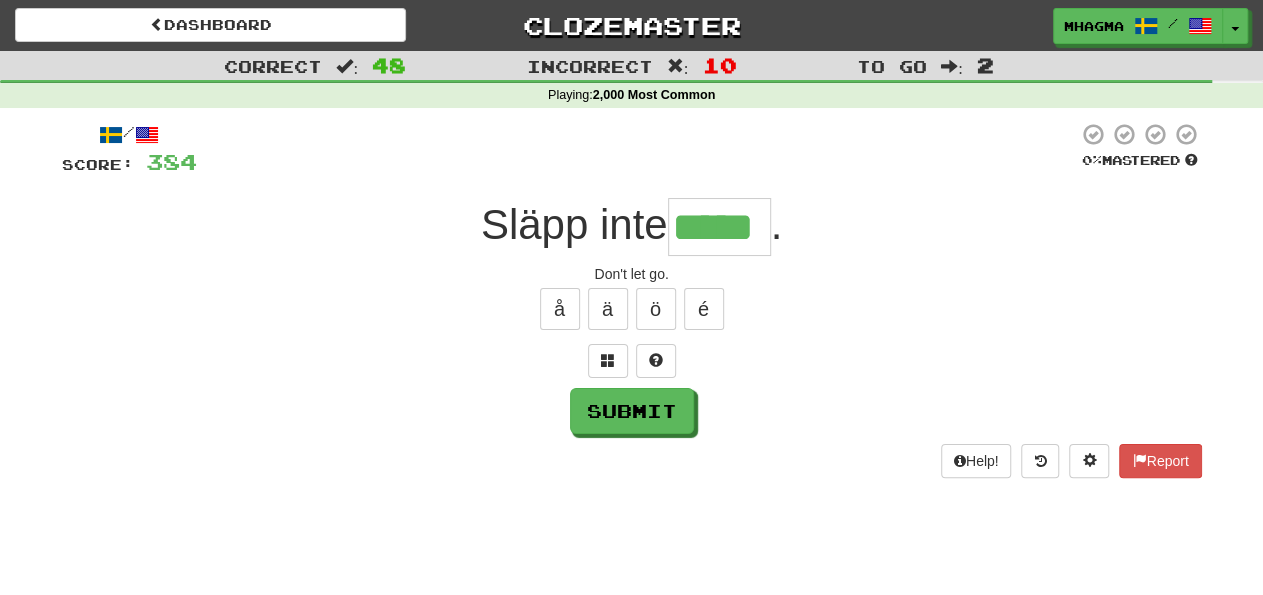 type on "*****" 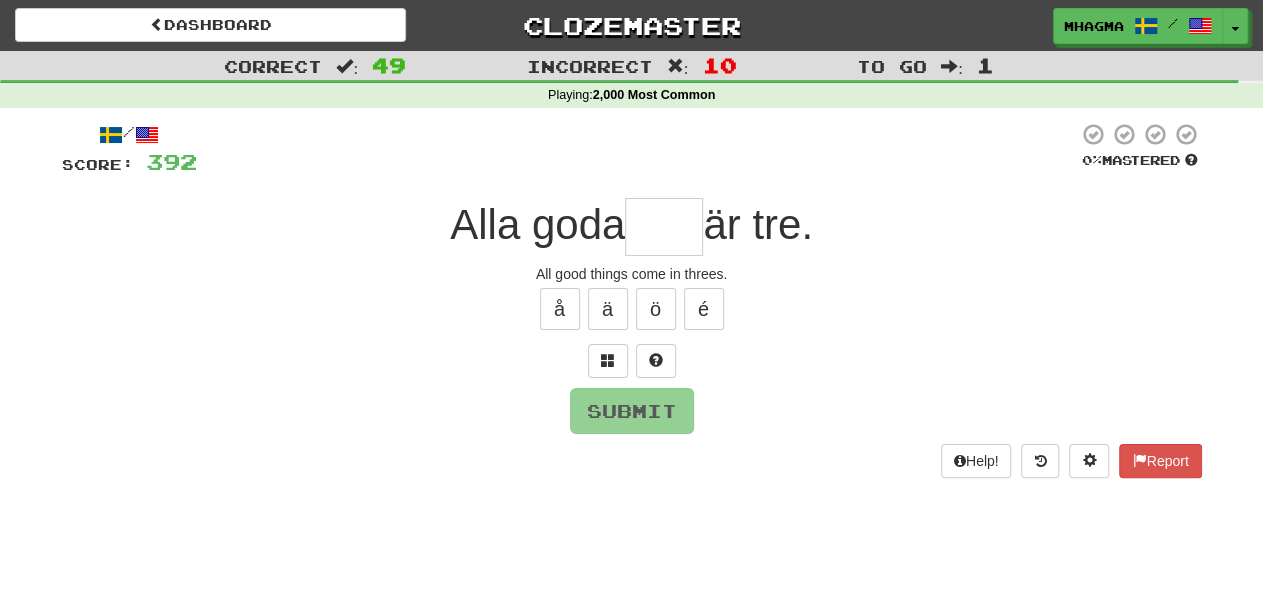 type on "*" 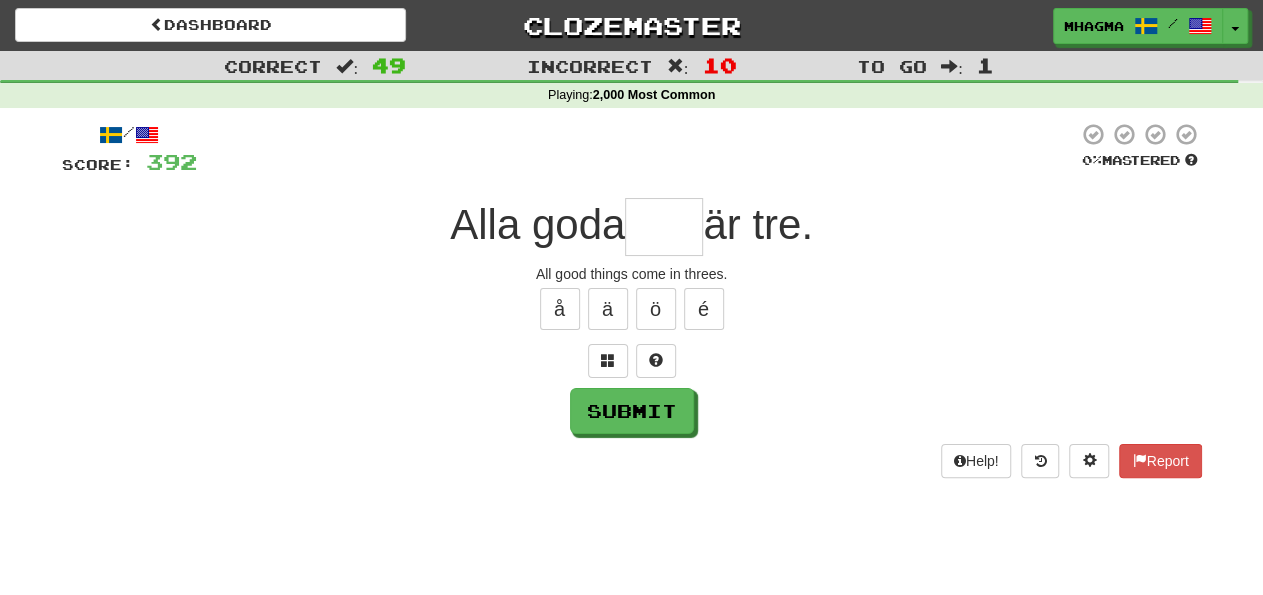 type on "*" 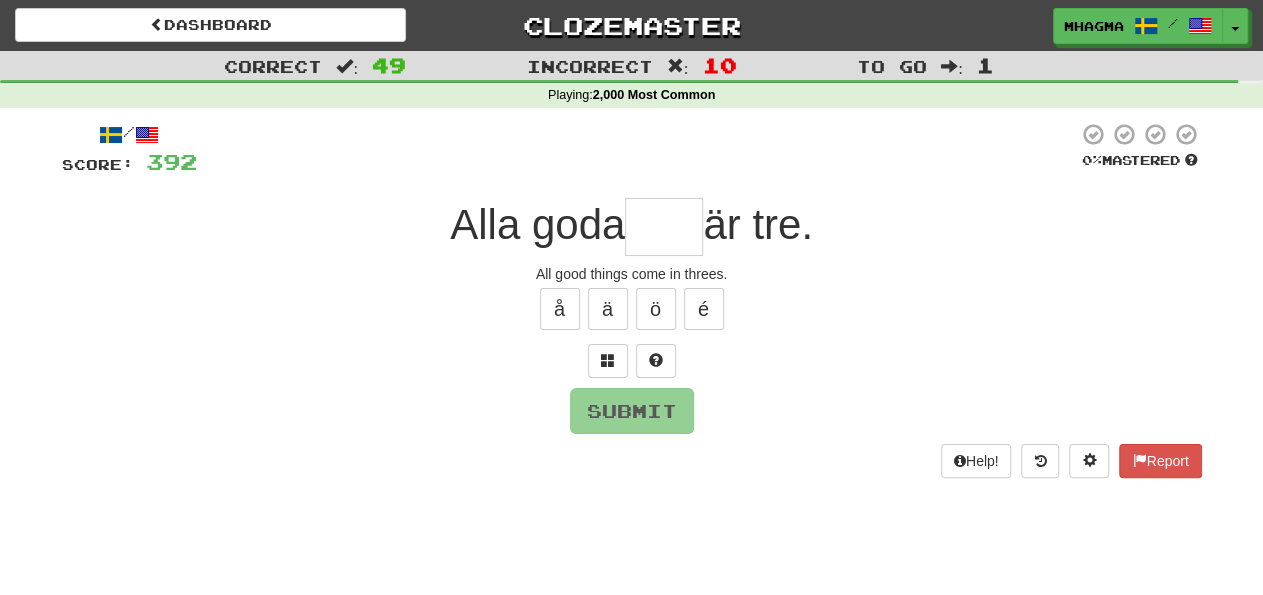 type 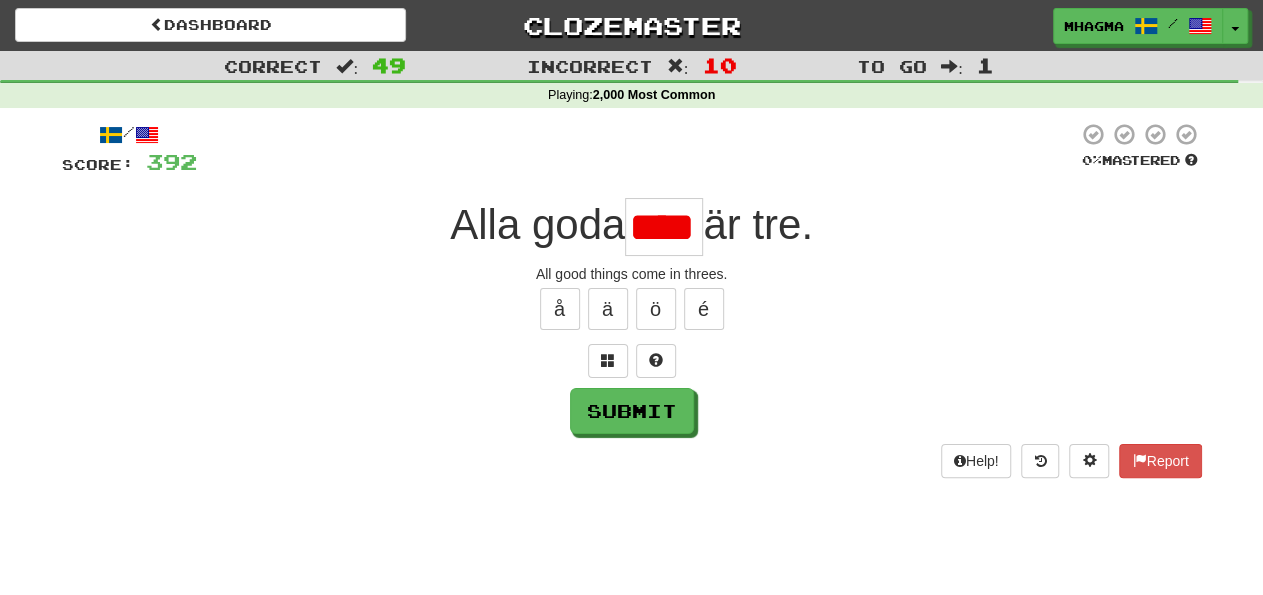 scroll, scrollTop: 0, scrollLeft: 0, axis: both 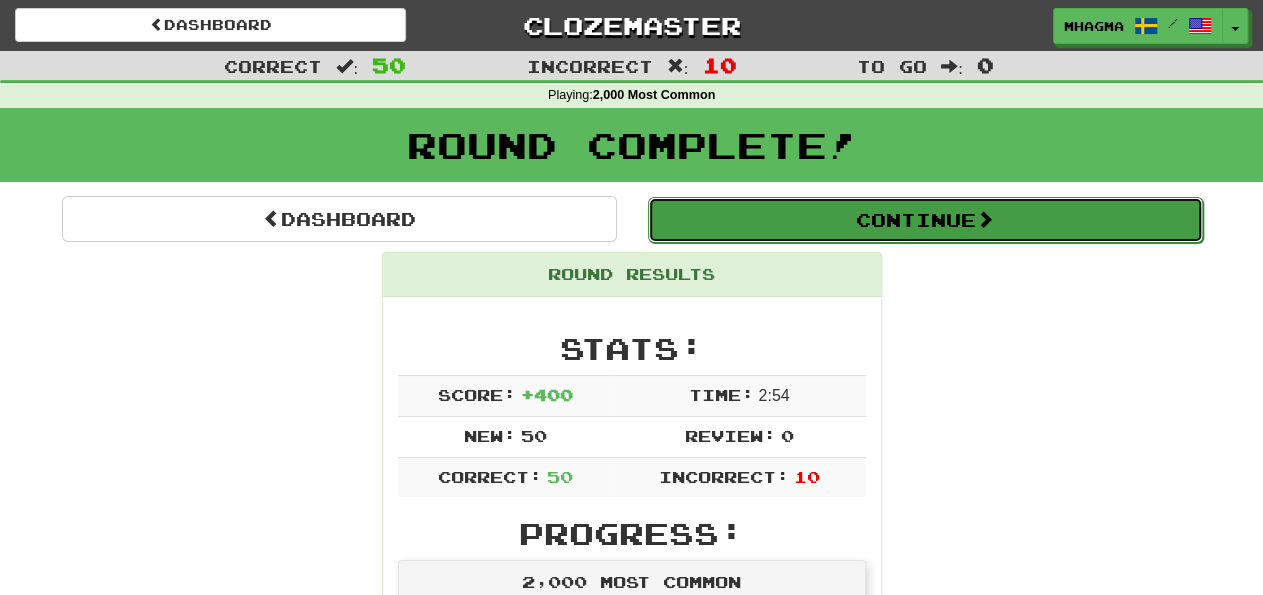 click on "Continue" at bounding box center (925, 220) 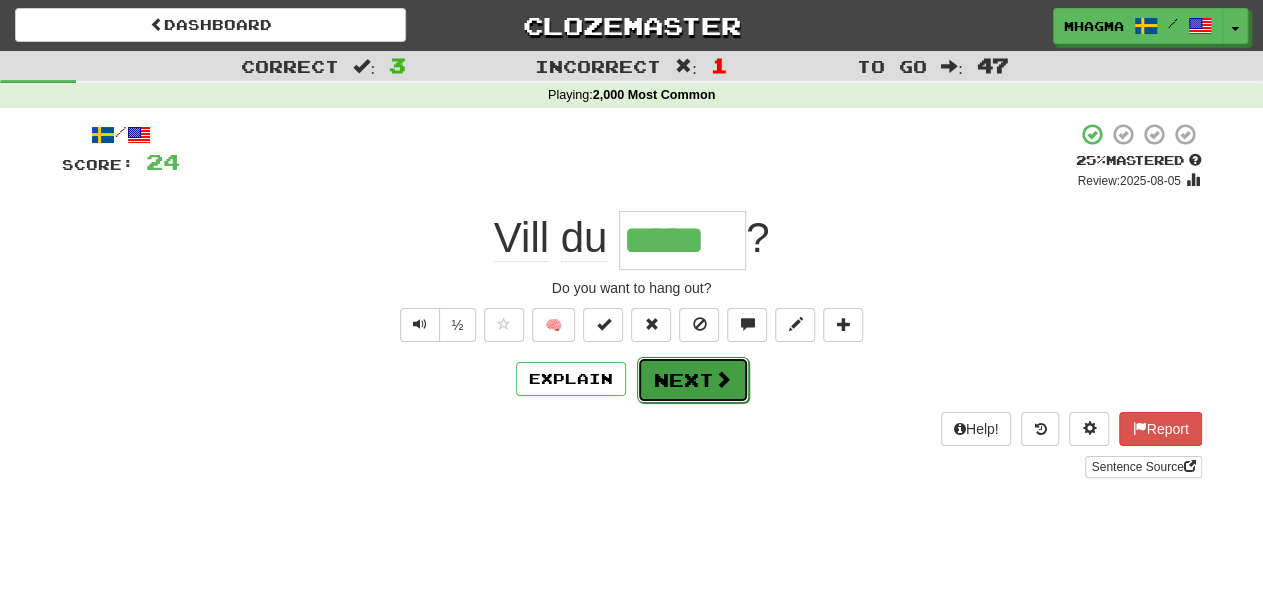 click on "Next" at bounding box center (693, 380) 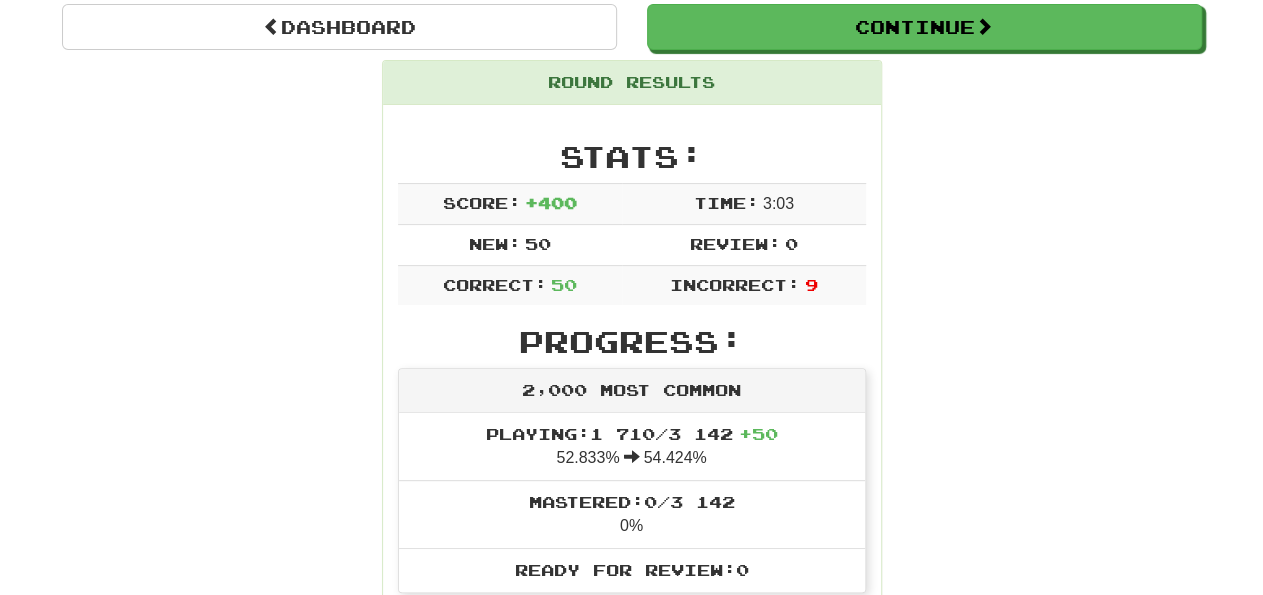 scroll, scrollTop: 0, scrollLeft: 0, axis: both 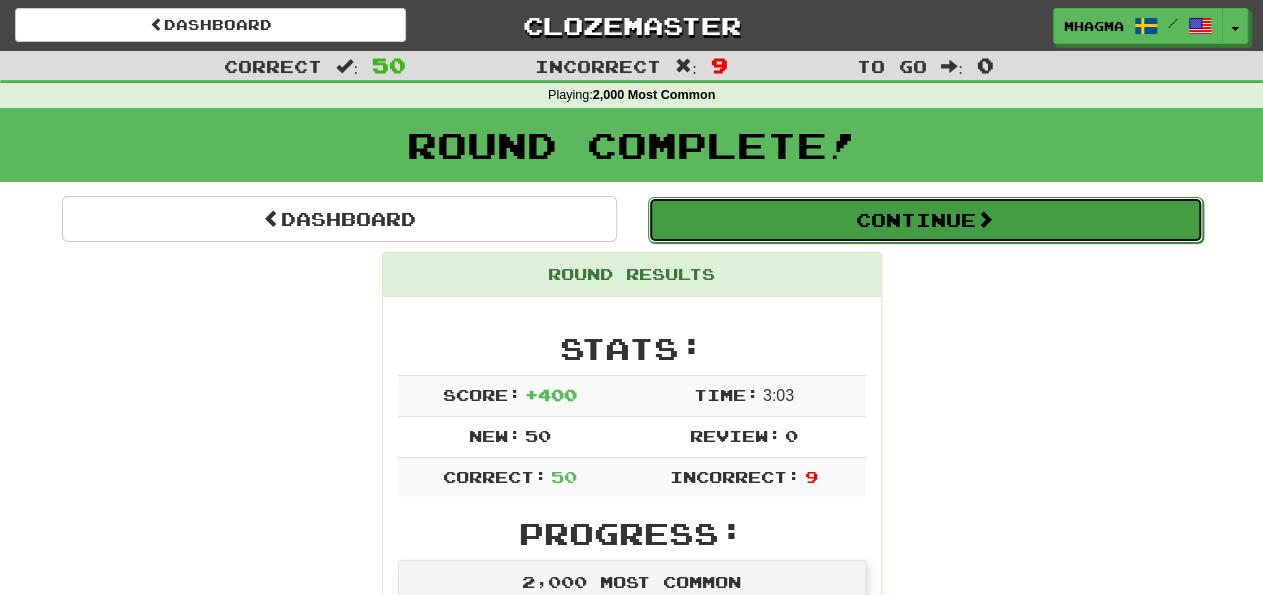 click on "Continue" at bounding box center [925, 220] 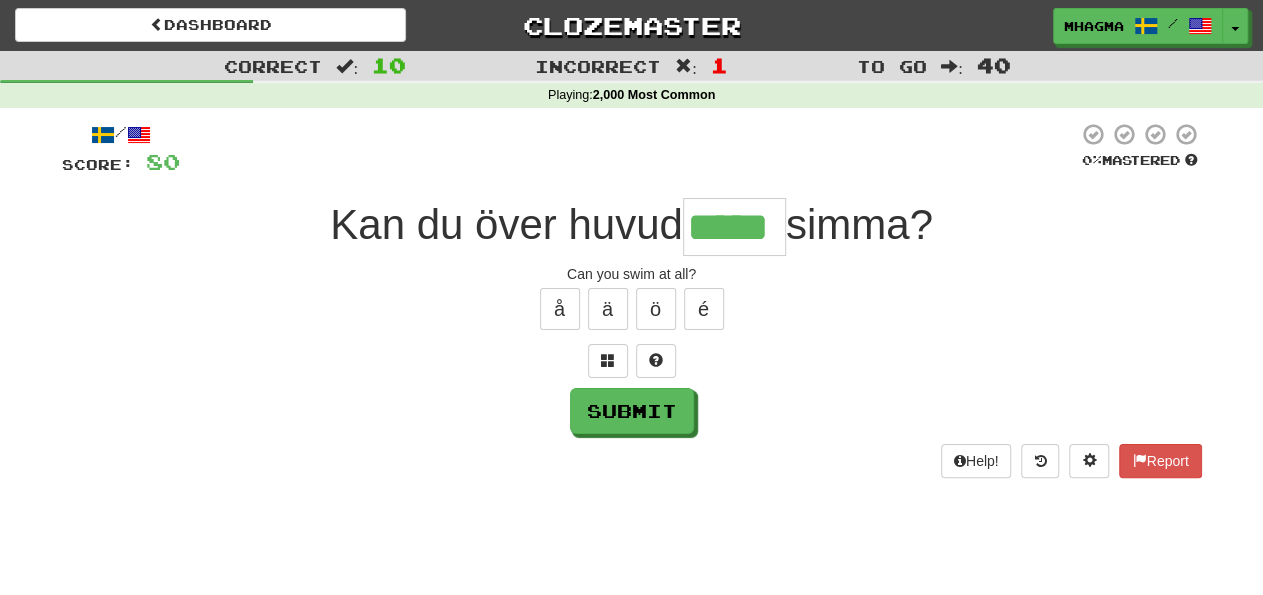 scroll, scrollTop: 0, scrollLeft: 0, axis: both 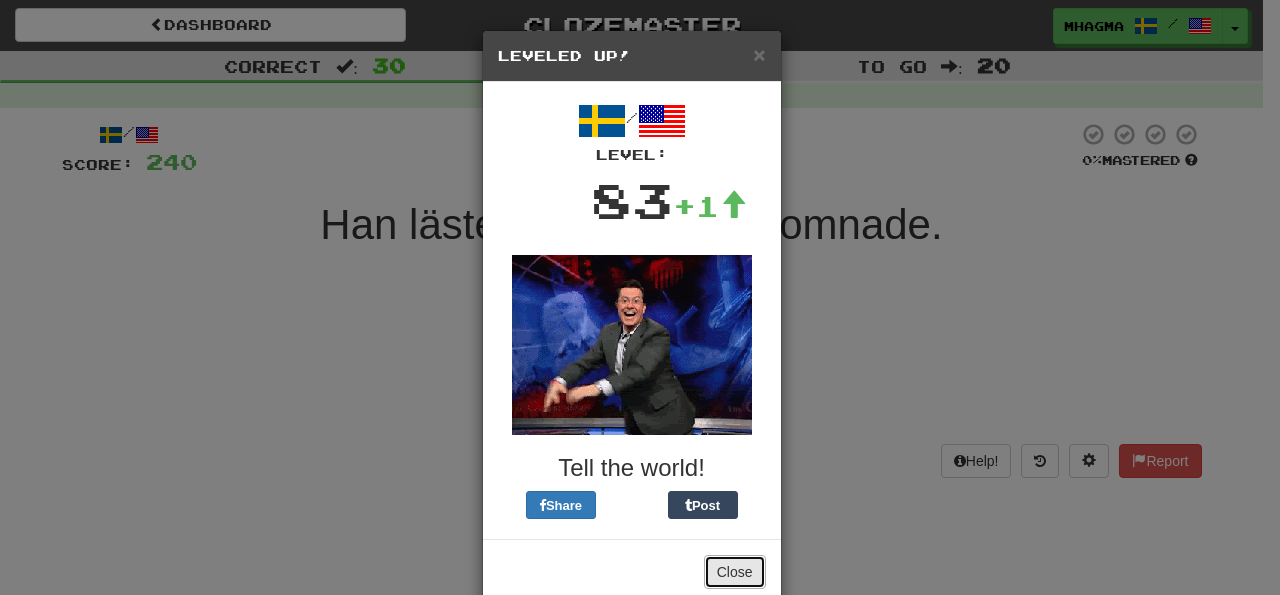 click on "Close" at bounding box center [735, 572] 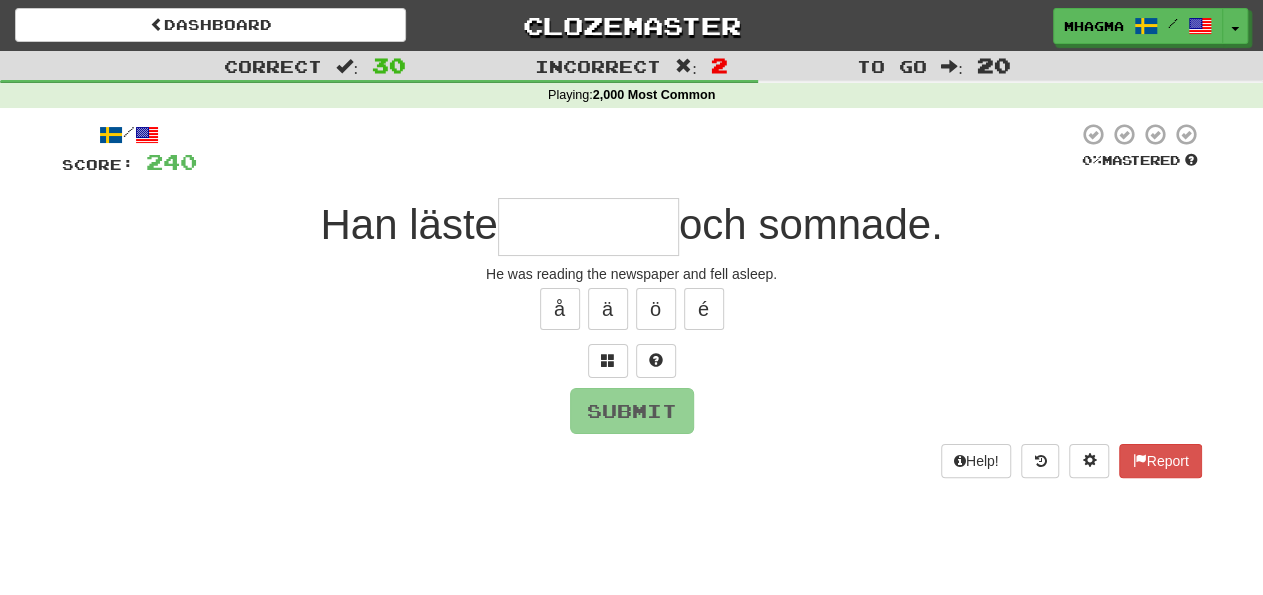 click at bounding box center (588, 227) 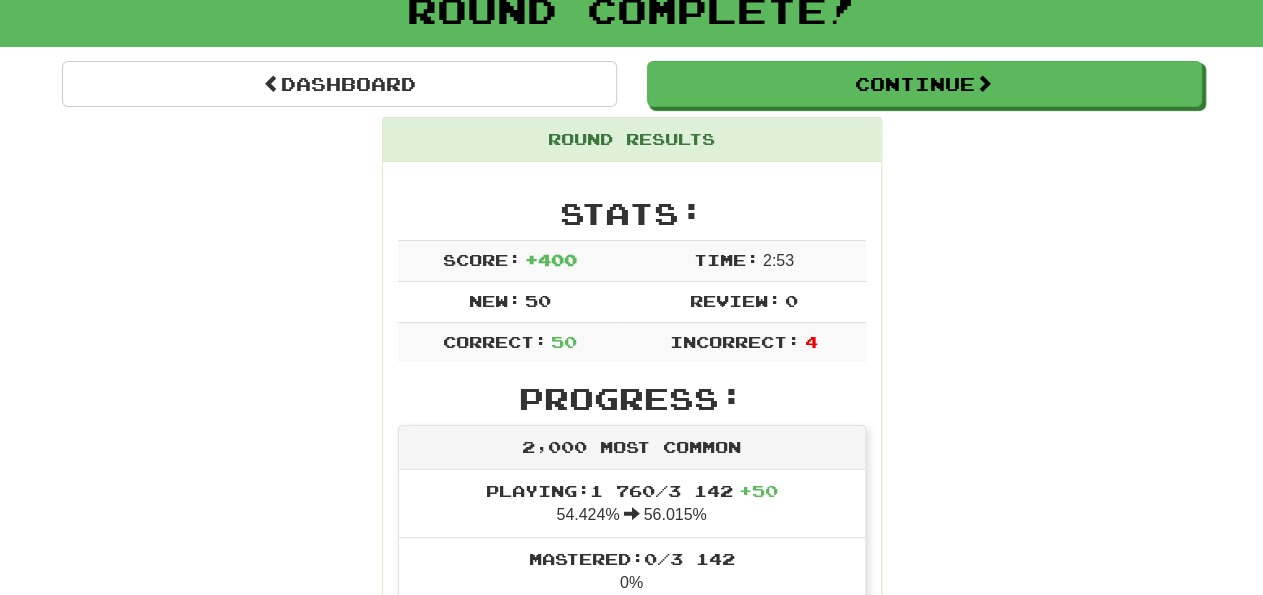 scroll, scrollTop: 0, scrollLeft: 0, axis: both 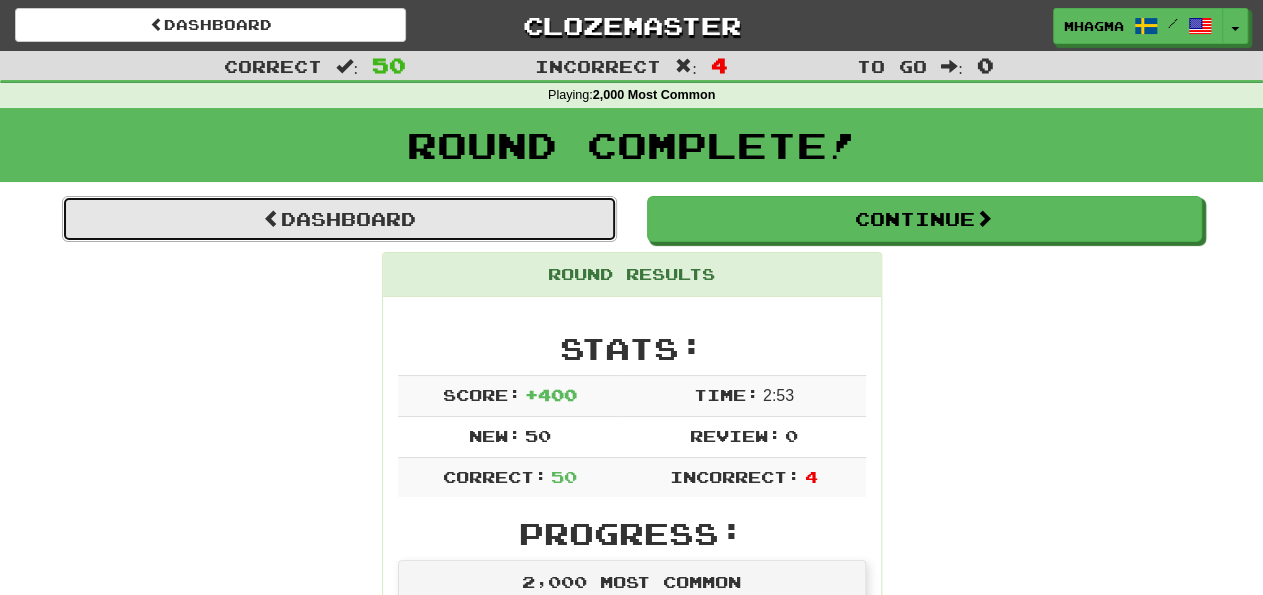 click on "Dashboard" at bounding box center (339, 219) 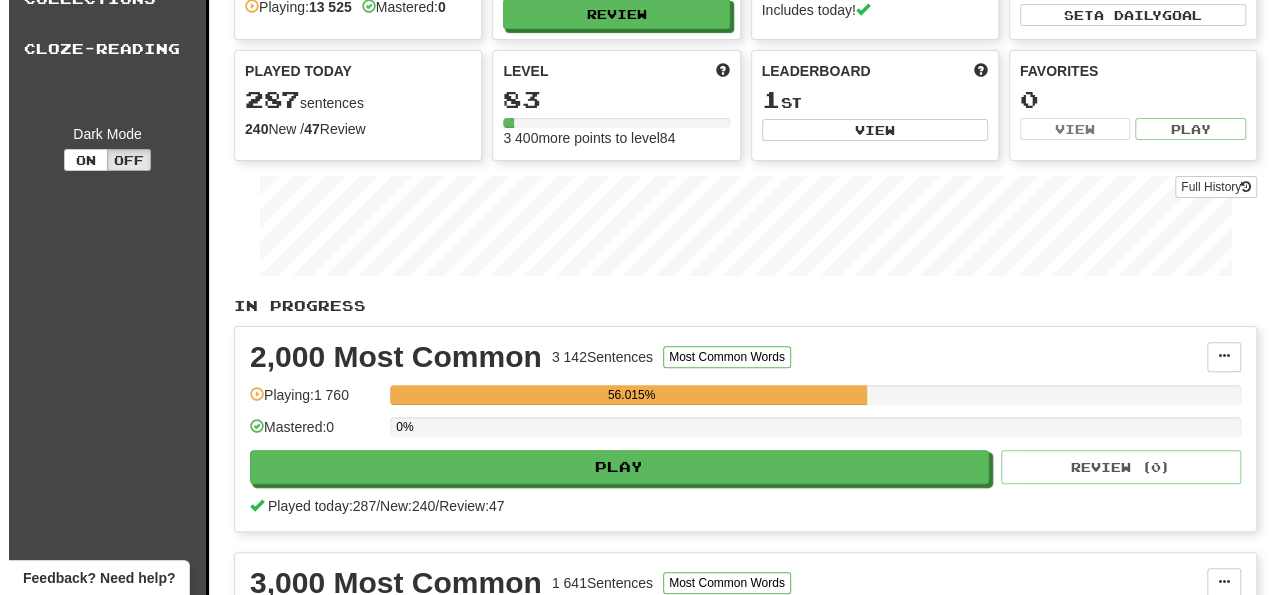 scroll, scrollTop: 312, scrollLeft: 0, axis: vertical 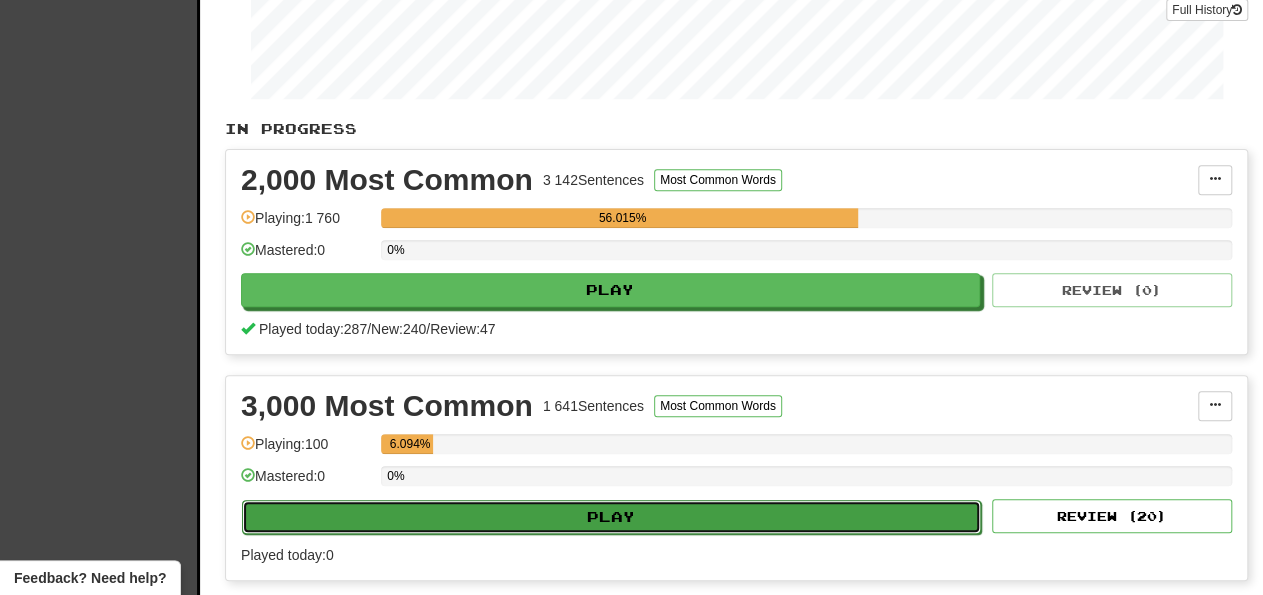 click on "Play" at bounding box center (611, 517) 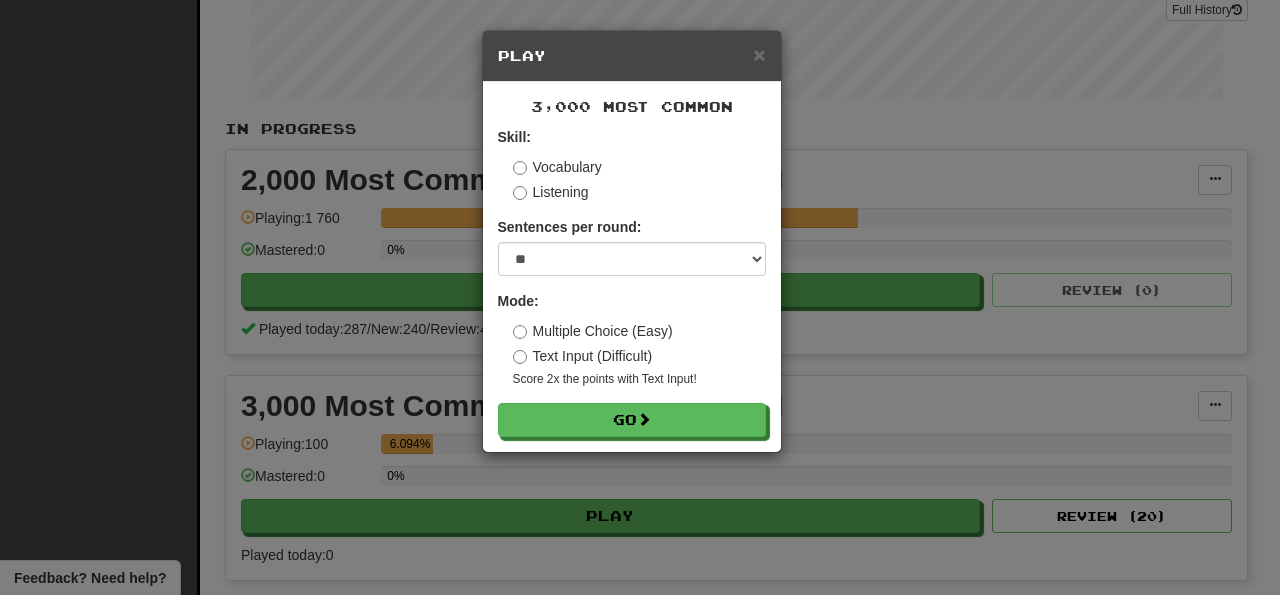 click on "Skill: Vocabulary Listening Sentences per round: * ** ** ** ** ** *** ******** Mode: Multiple Choice (Easy) Text Input (Difficult) Score 2x the points with Text Input ! Go" at bounding box center [632, 282] 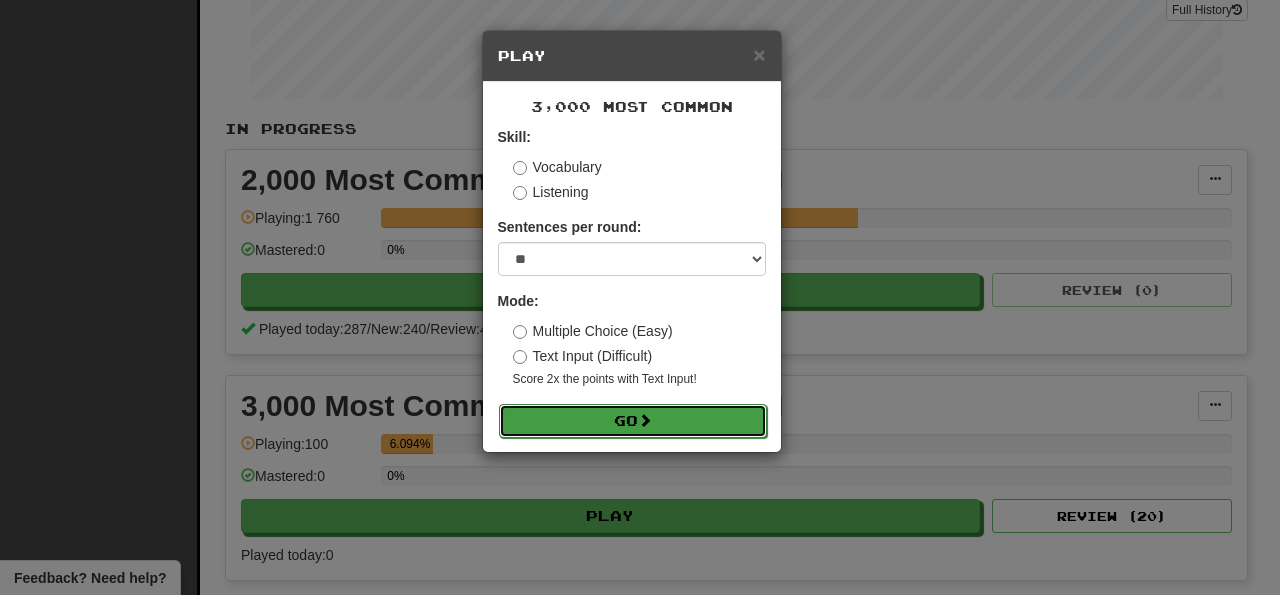 click on "Go" at bounding box center (633, 421) 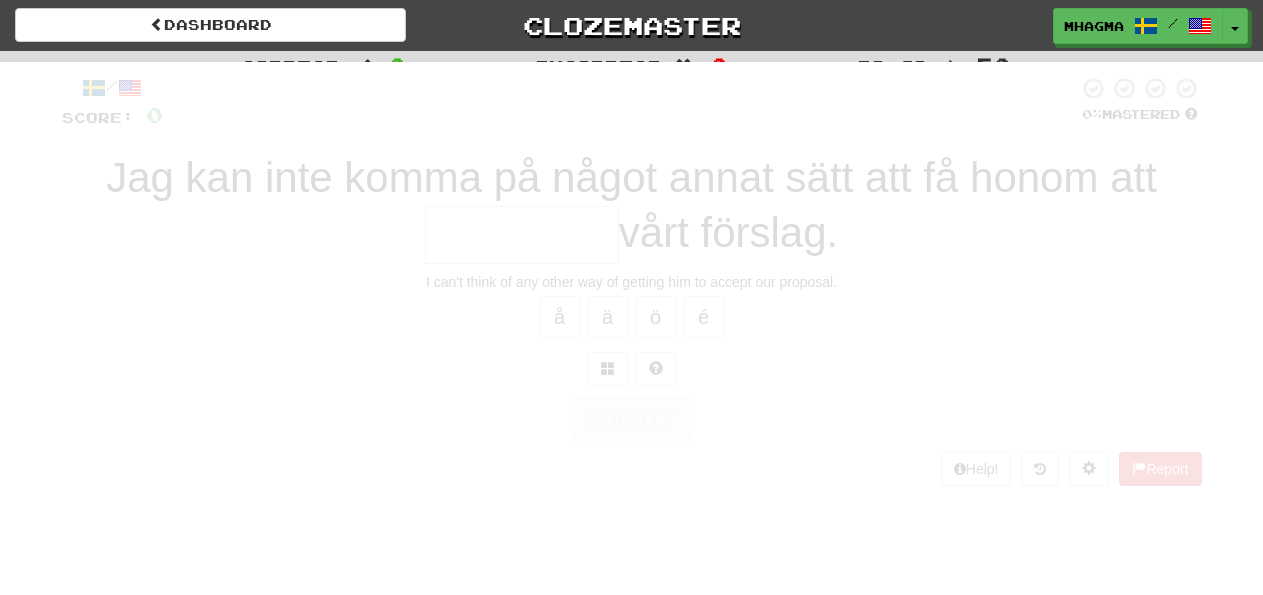 scroll, scrollTop: 0, scrollLeft: 0, axis: both 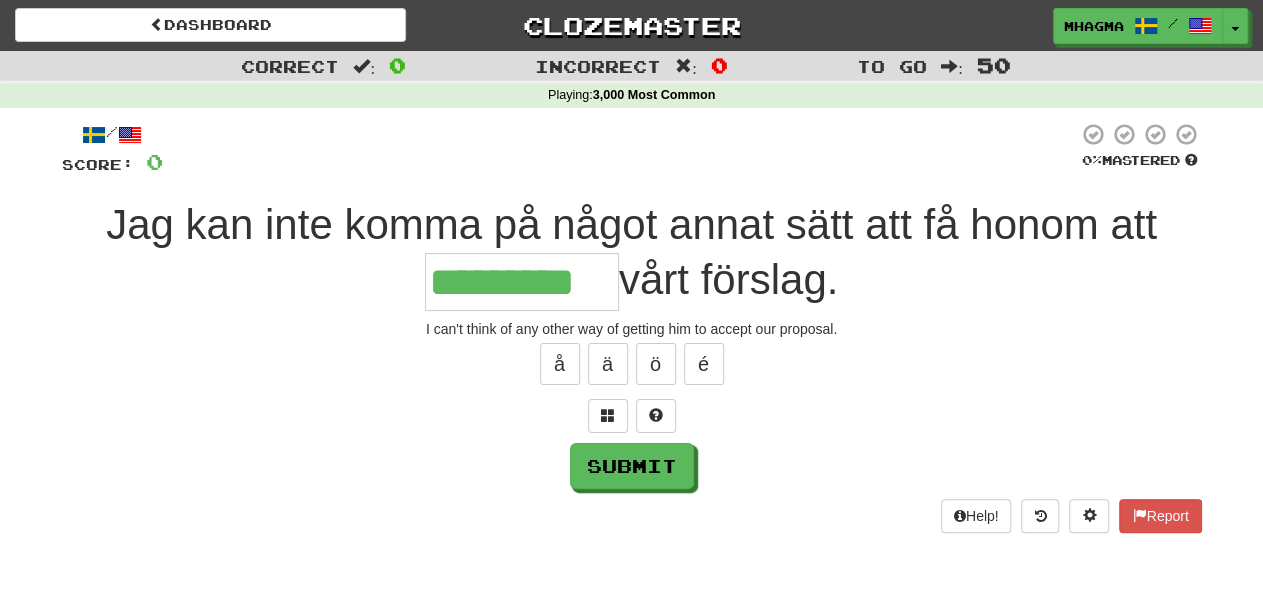 type on "*********" 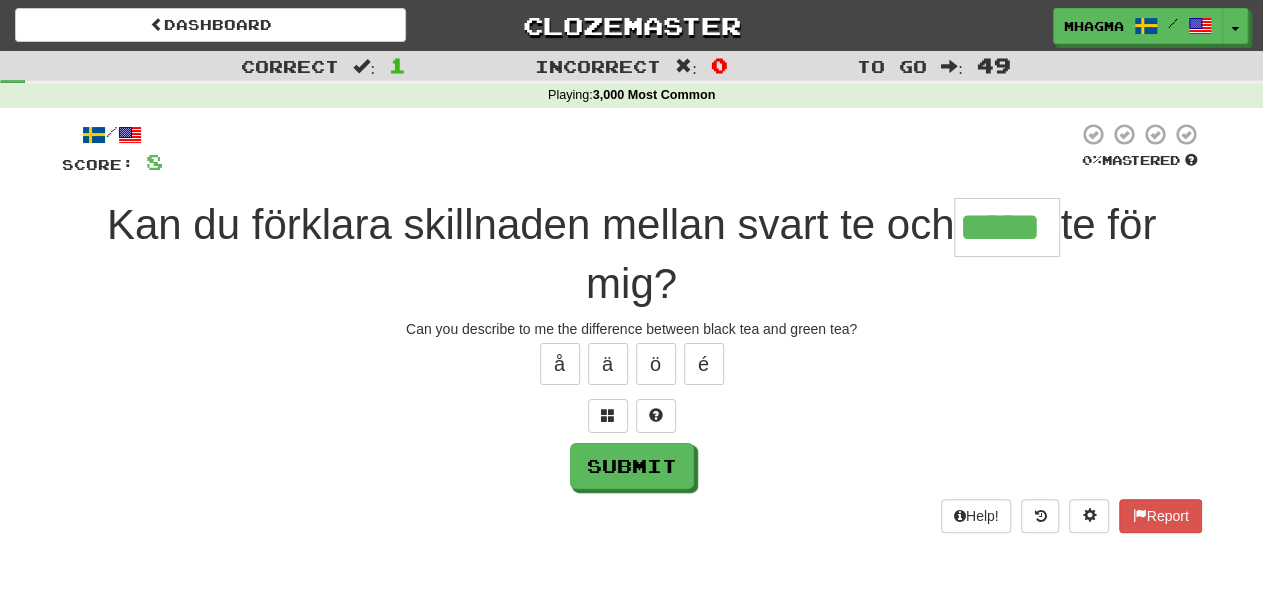 type on "*****" 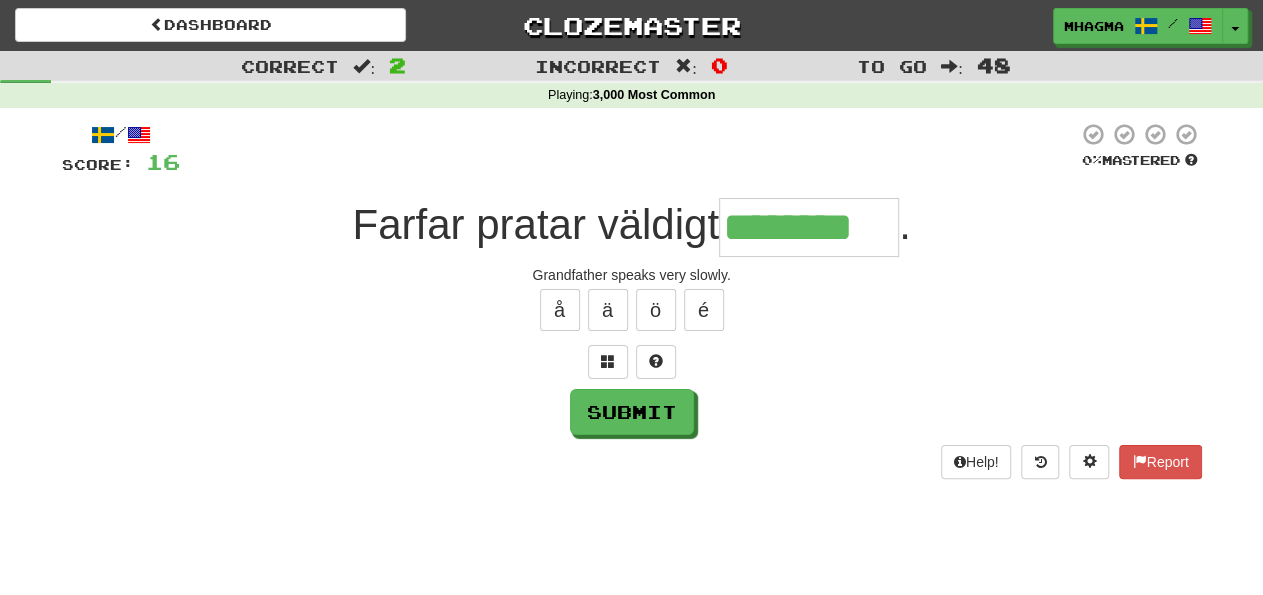 type on "********" 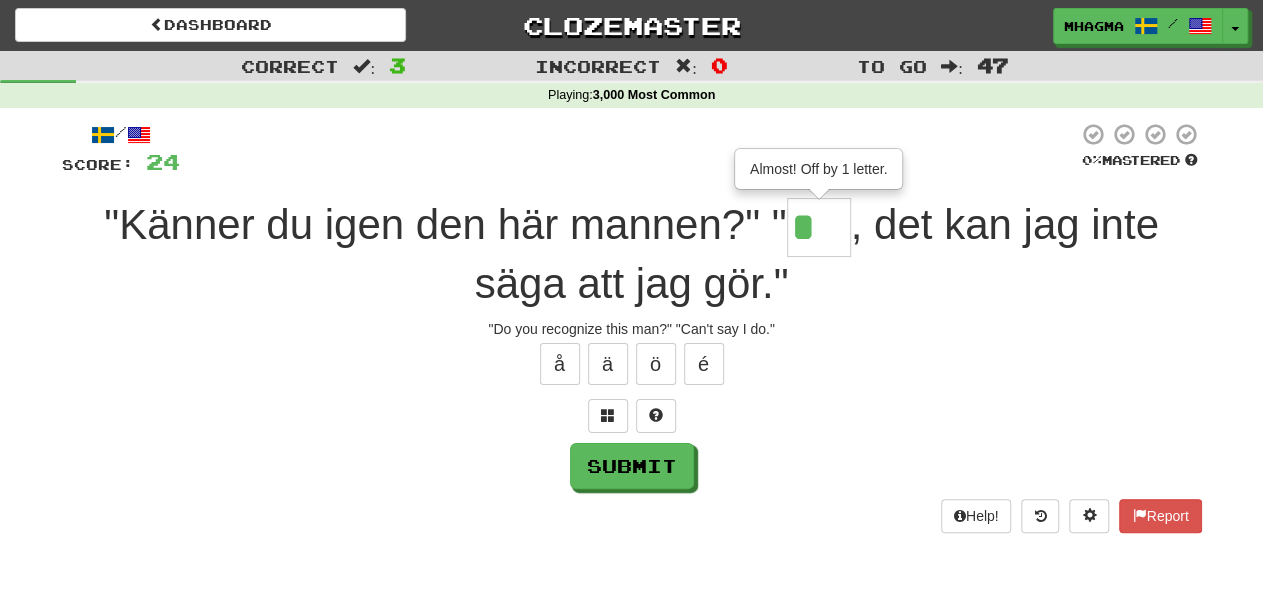 type on "**" 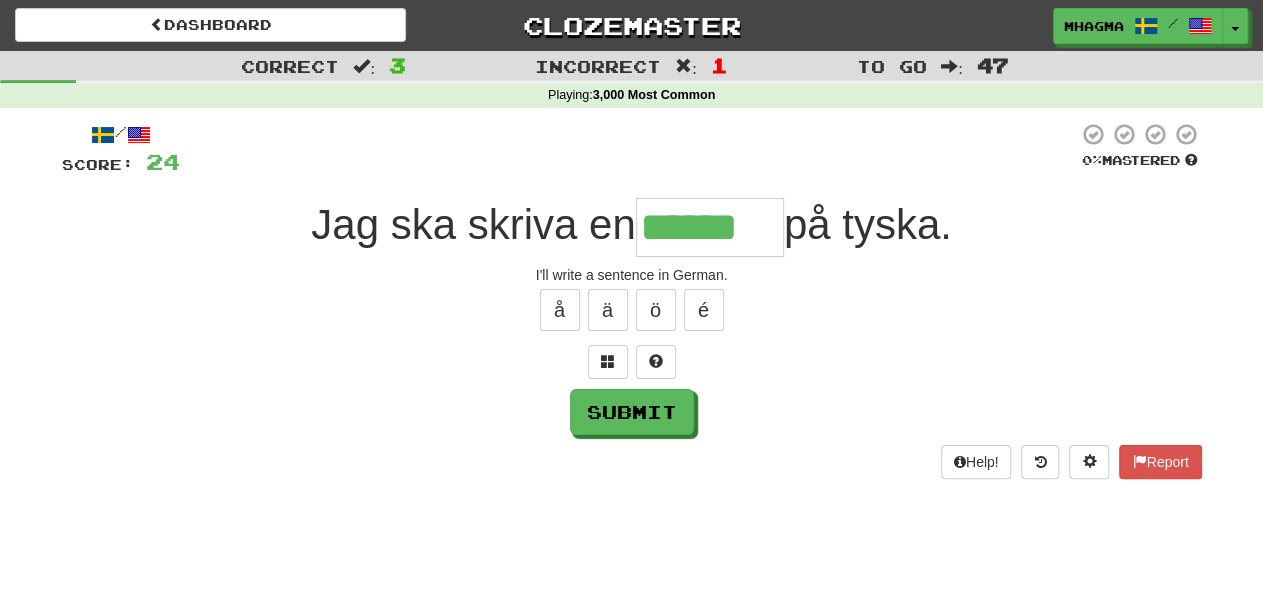 type on "******" 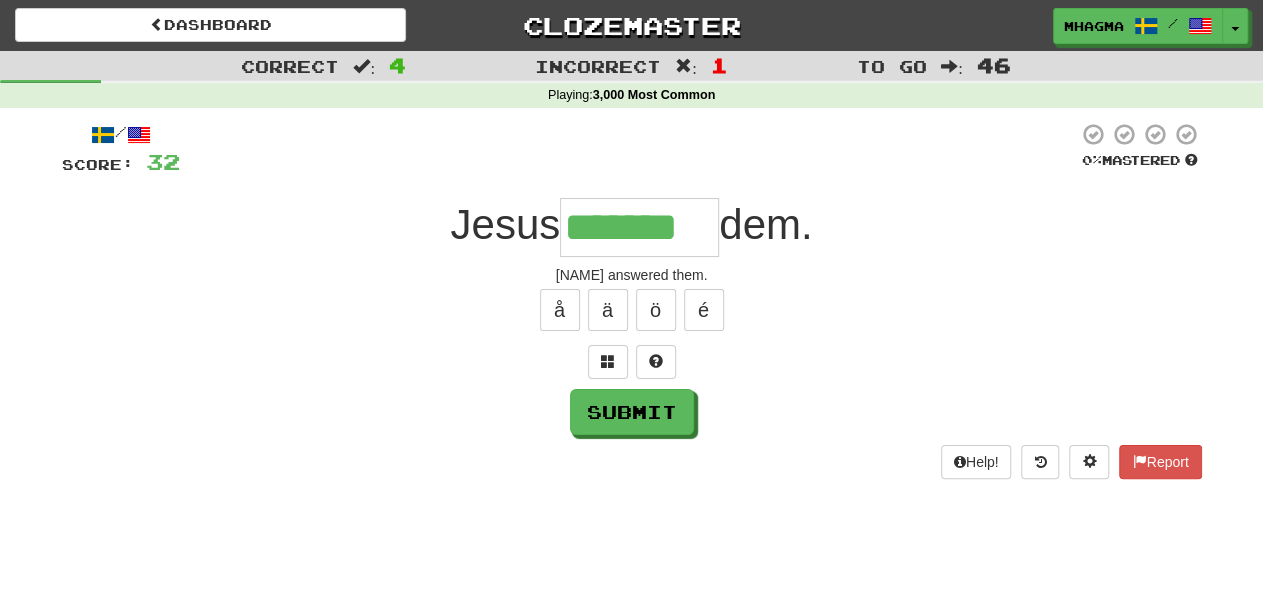 type on "*******" 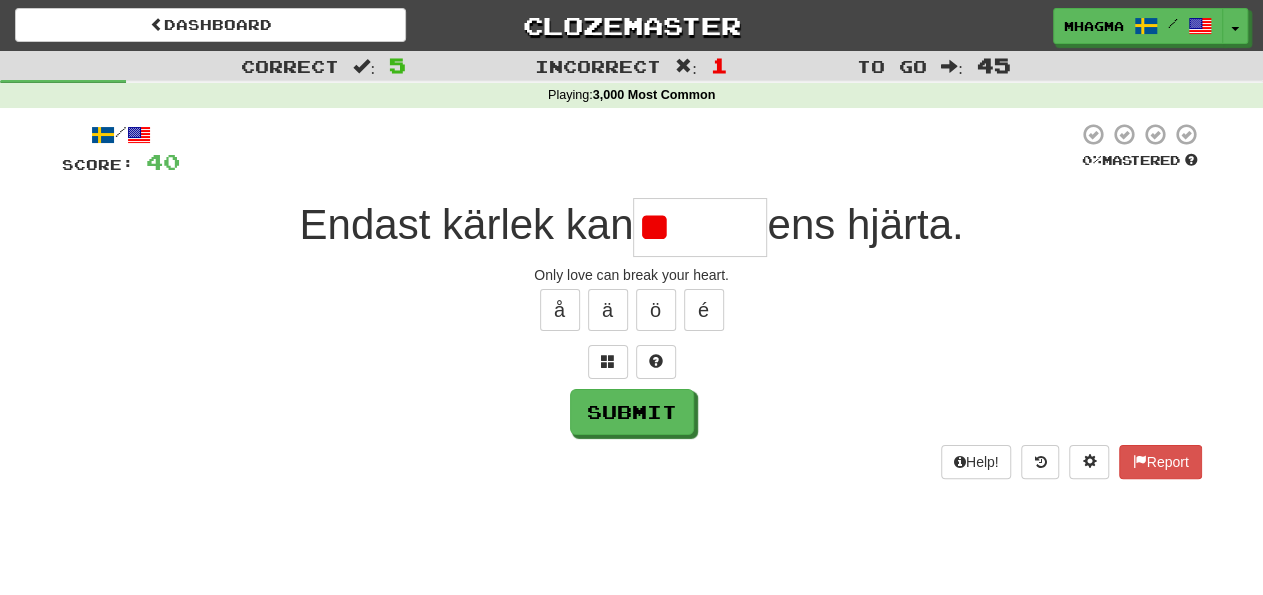 type on "*" 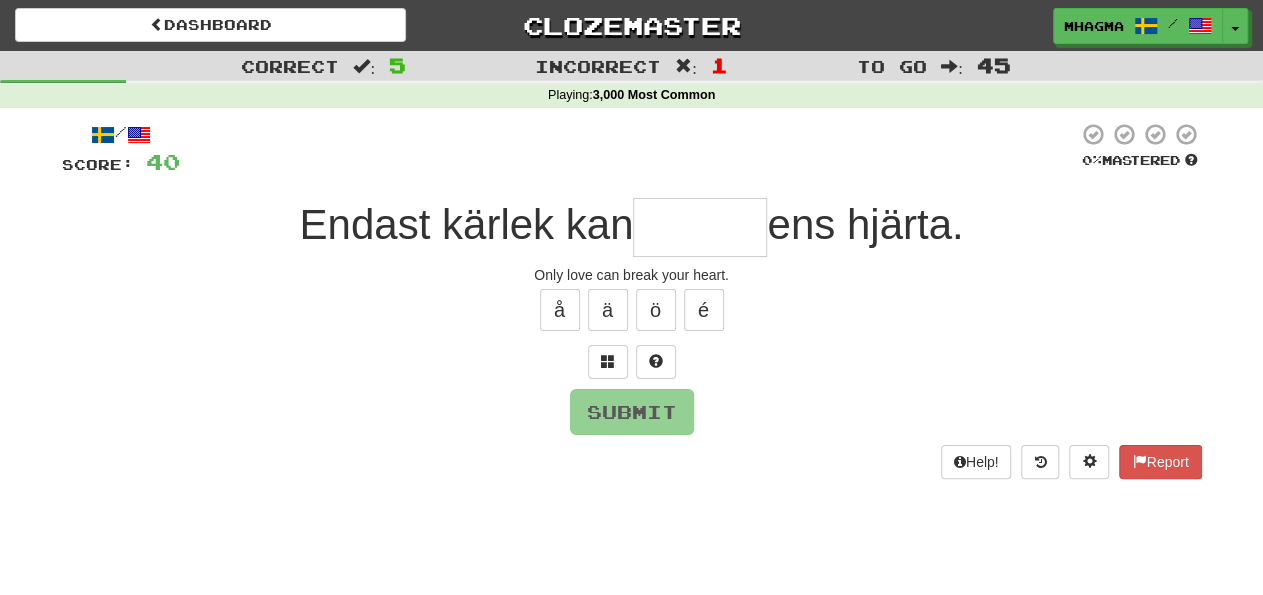 type on "*" 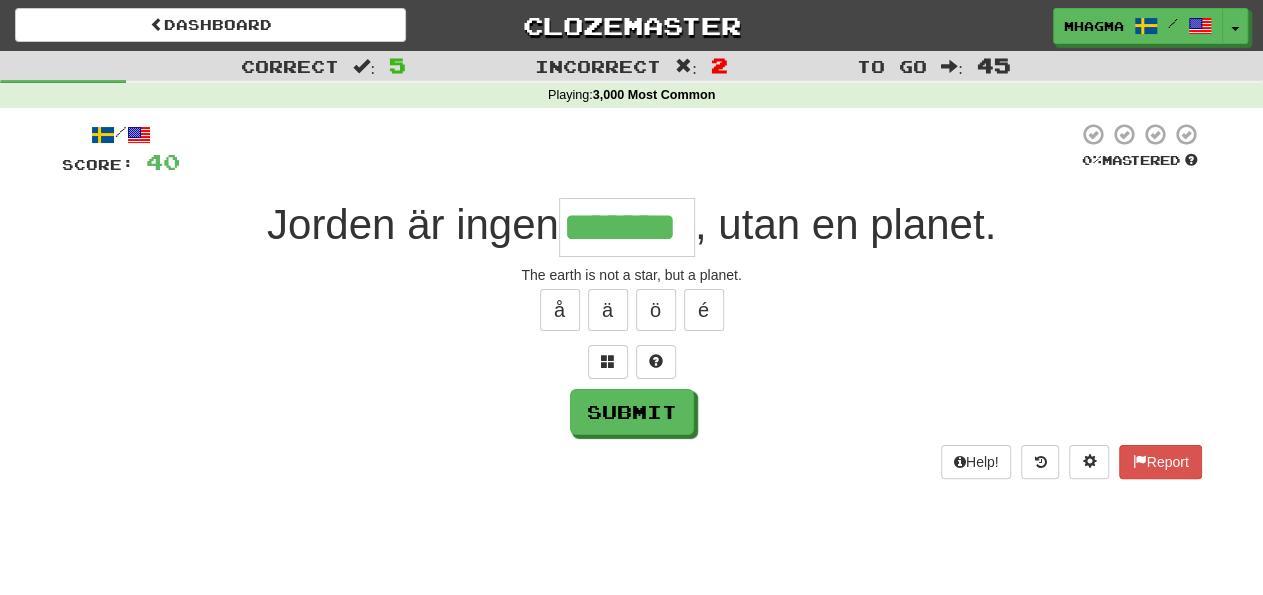 type on "*******" 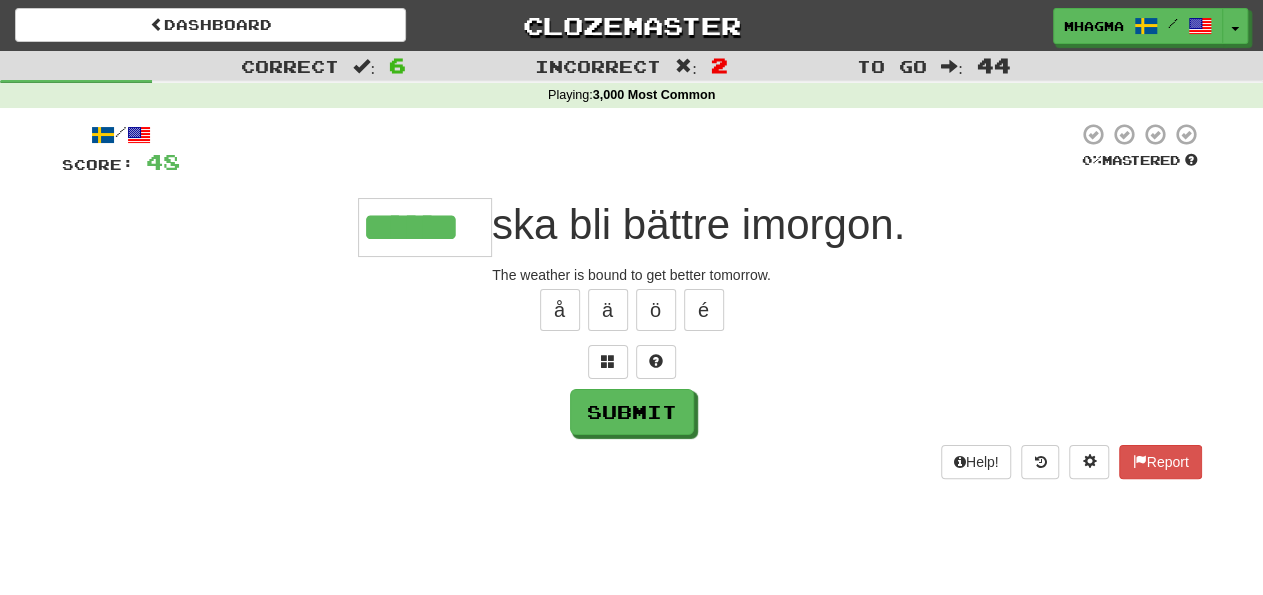 type on "******" 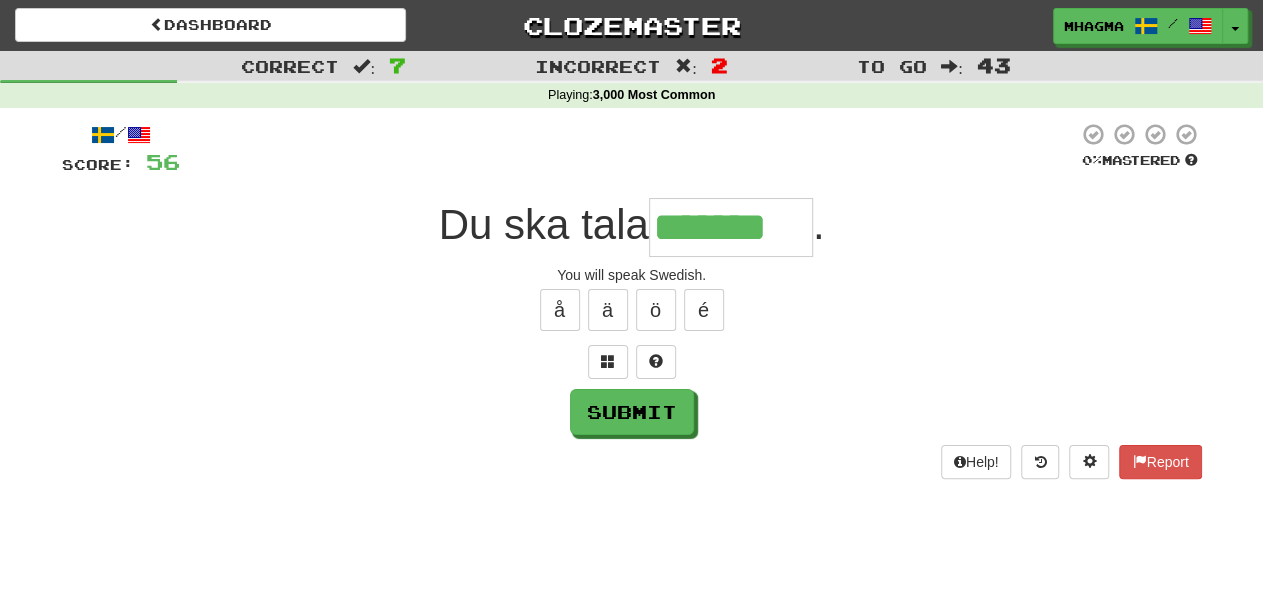 type on "*******" 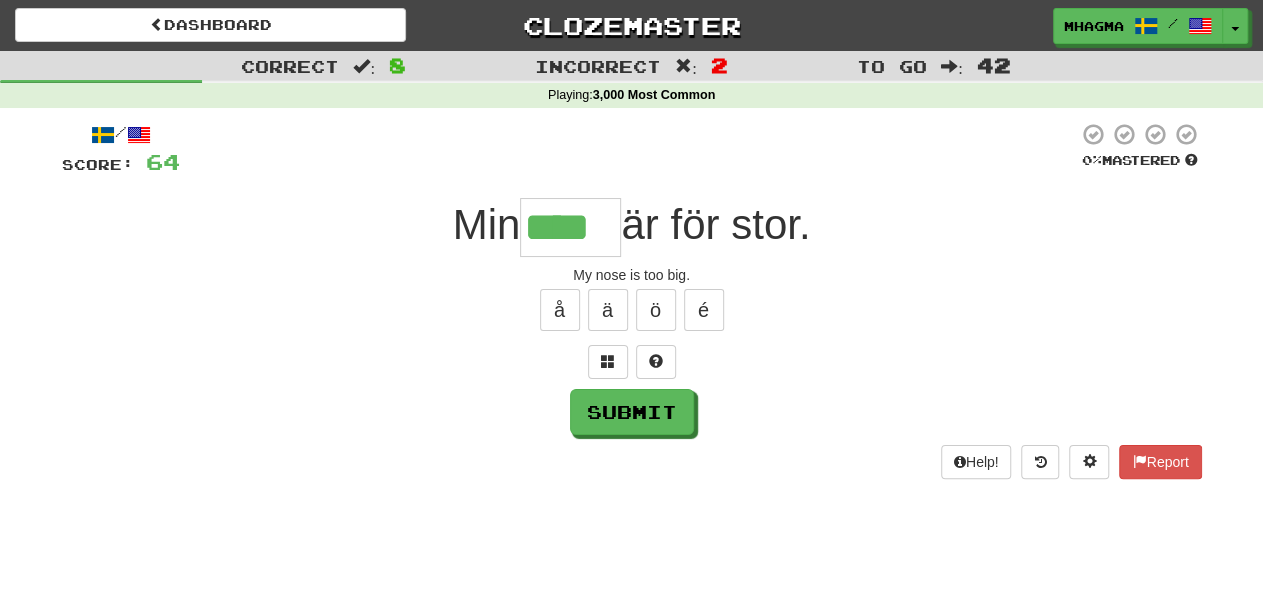type on "****" 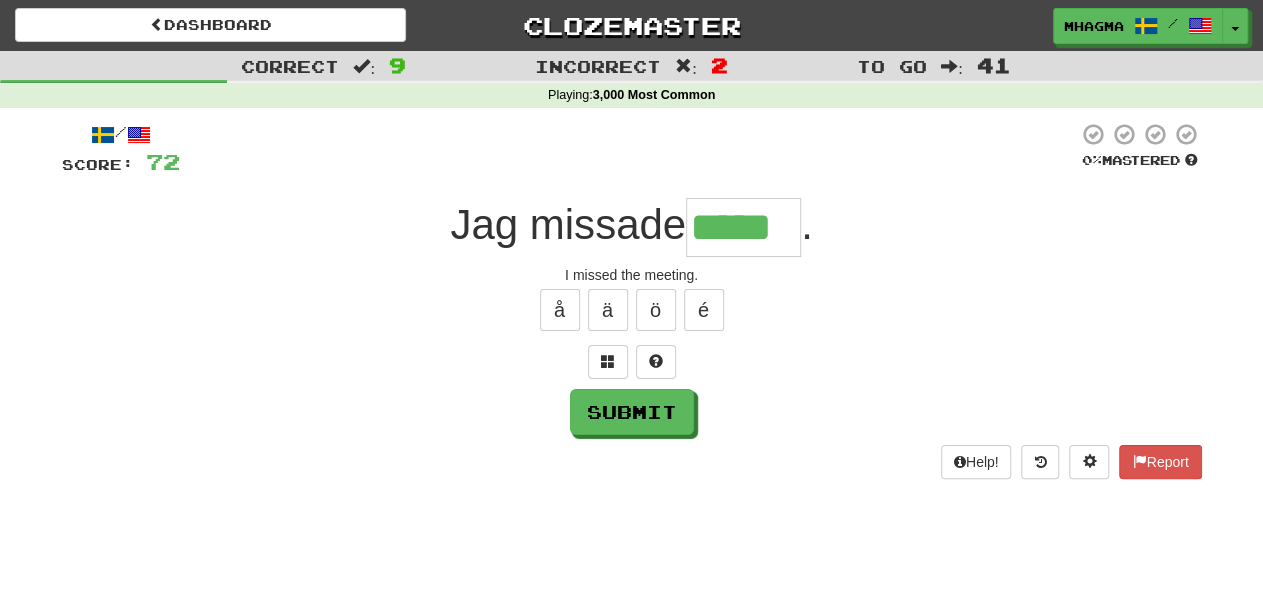 type on "*****" 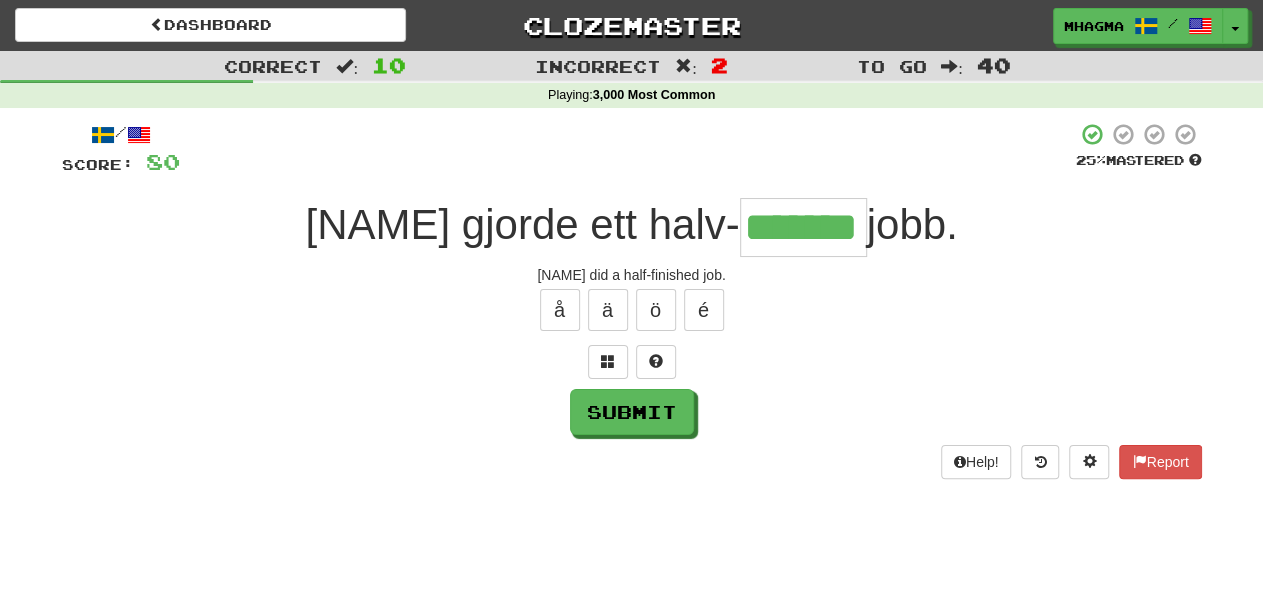 type on "*******" 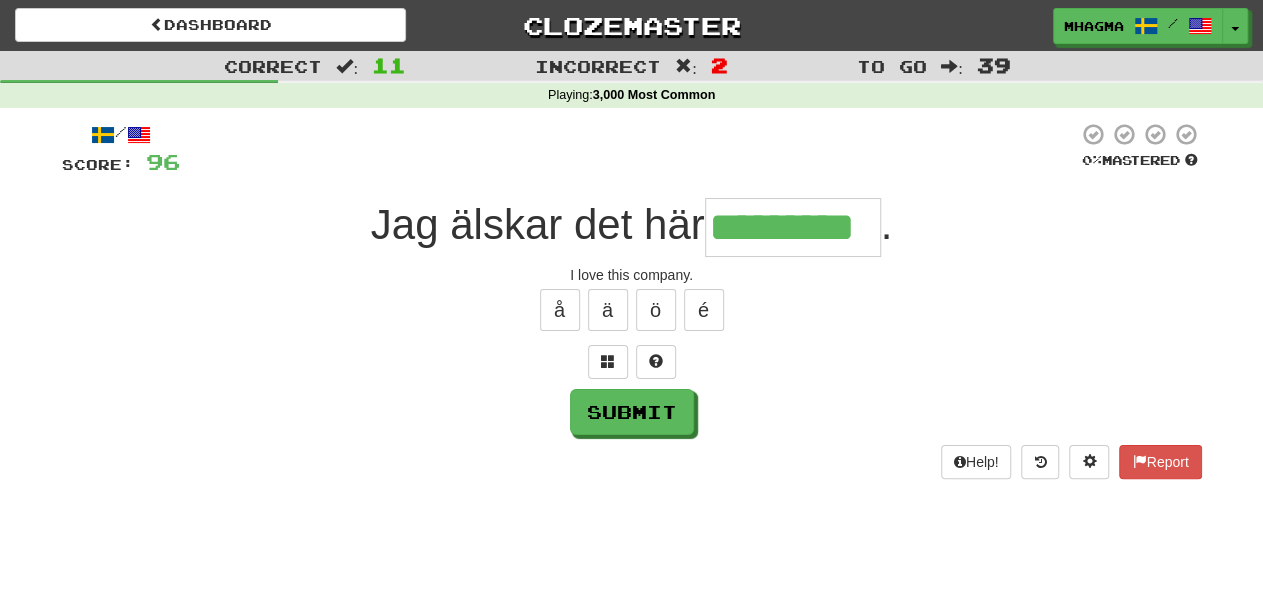 type on "*********" 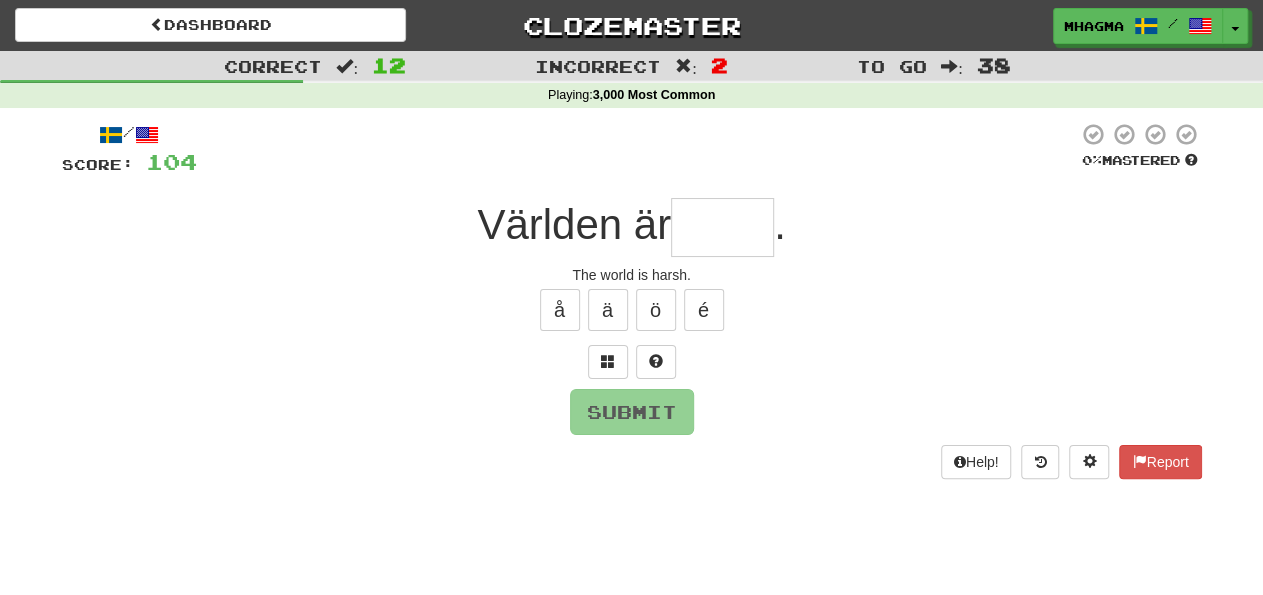 type on "****" 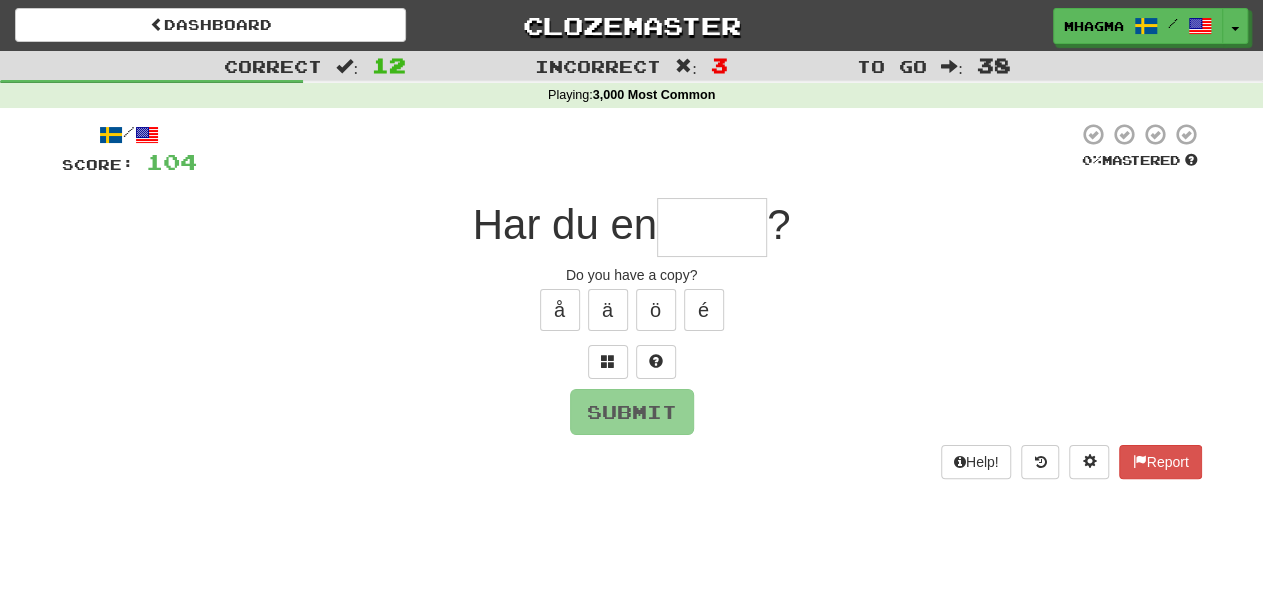 type on "*" 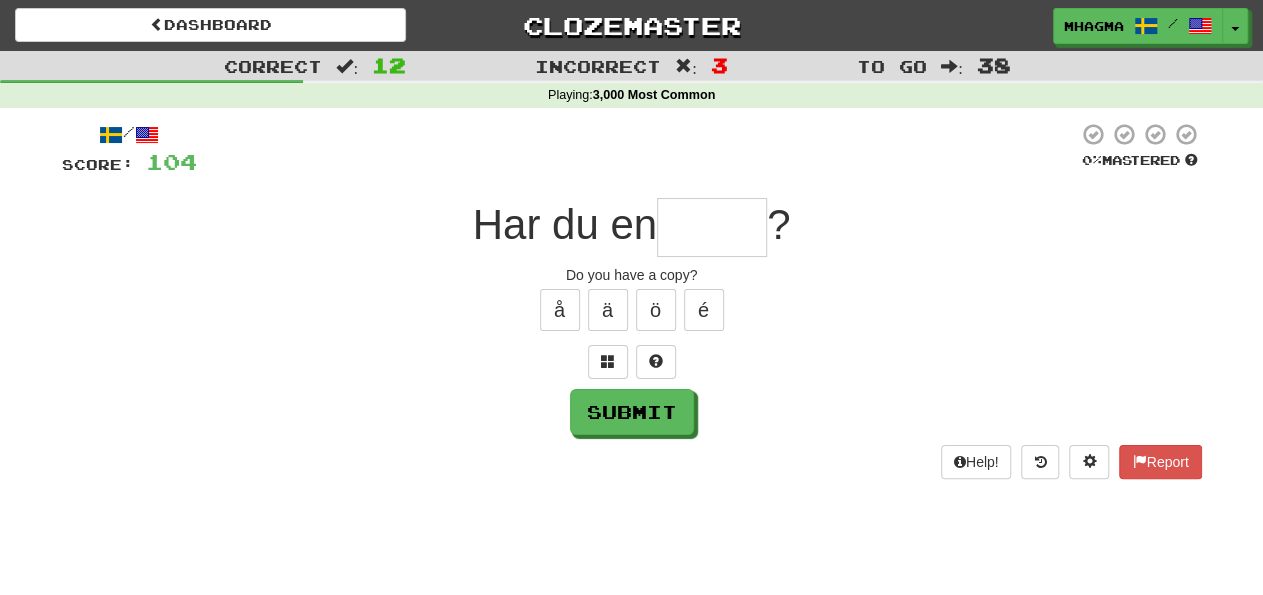 type on "*" 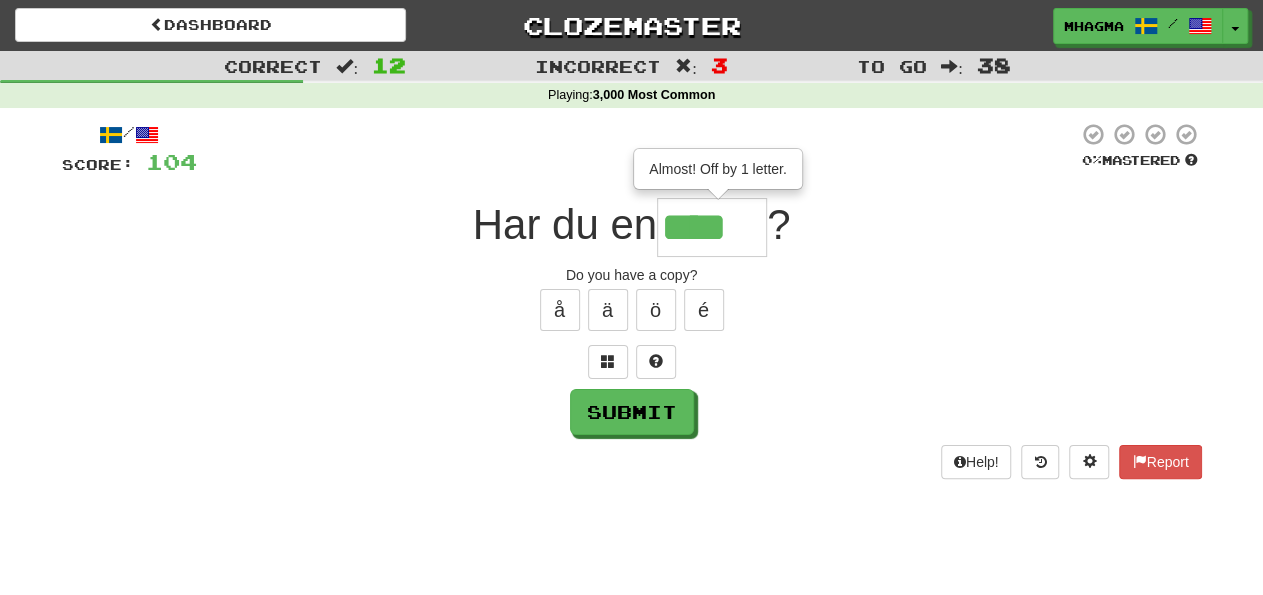 type on "*****" 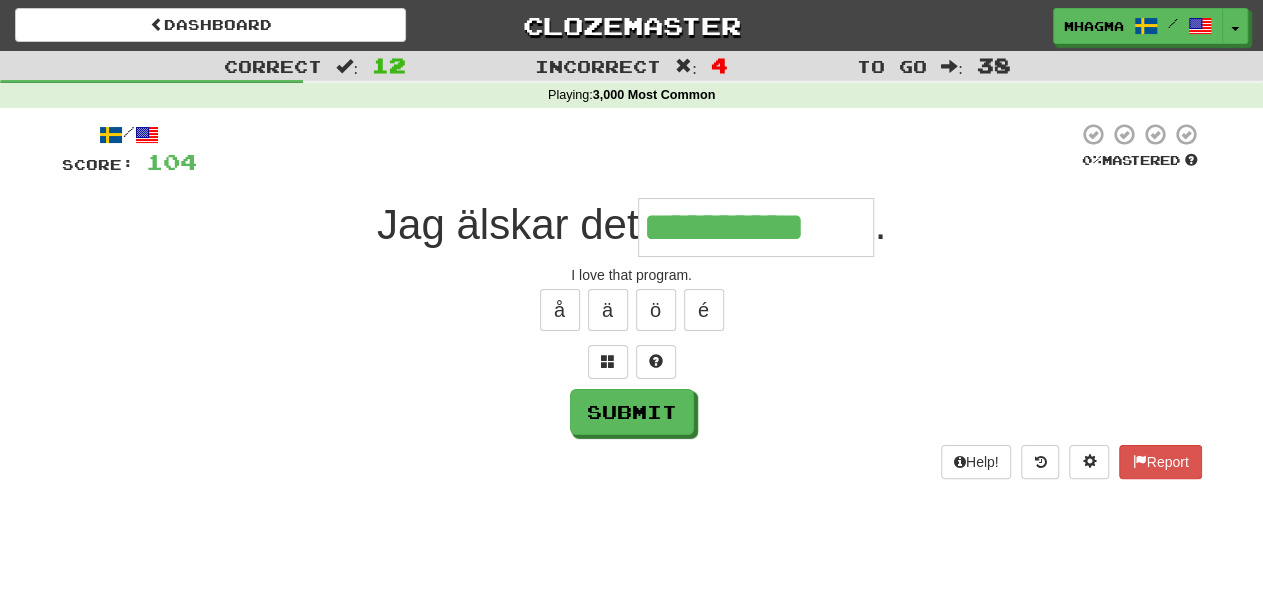 type on "**********" 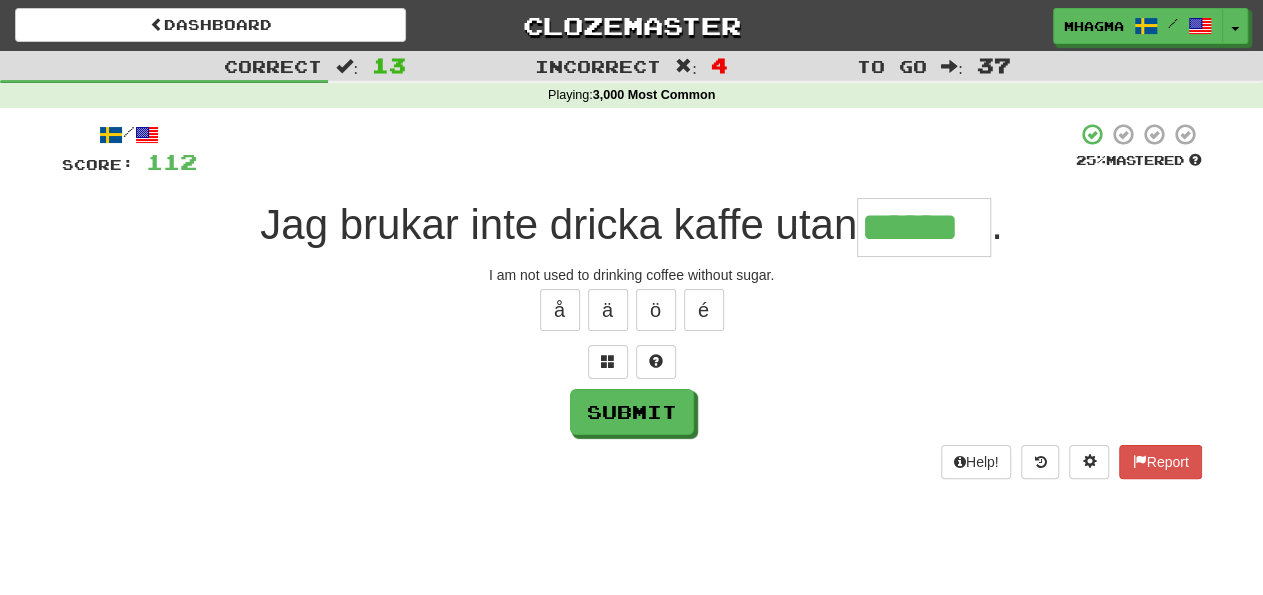 type on "******" 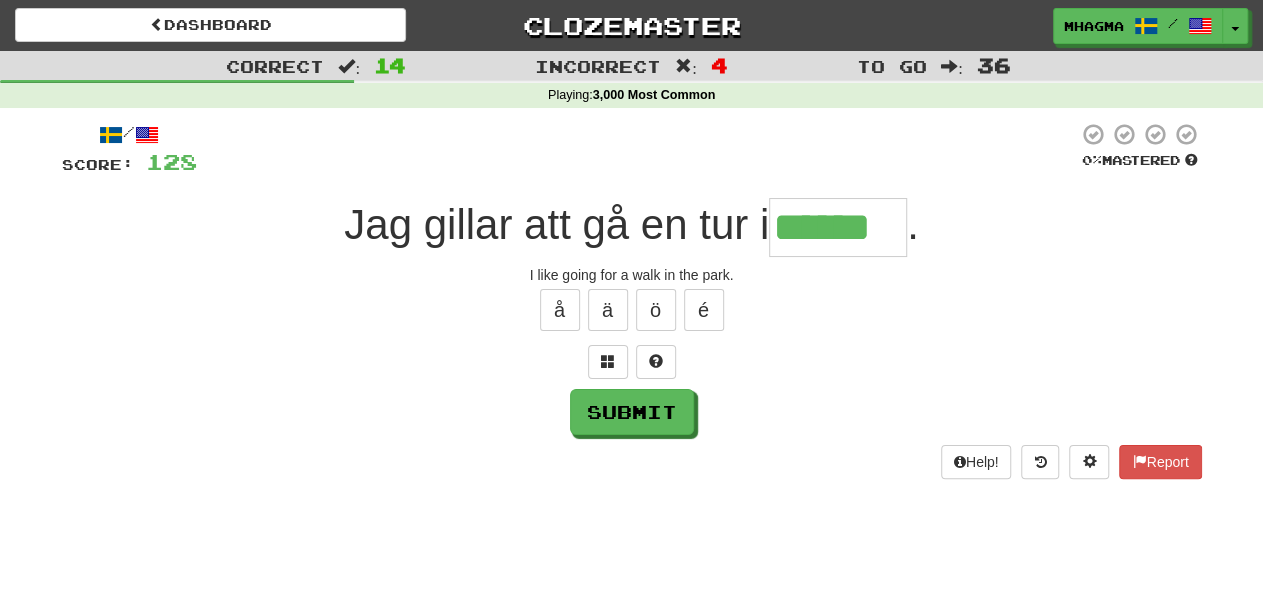 type on "******" 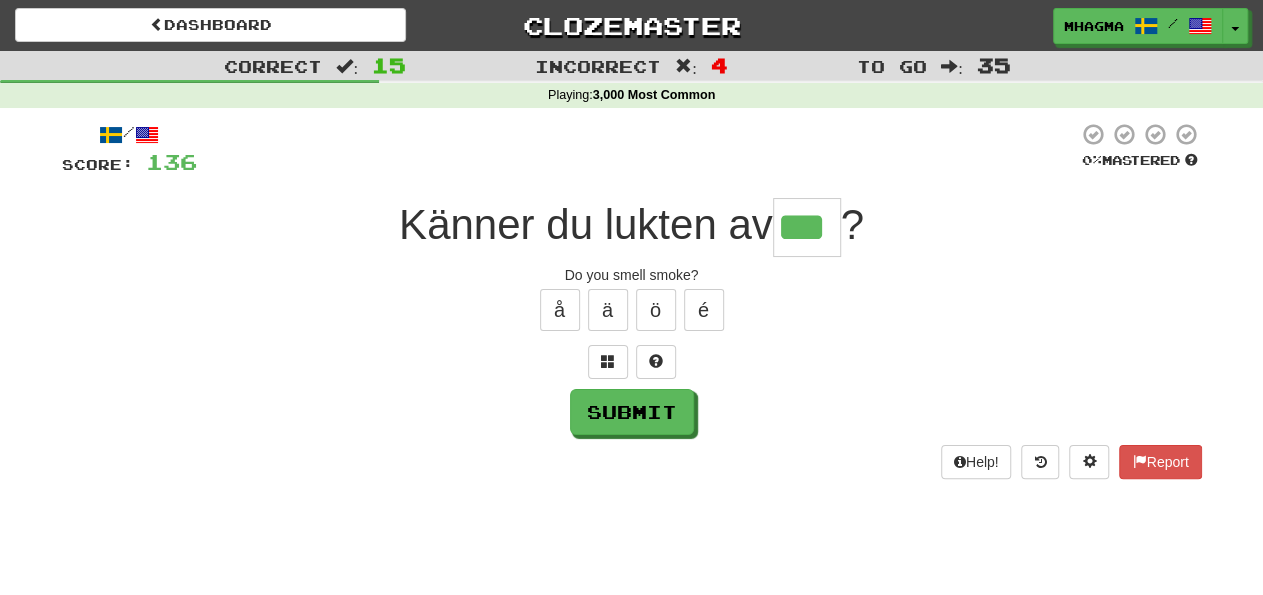 type on "***" 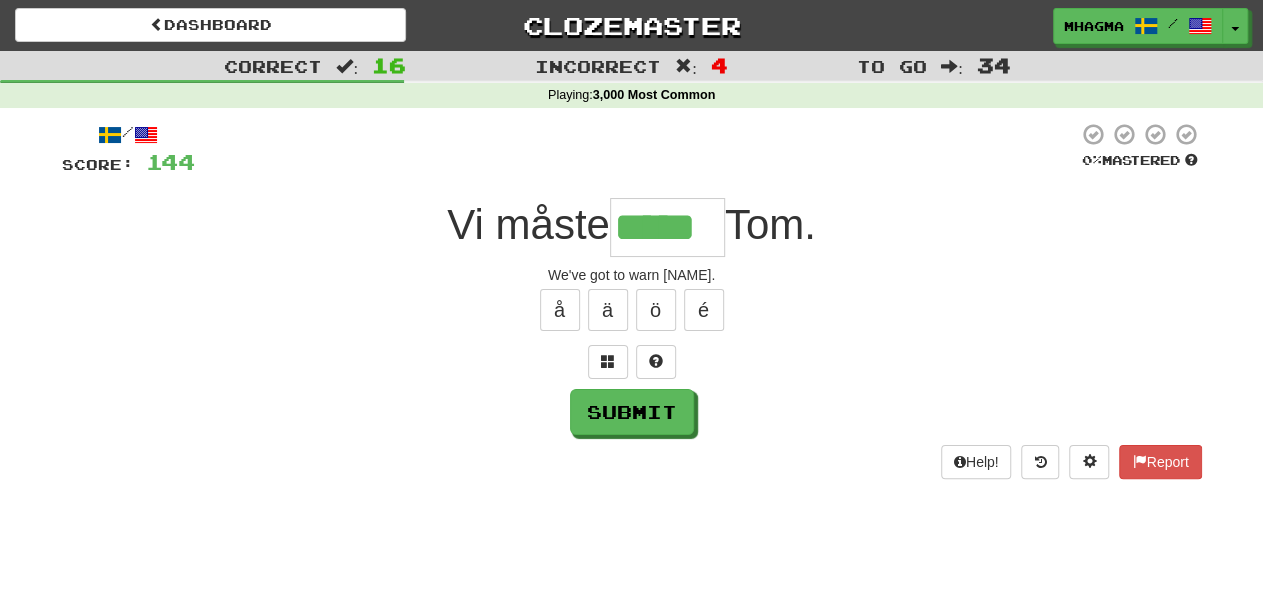 type on "*****" 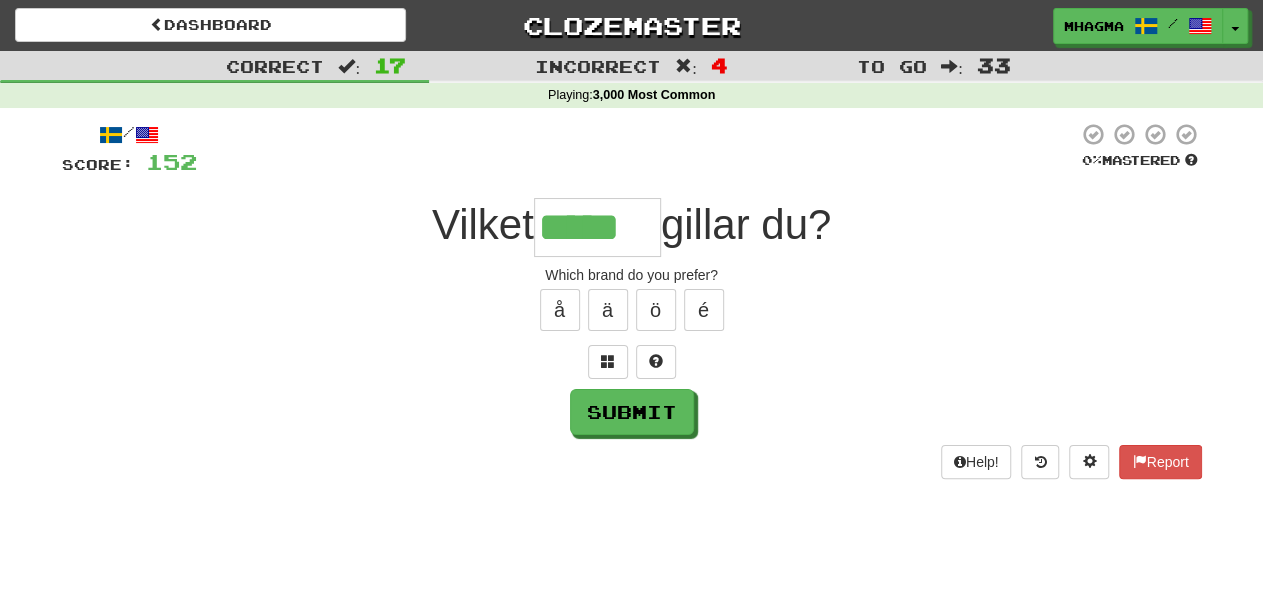 type on "*****" 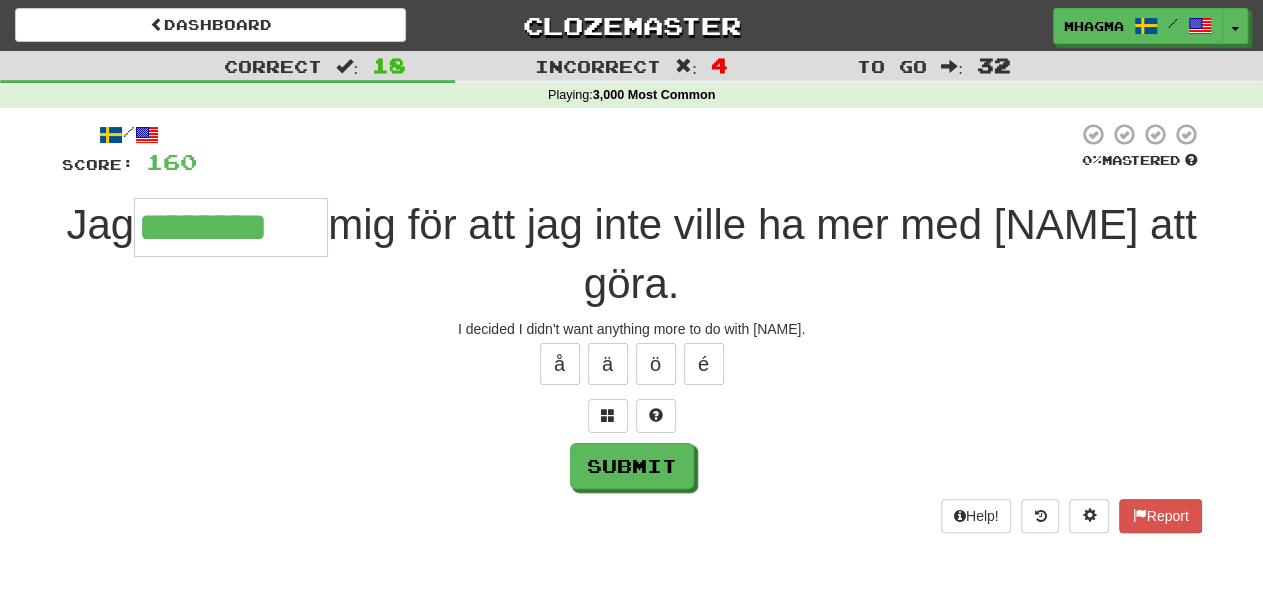 type on "********" 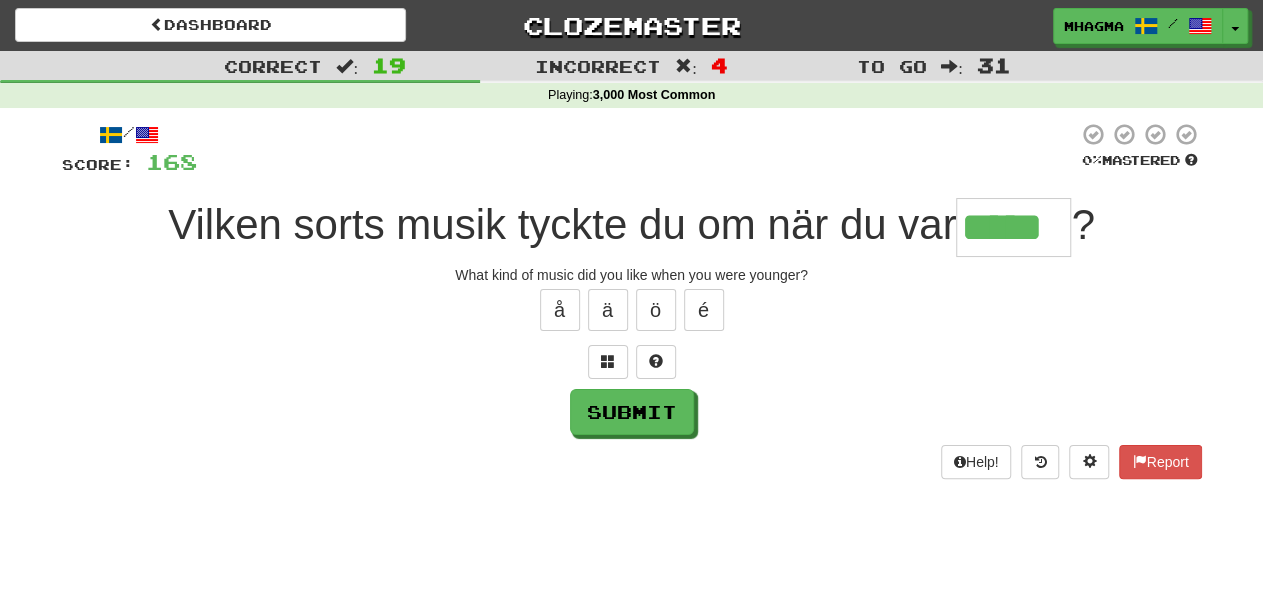 type on "*****" 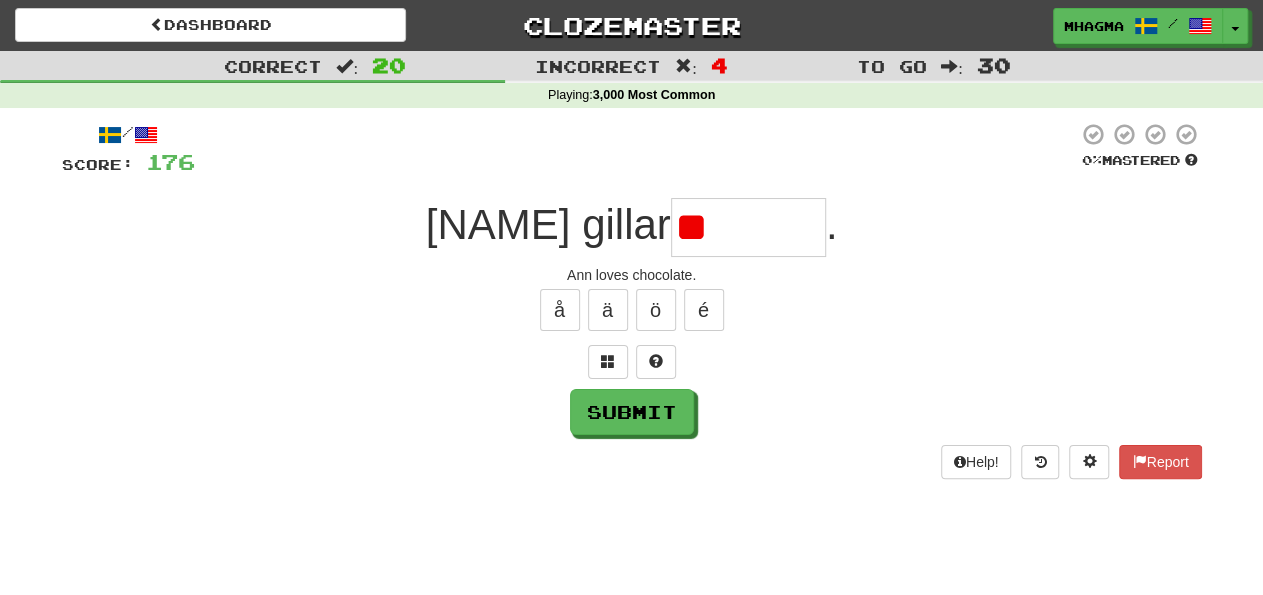 type on "*" 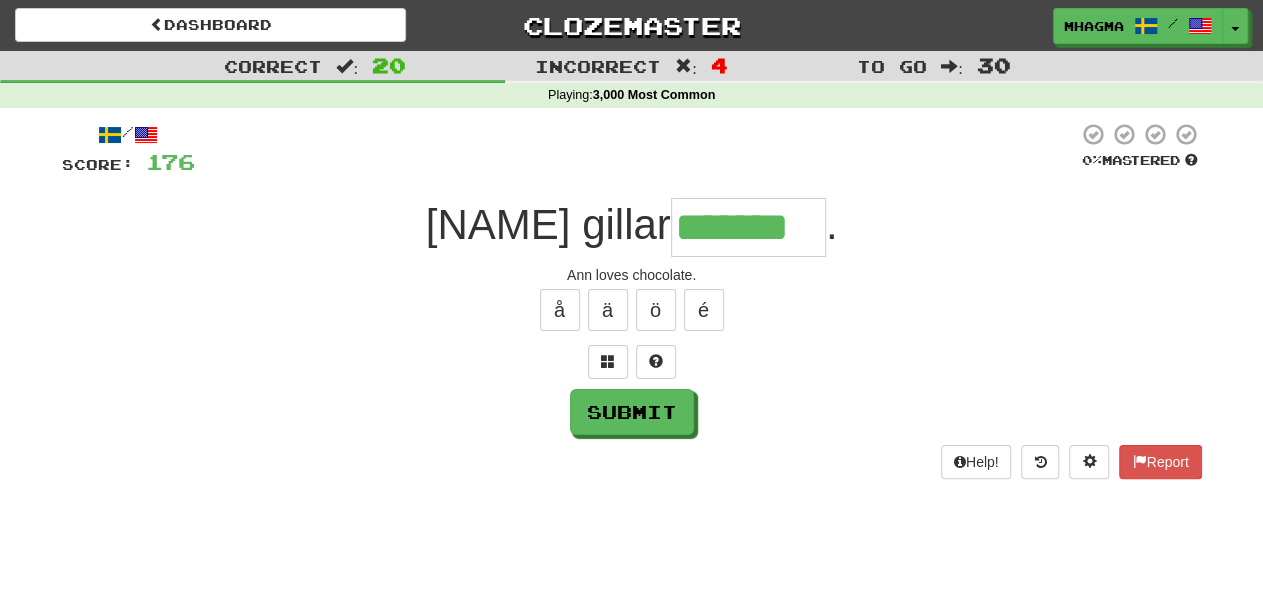 type on "*******" 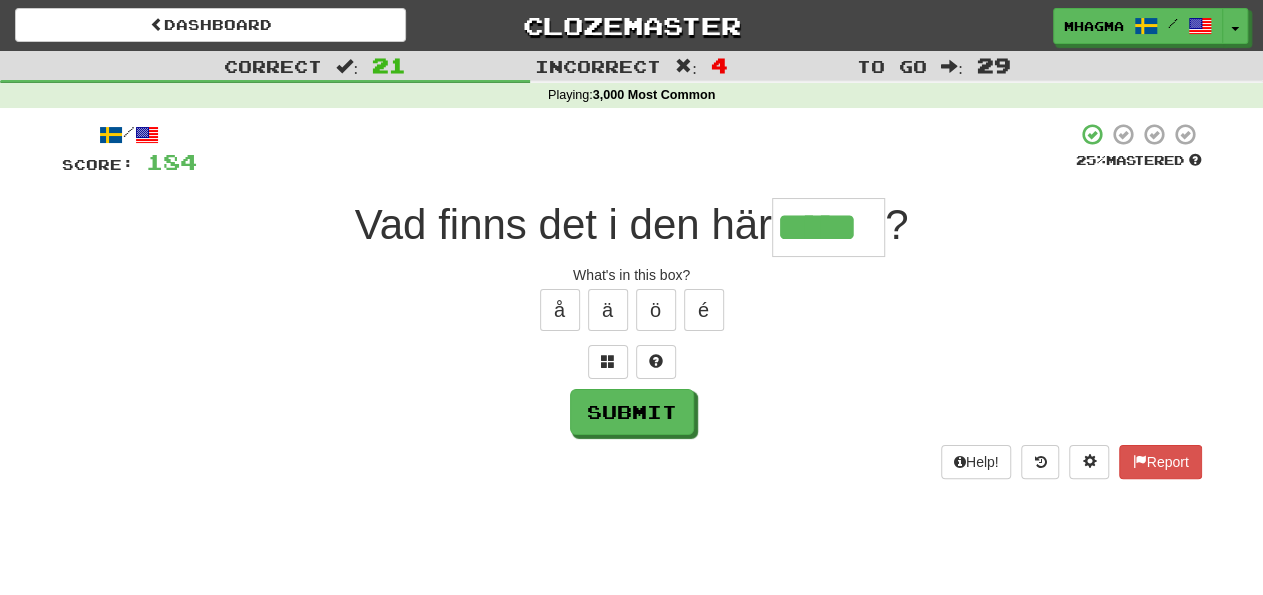 type on "*****" 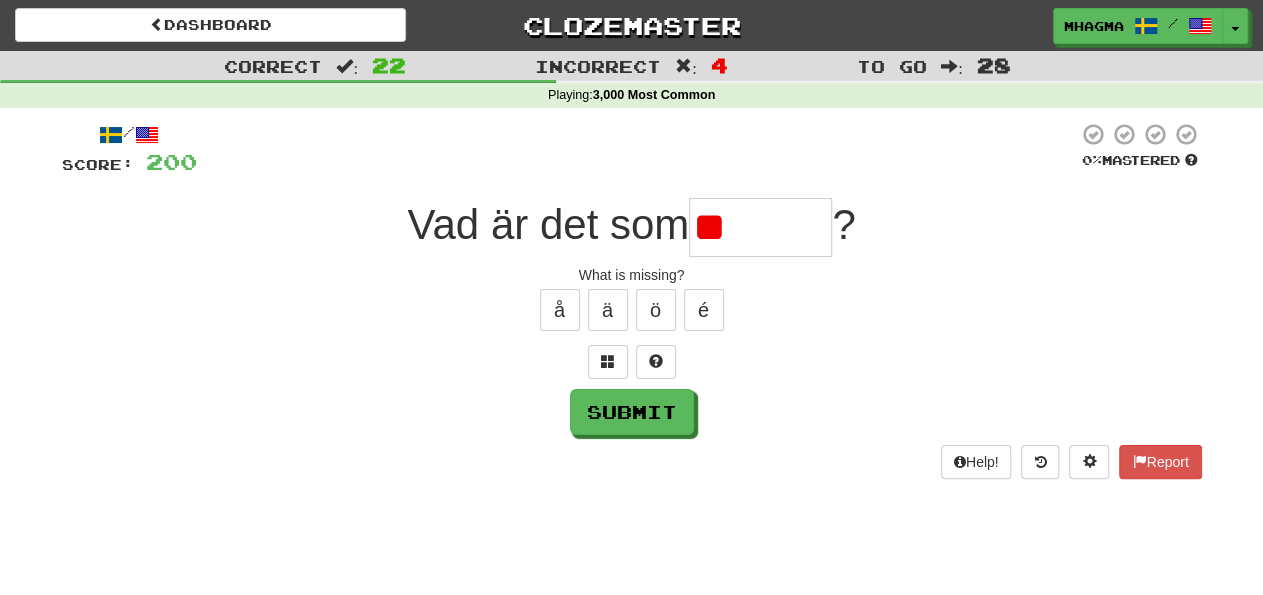 type on "*" 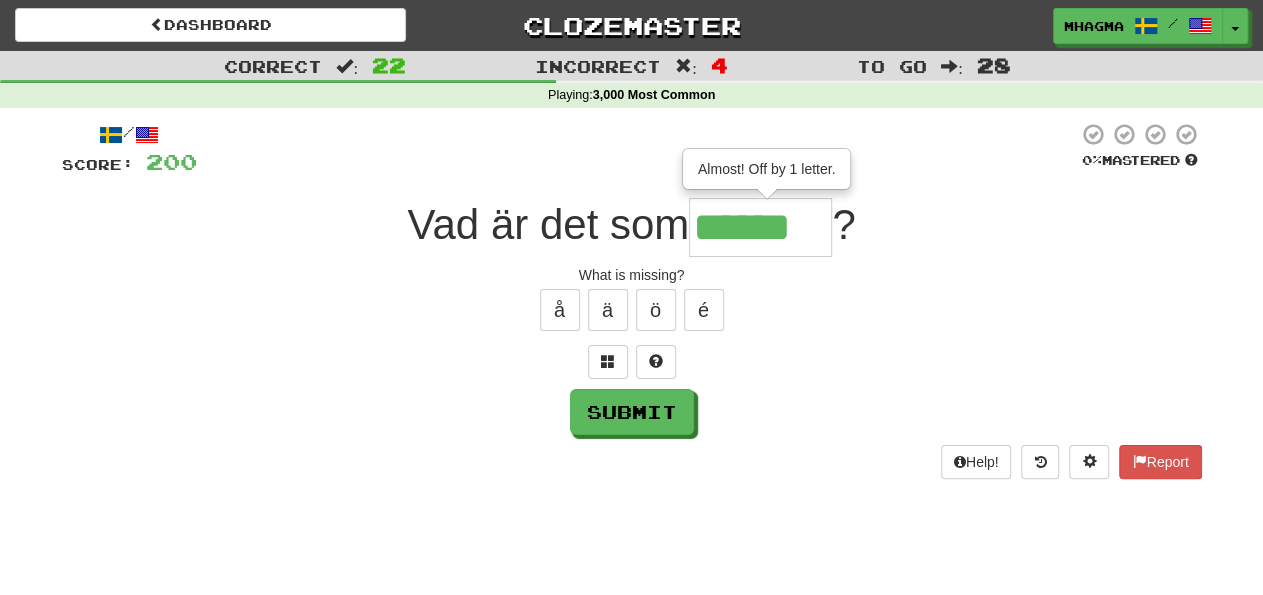 type on "******" 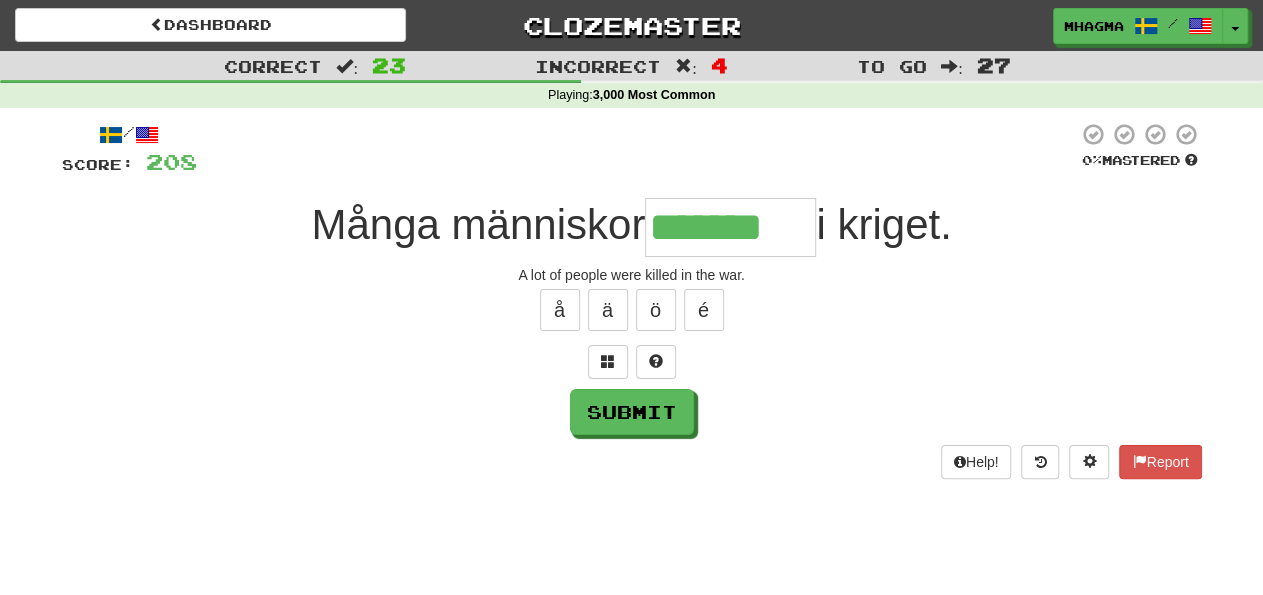 type on "*******" 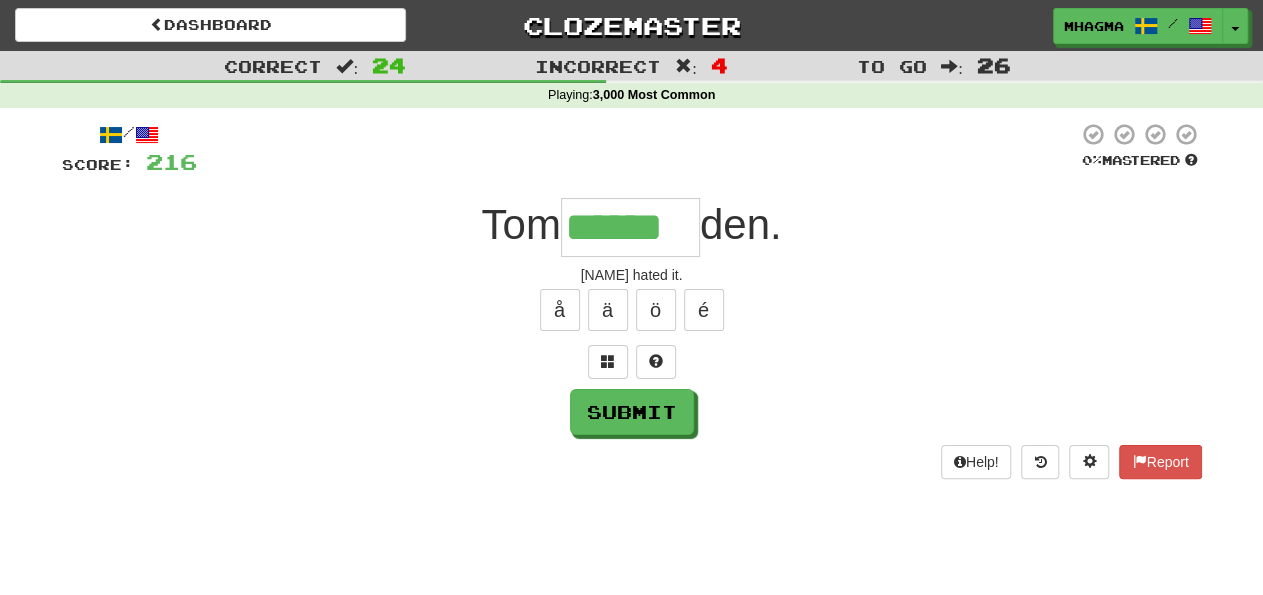type on "******" 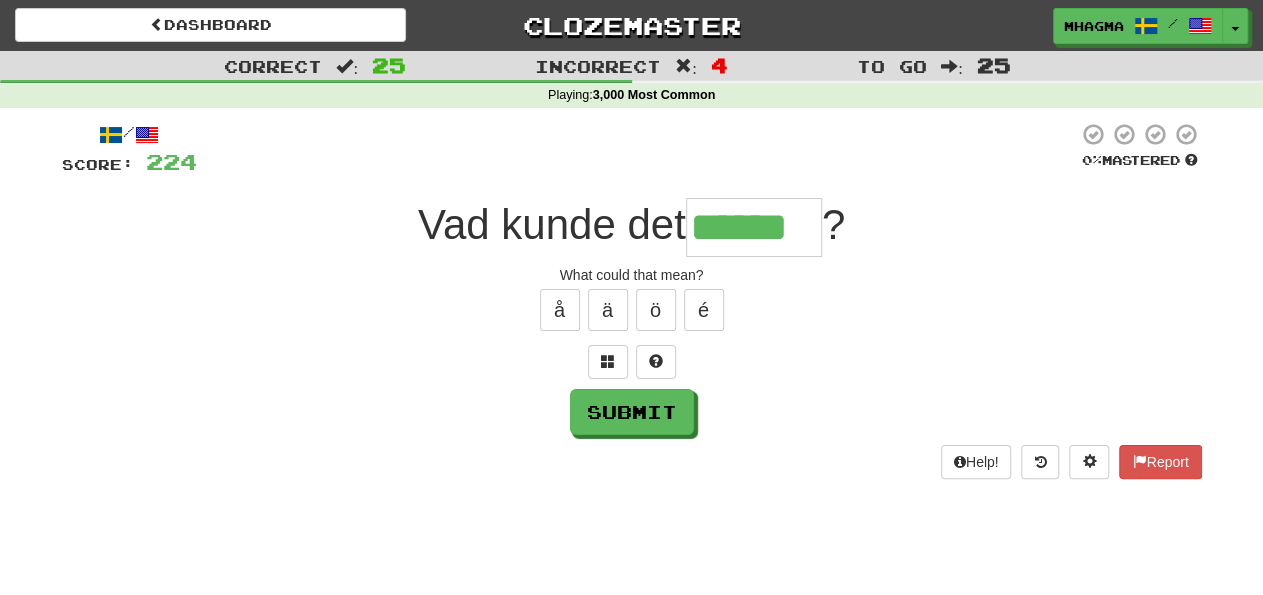 type on "******" 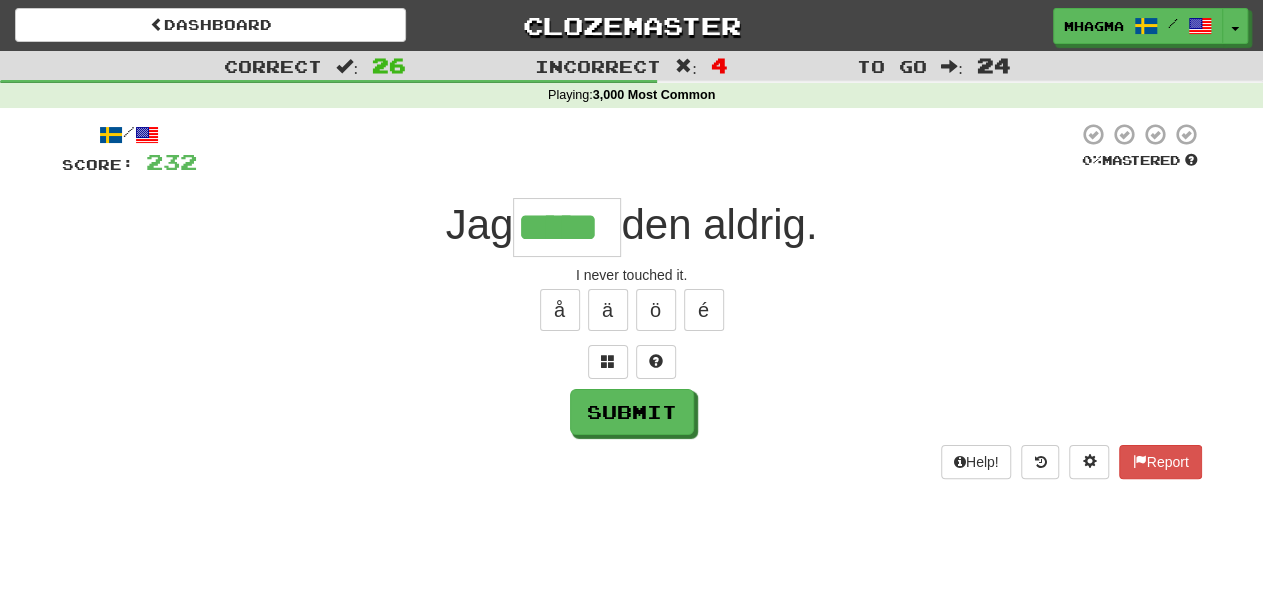 type on "*****" 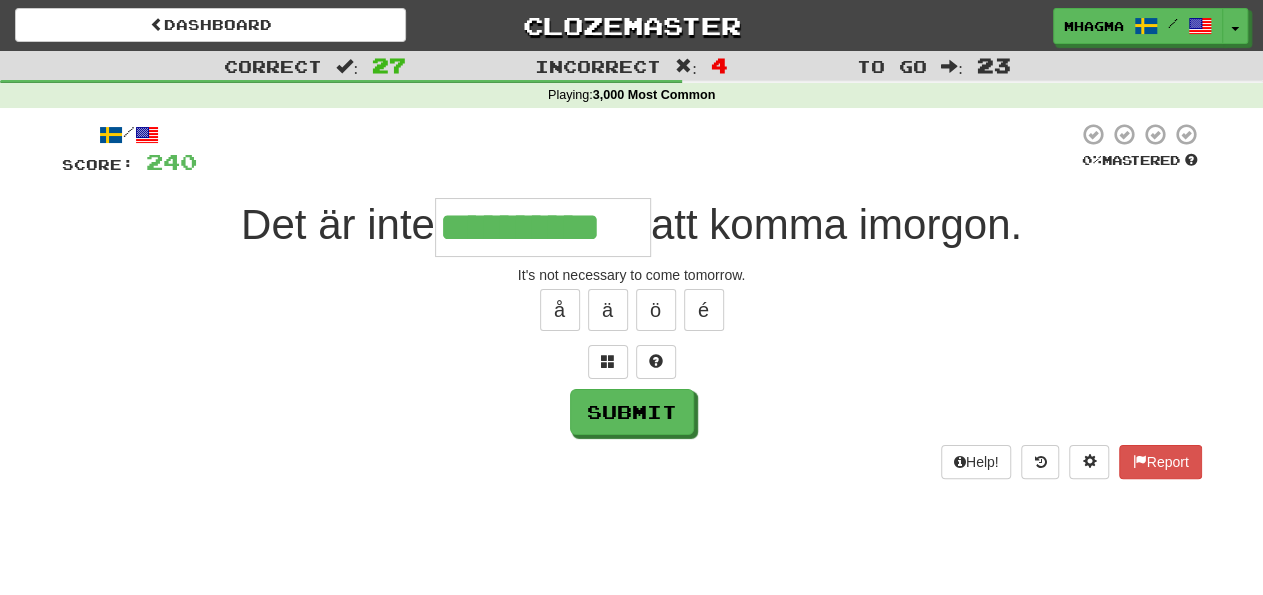 type on "**********" 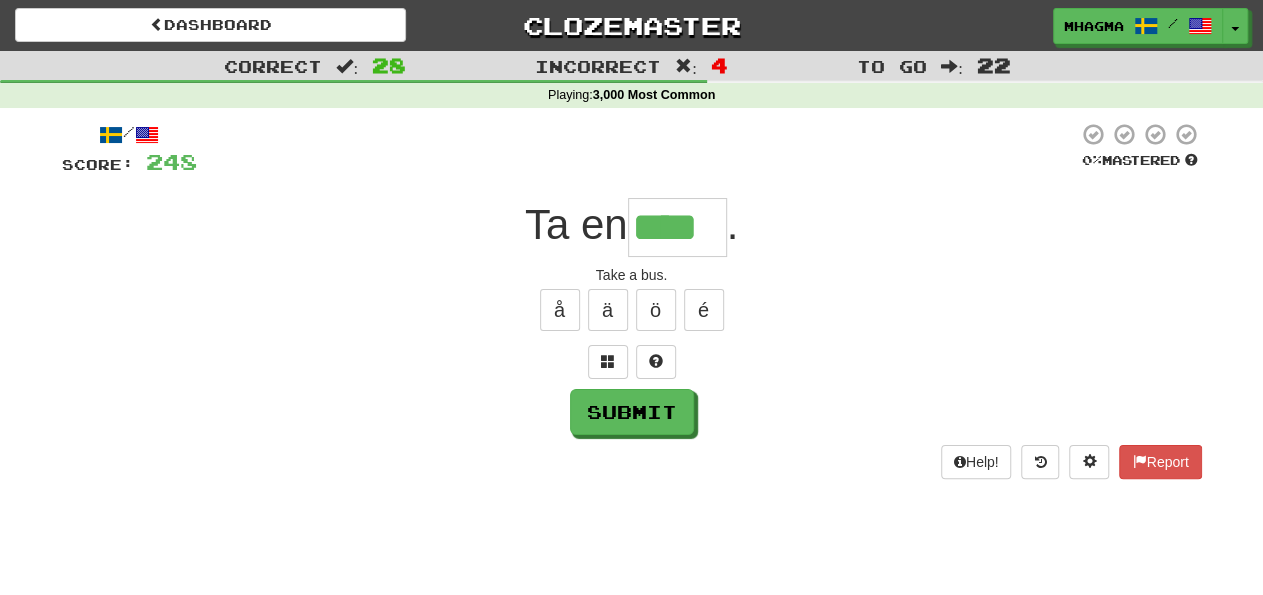 type on "****" 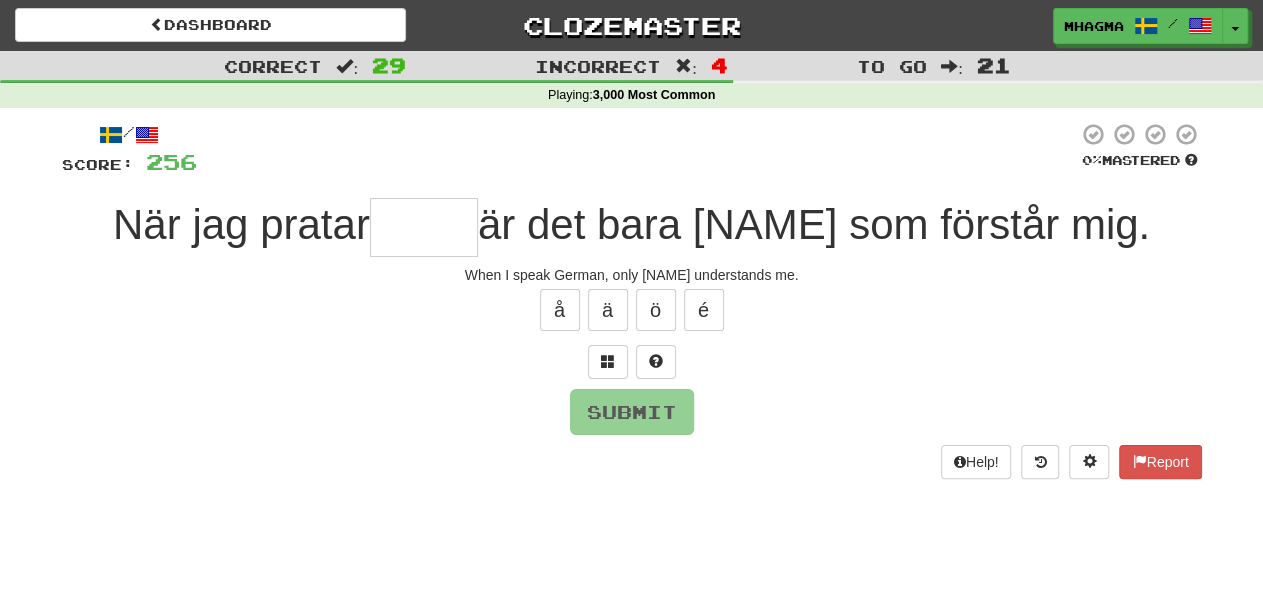 type on "*" 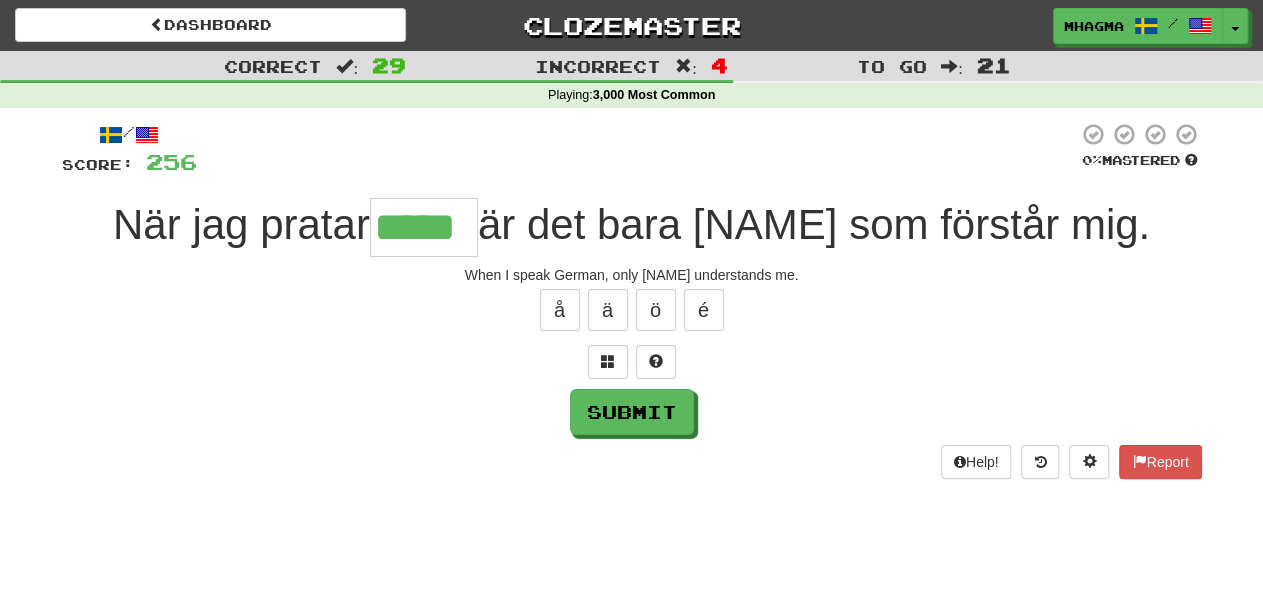 type on "*****" 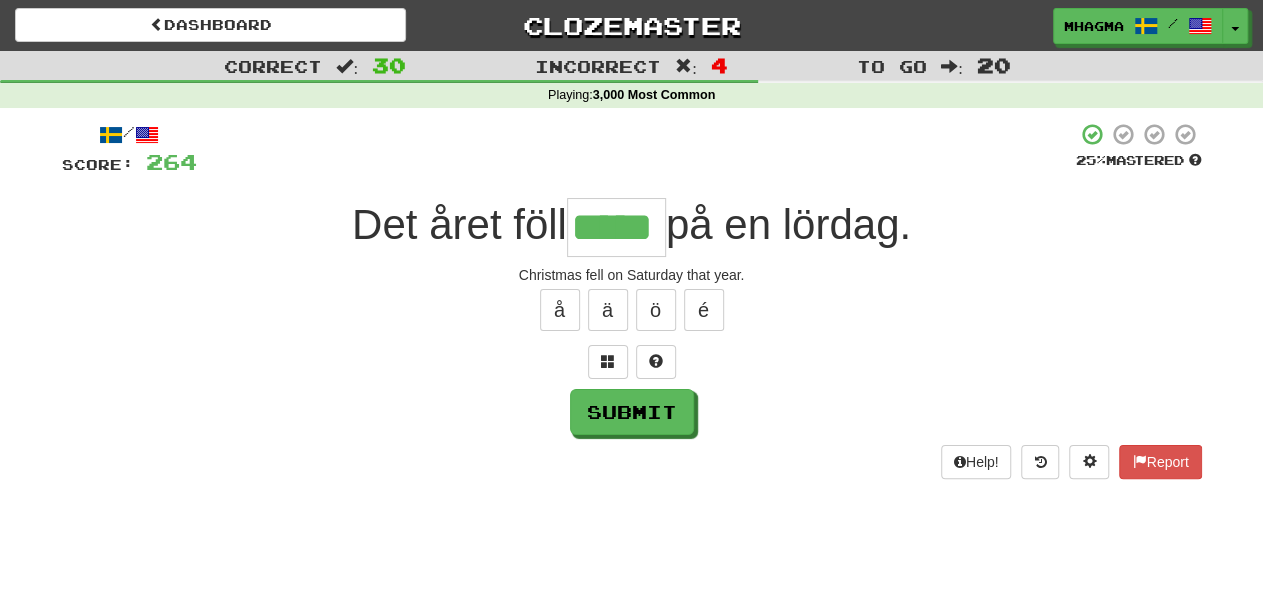 type on "*****" 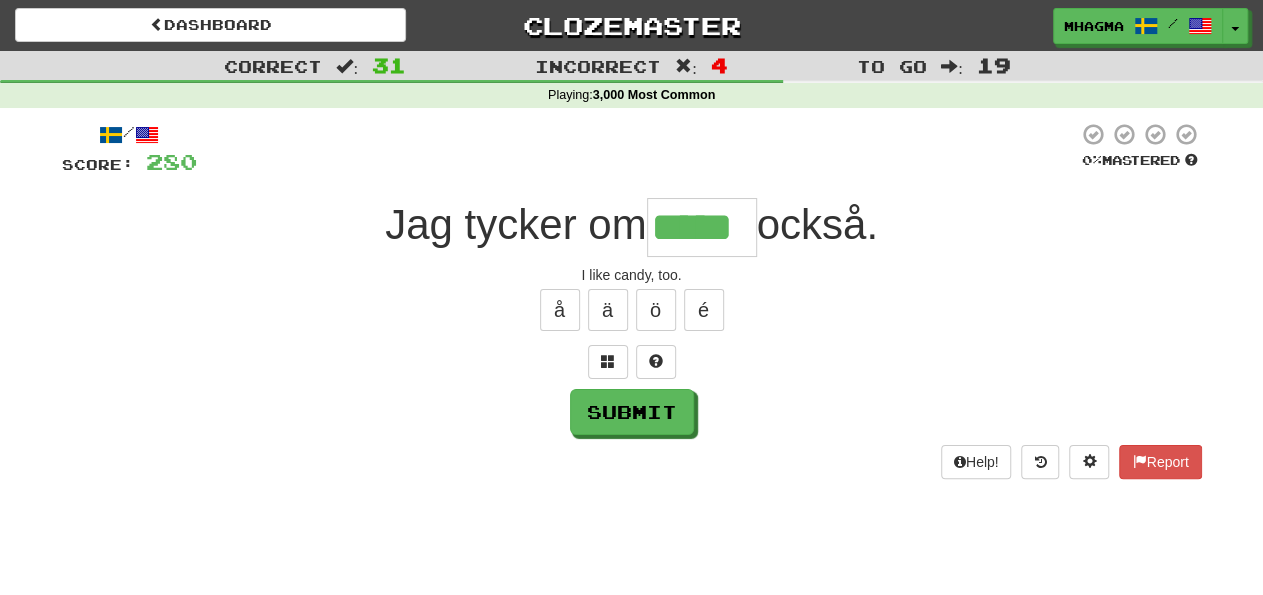 type on "*****" 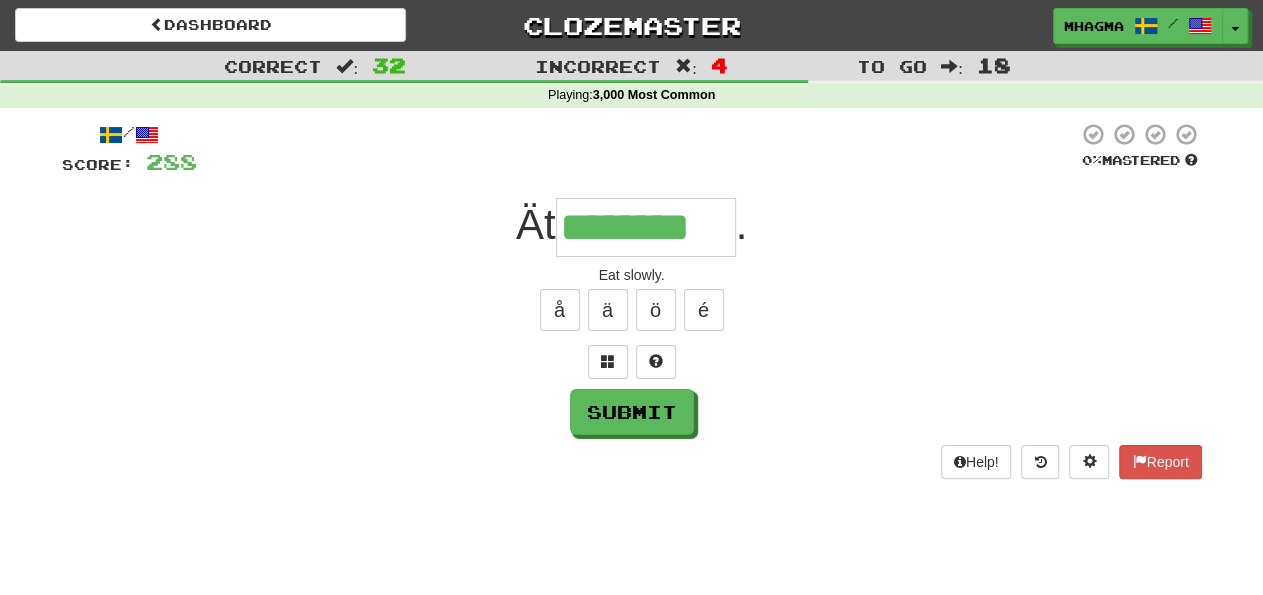 type on "********" 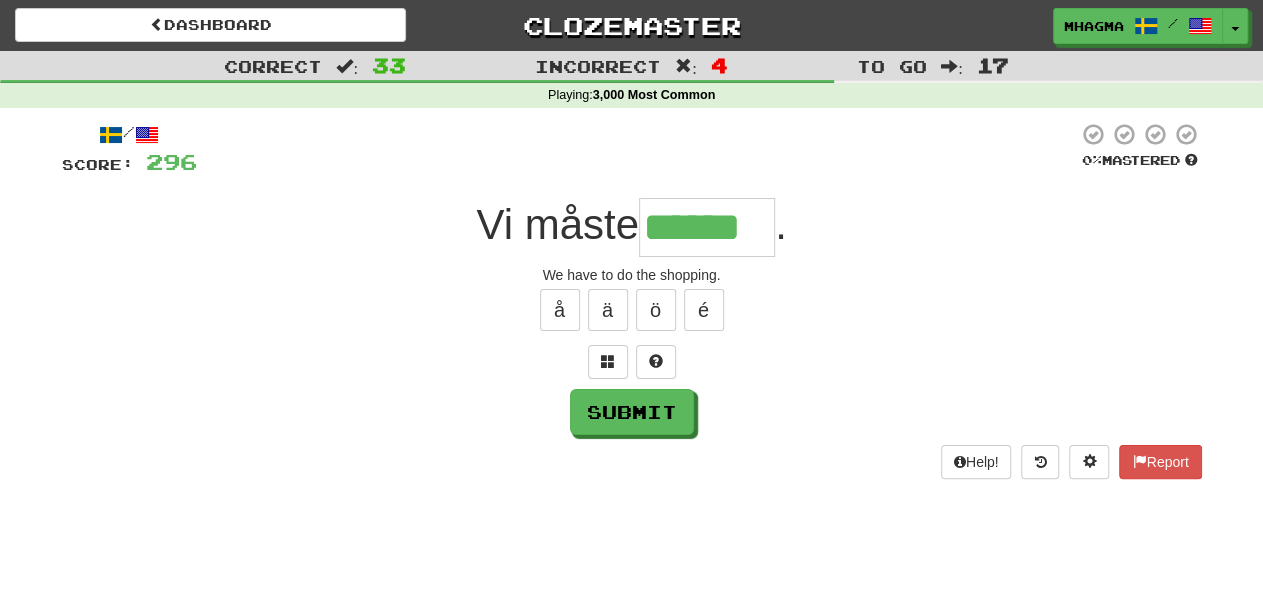 type on "******" 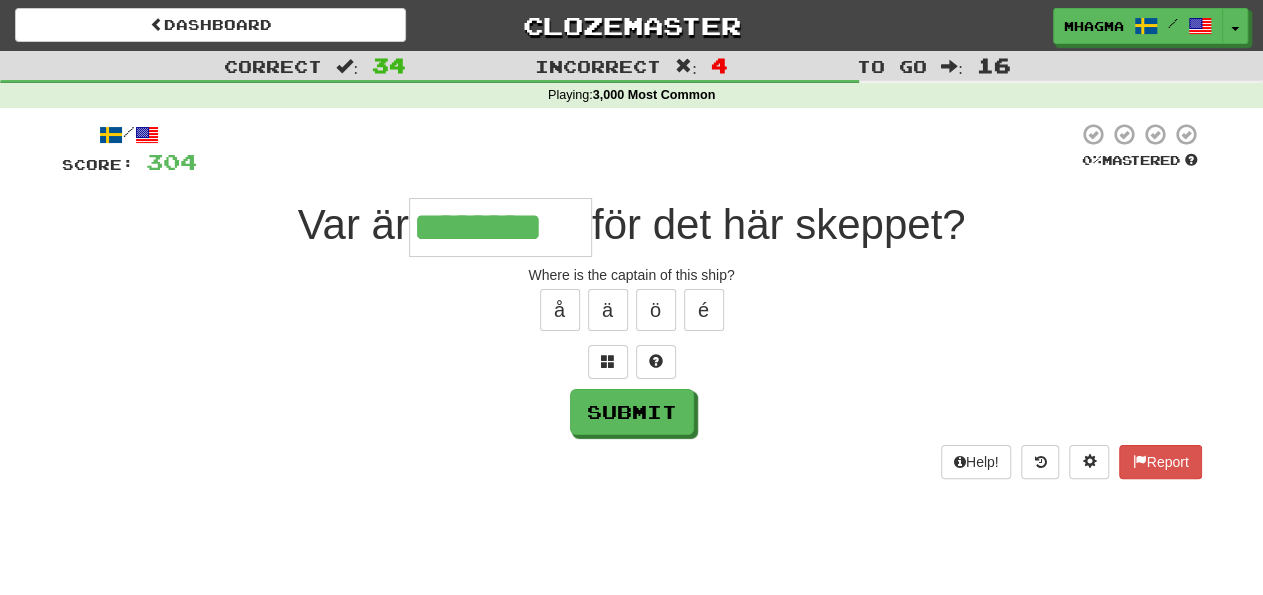 type on "********" 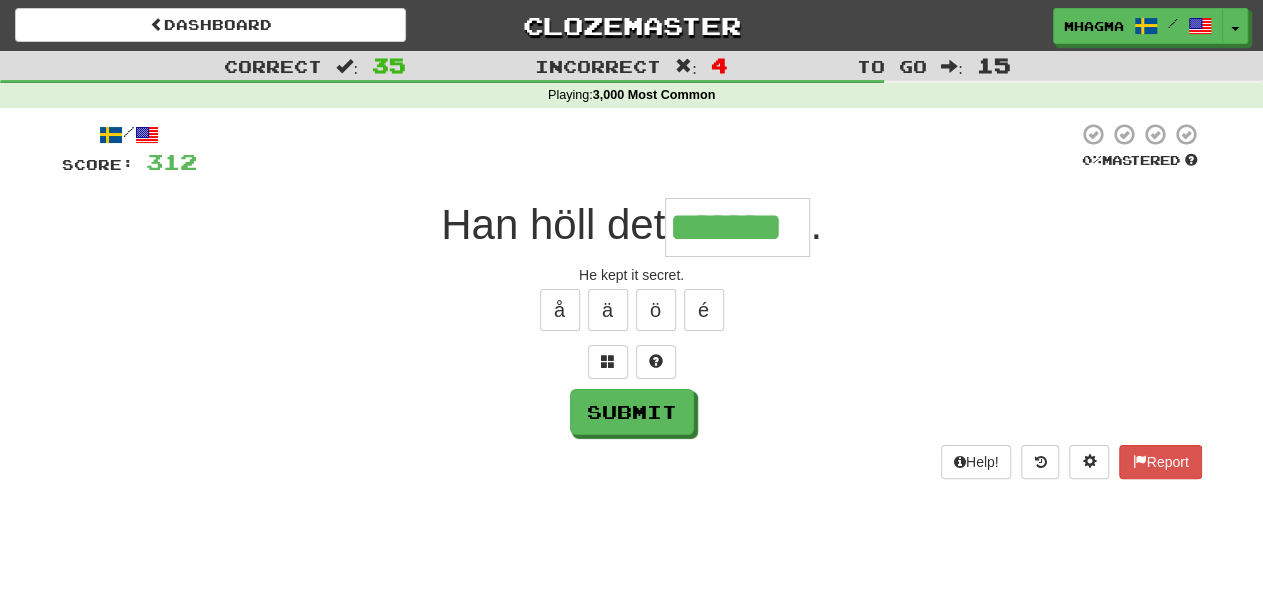 type on "*******" 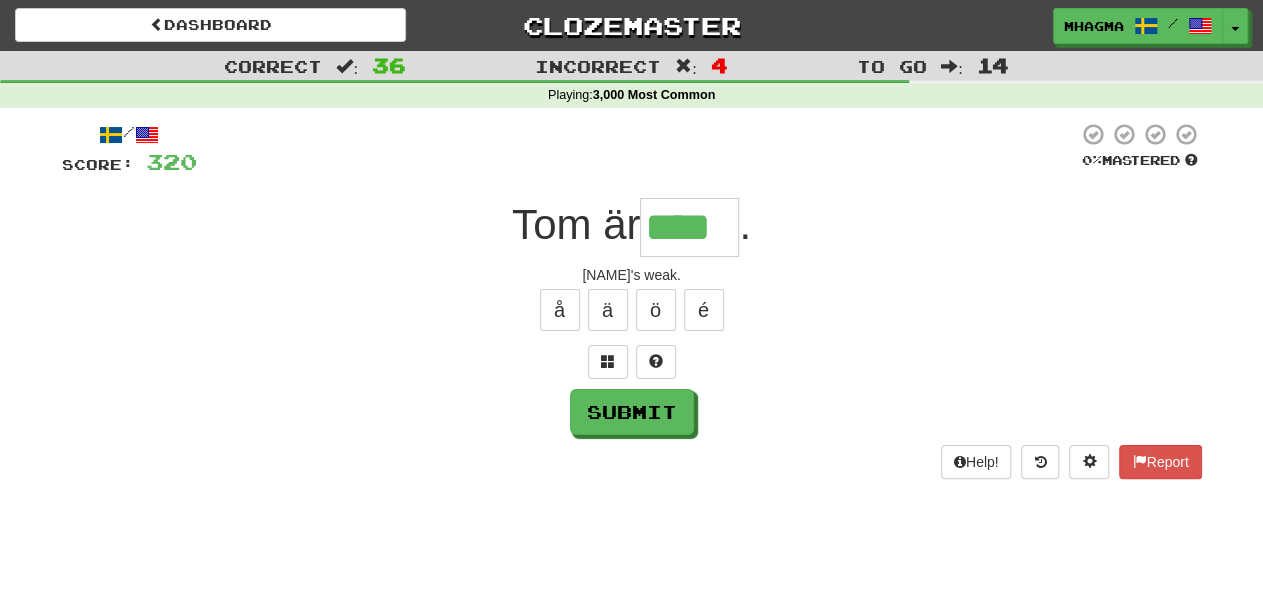 type on "****" 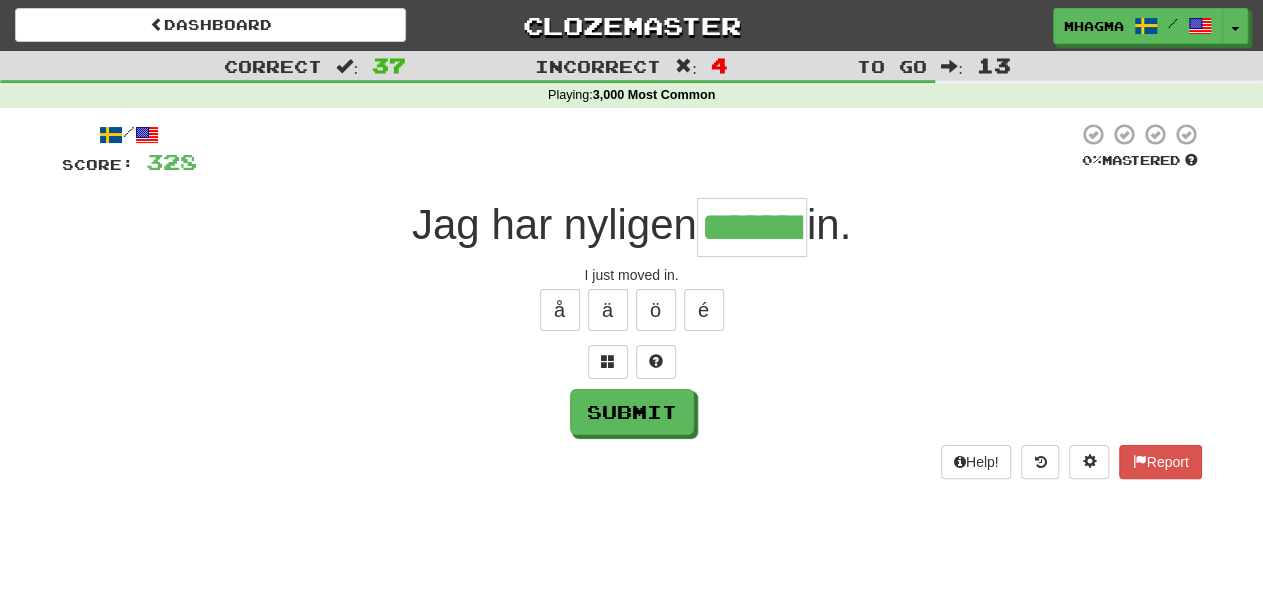 type on "*******" 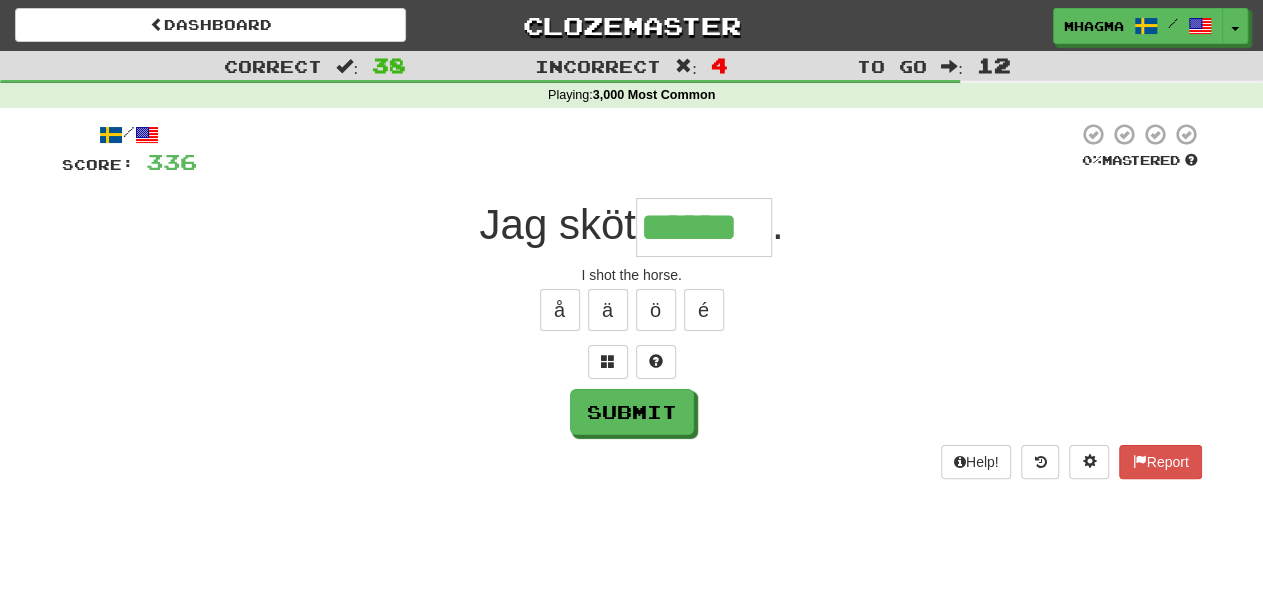 type on "******" 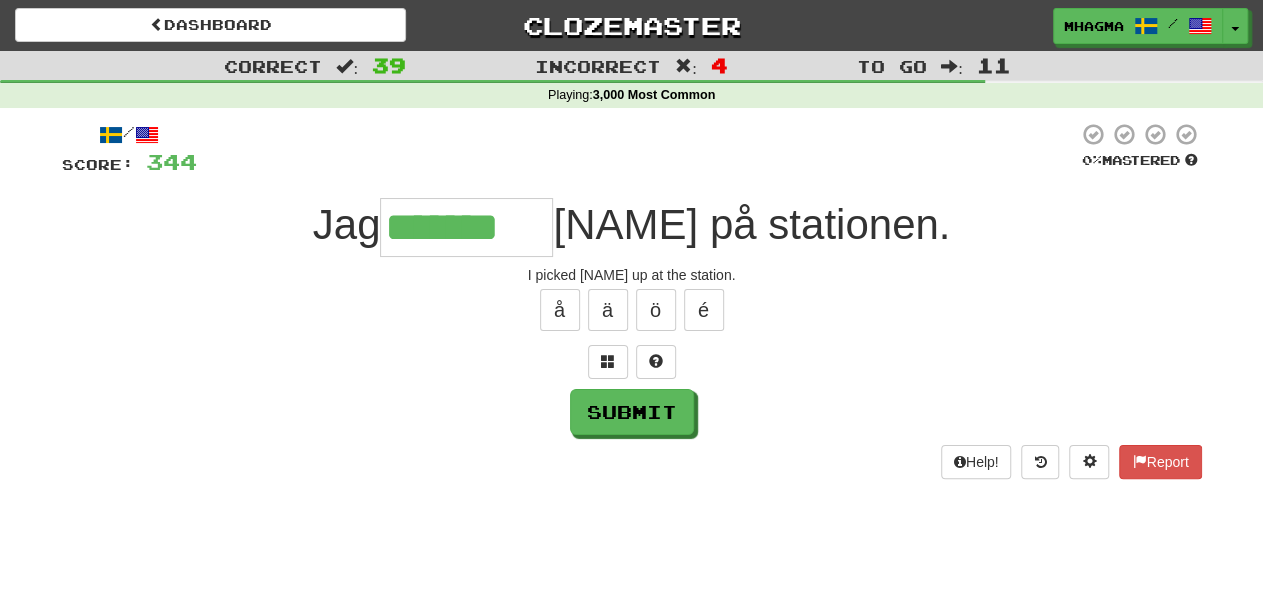 type on "*******" 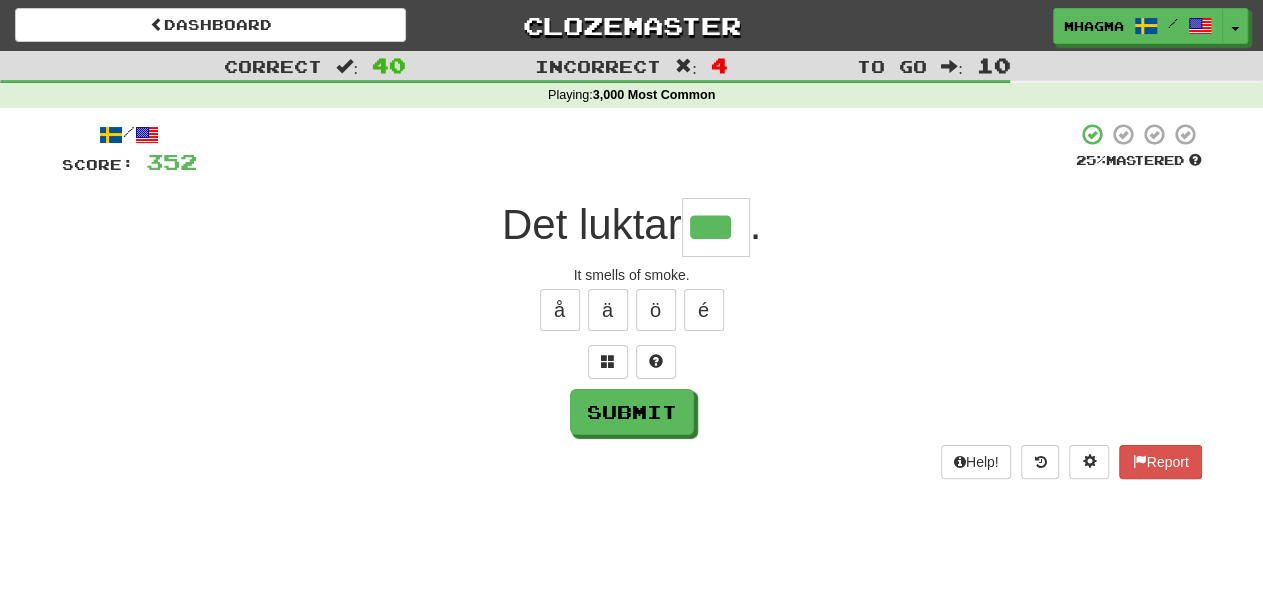 type on "***" 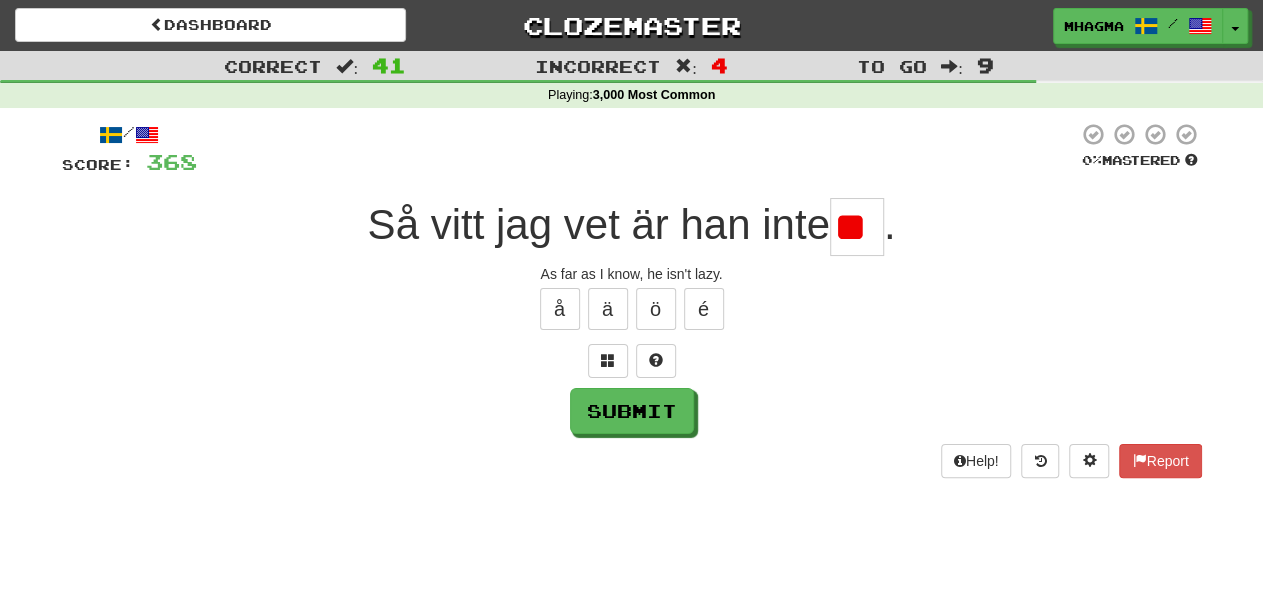 scroll, scrollTop: 0, scrollLeft: 0, axis: both 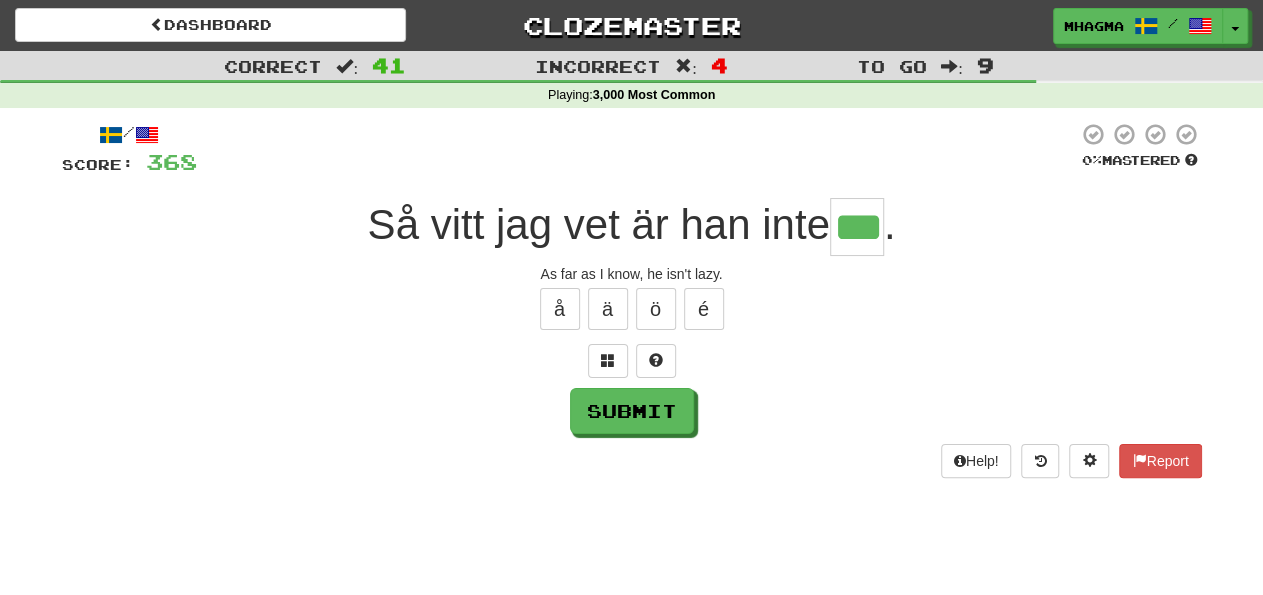type on "***" 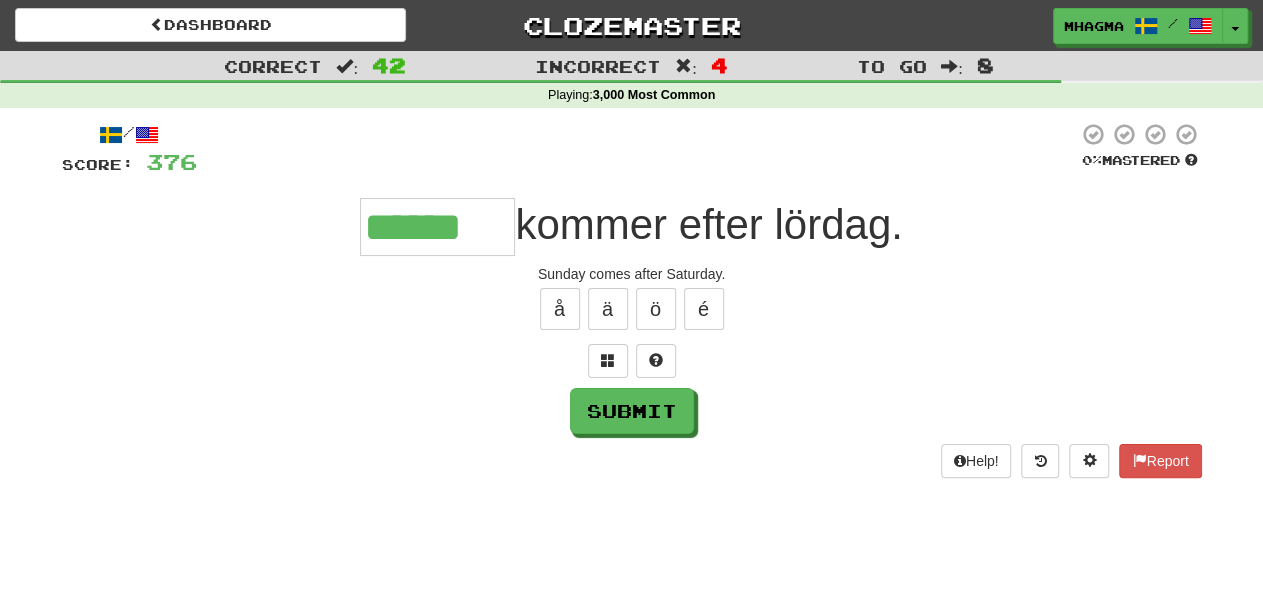 type on "******" 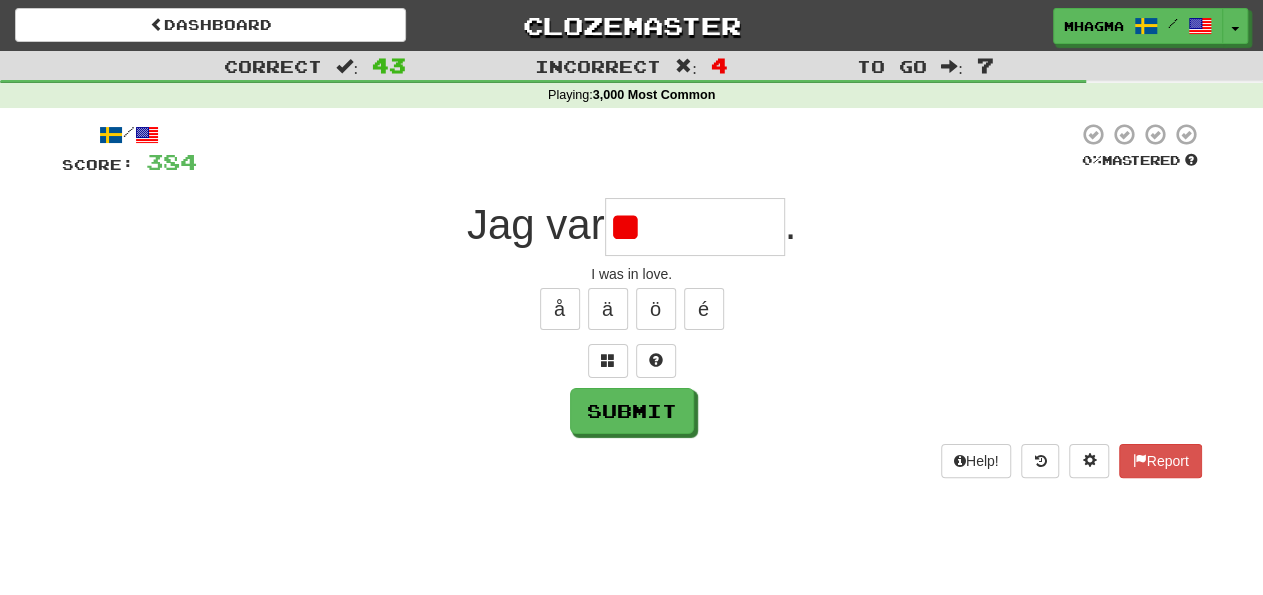 type on "*" 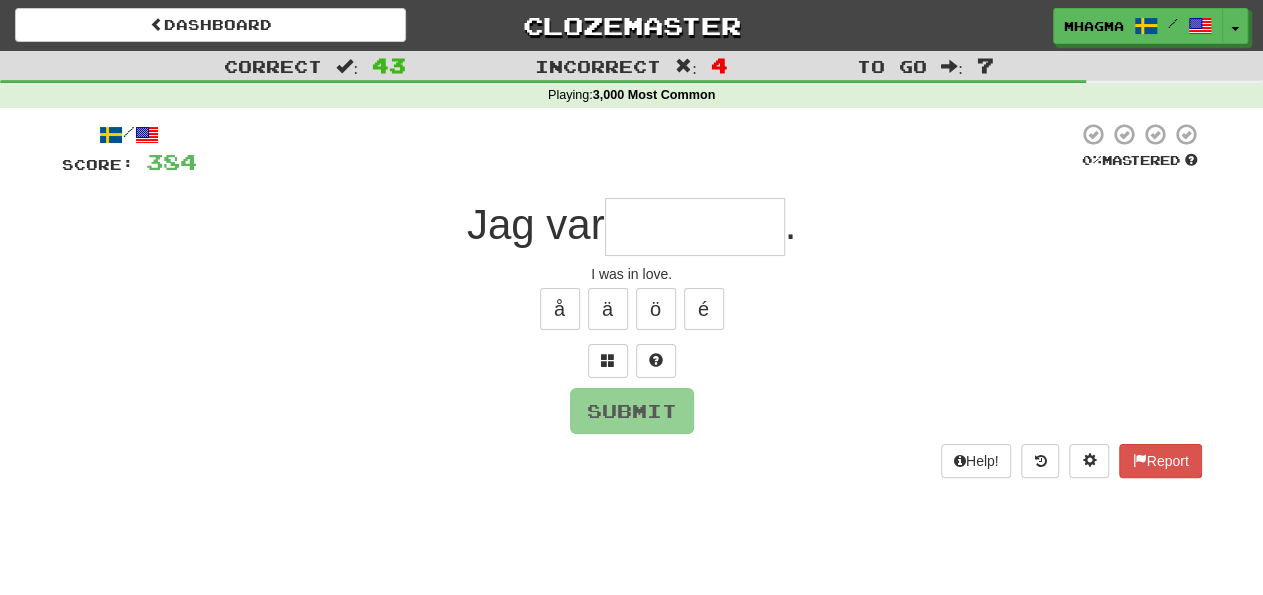 type on "*********" 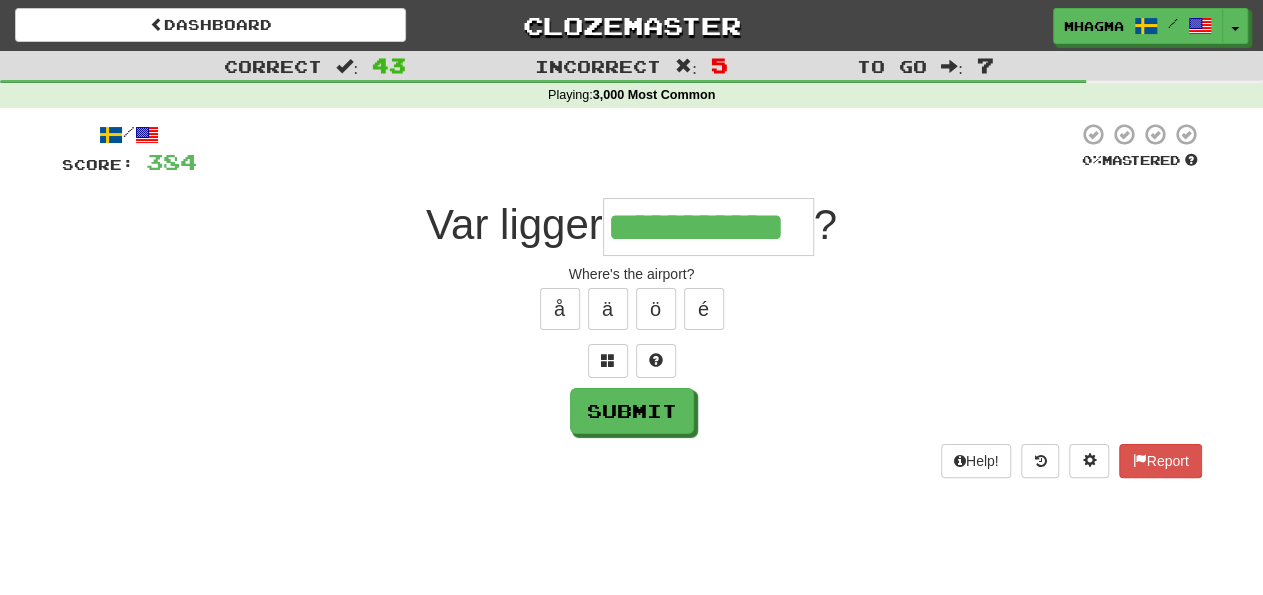 type on "**********" 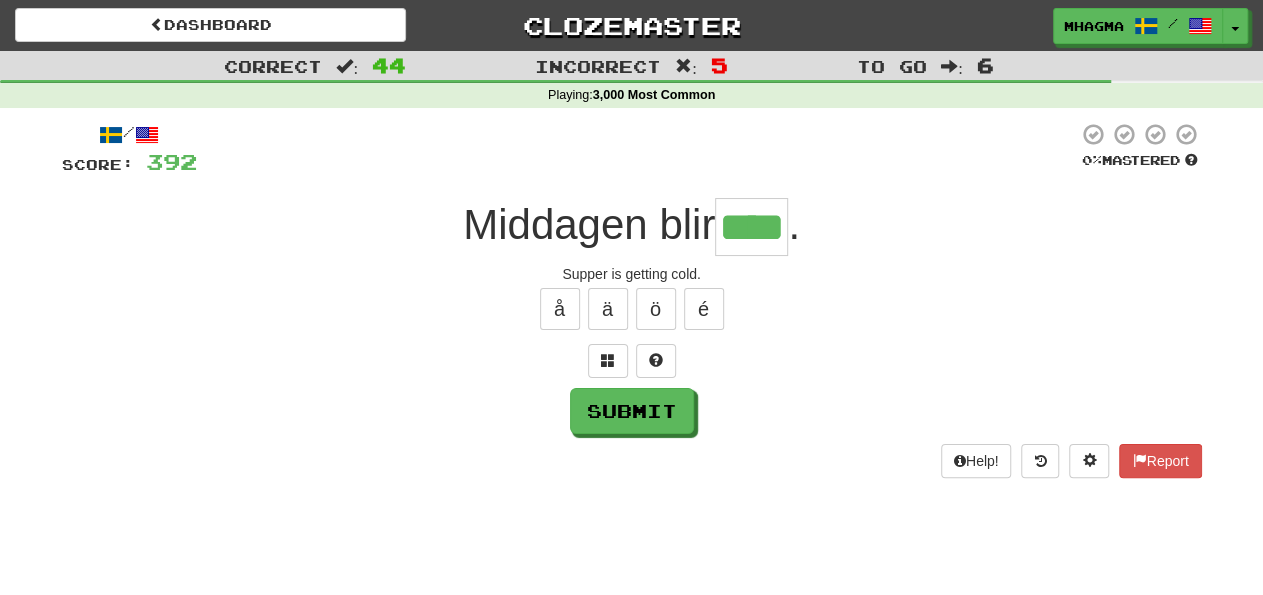 type on "****" 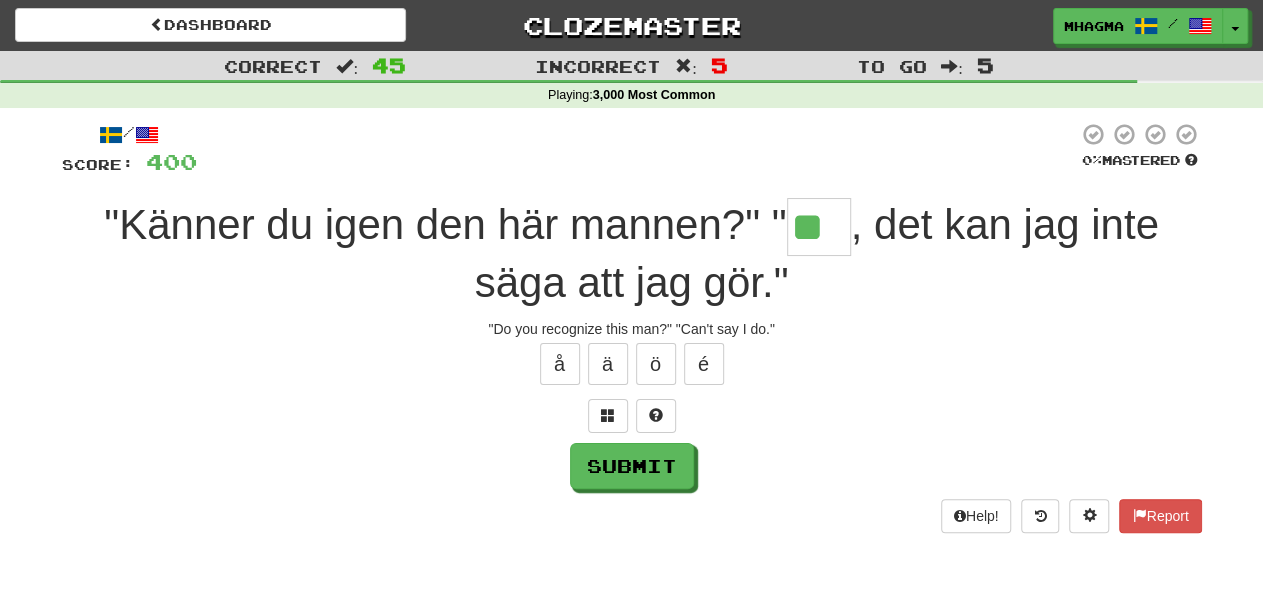 type on "**" 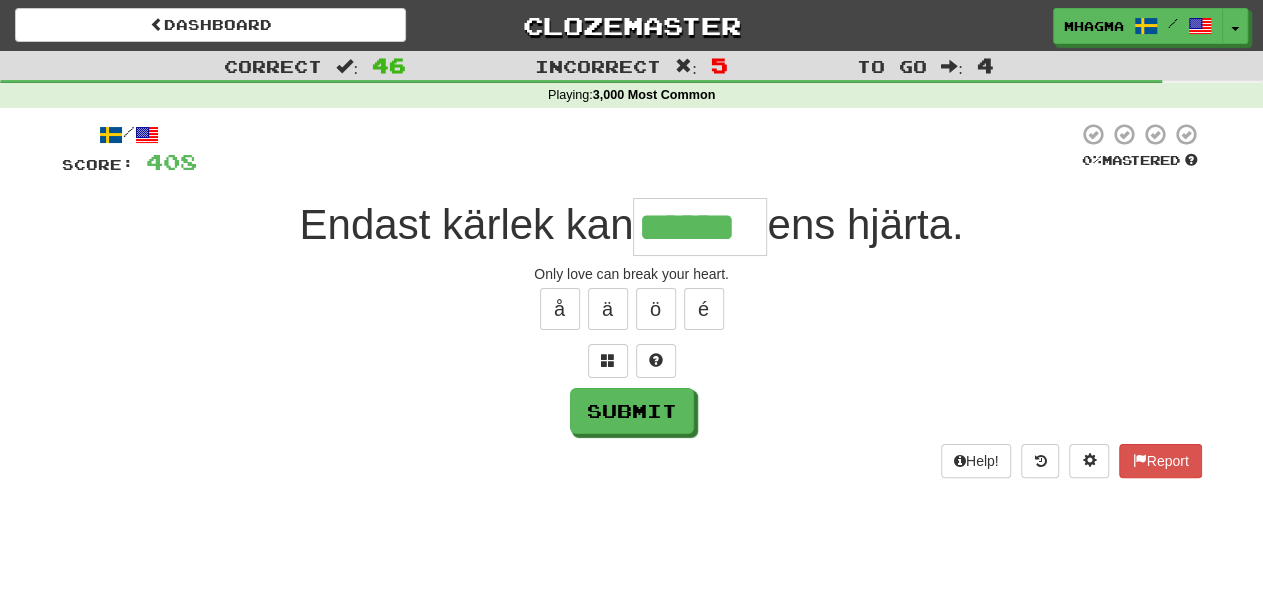 type on "******" 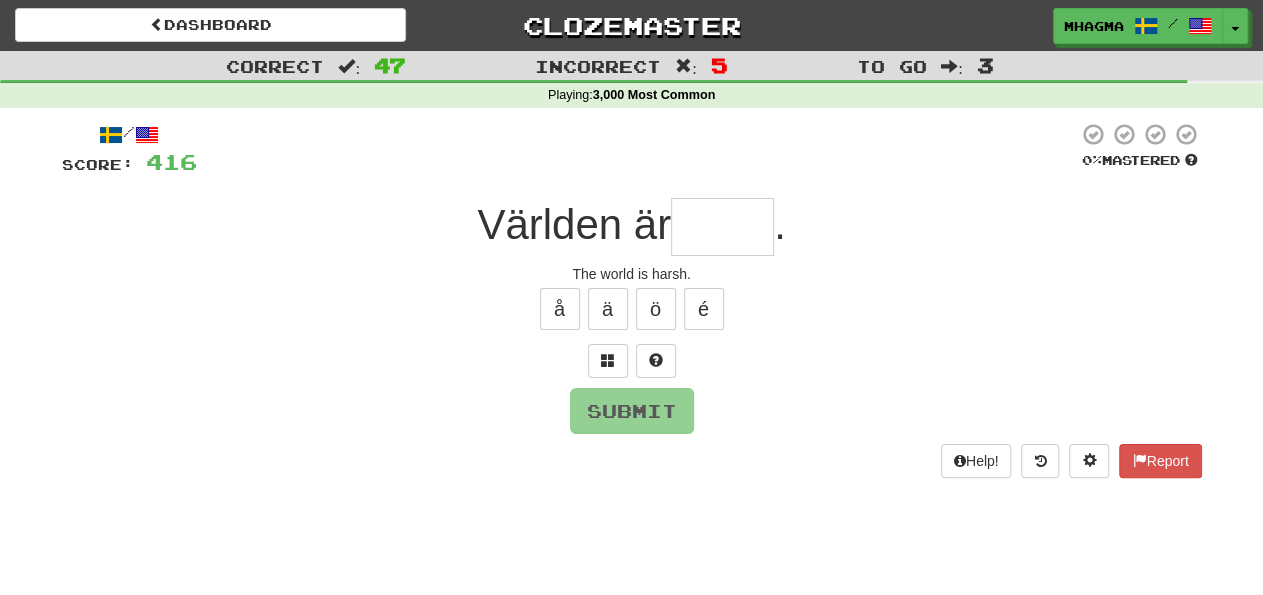 type on "****" 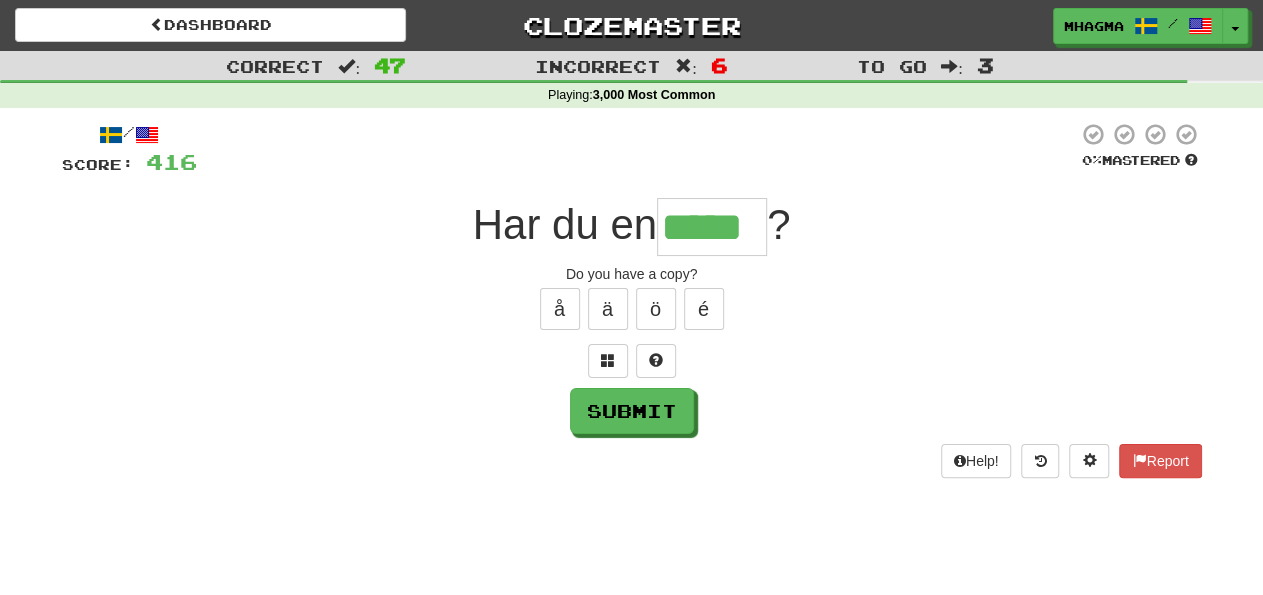 type on "*****" 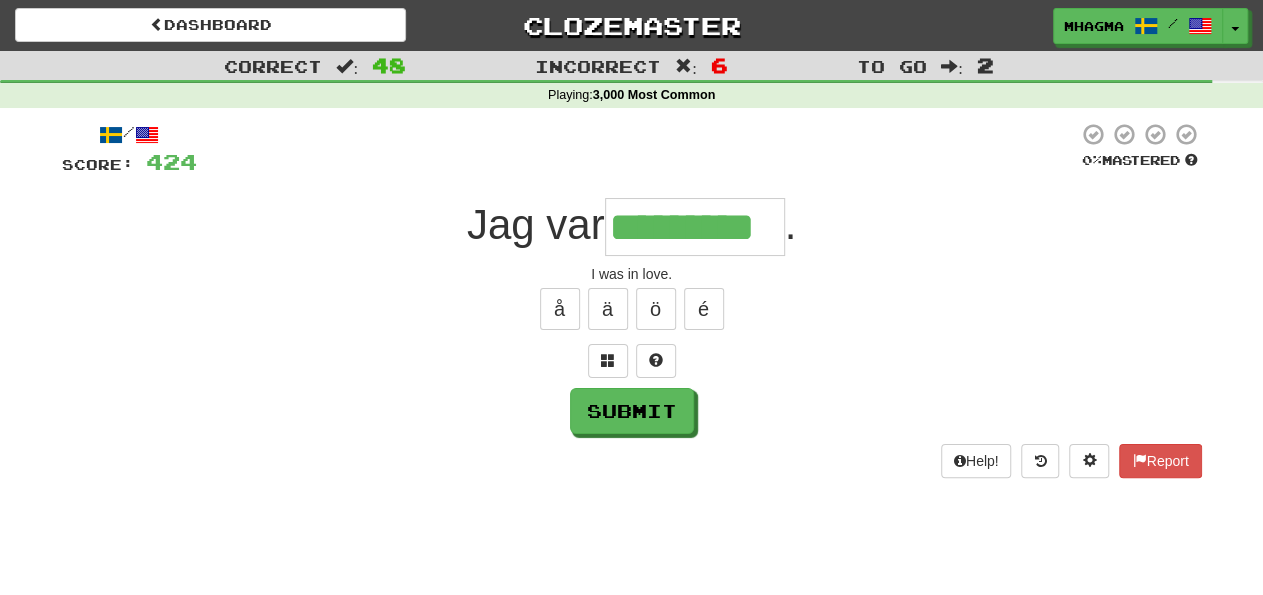 type on "*********" 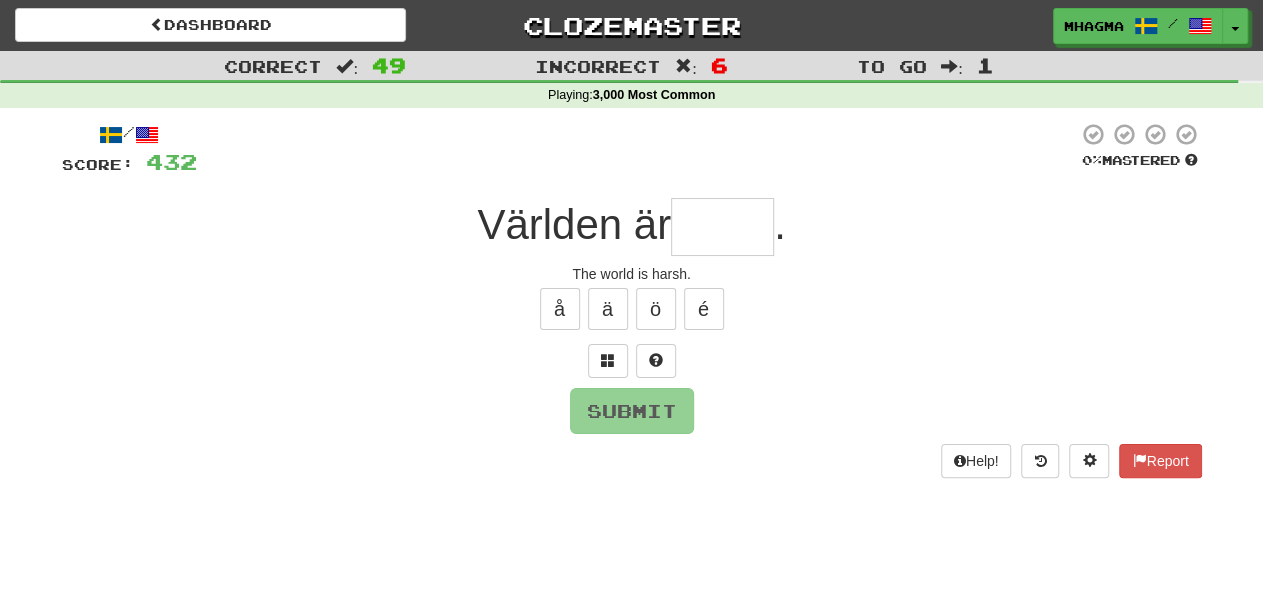 type on "*" 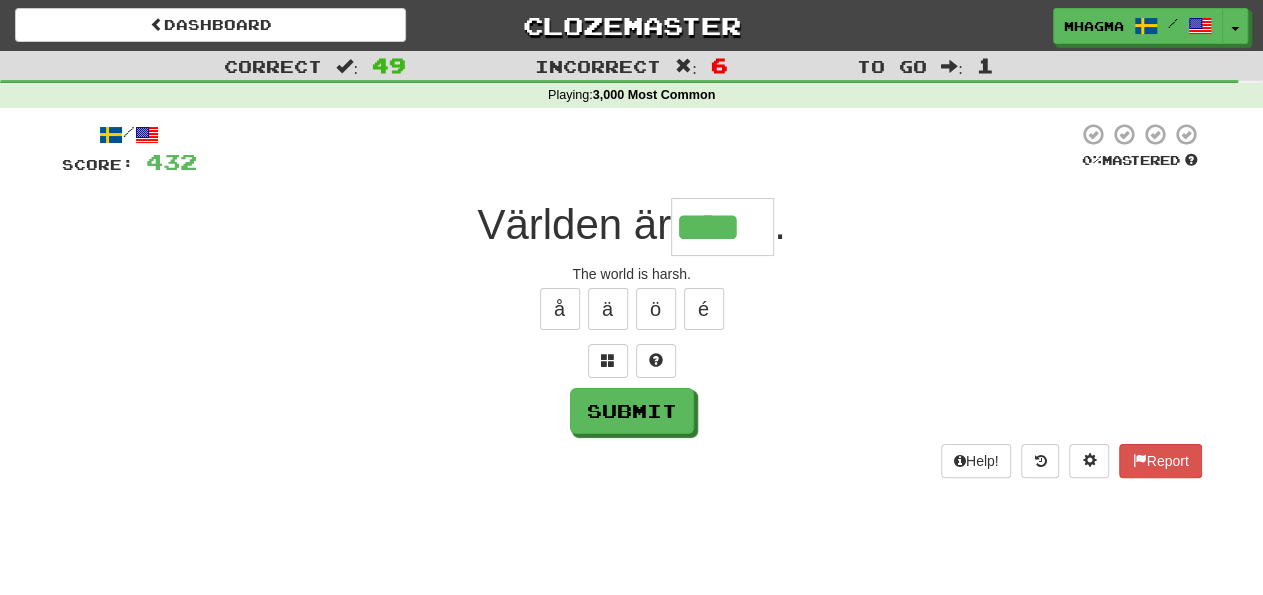 type on "****" 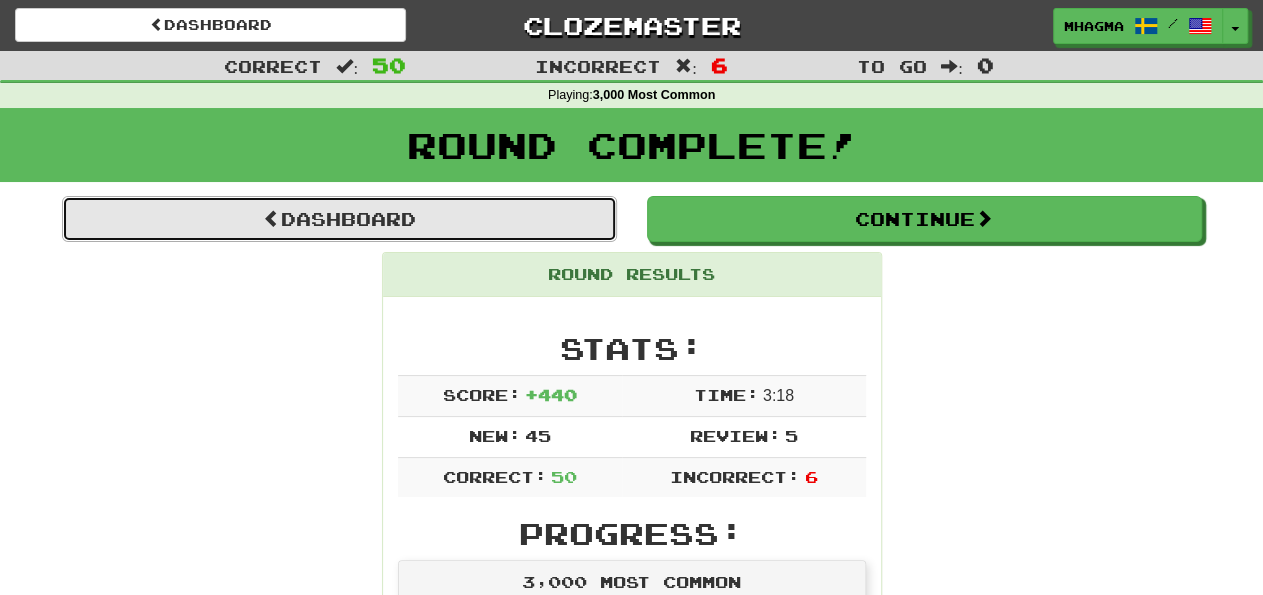 click on "Dashboard" at bounding box center (339, 219) 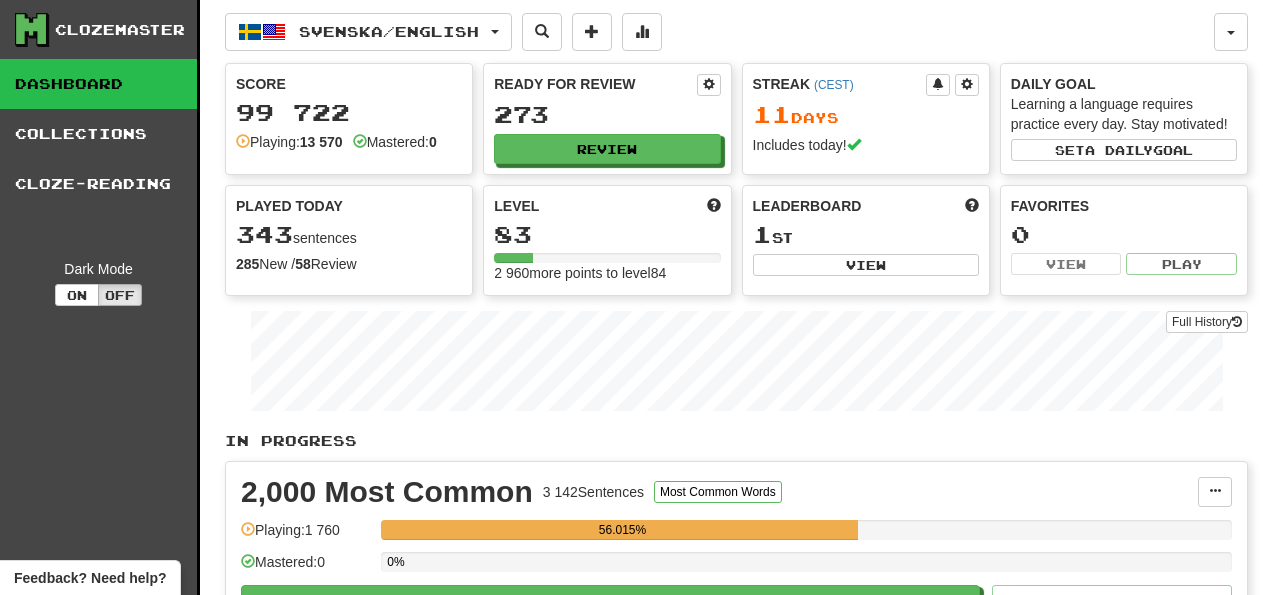 scroll, scrollTop: 0, scrollLeft: 0, axis: both 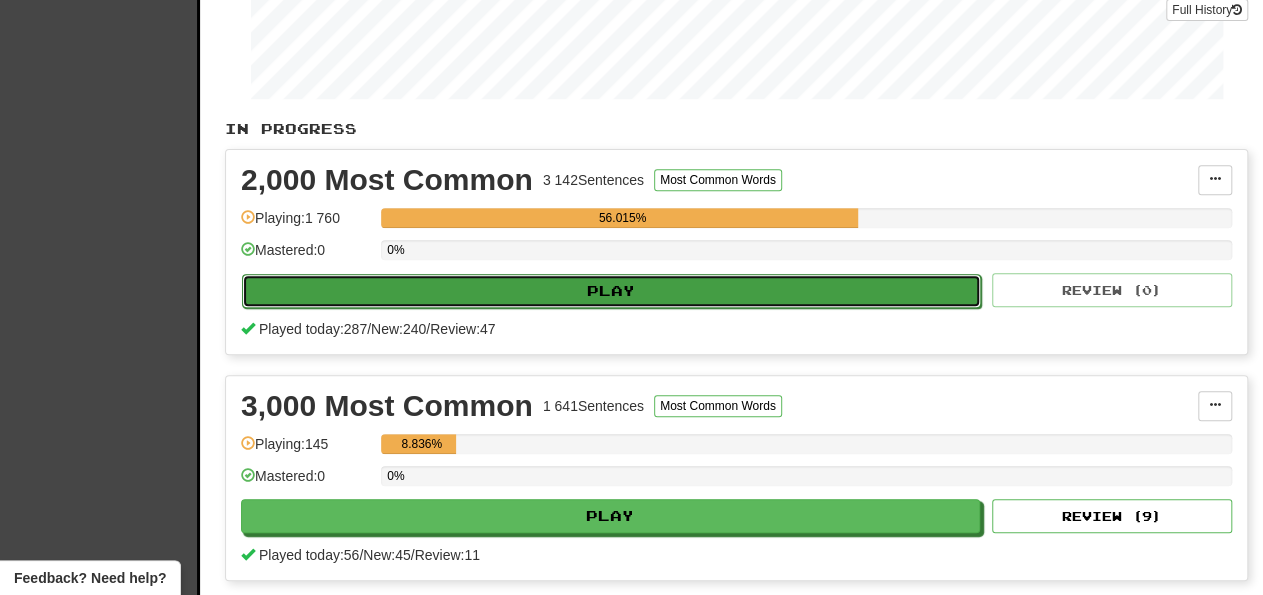 click on "Play" at bounding box center (611, 291) 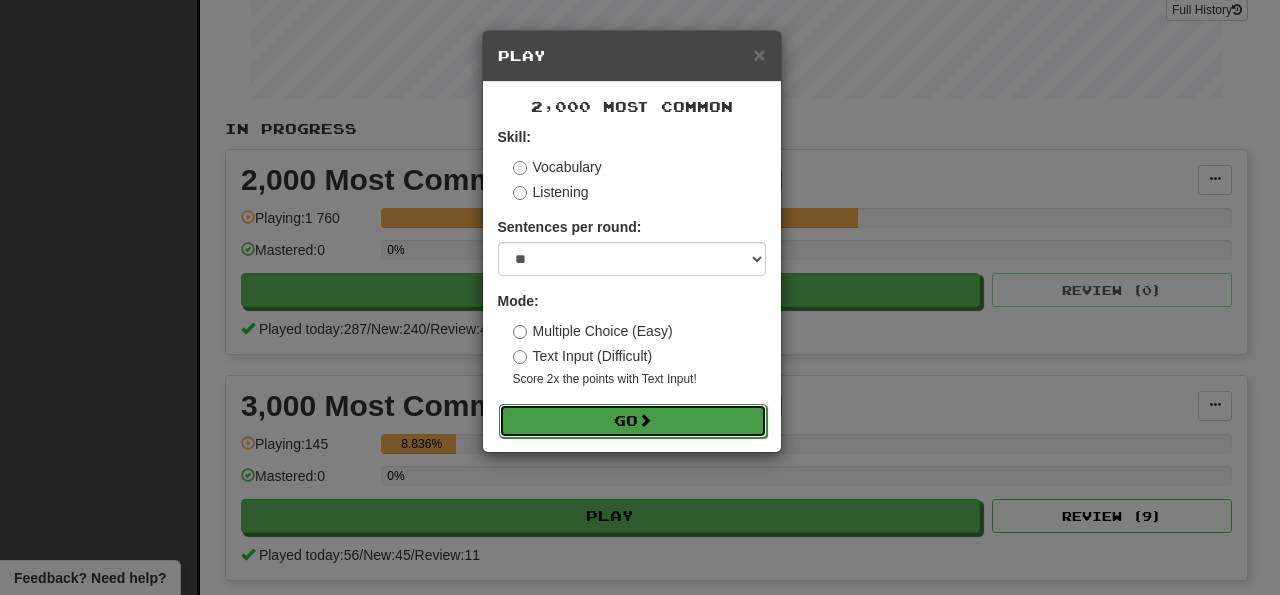 click on "Go" at bounding box center (633, 421) 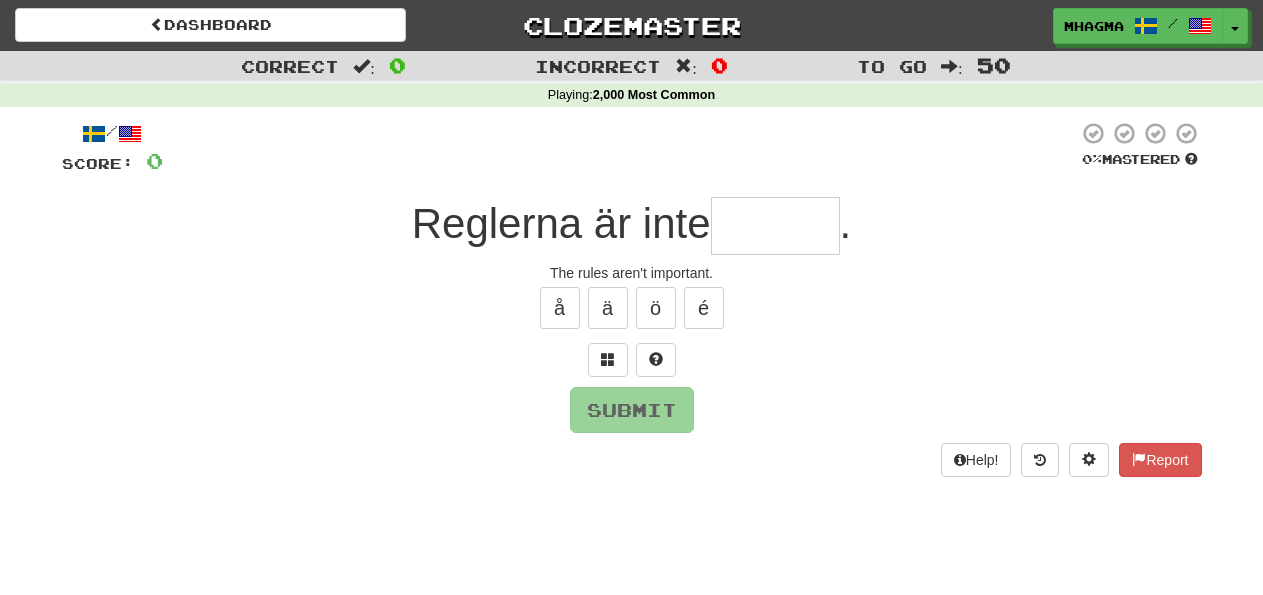 scroll, scrollTop: 0, scrollLeft: 0, axis: both 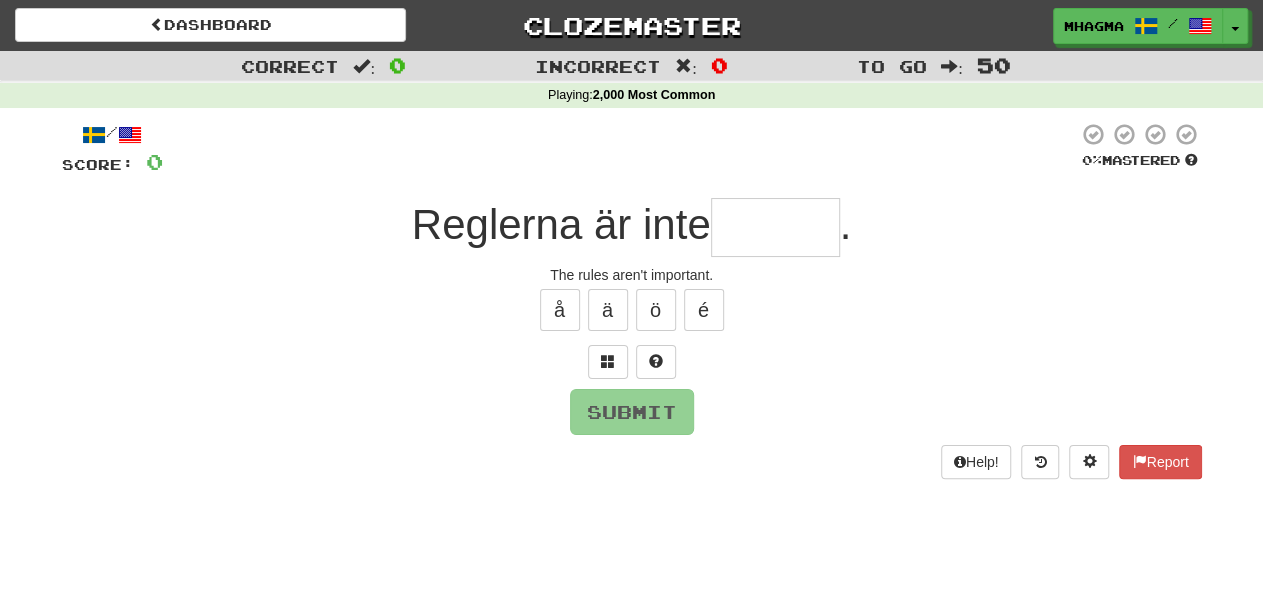 type on "*" 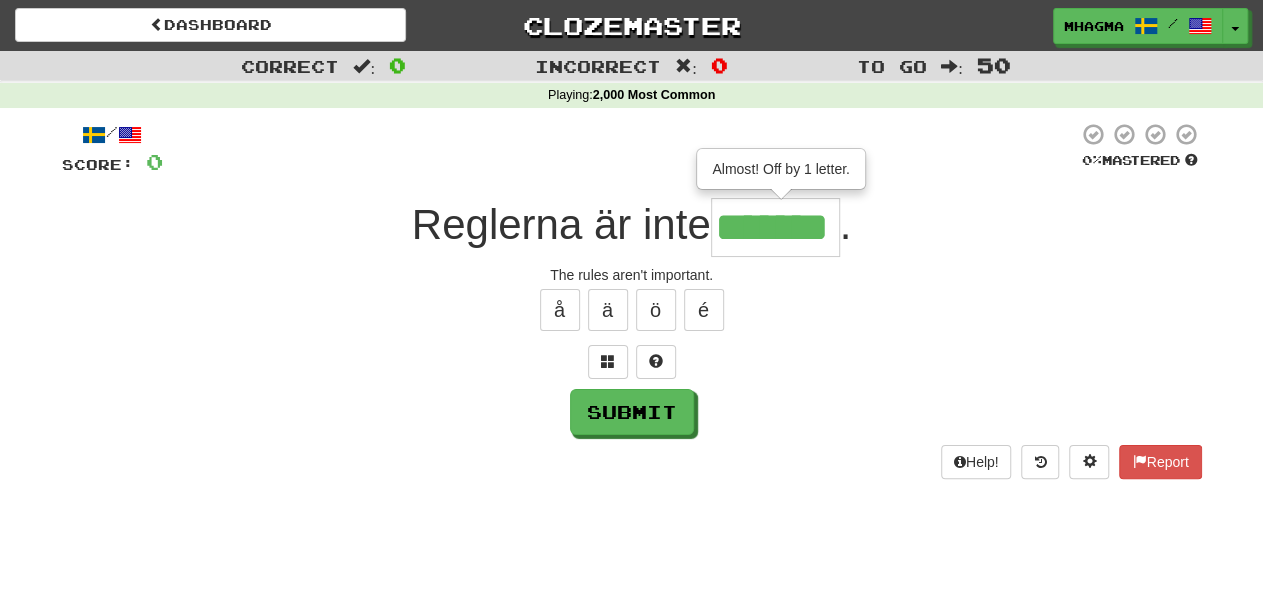 type on "*******" 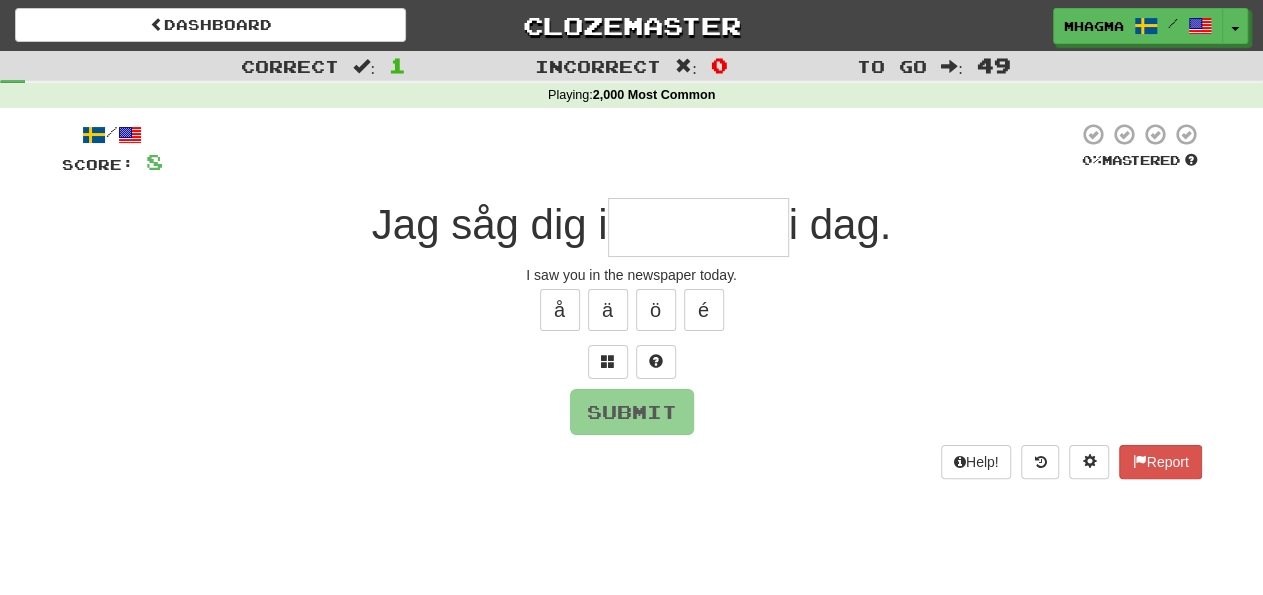 type on "*" 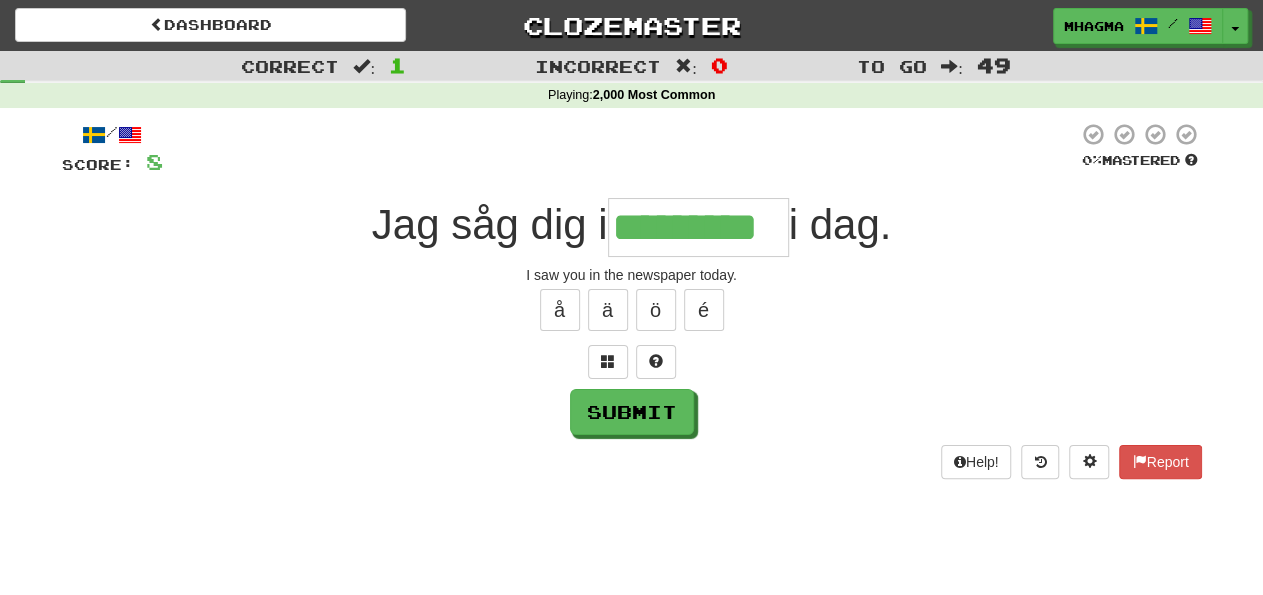 type on "*********" 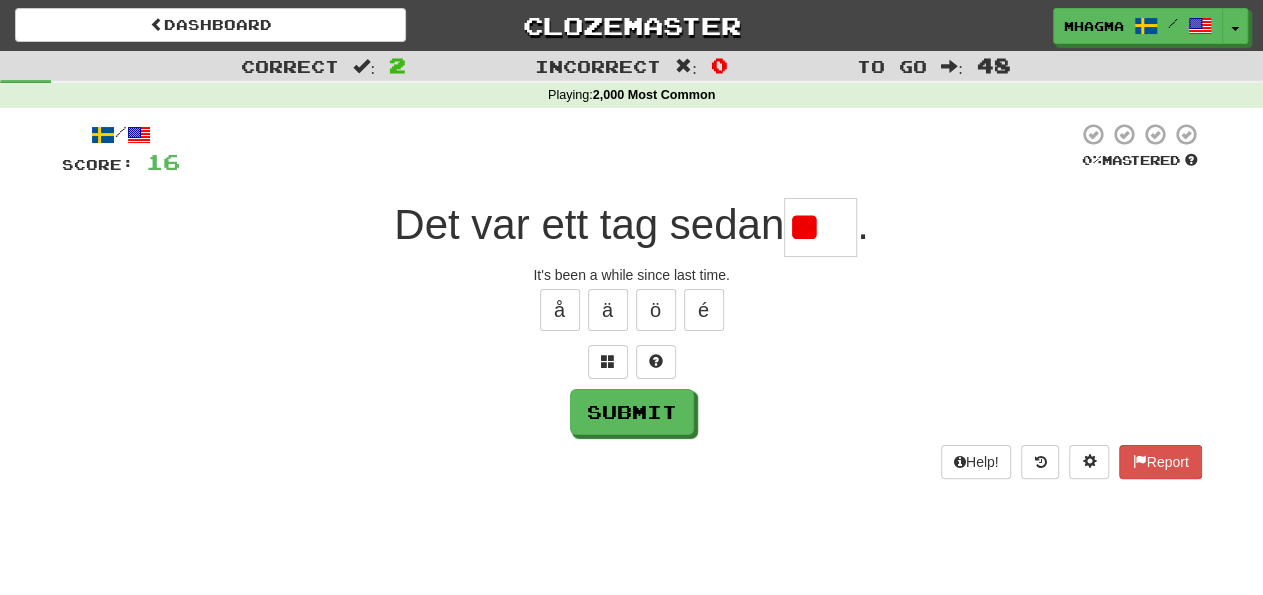 type on "*" 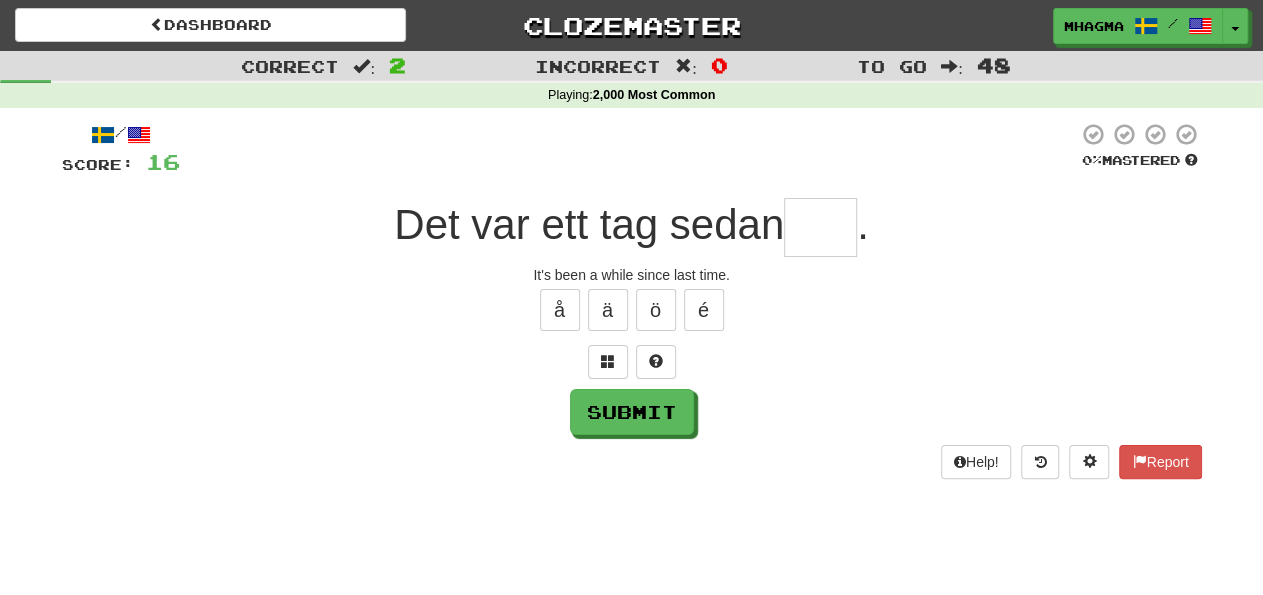 type on "****" 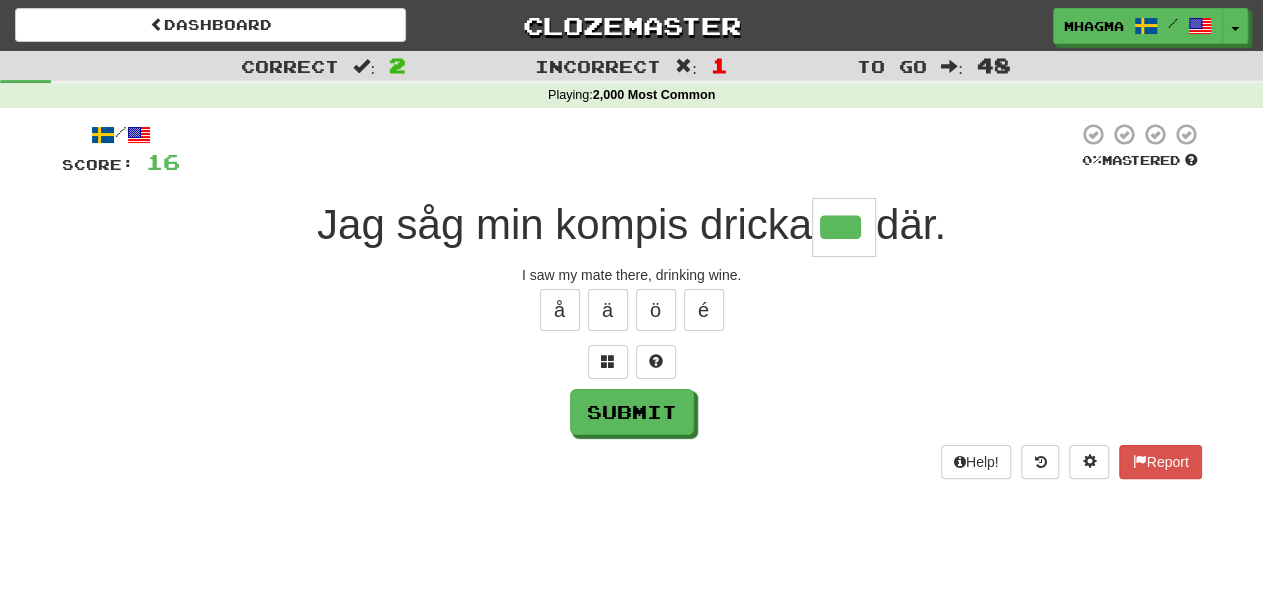 type on "***" 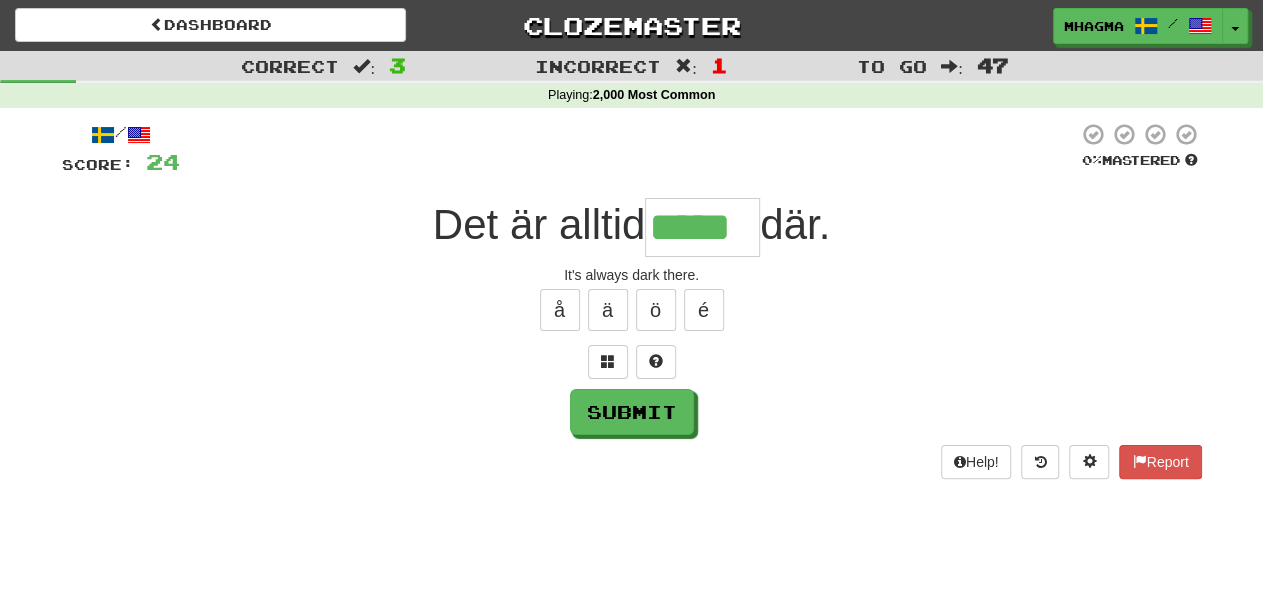 type on "*****" 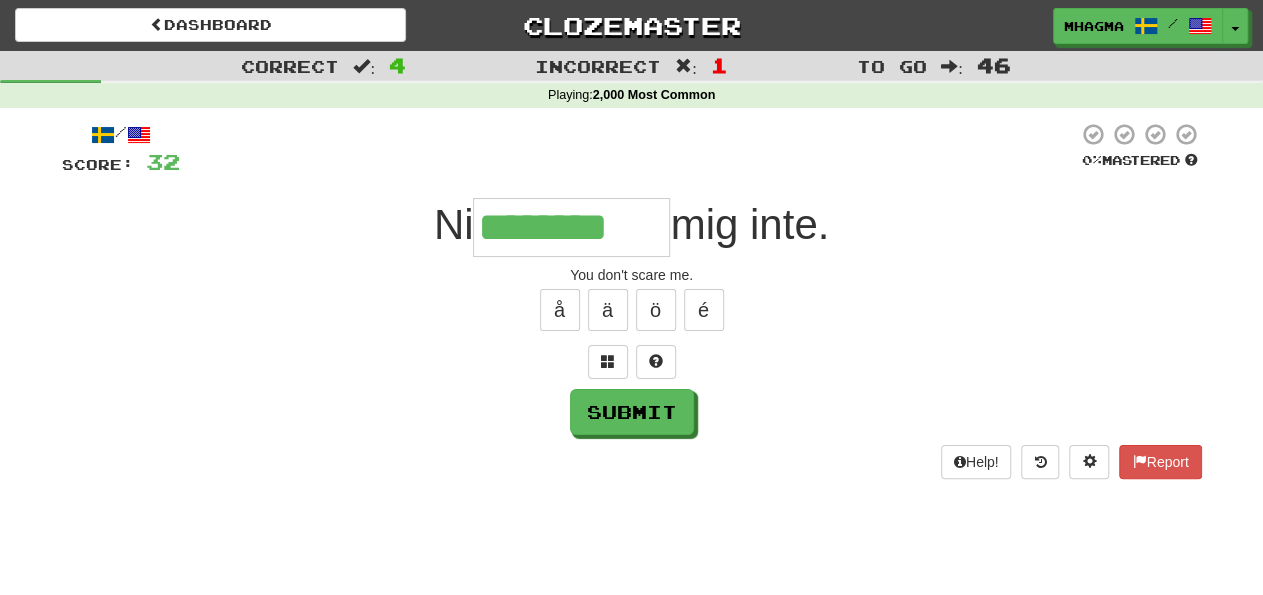 type on "********" 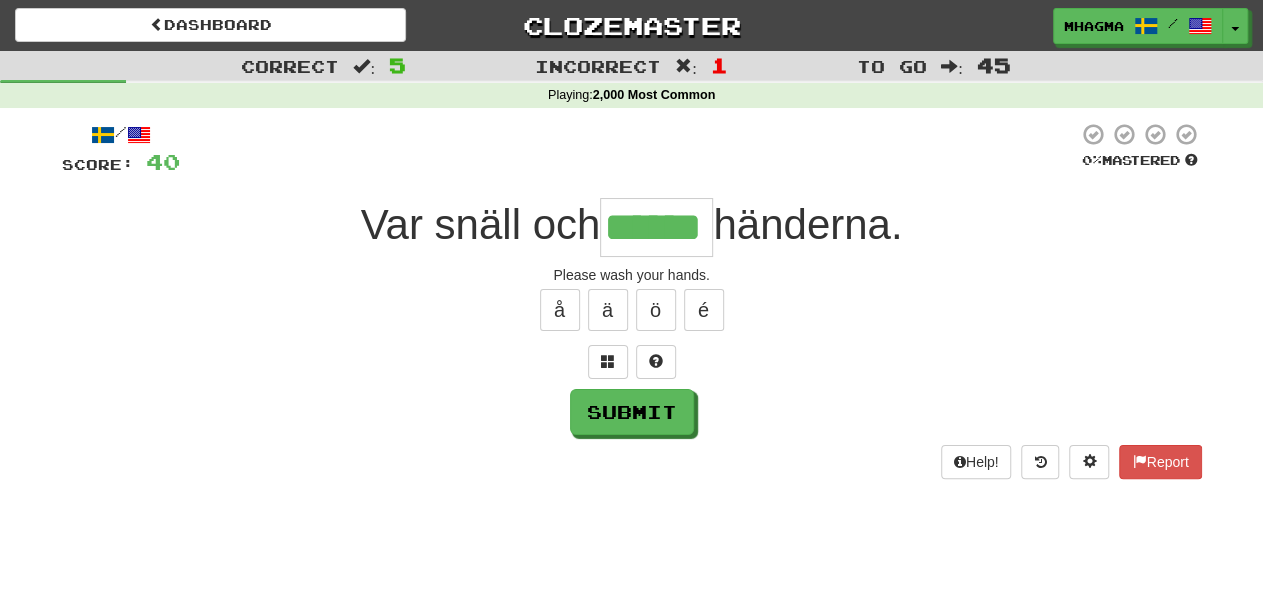 type on "******" 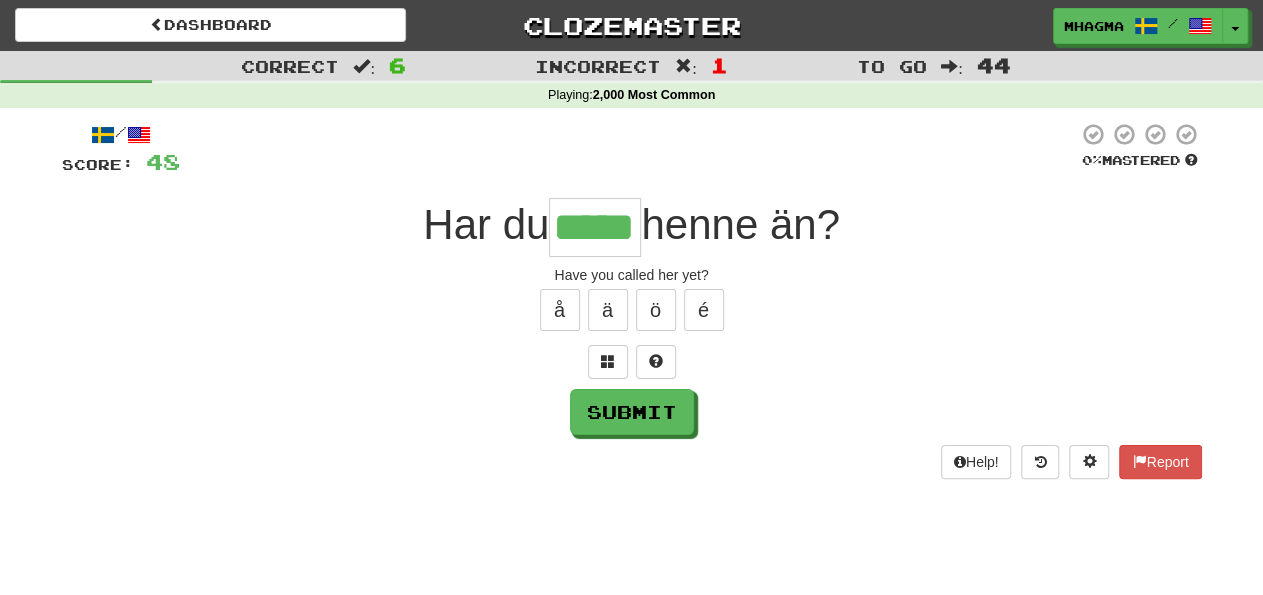 type on "*****" 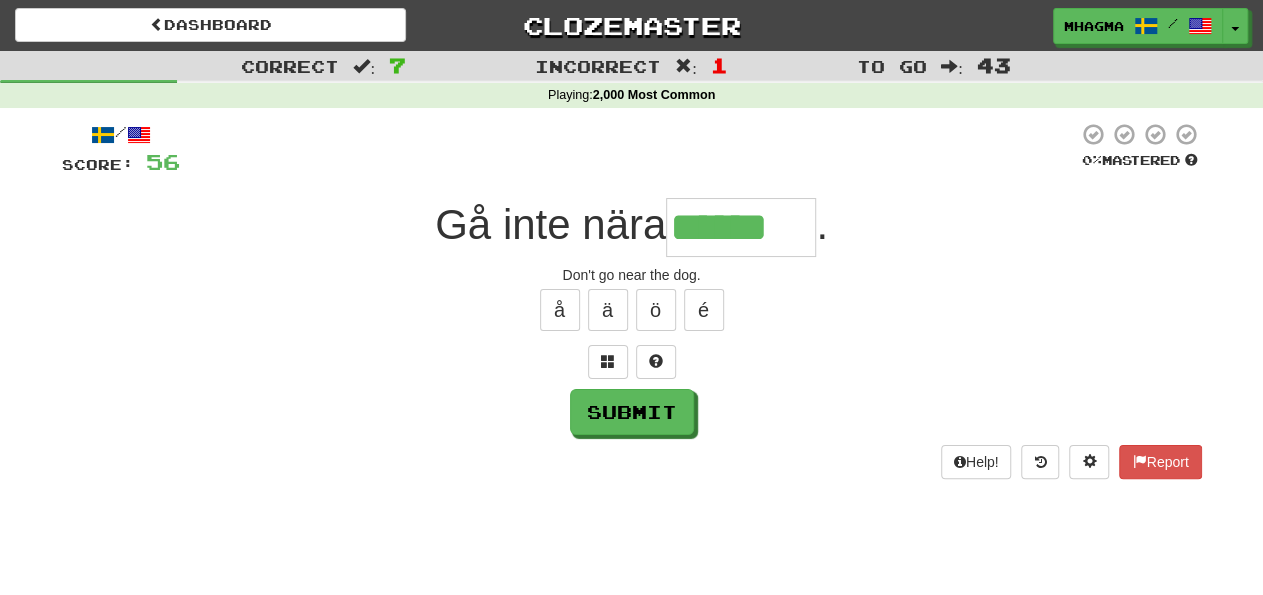 type on "******" 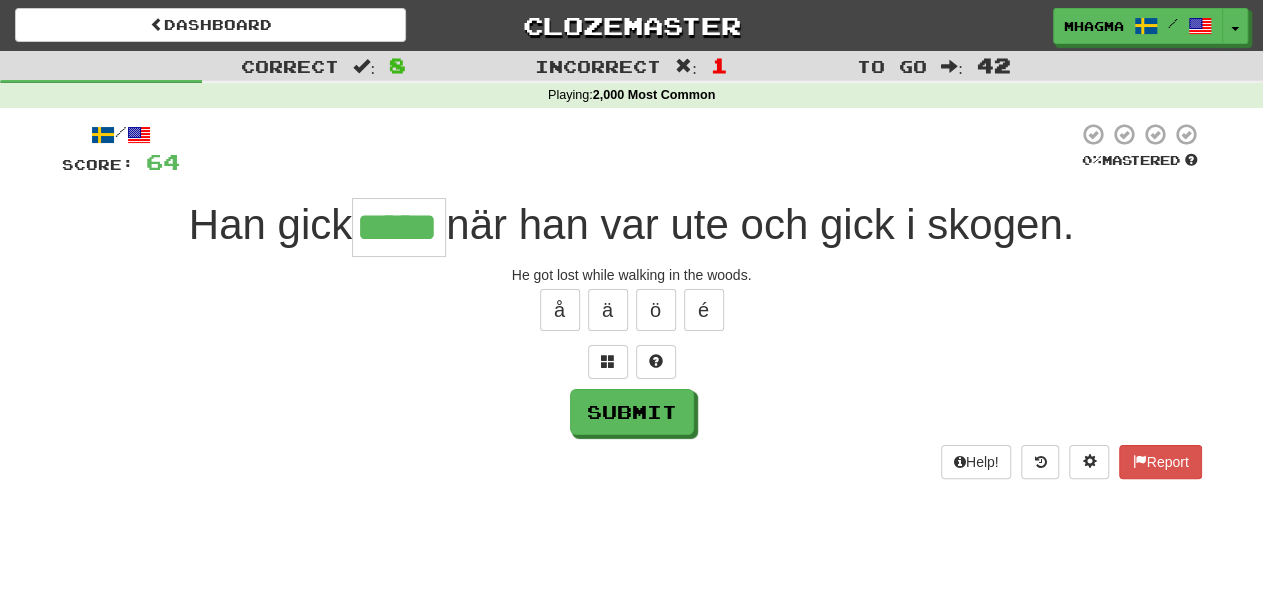 type on "*****" 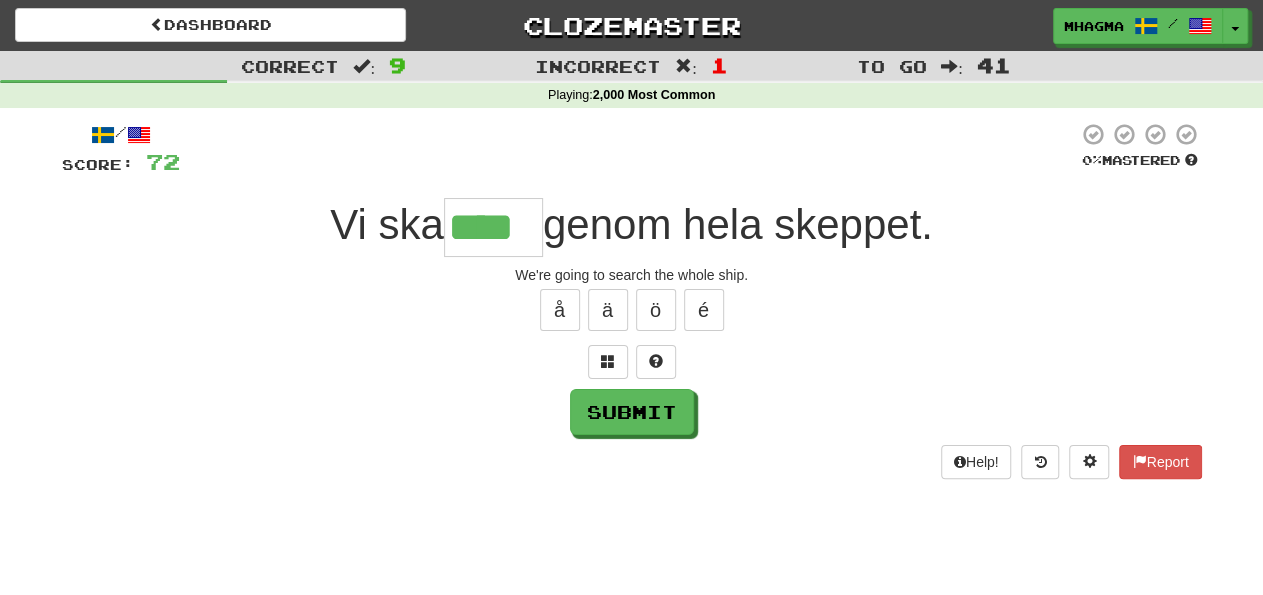 type on "****" 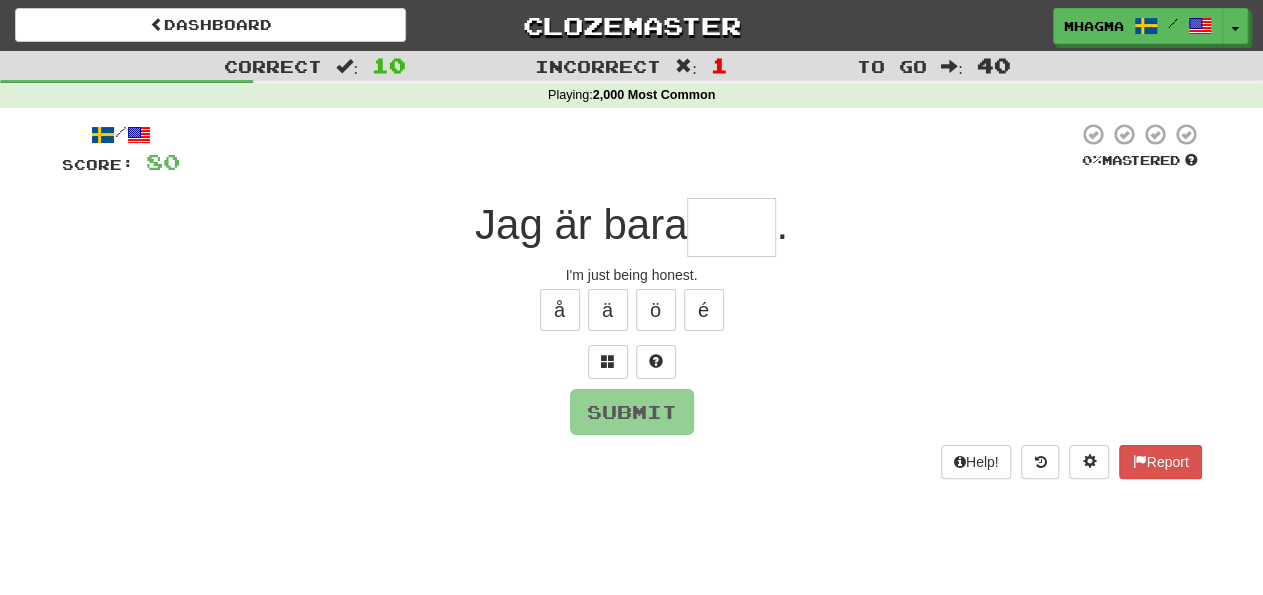 type on "*" 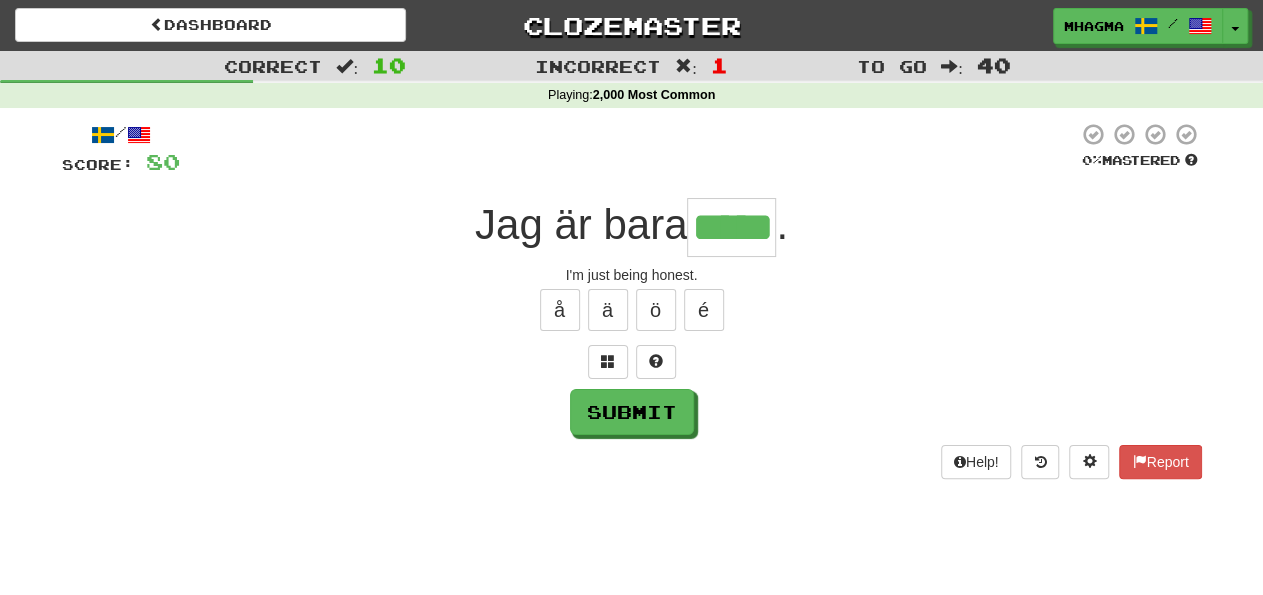 type on "*****" 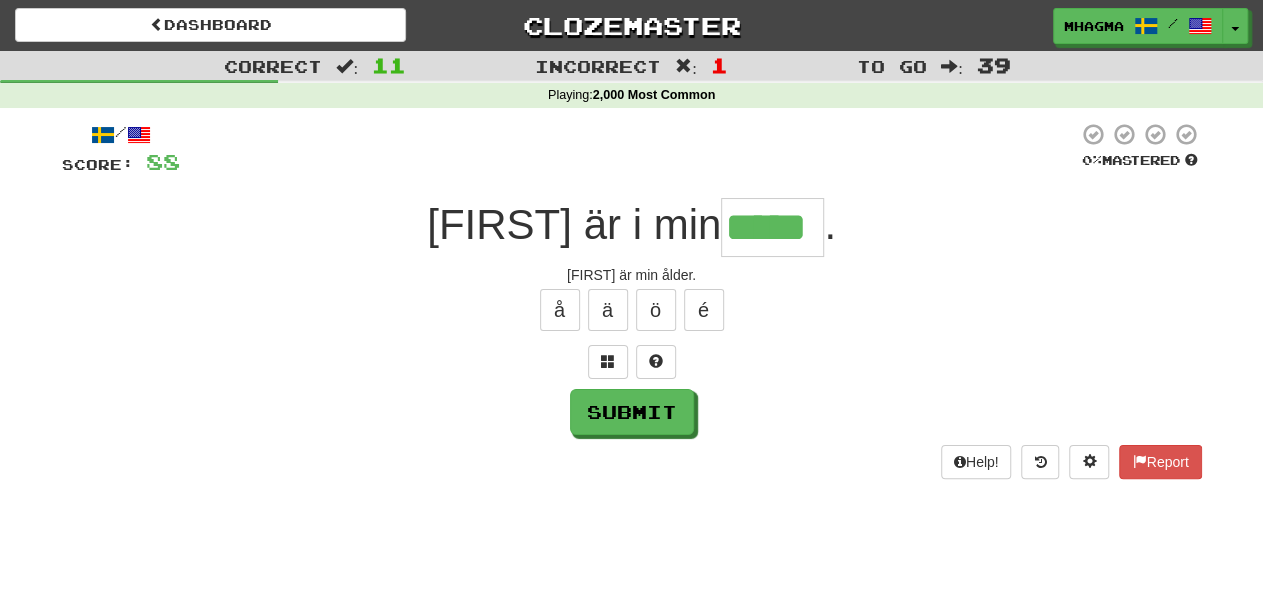 type on "*****" 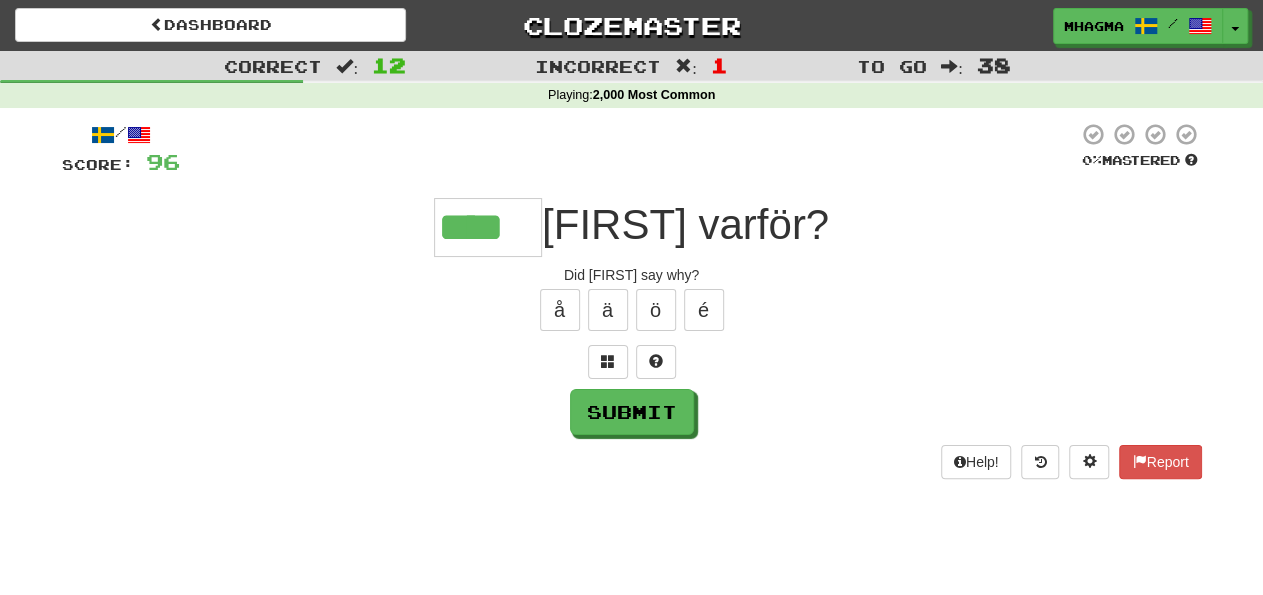 type on "****" 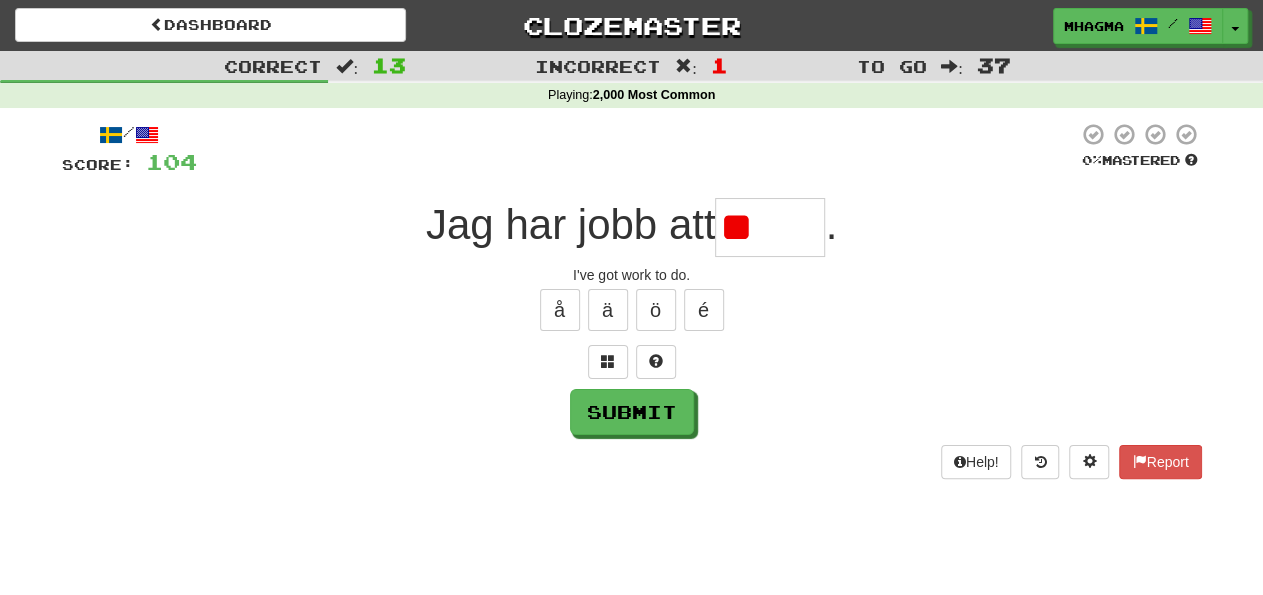 type on "*" 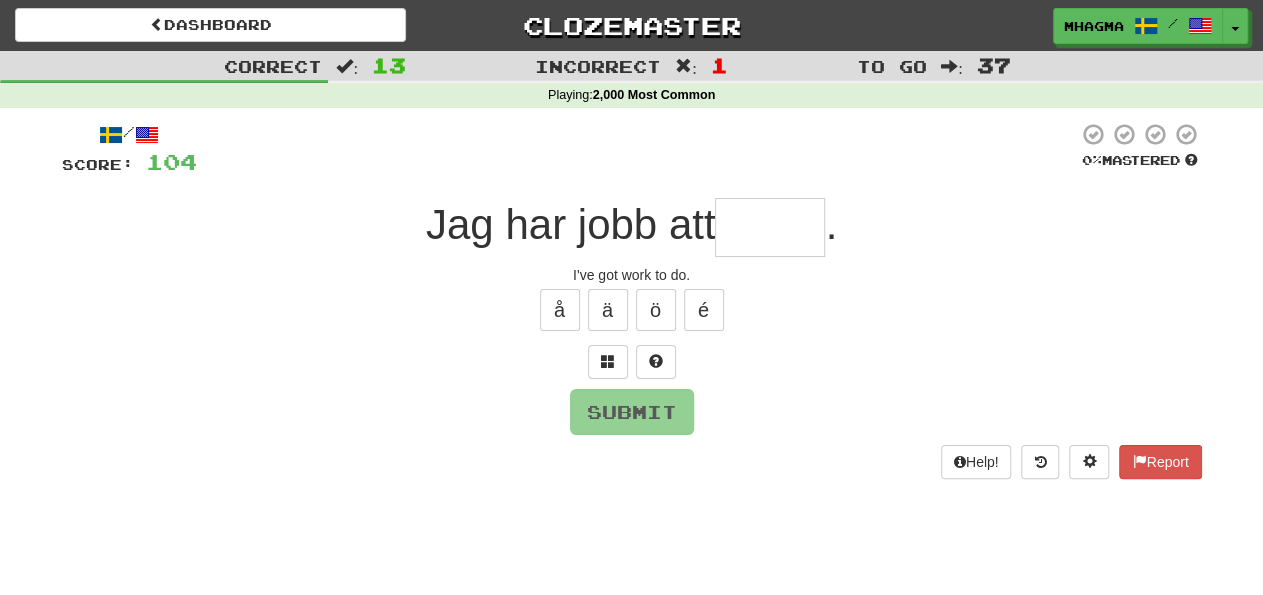 type on "*****" 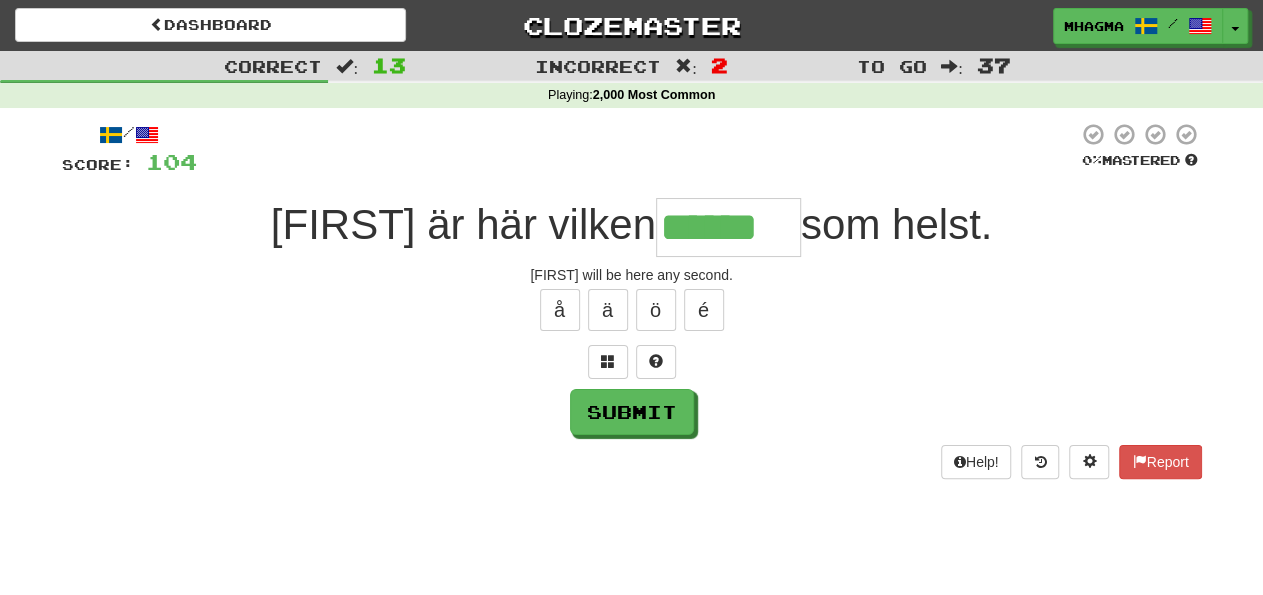 type on "******" 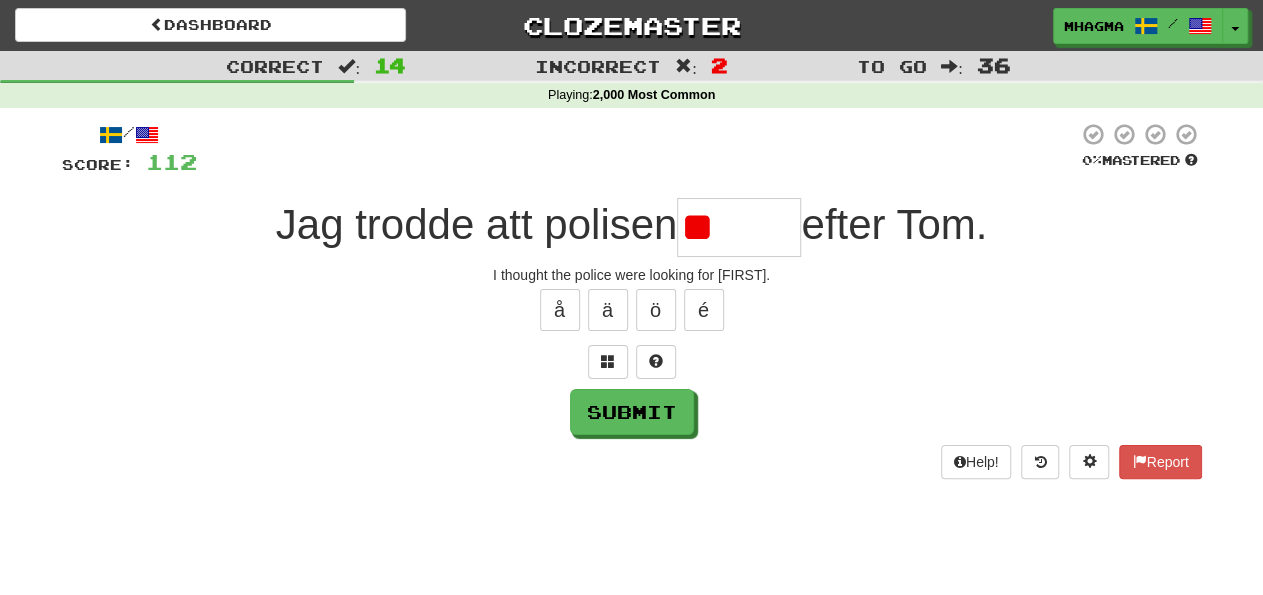 type on "*" 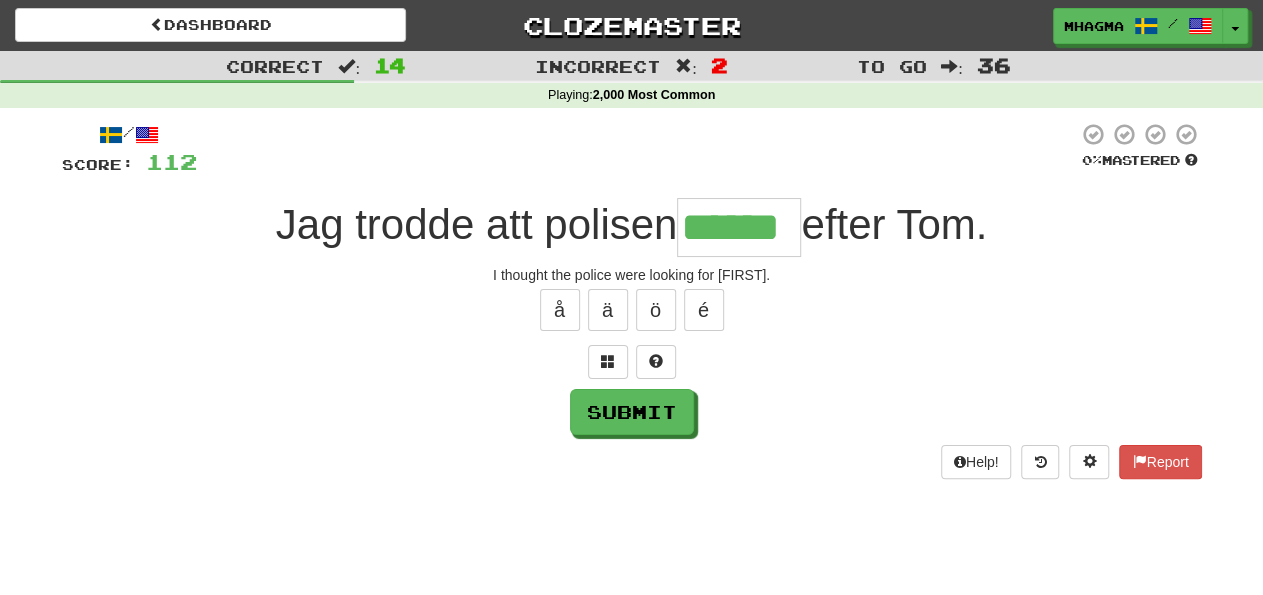 type on "******" 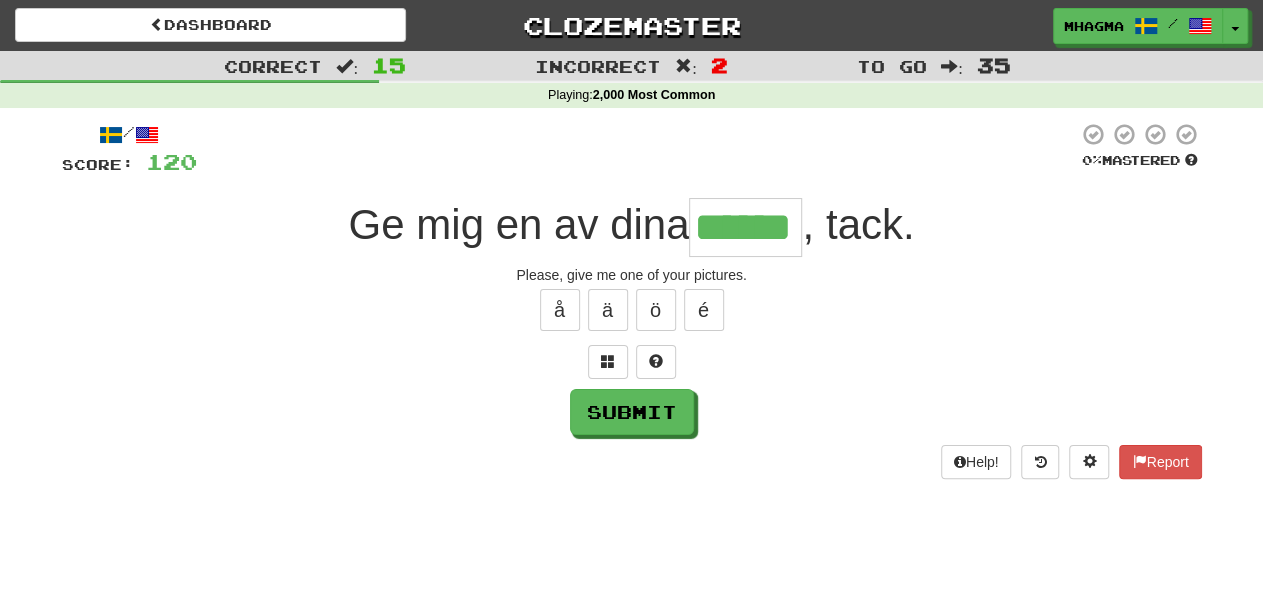 type on "******" 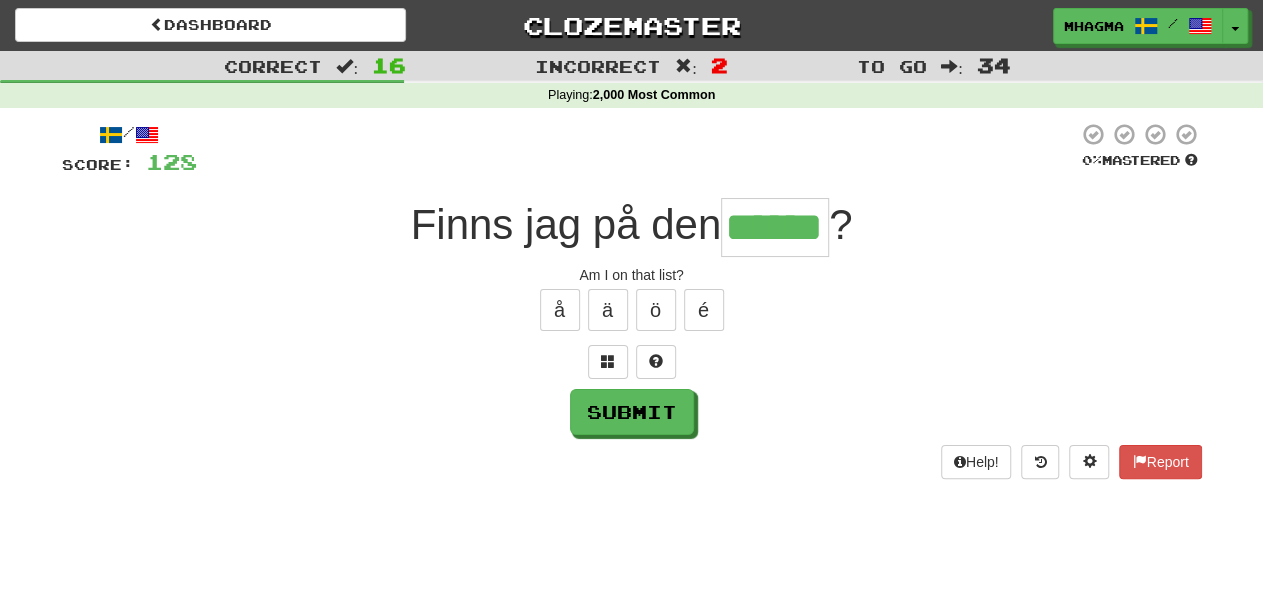 type on "******" 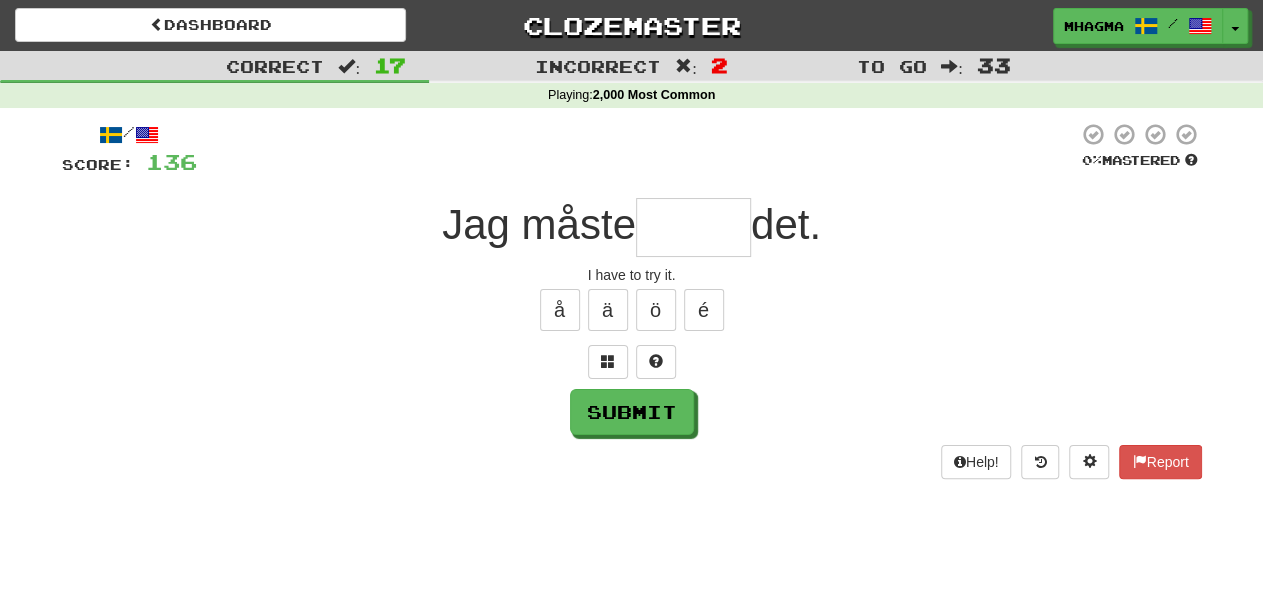 type on "*" 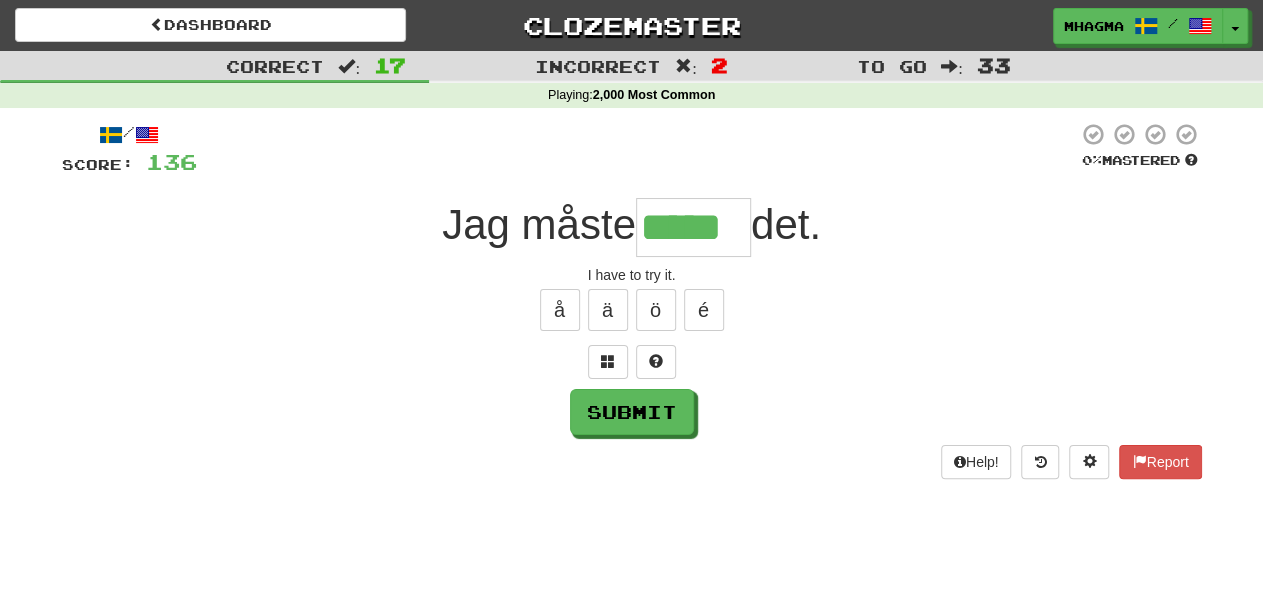 type on "*****" 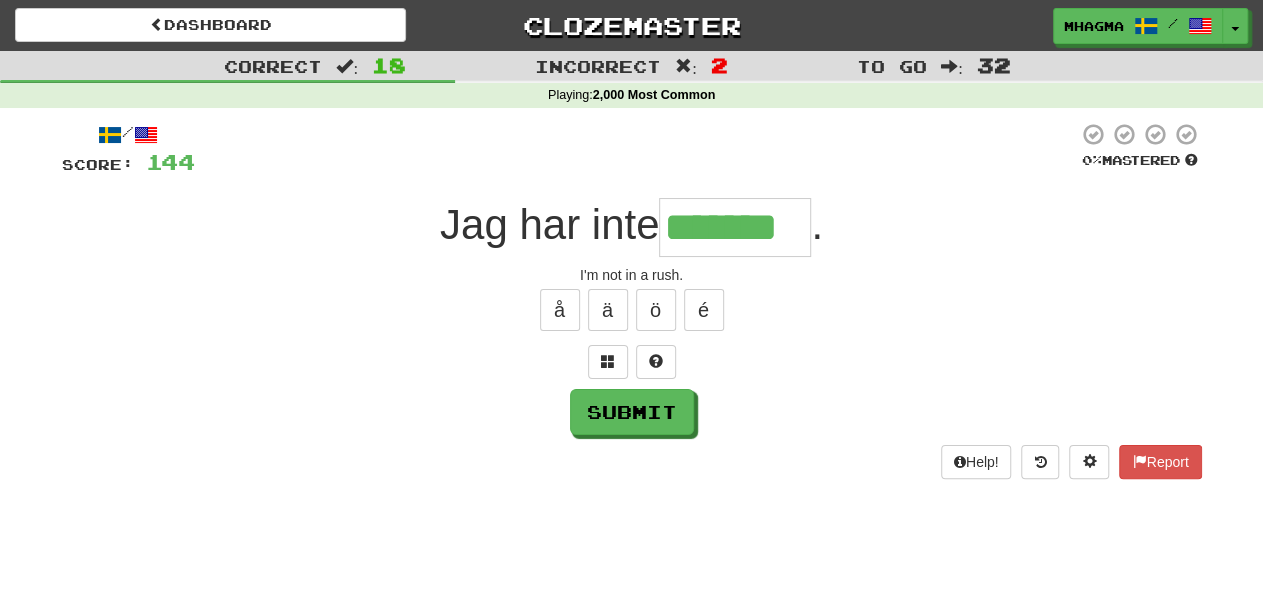 type on "*******" 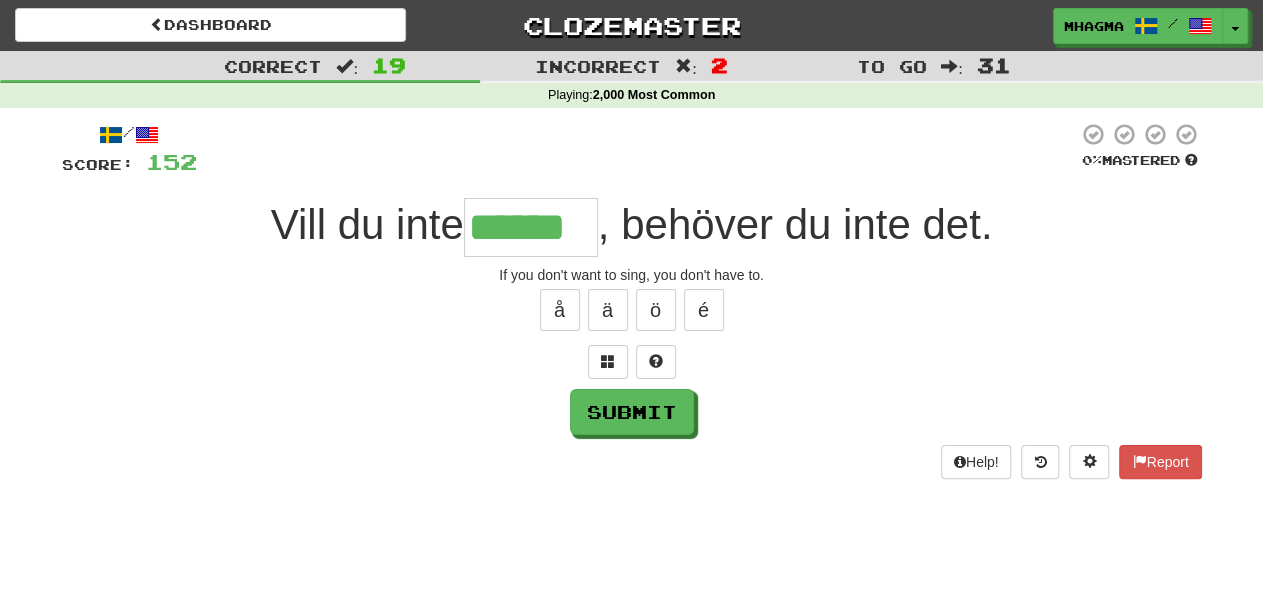 type on "******" 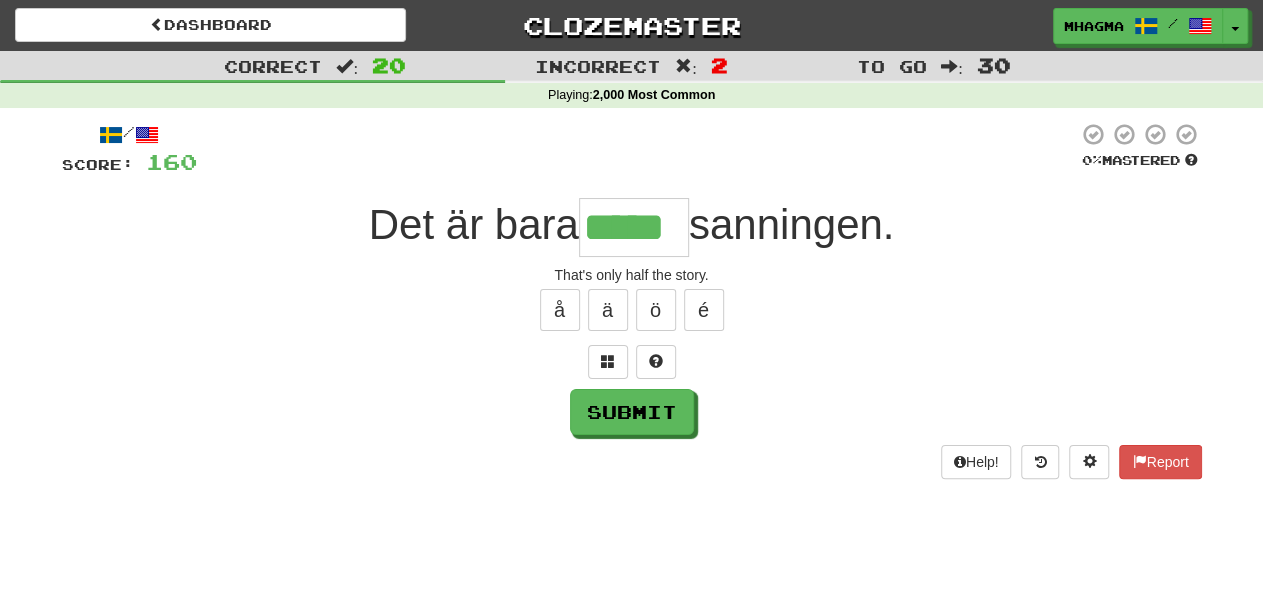 type on "*****" 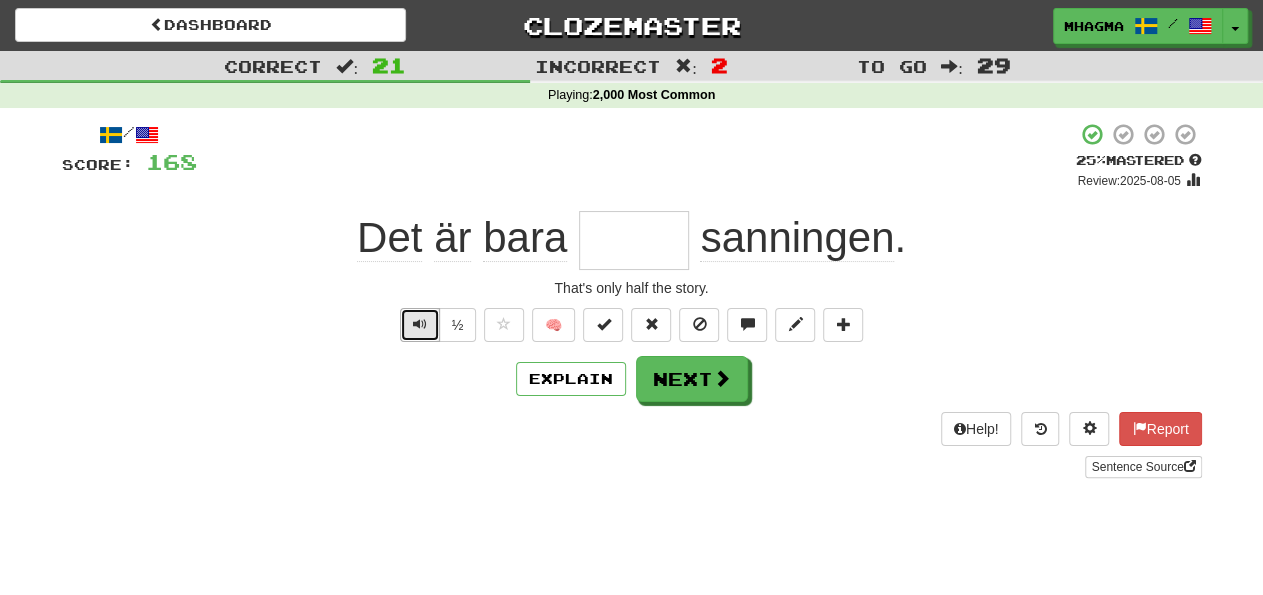 click at bounding box center (420, 324) 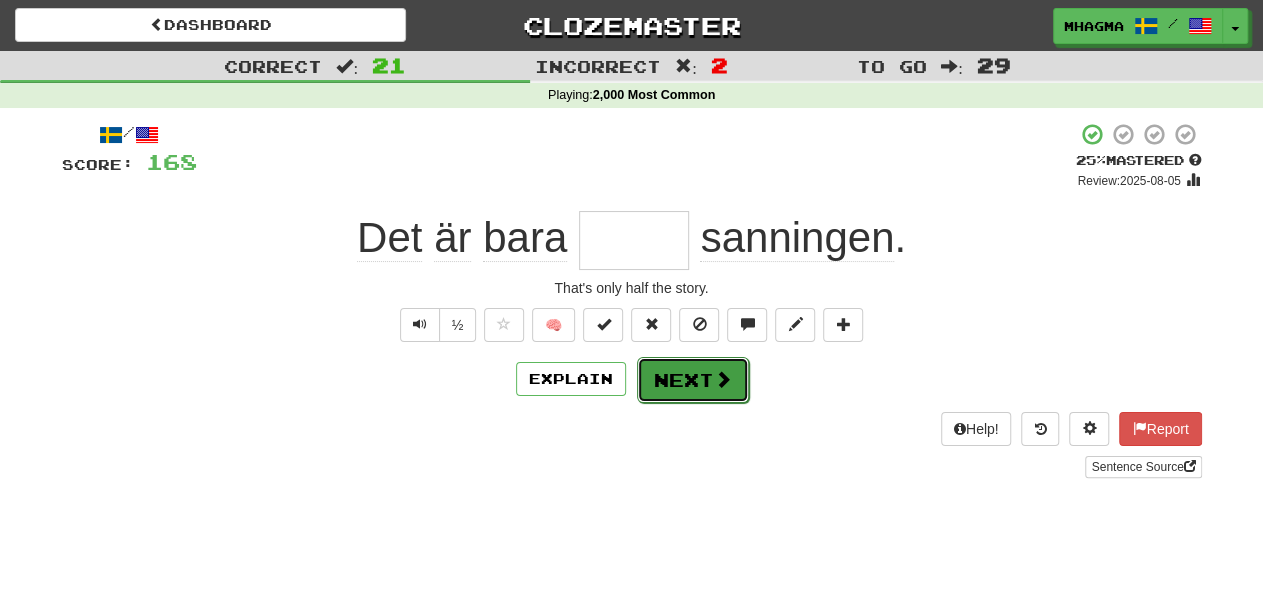 click on "Next" at bounding box center [693, 380] 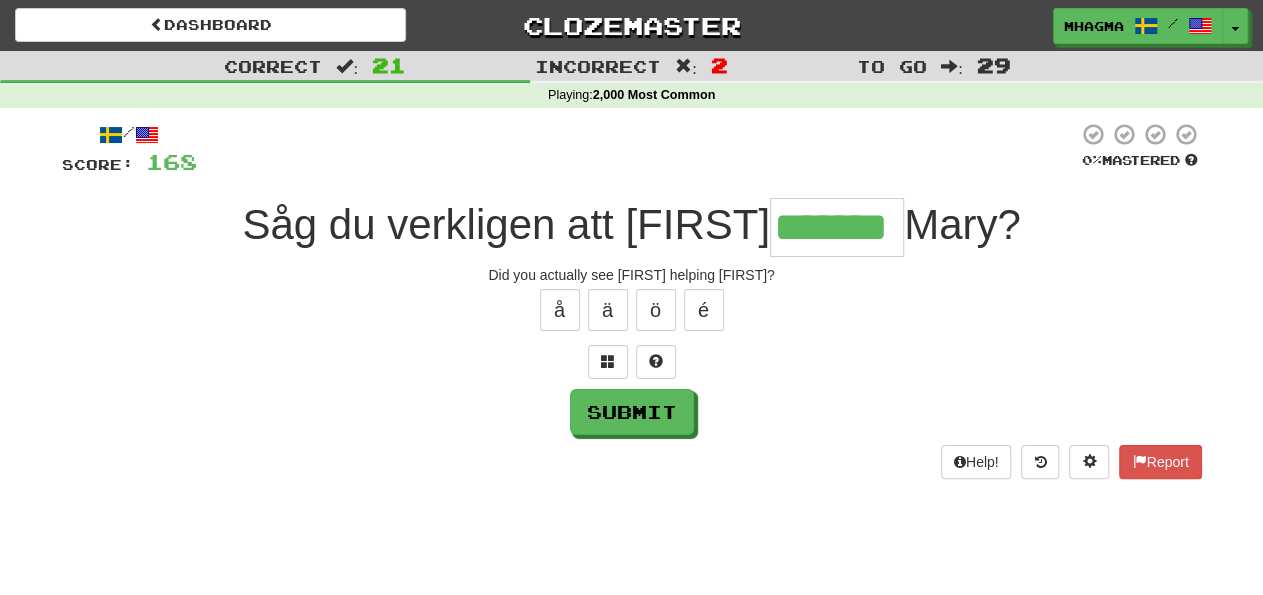 type on "*******" 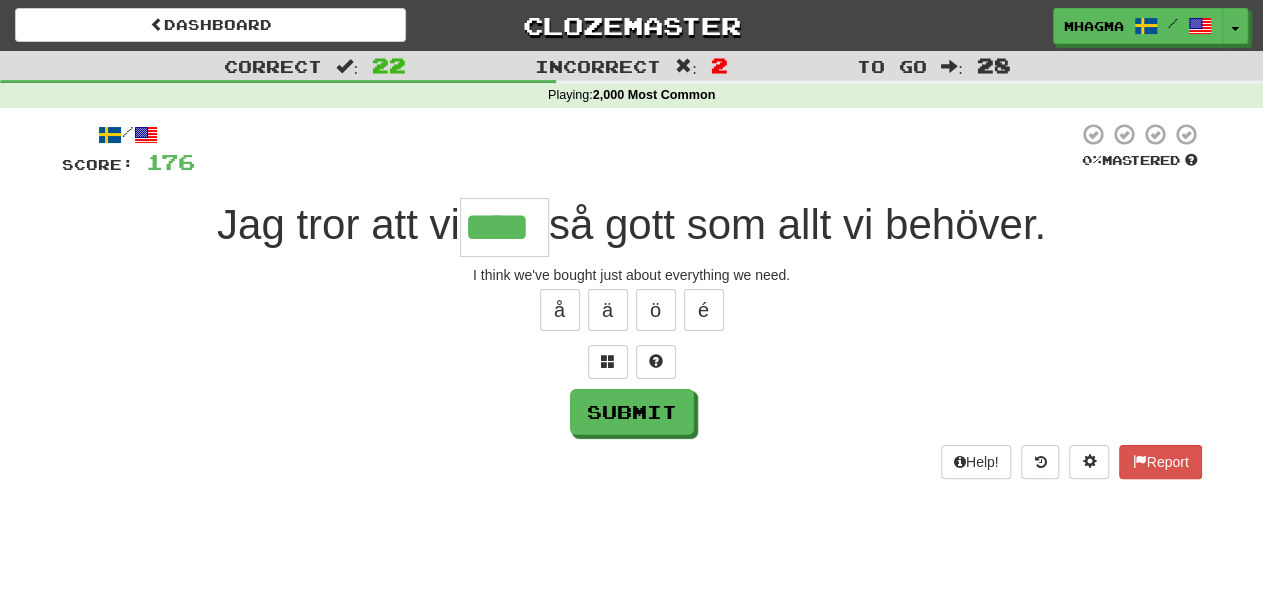type on "****" 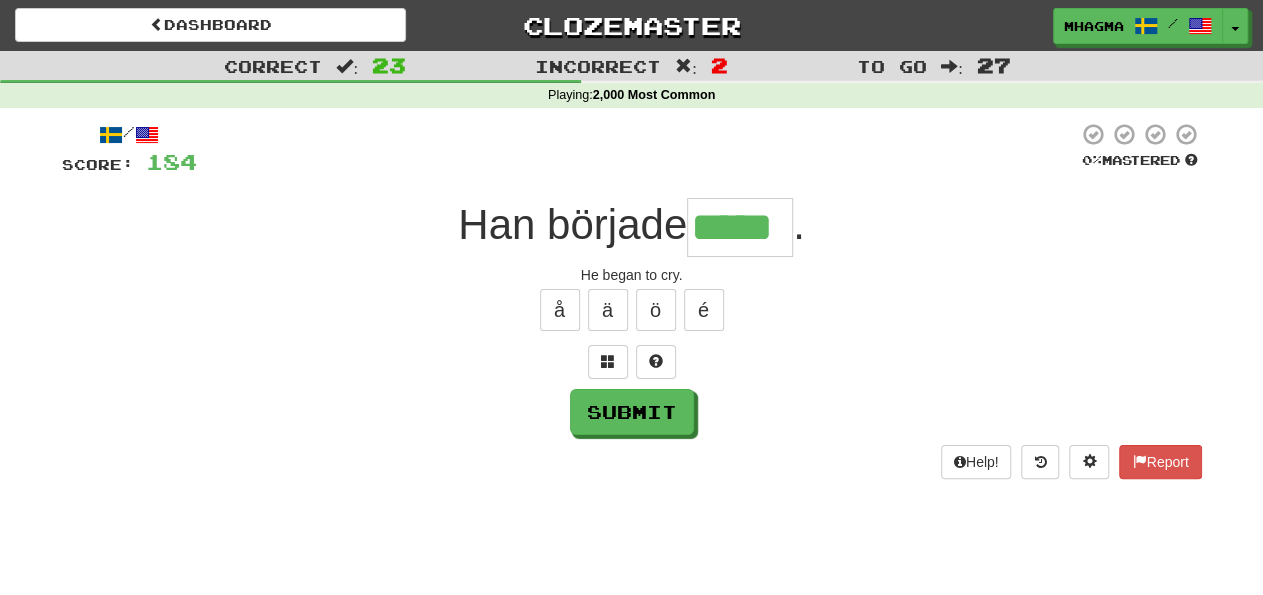 type on "*****" 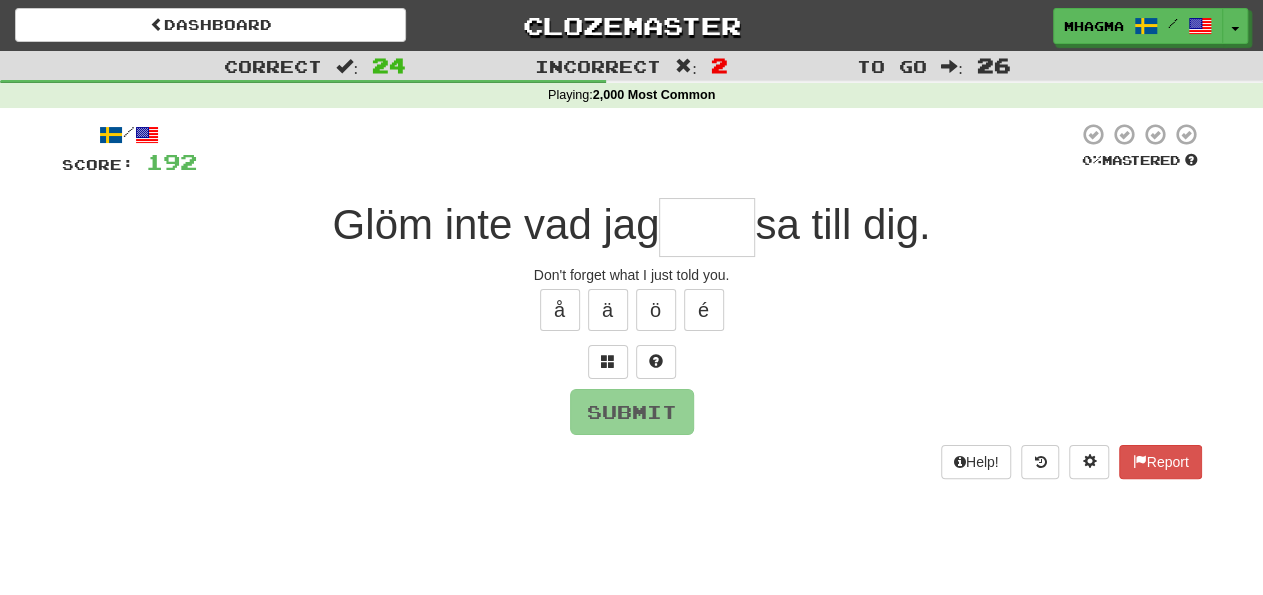 type on "*" 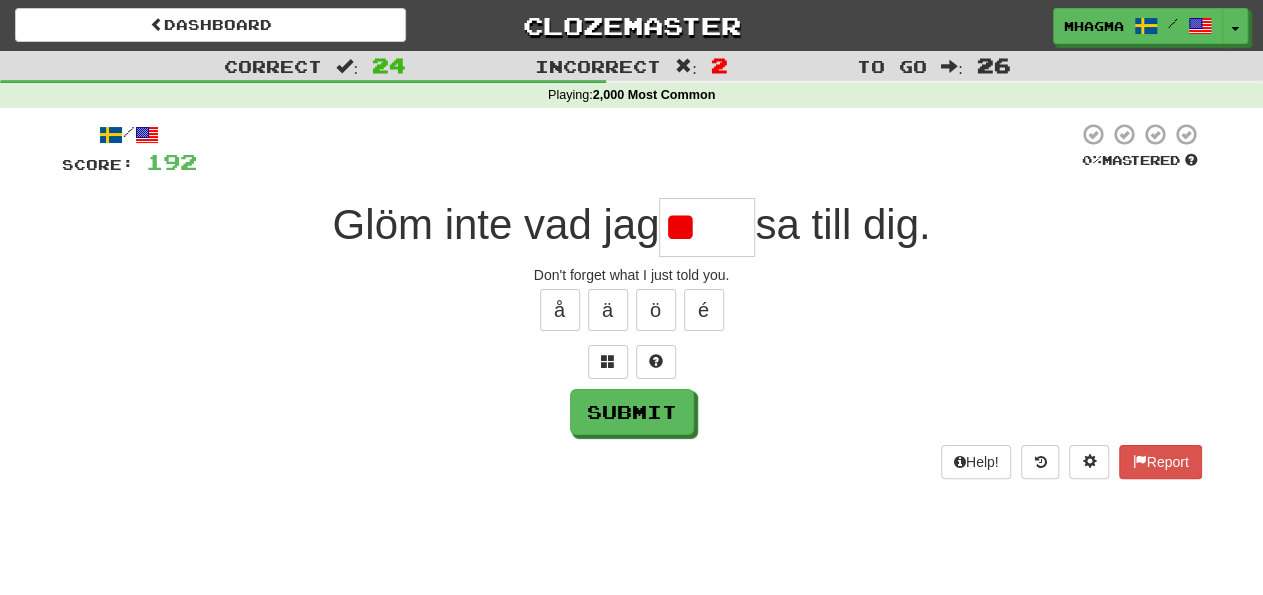 type on "*" 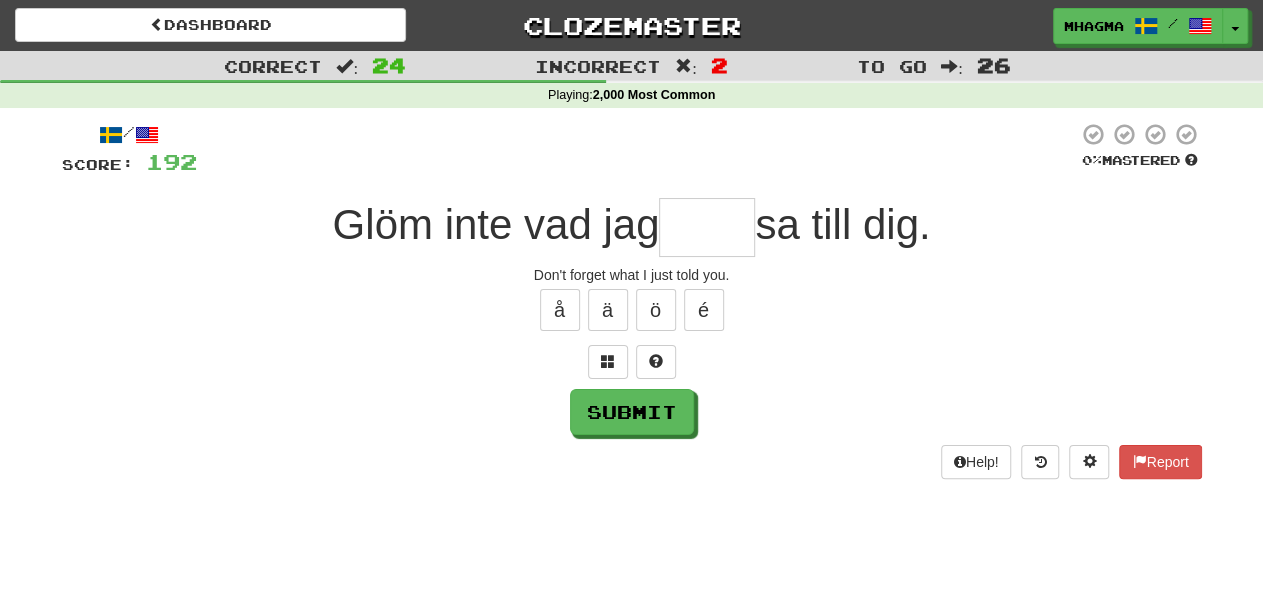 type on "*" 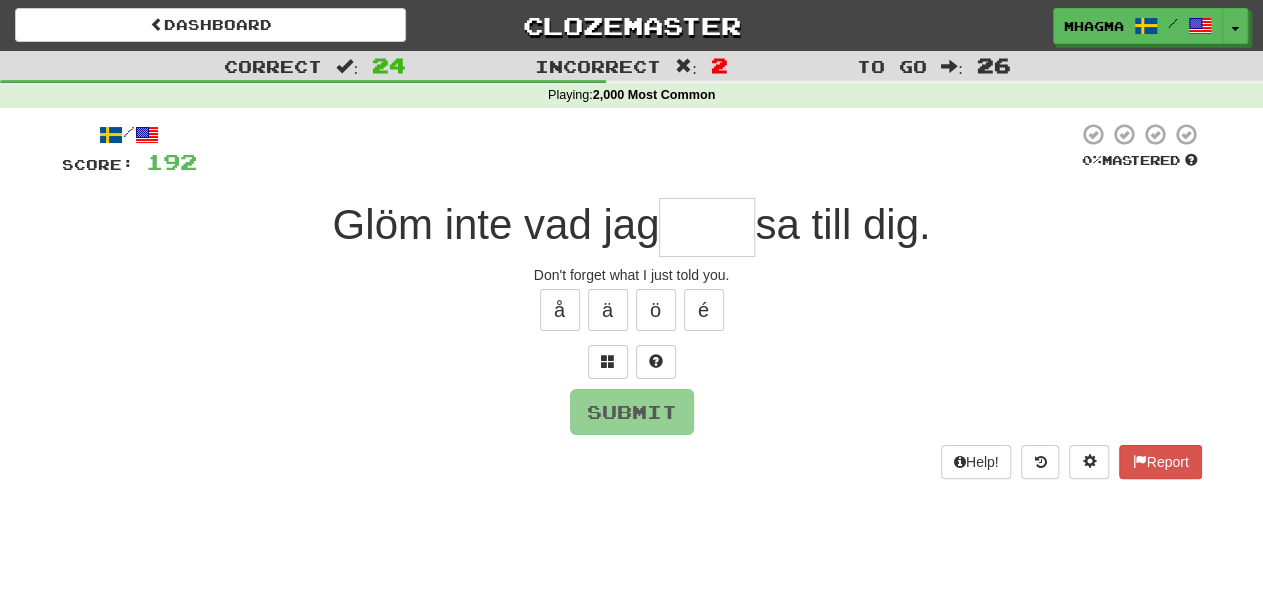 type on "****" 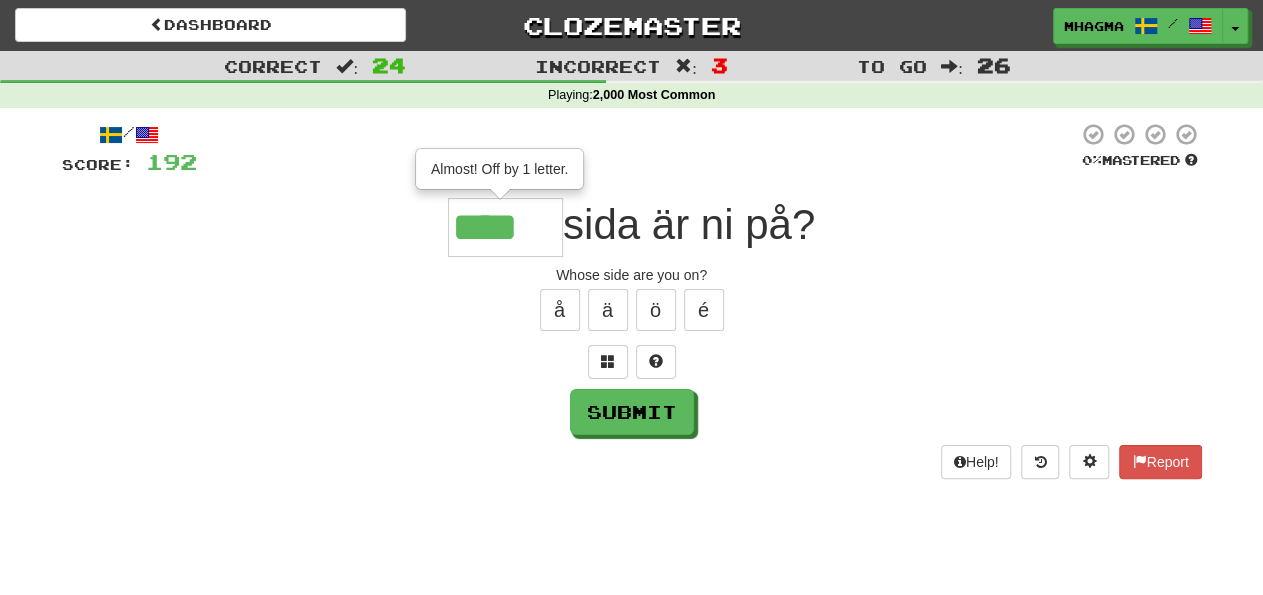 type on "****" 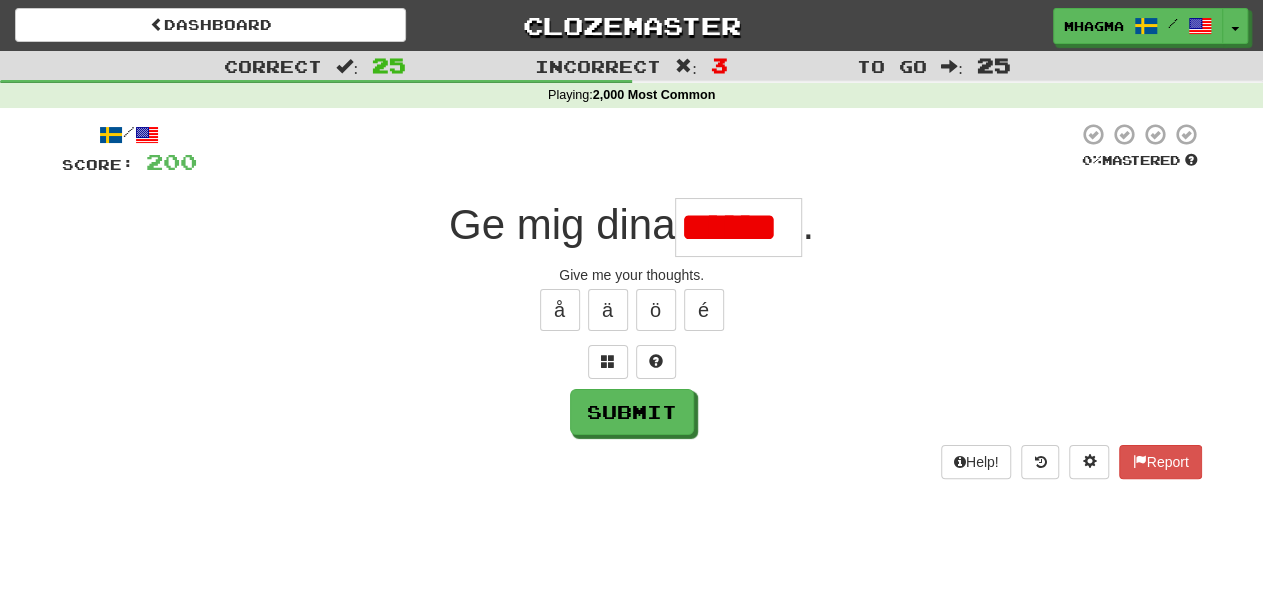 type on "******" 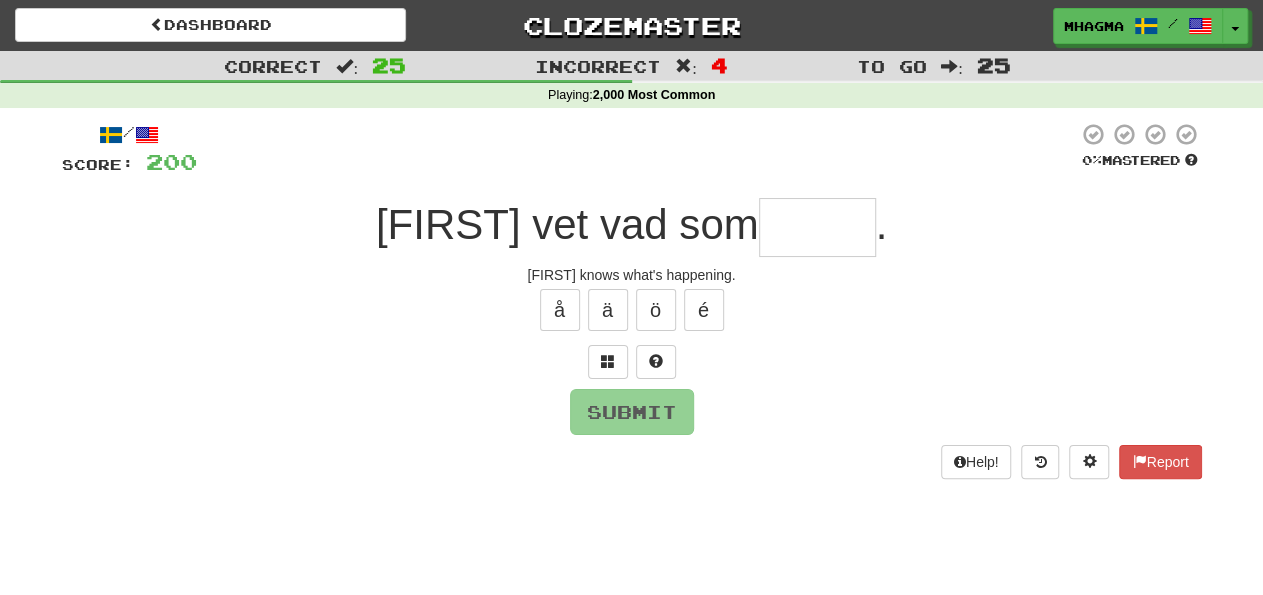type on "*" 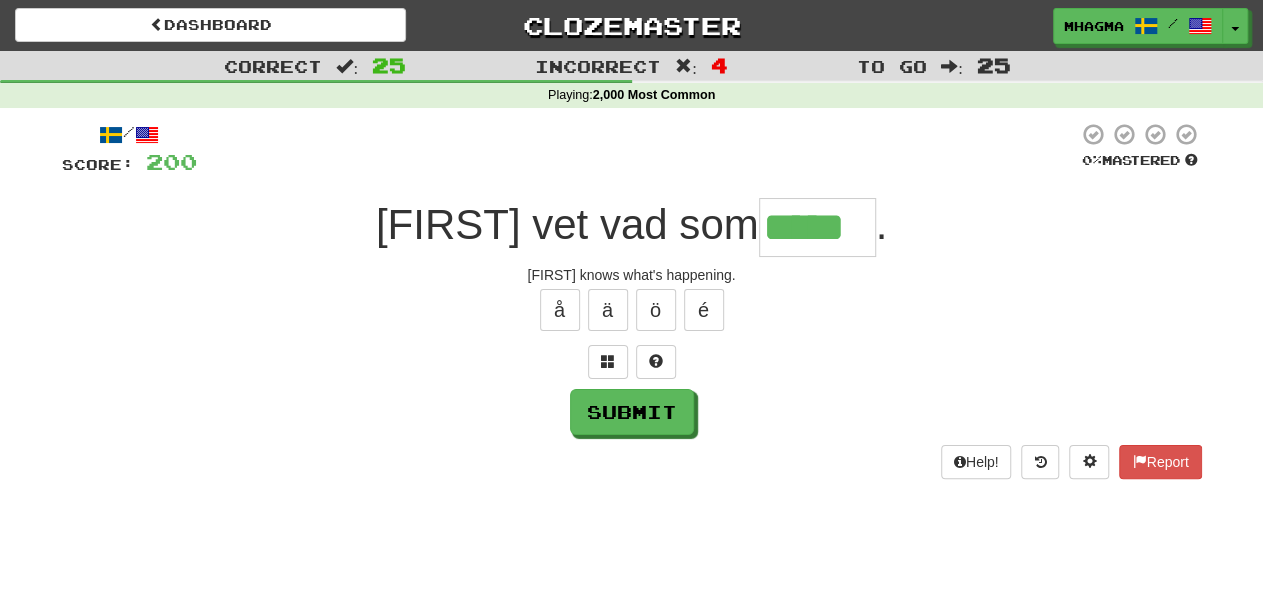 type on "*****" 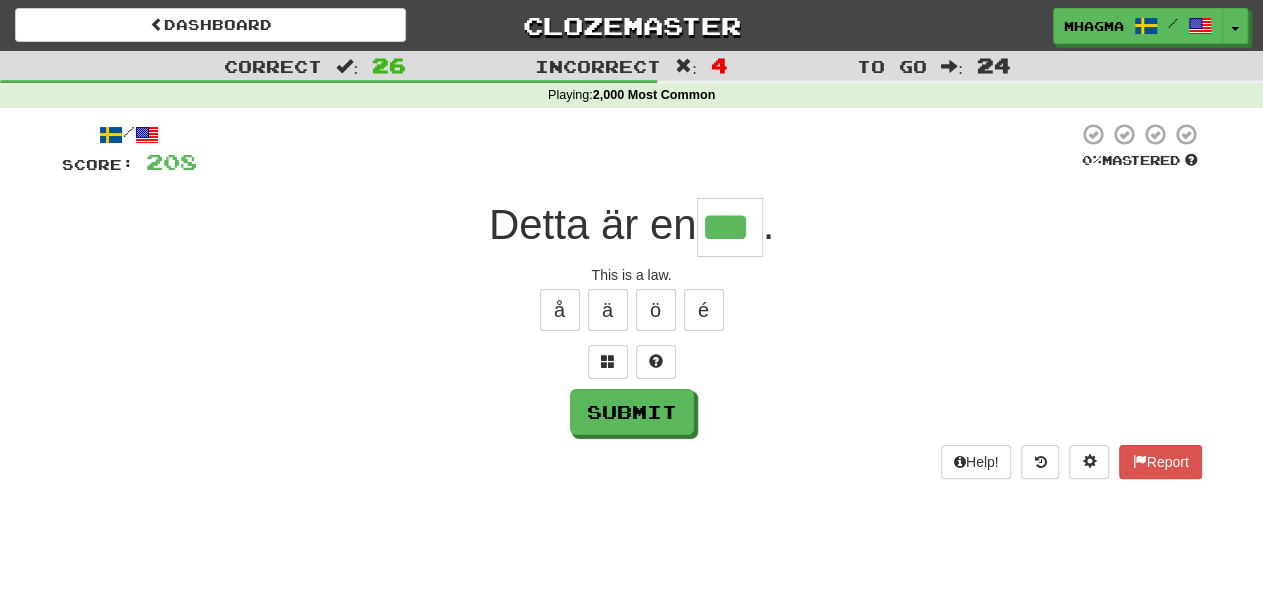 type on "***" 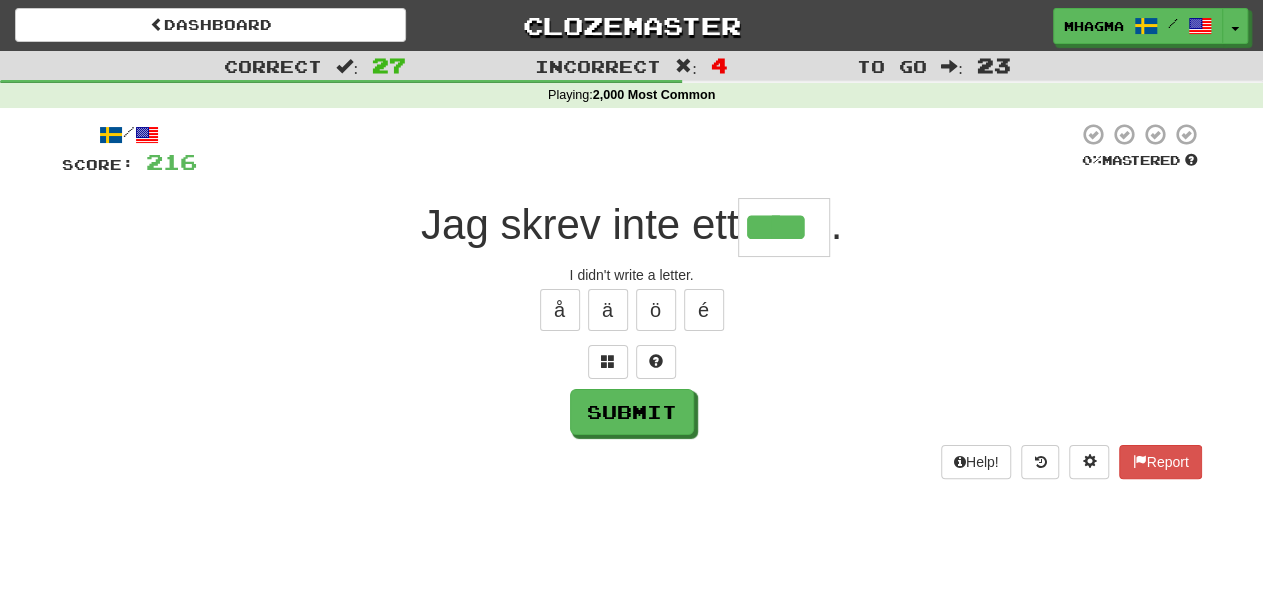 type on "****" 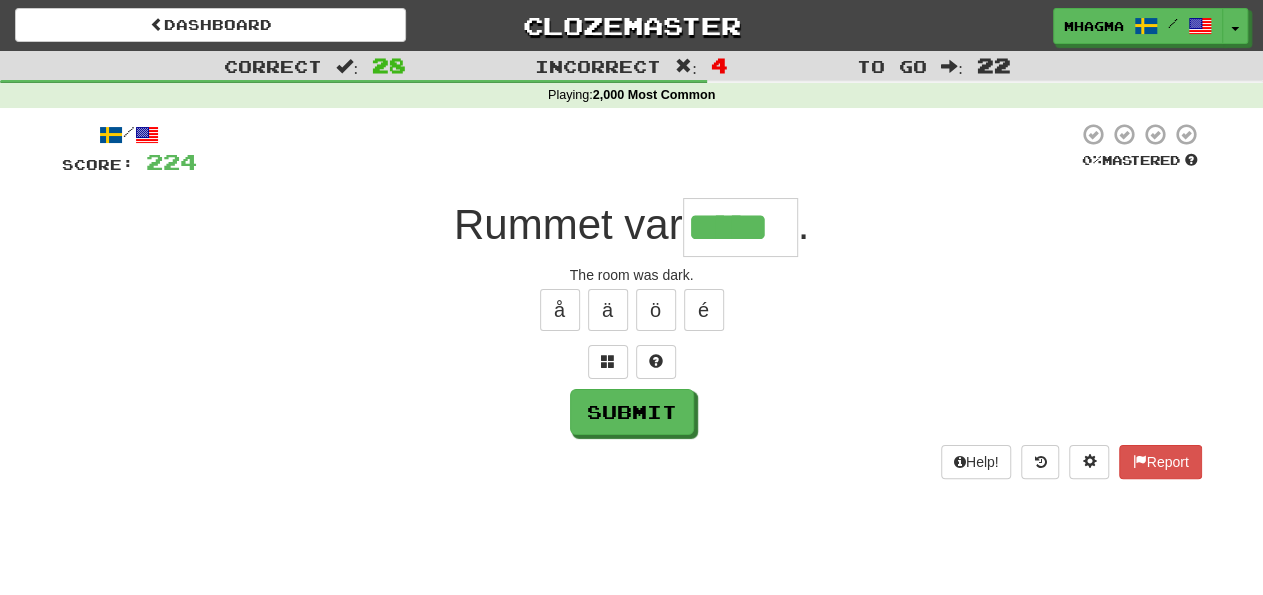 type on "*****" 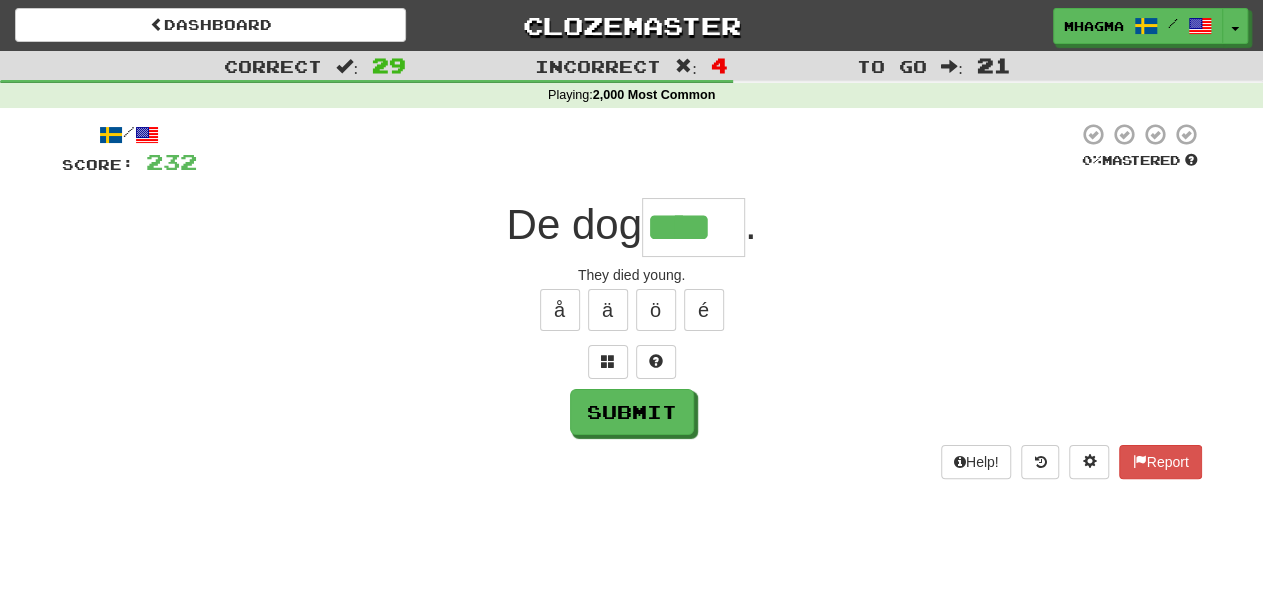 type on "****" 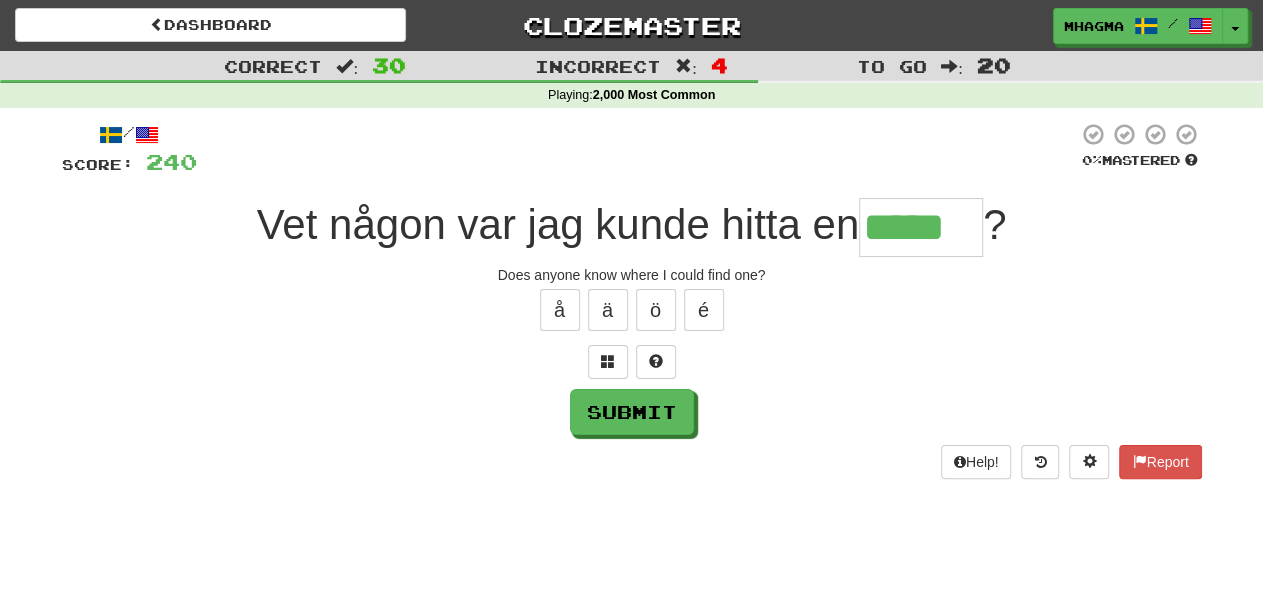 type on "*****" 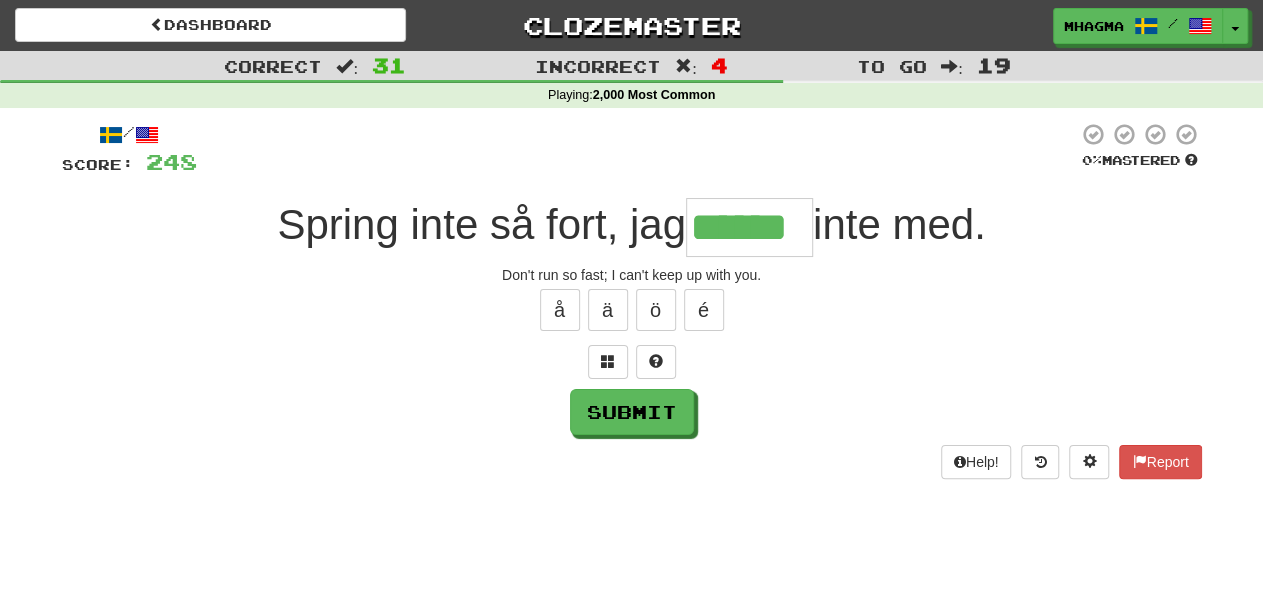 type on "******" 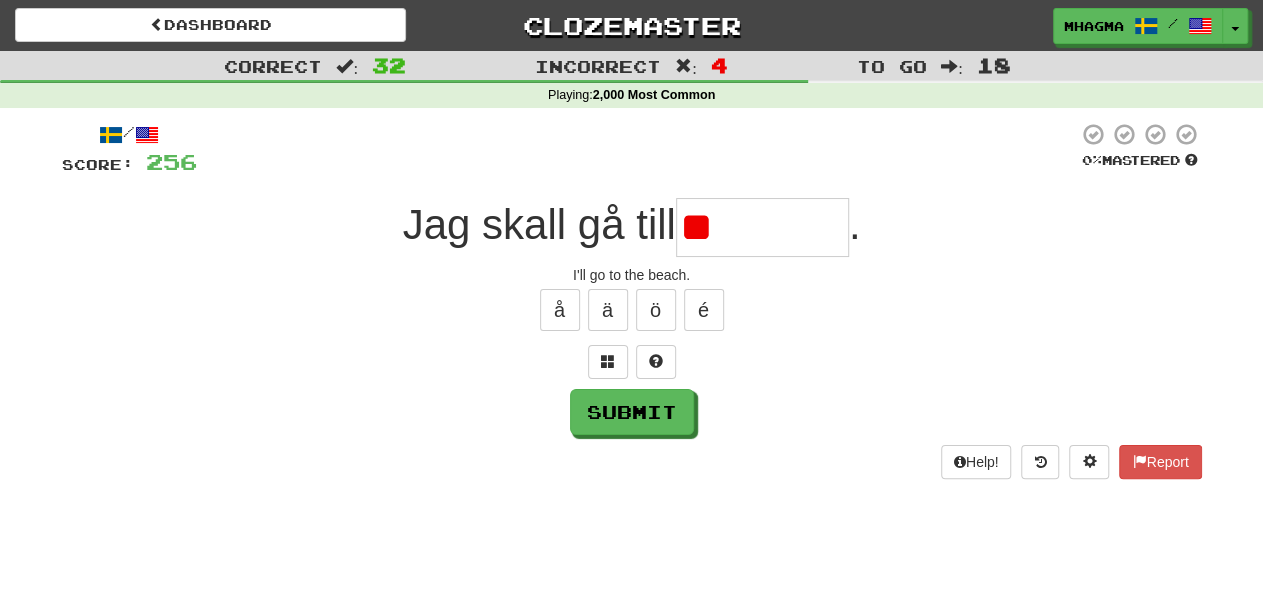 type on "*" 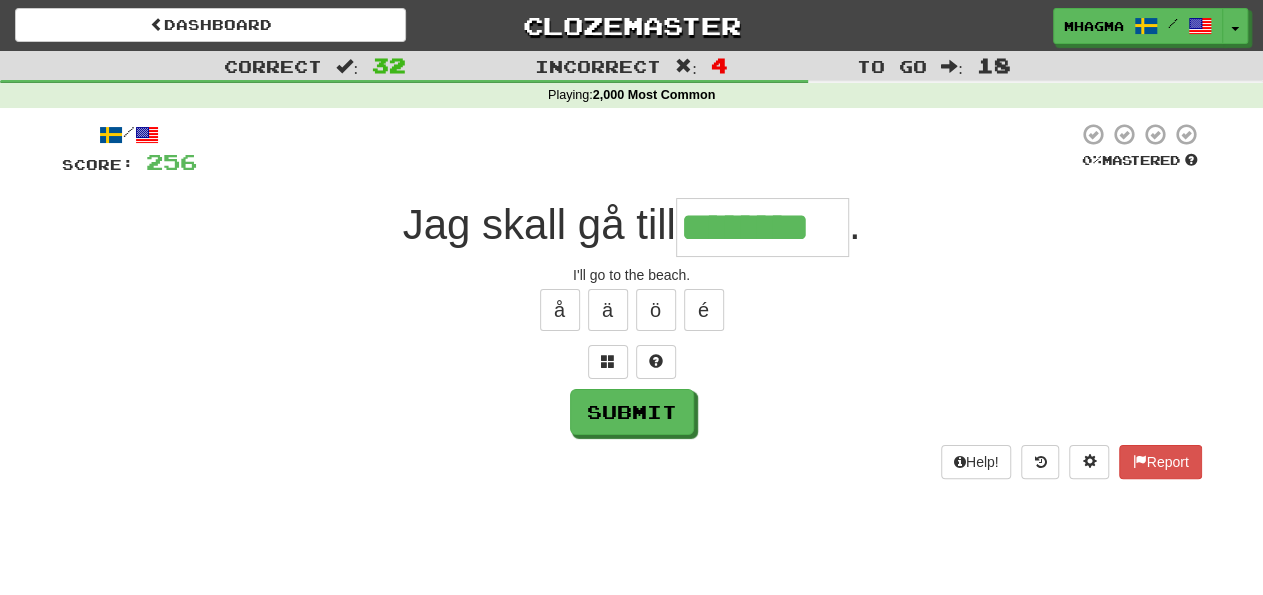 type on "********" 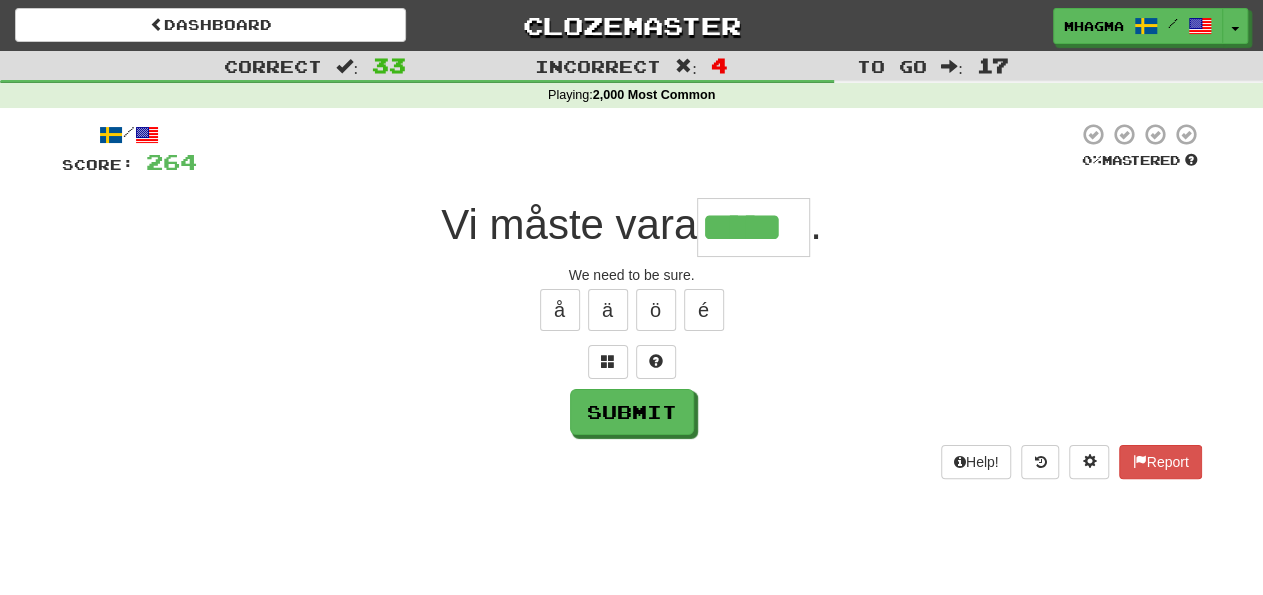 type on "*****" 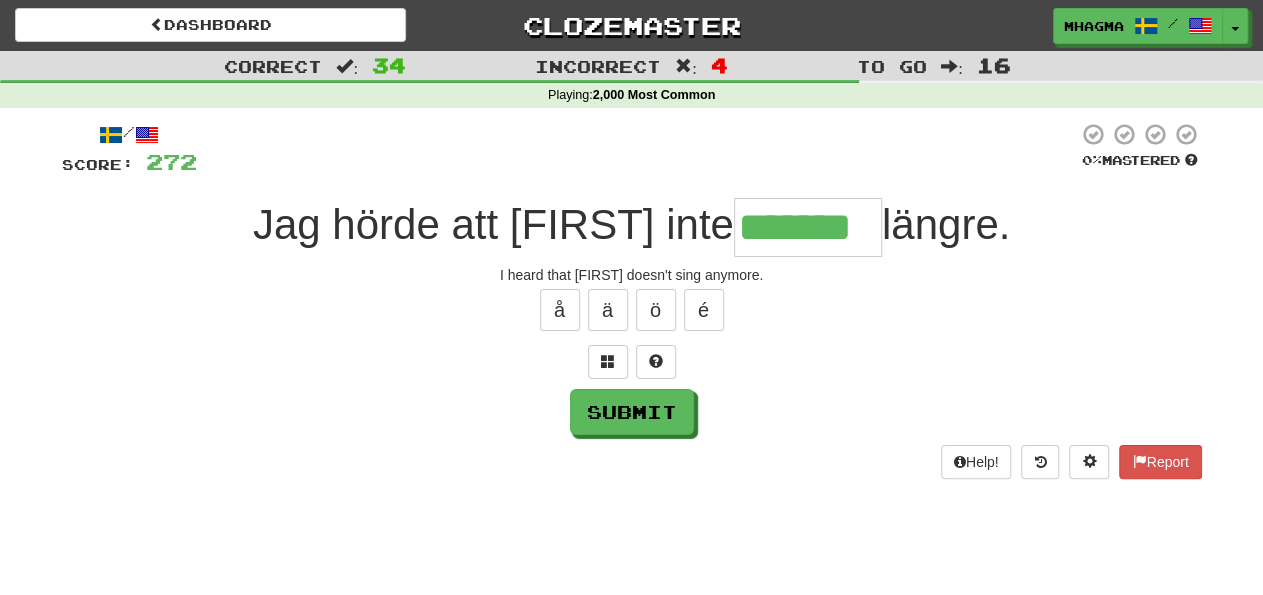 type on "*******" 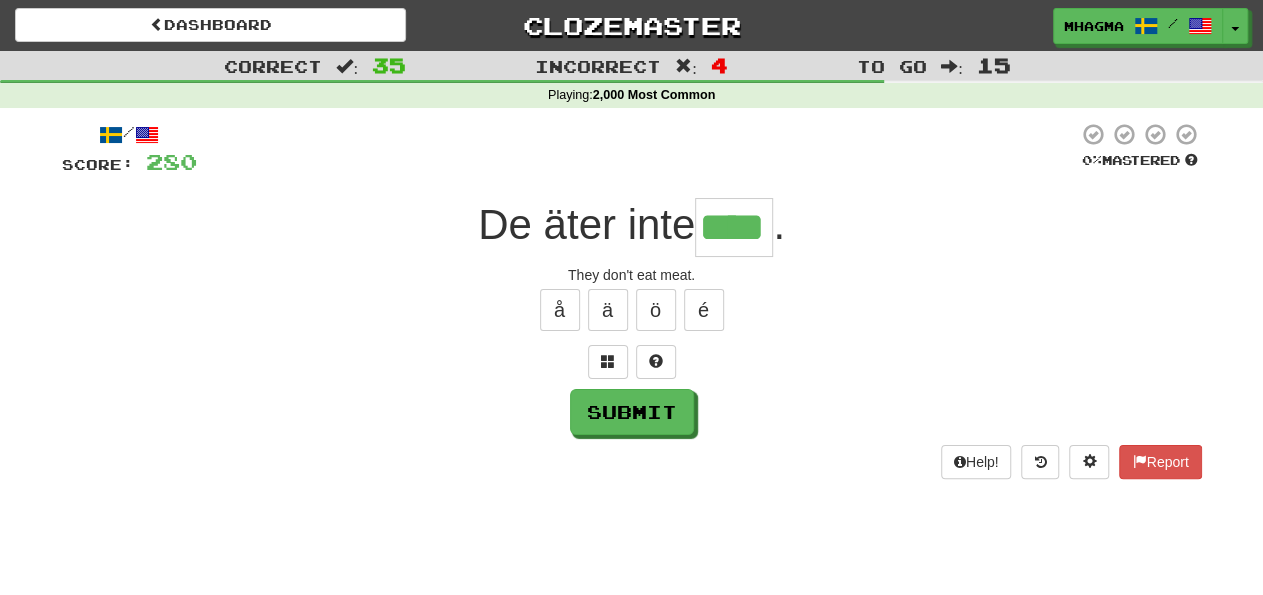 type on "****" 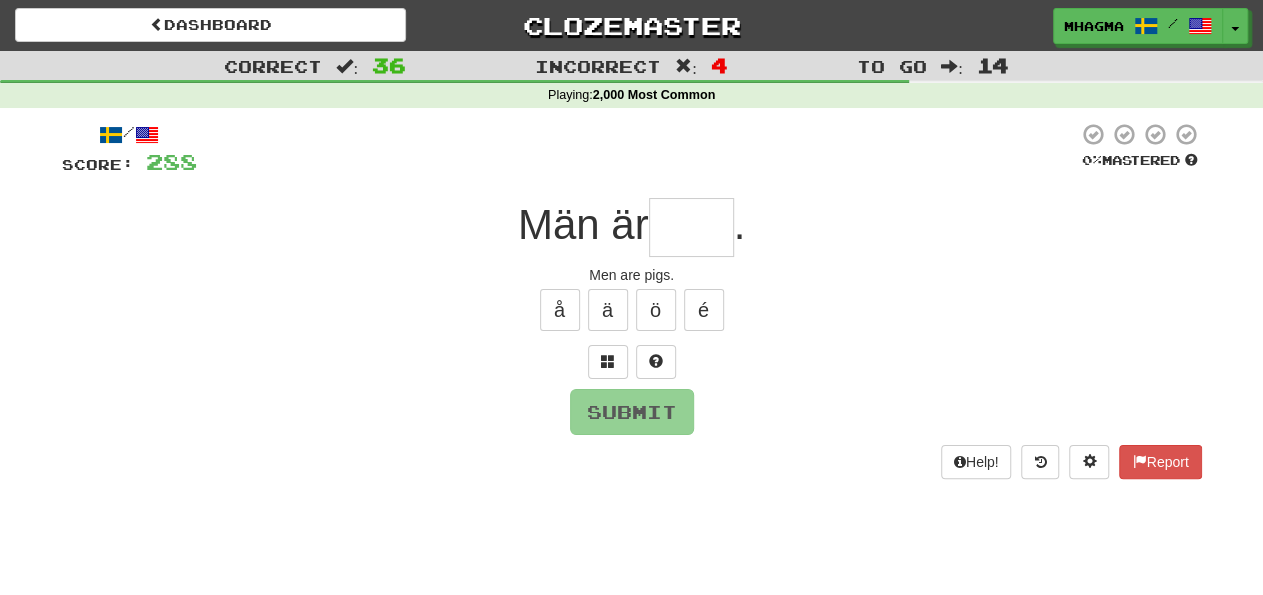 type on "*" 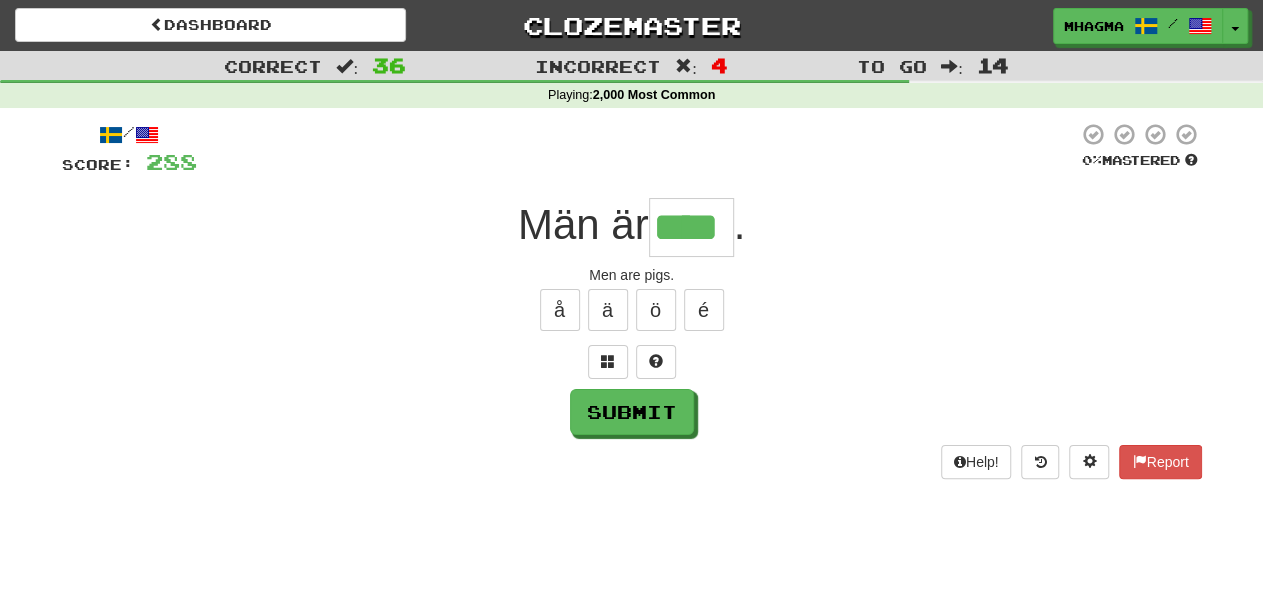type on "****" 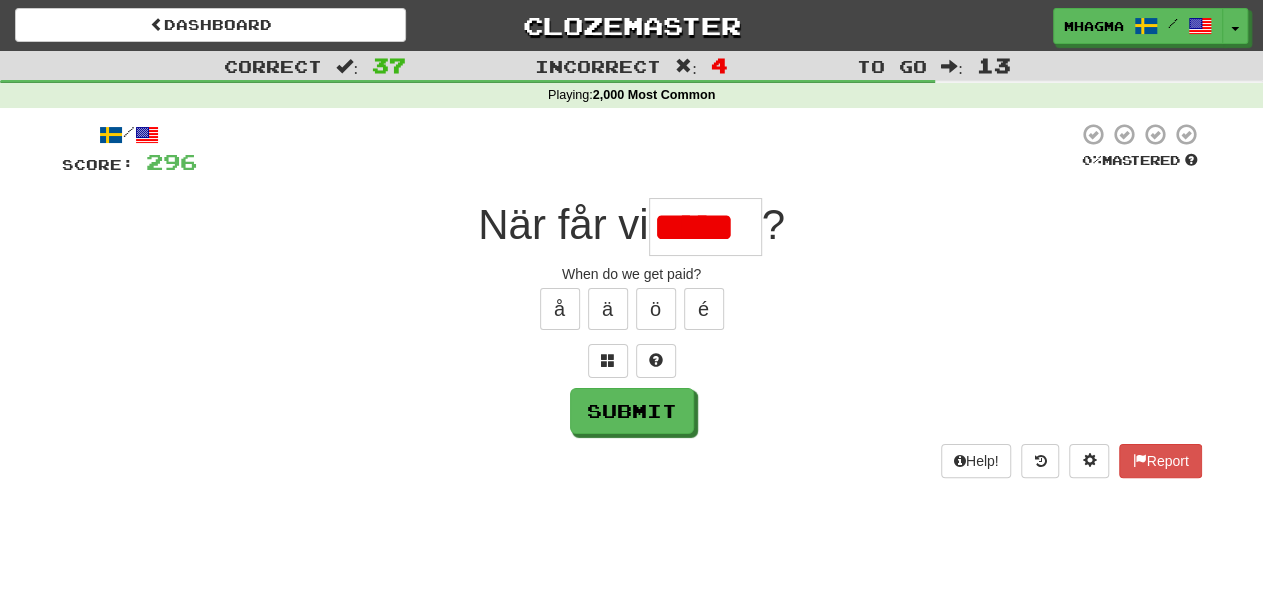 scroll, scrollTop: 0, scrollLeft: 0, axis: both 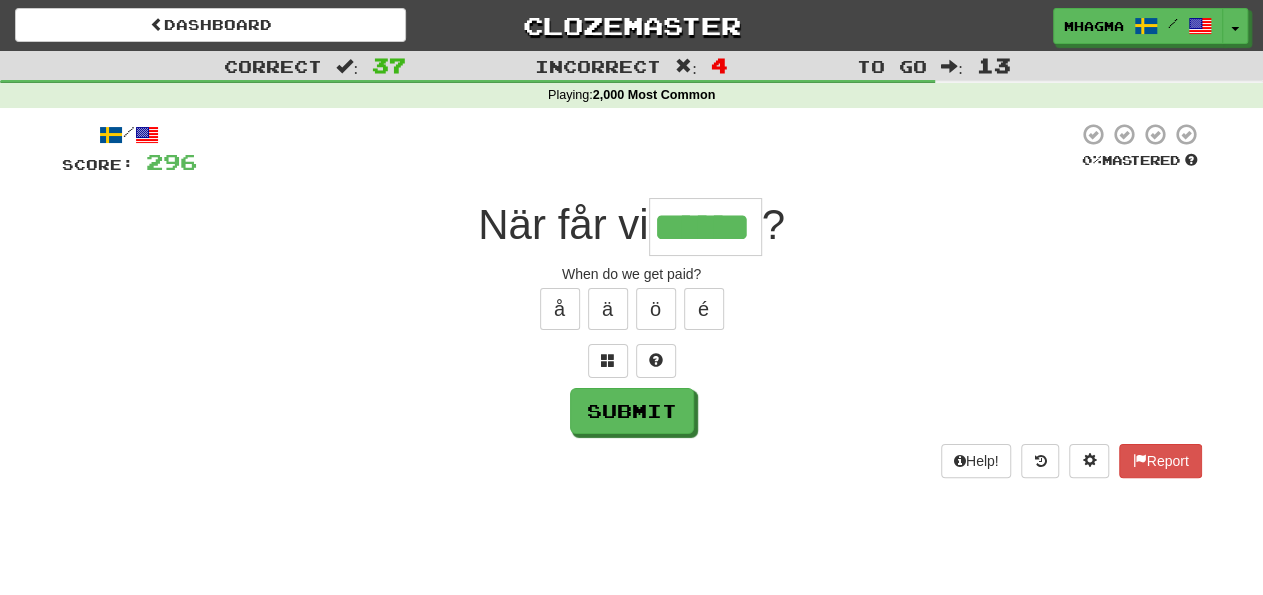 type on "******" 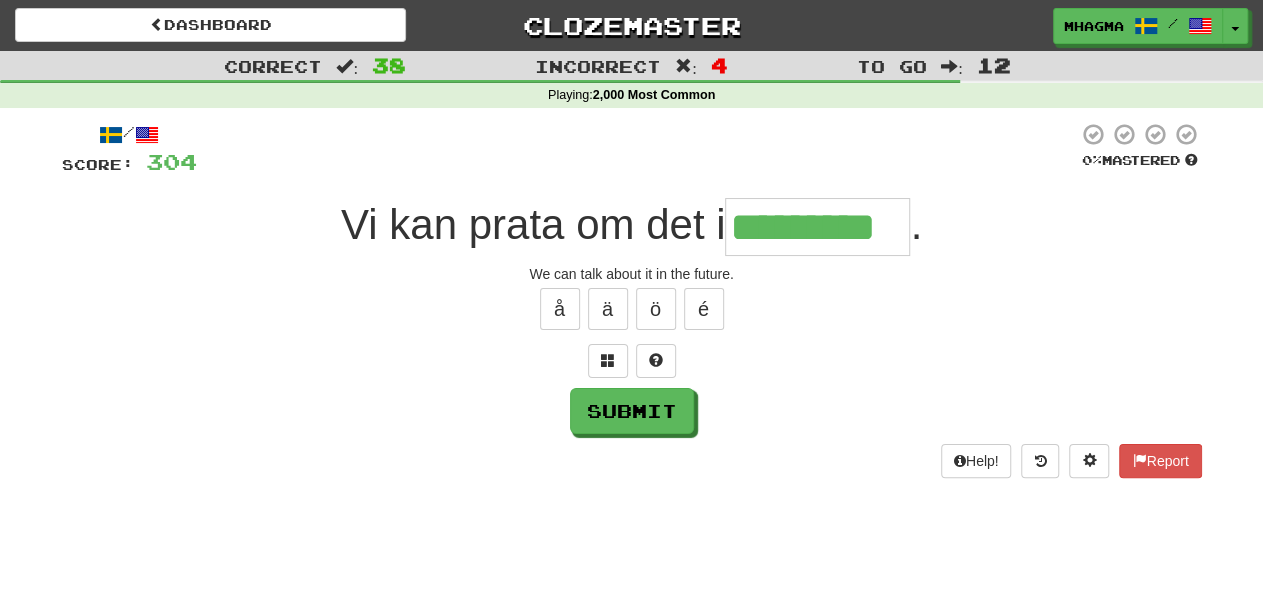 type on "*********" 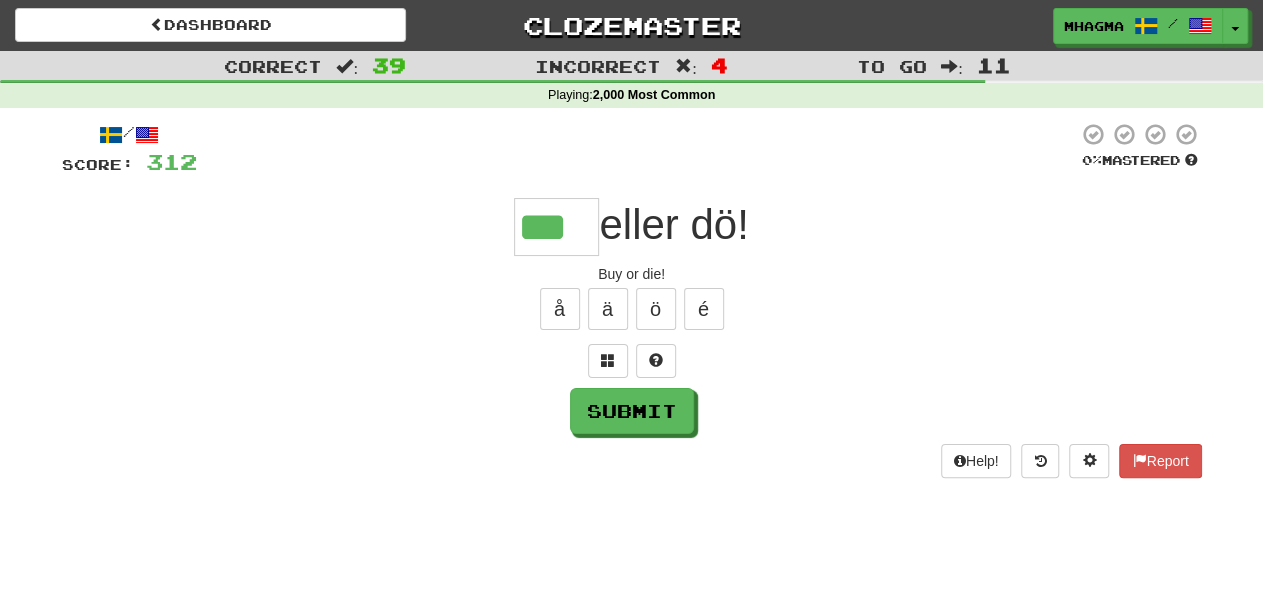 type on "***" 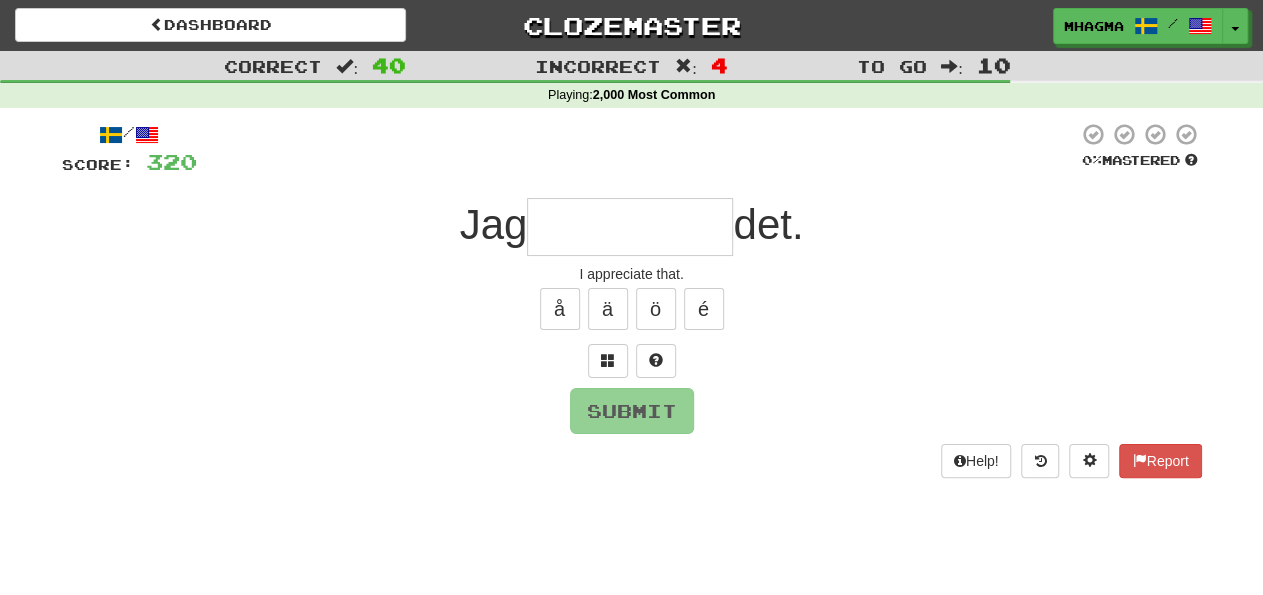 type on "*" 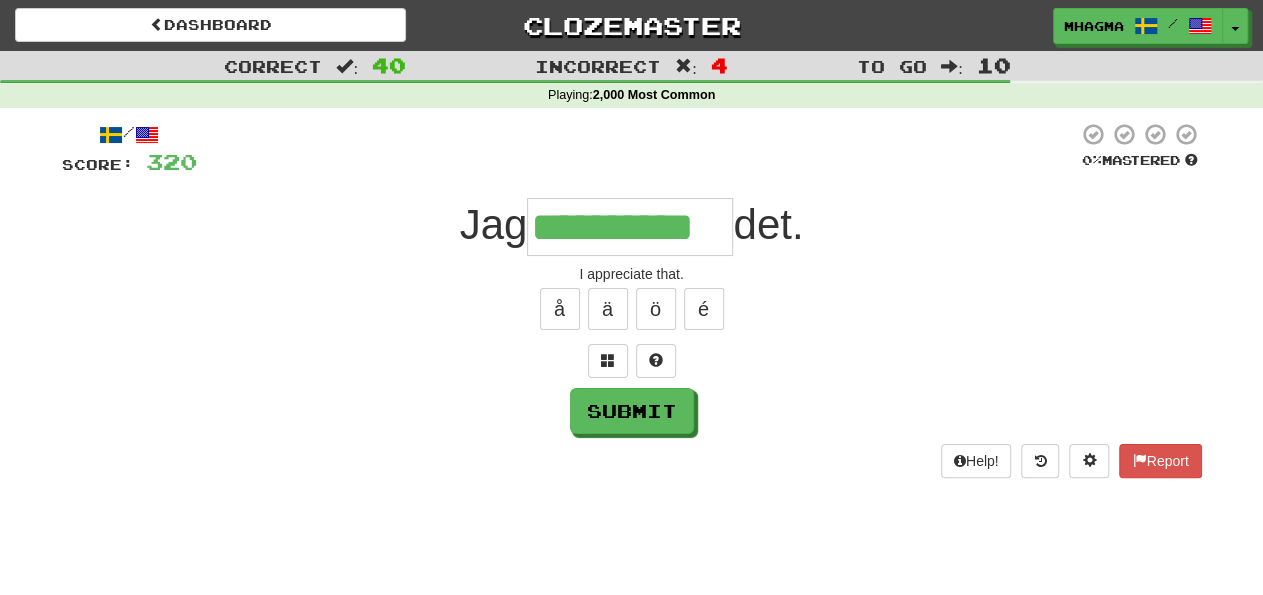 type on "**********" 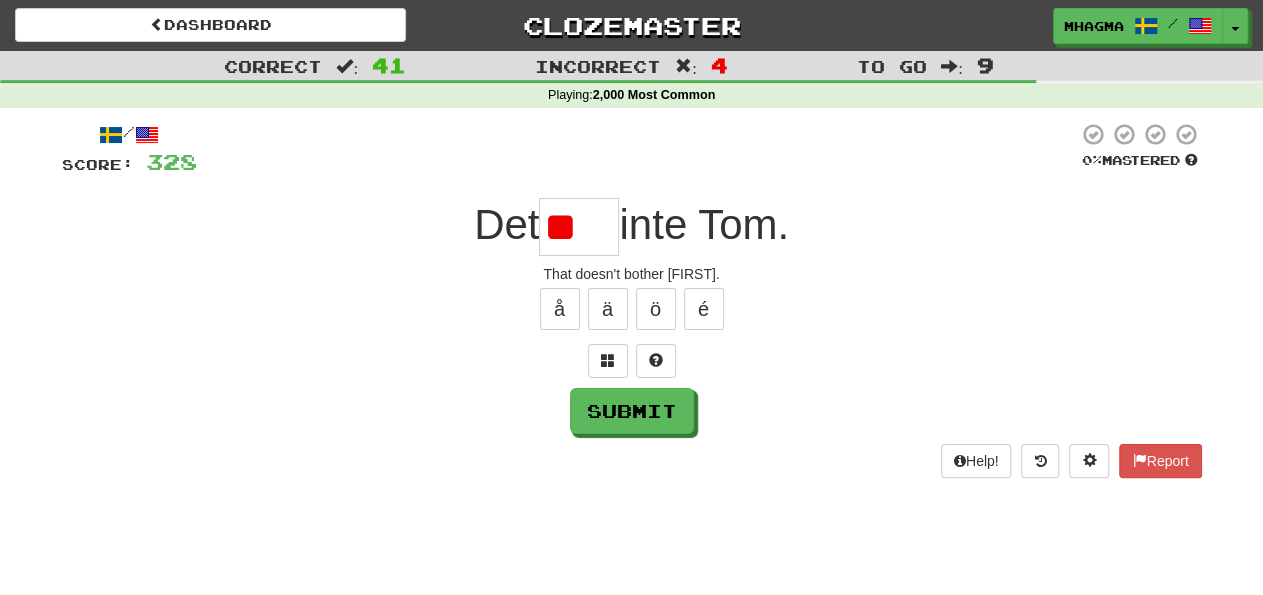 type on "*" 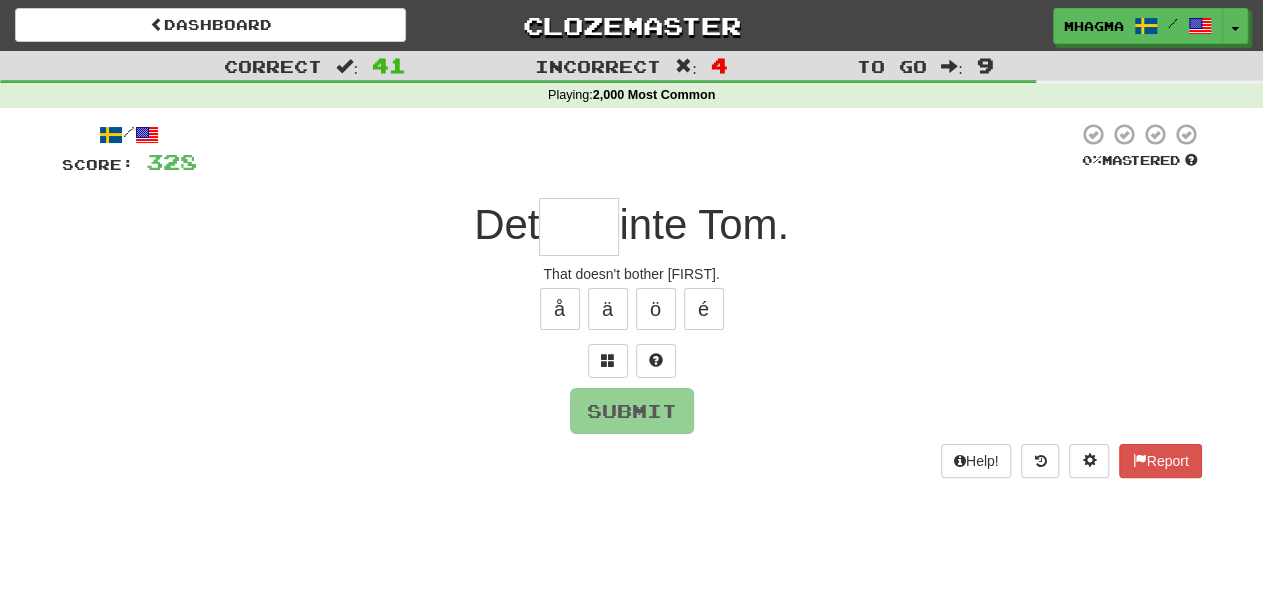type on "****" 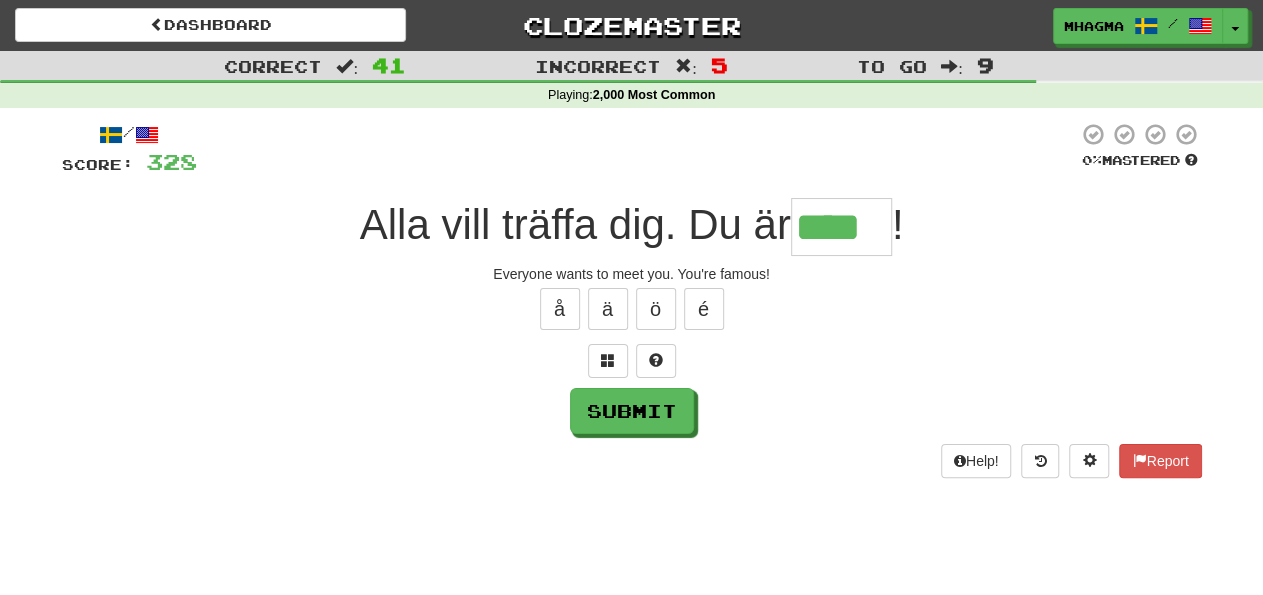 type on "****" 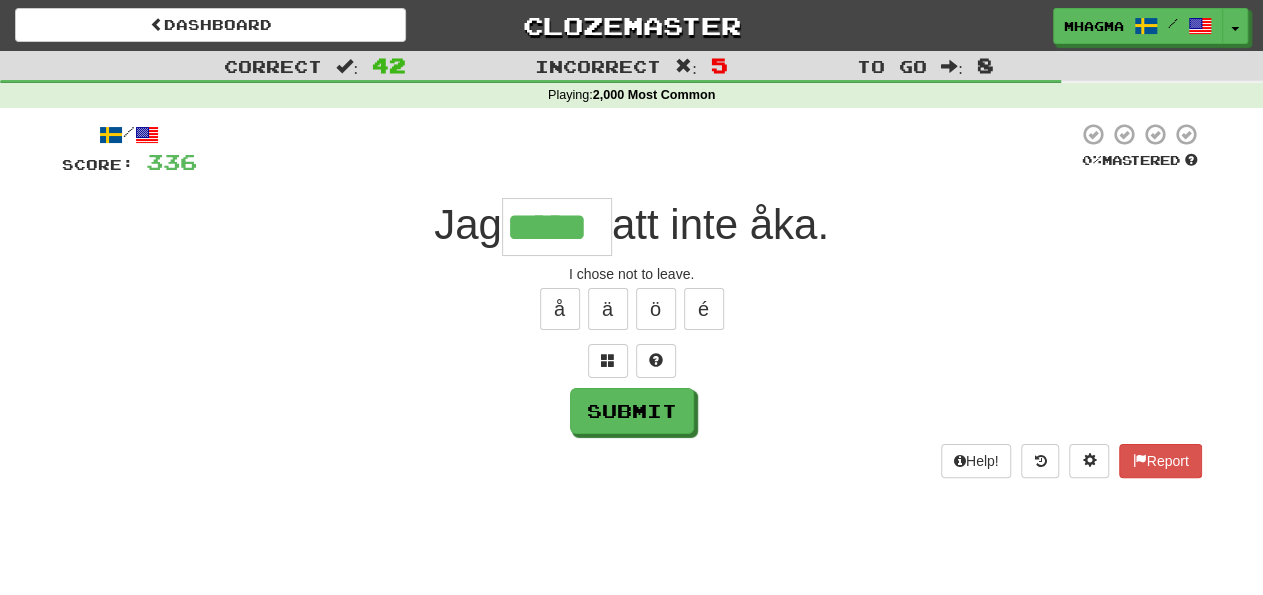 type on "*****" 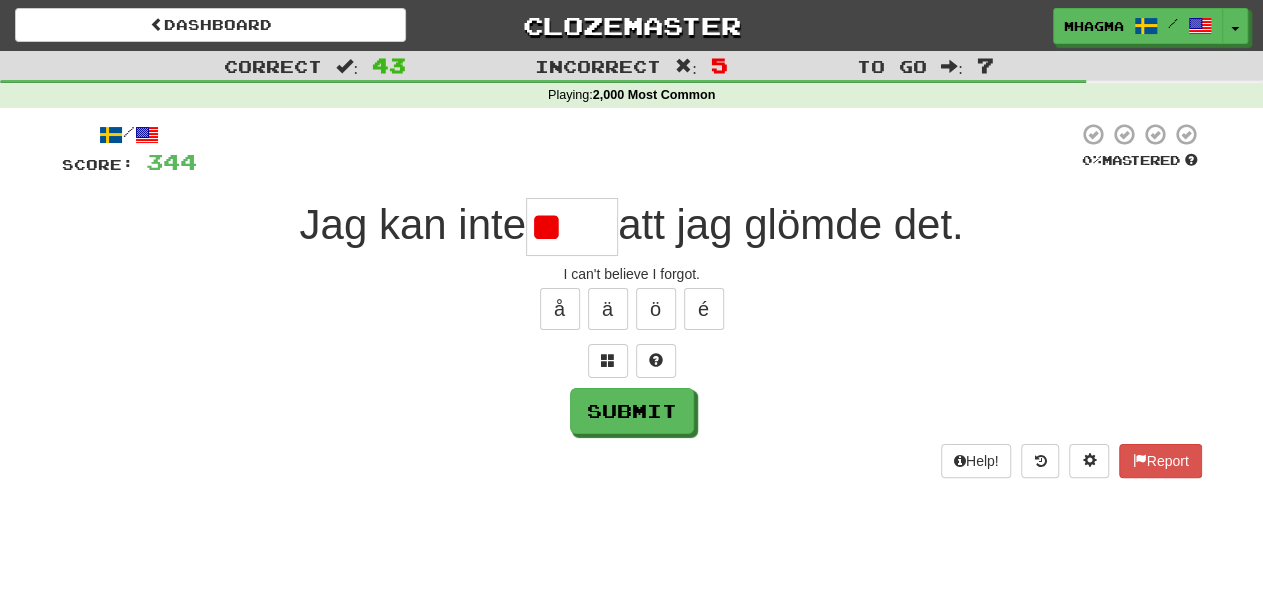 type on "*" 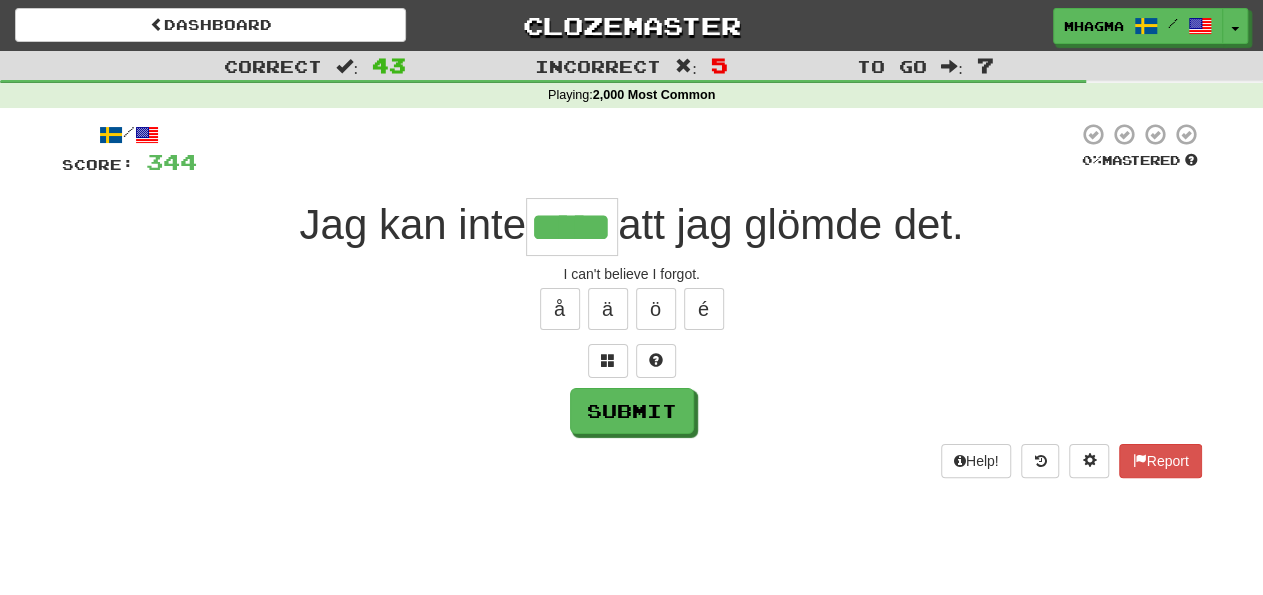 type on "*****" 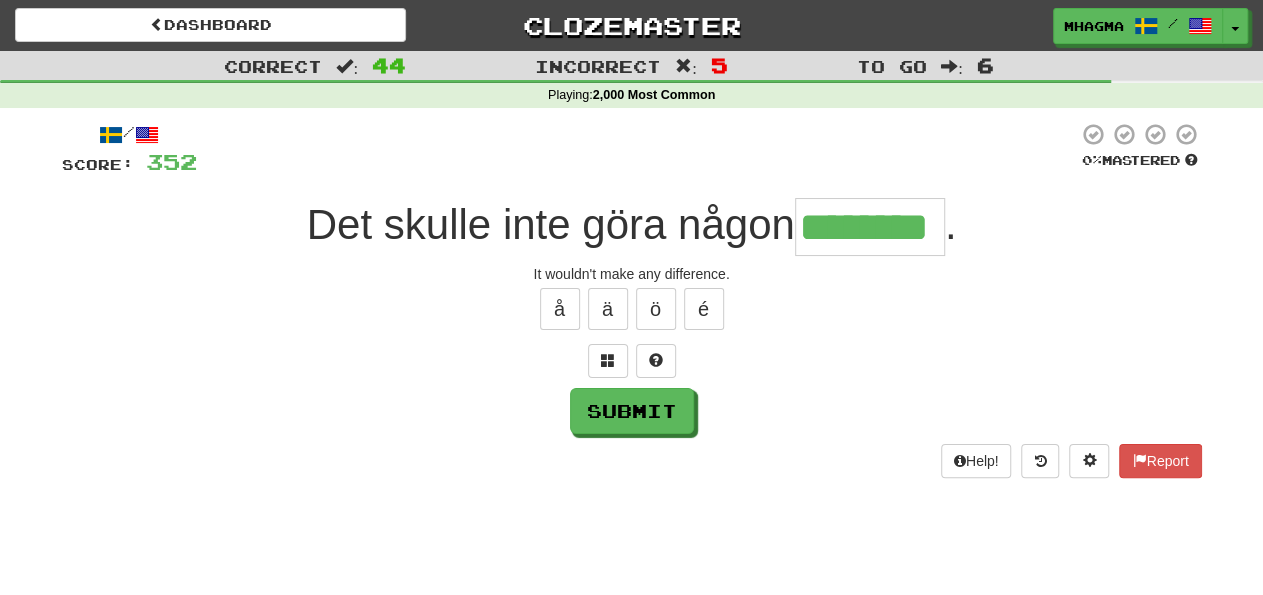 type on "********" 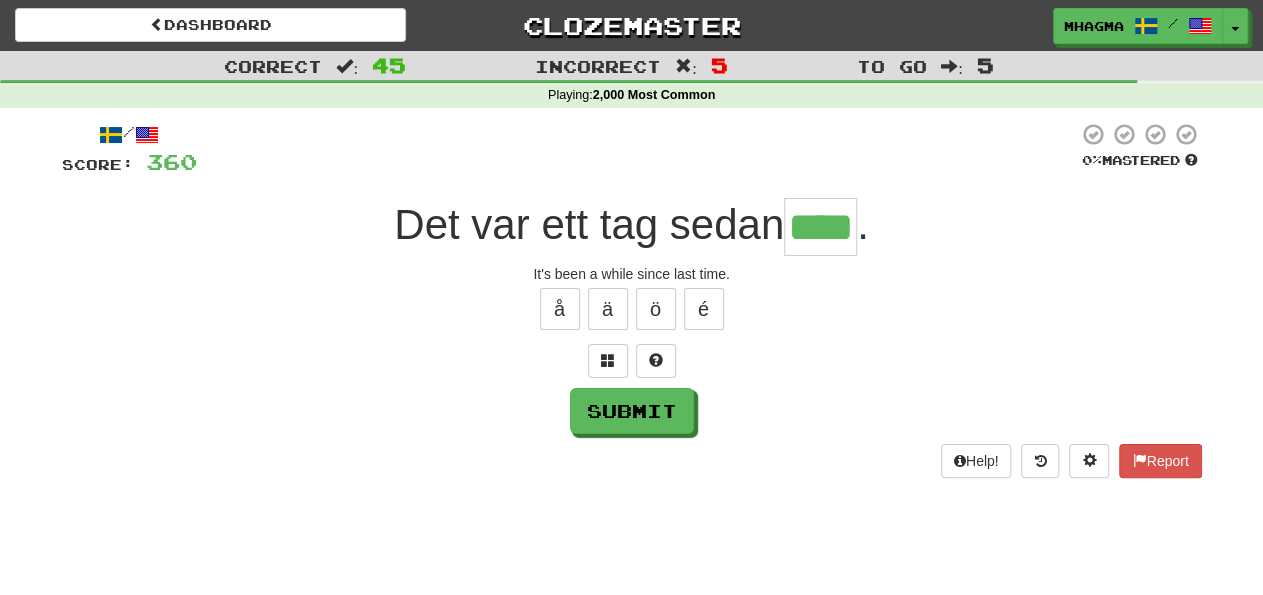 type on "****" 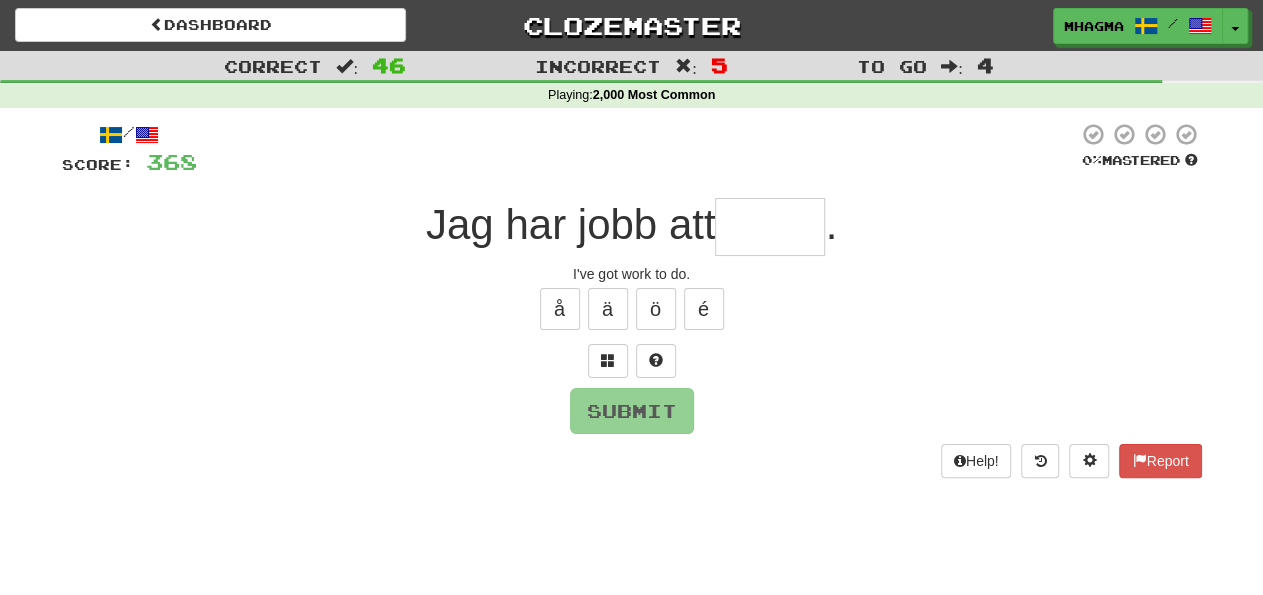 type on "*" 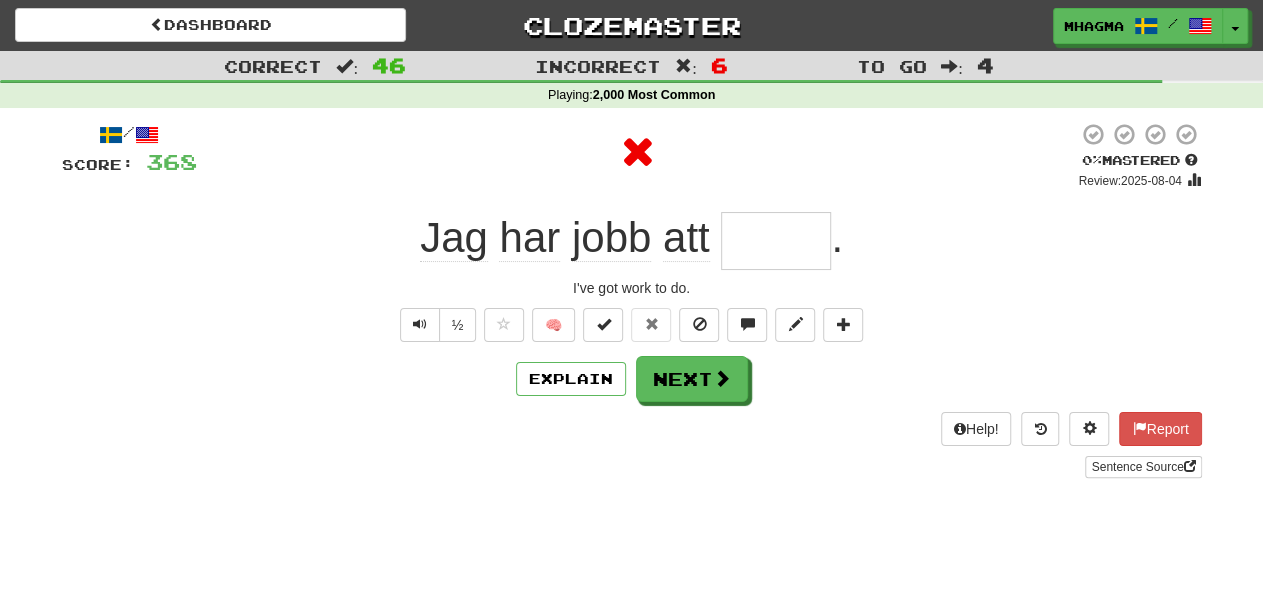 type on "*****" 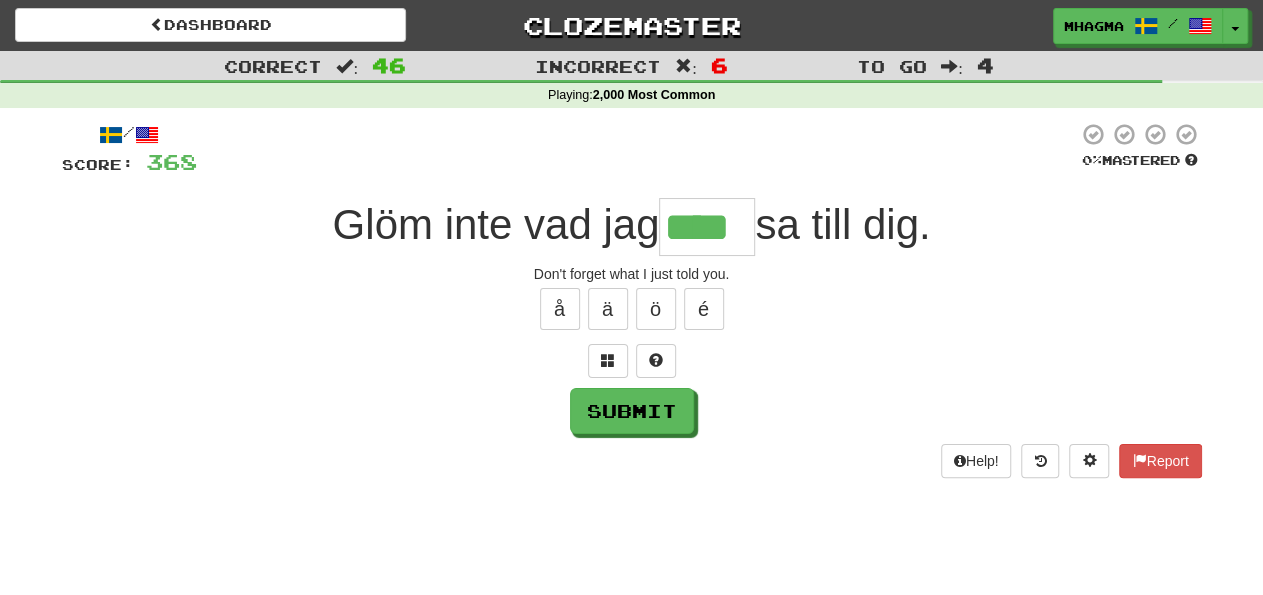 type on "****" 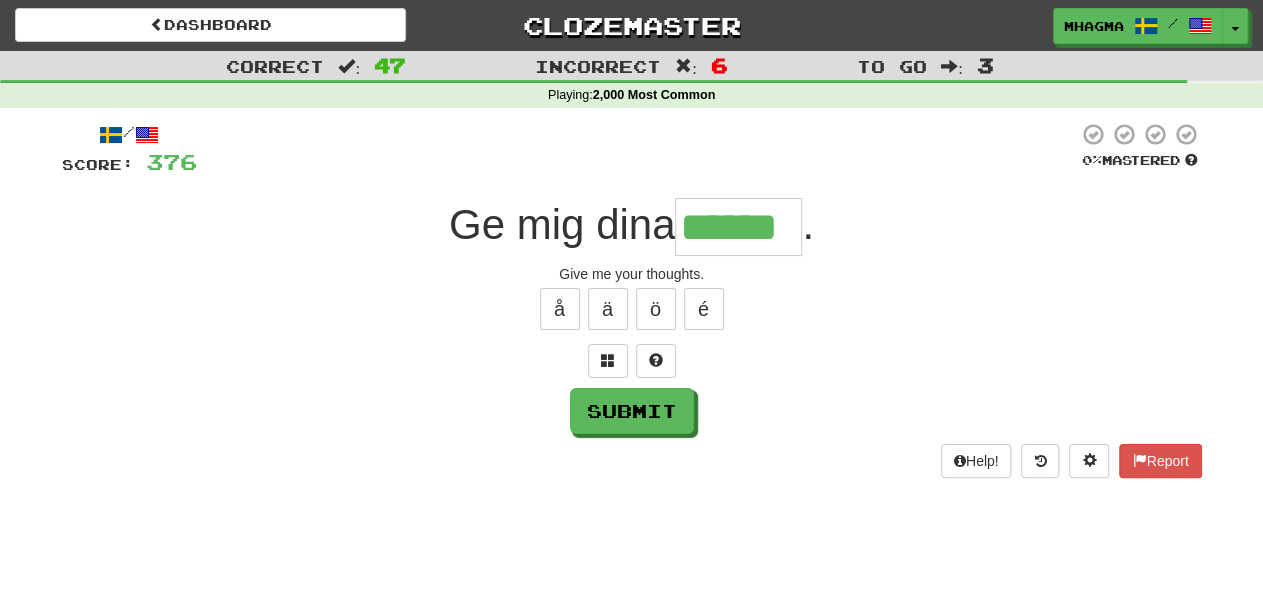 type on "******" 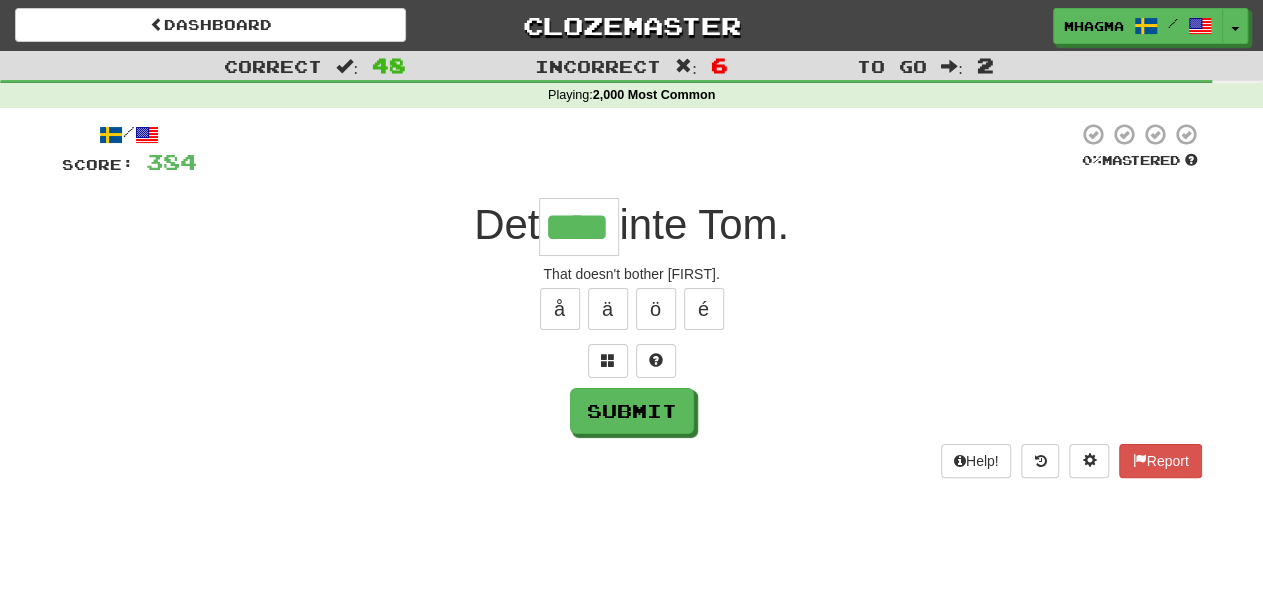 type on "****" 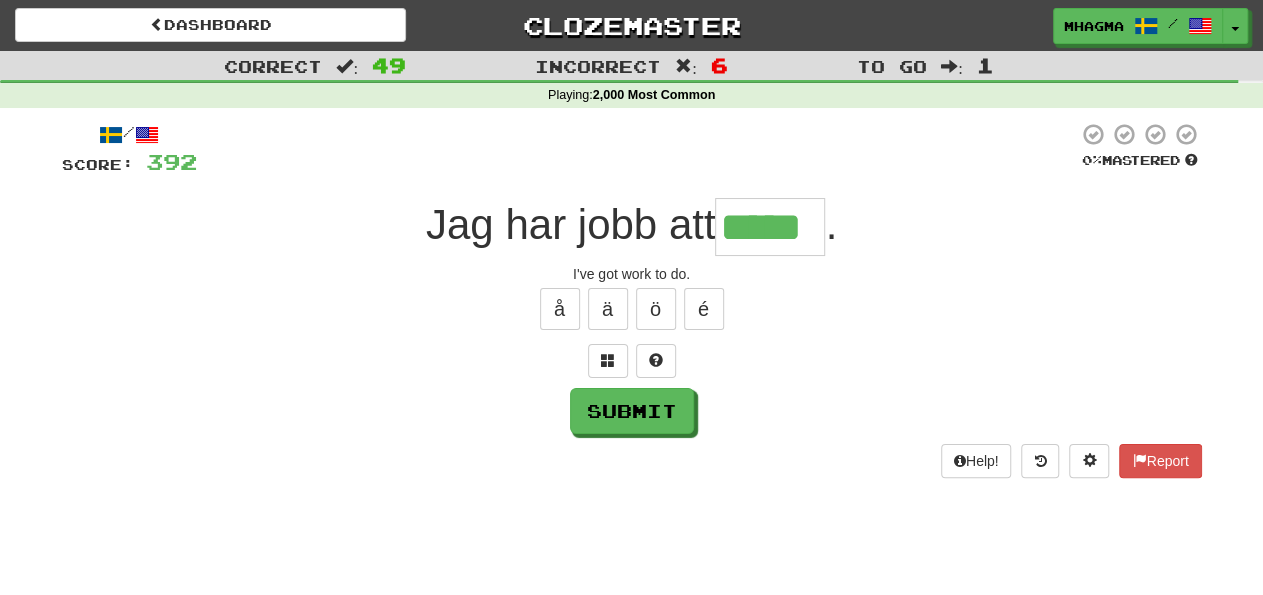 type on "*****" 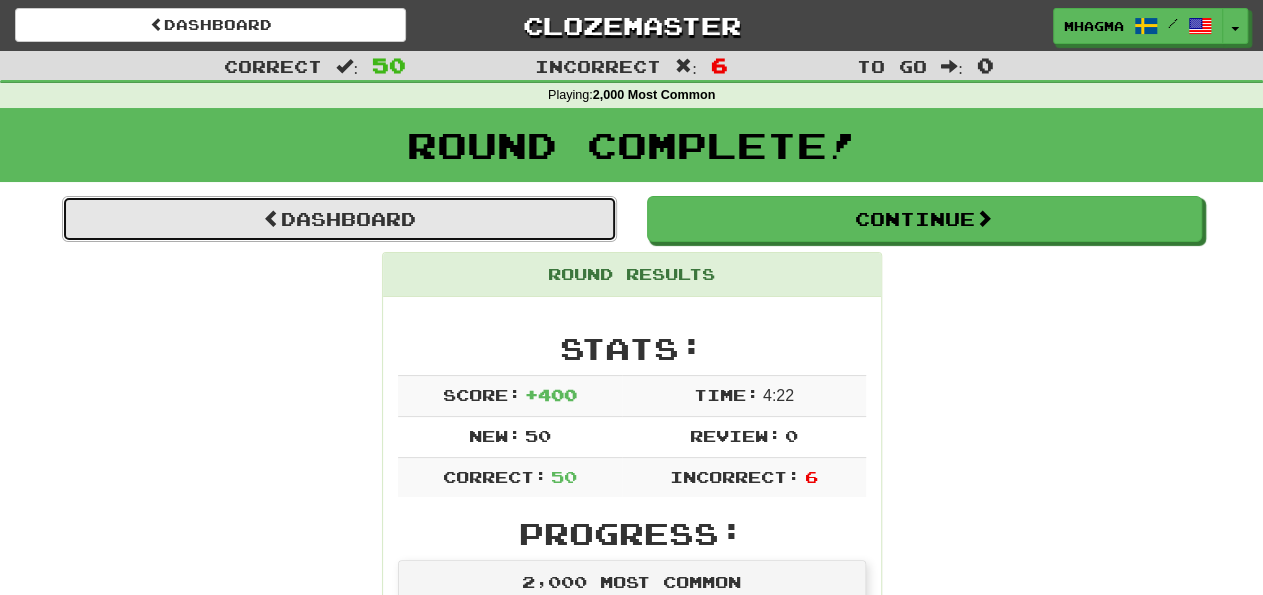 click on "Dashboard" at bounding box center (339, 219) 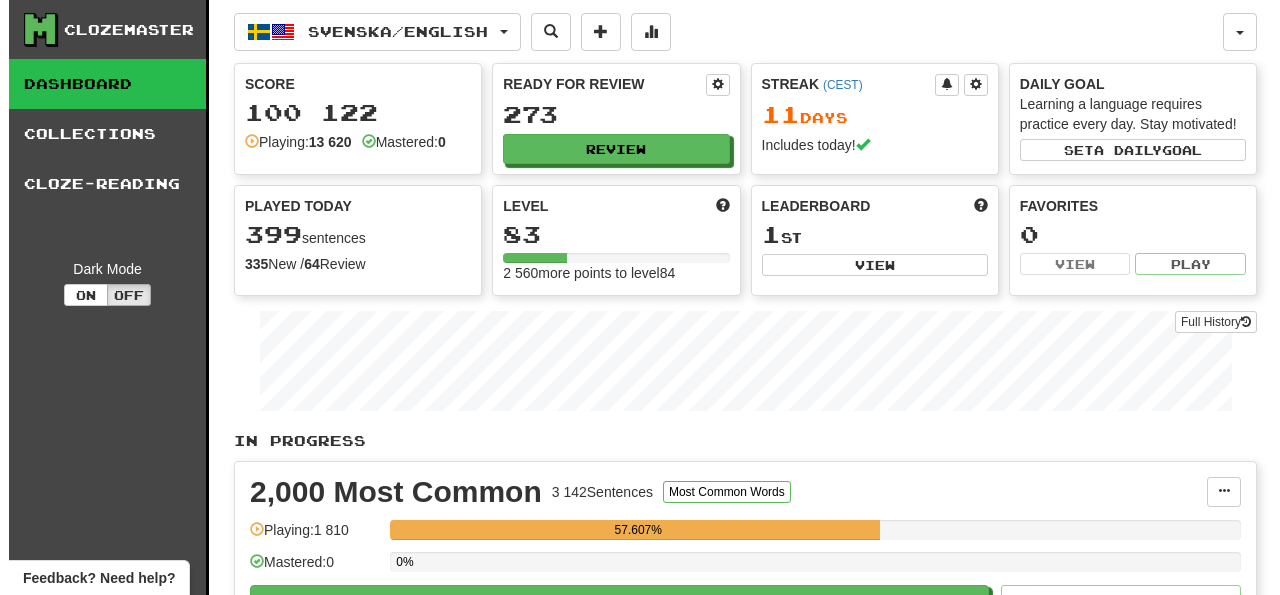 scroll, scrollTop: 0, scrollLeft: 0, axis: both 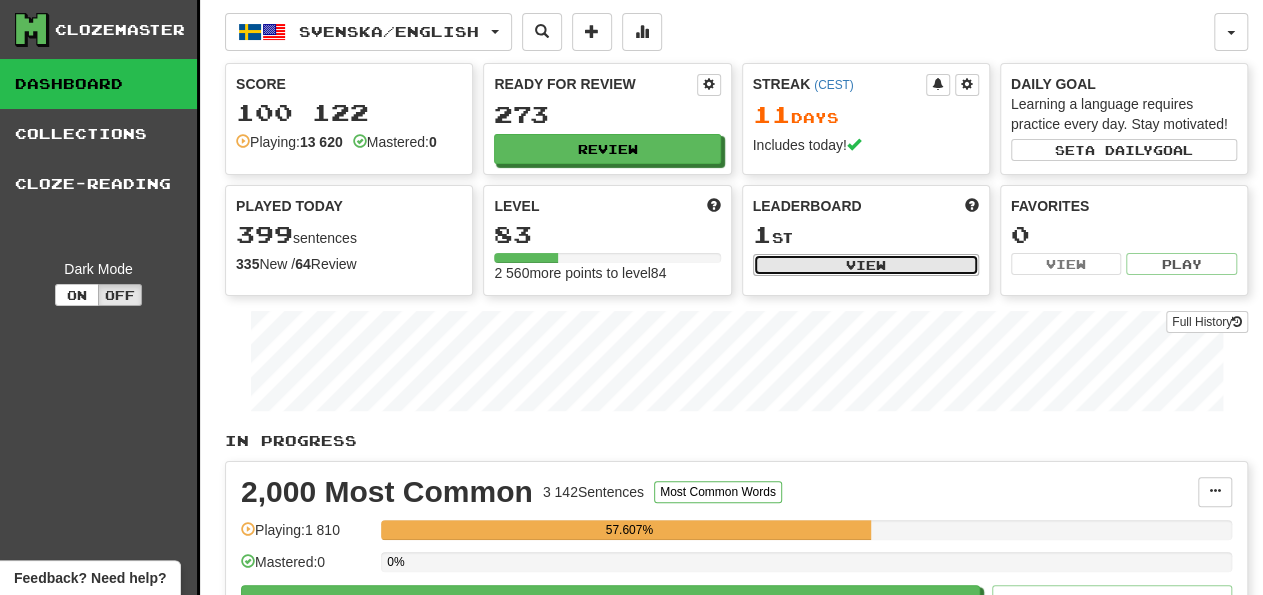 click on "View" at bounding box center [866, 265] 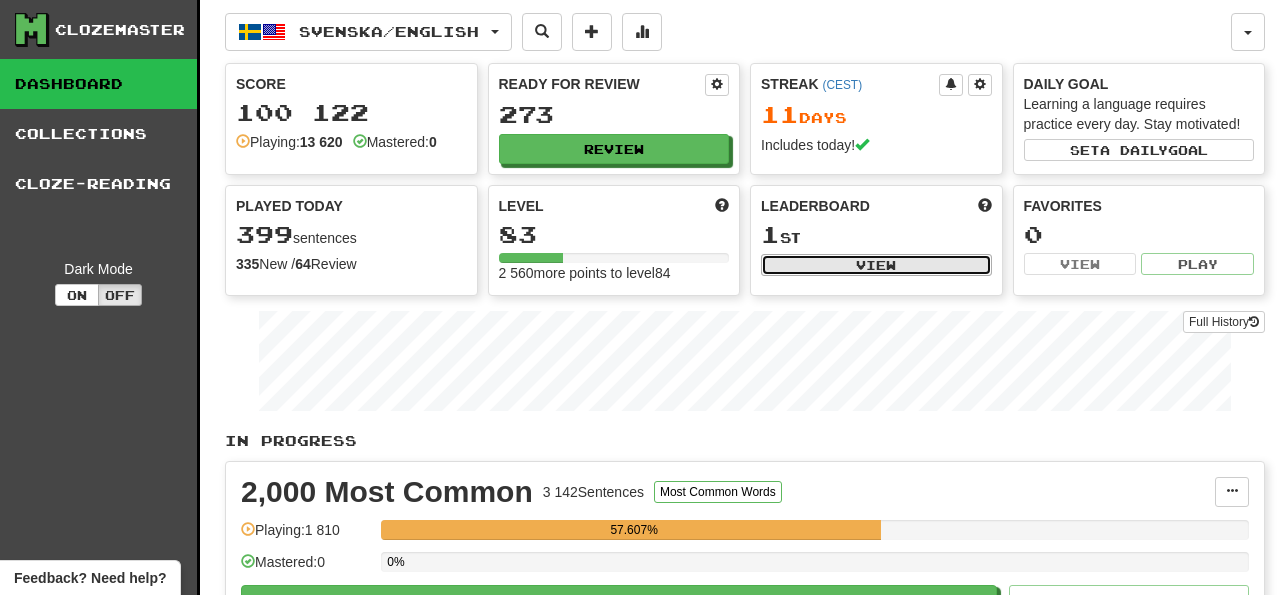 select on "**********" 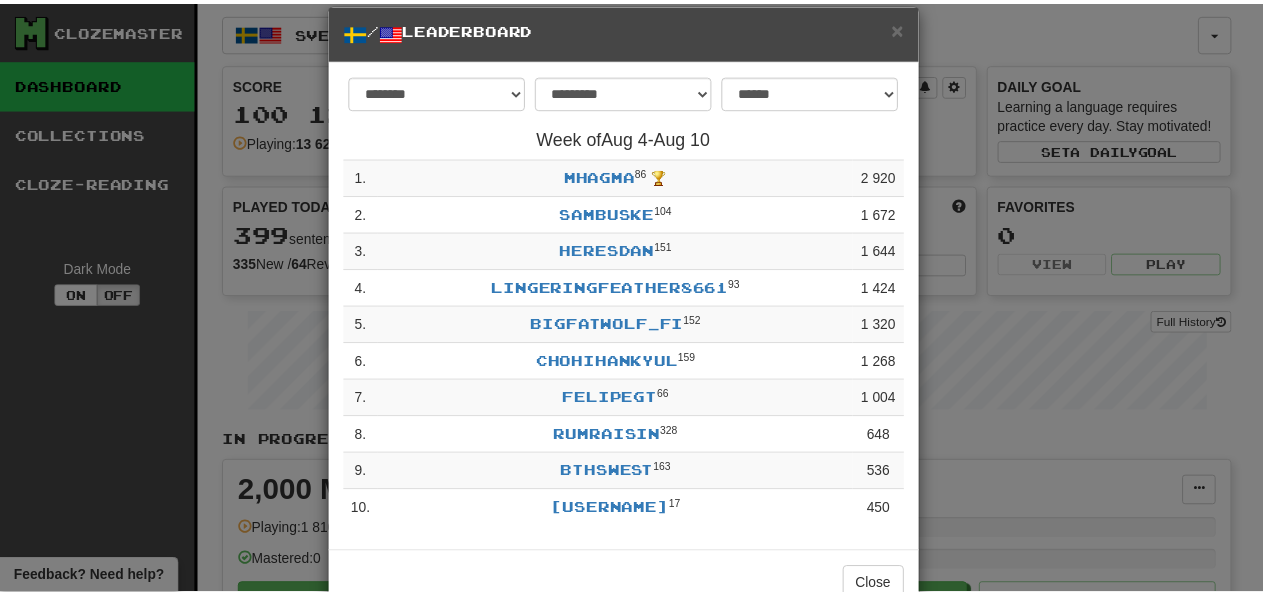 scroll, scrollTop: 83, scrollLeft: 0, axis: vertical 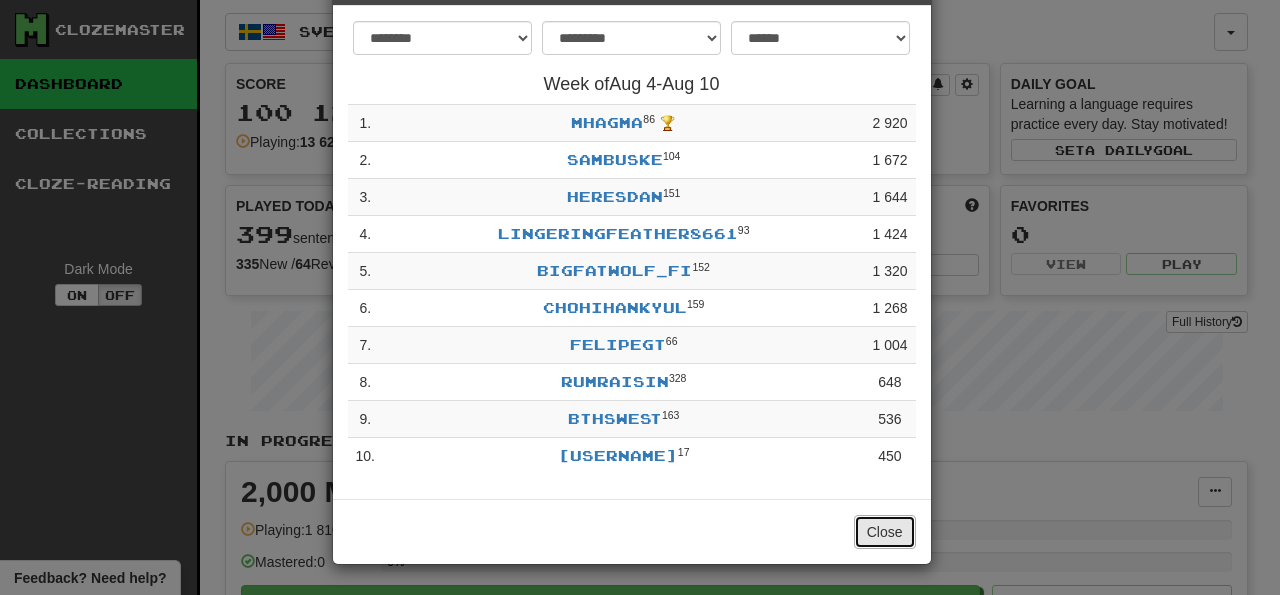 click on "Close" at bounding box center [885, 532] 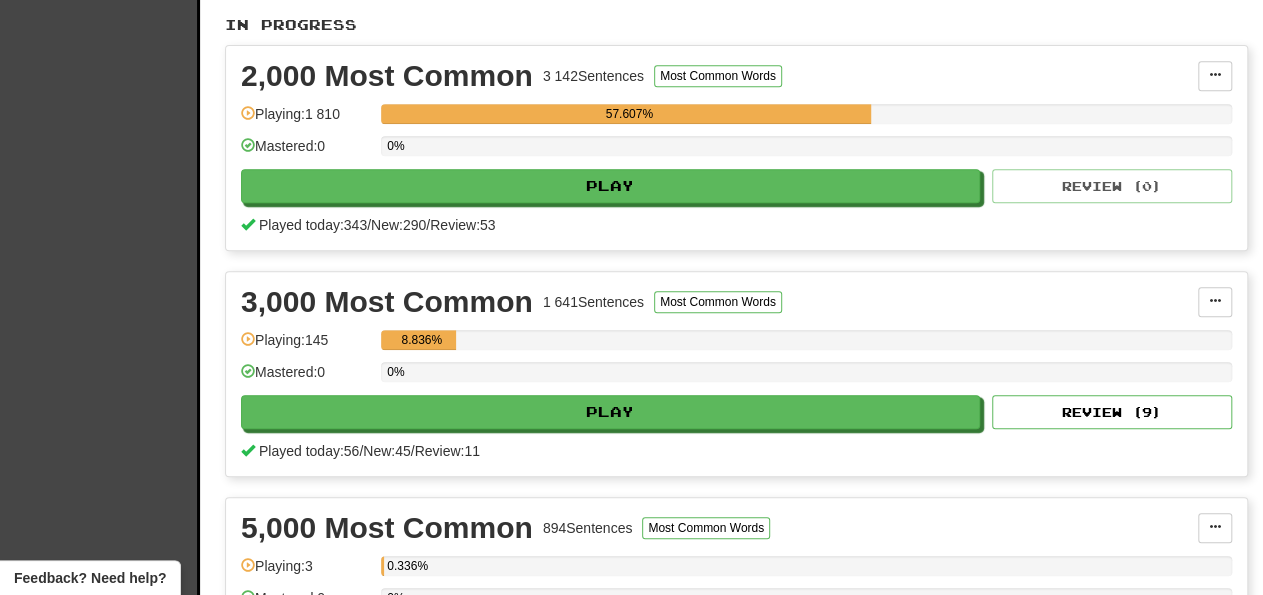 scroll, scrollTop: 0, scrollLeft: 0, axis: both 